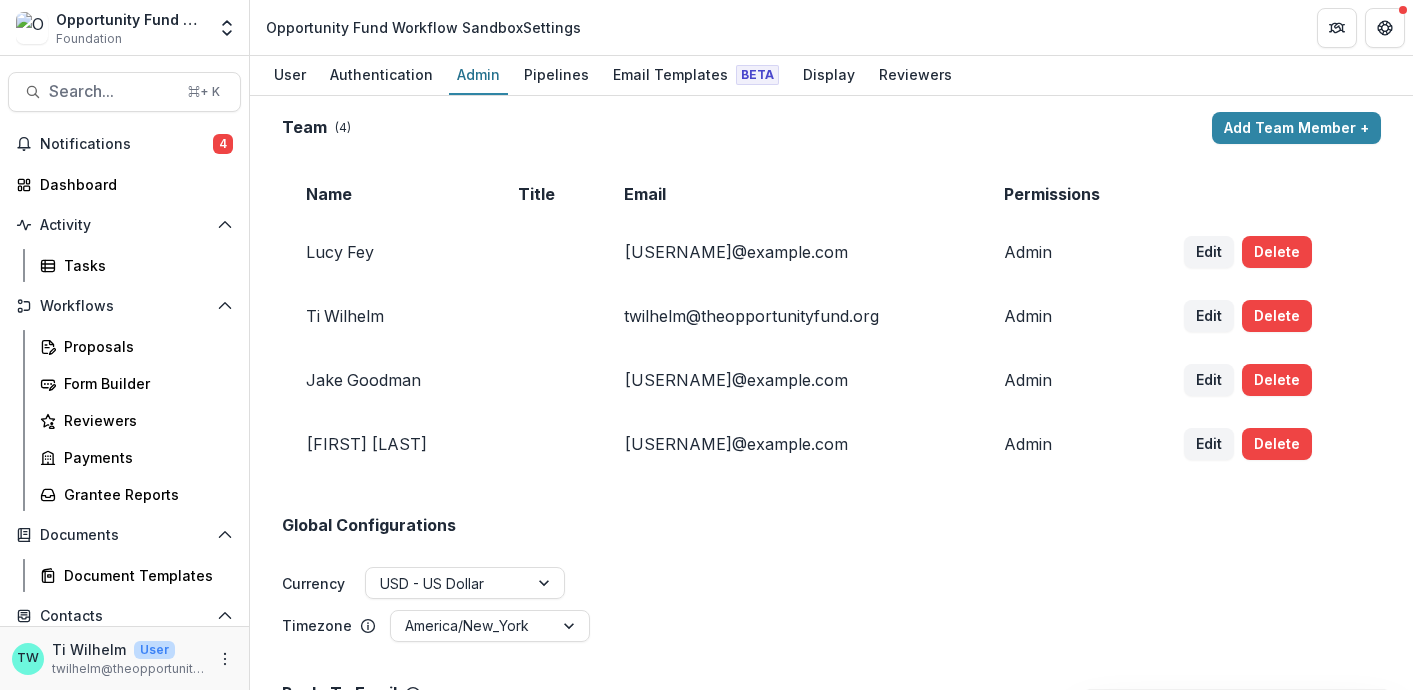scroll, scrollTop: 0, scrollLeft: 0, axis: both 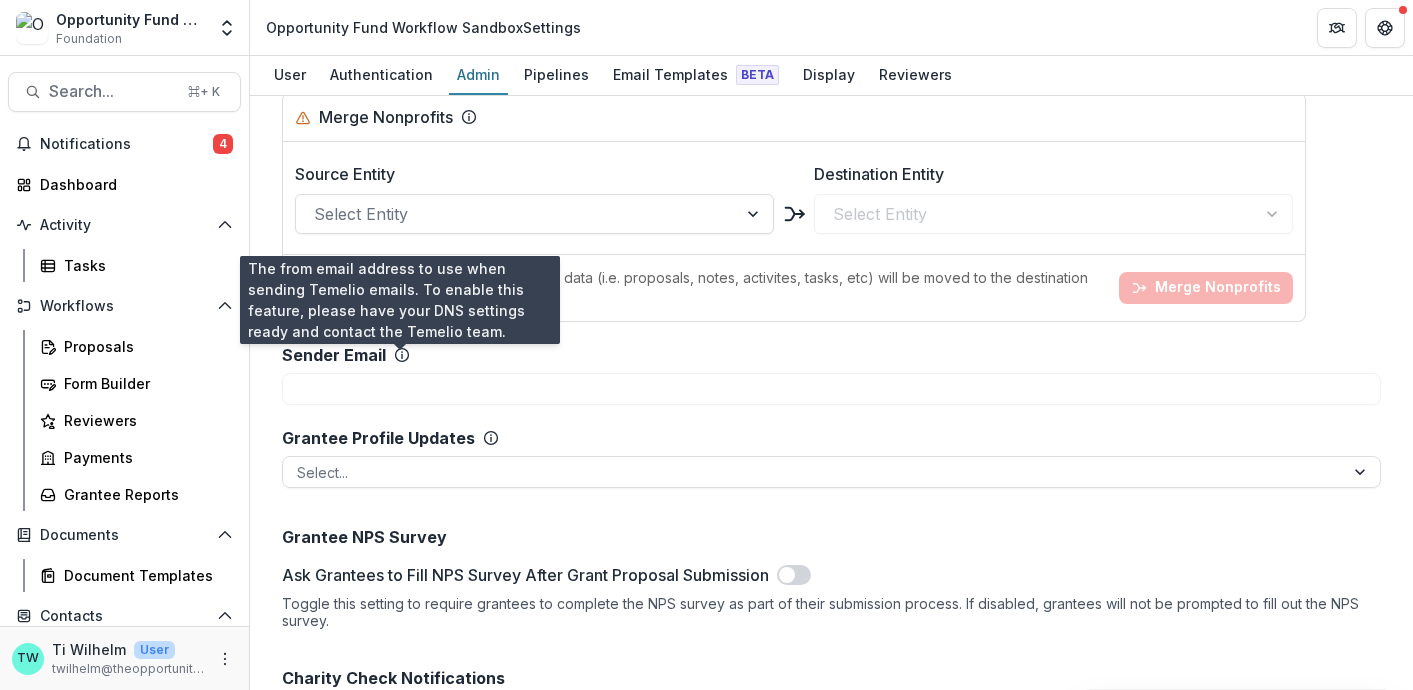click 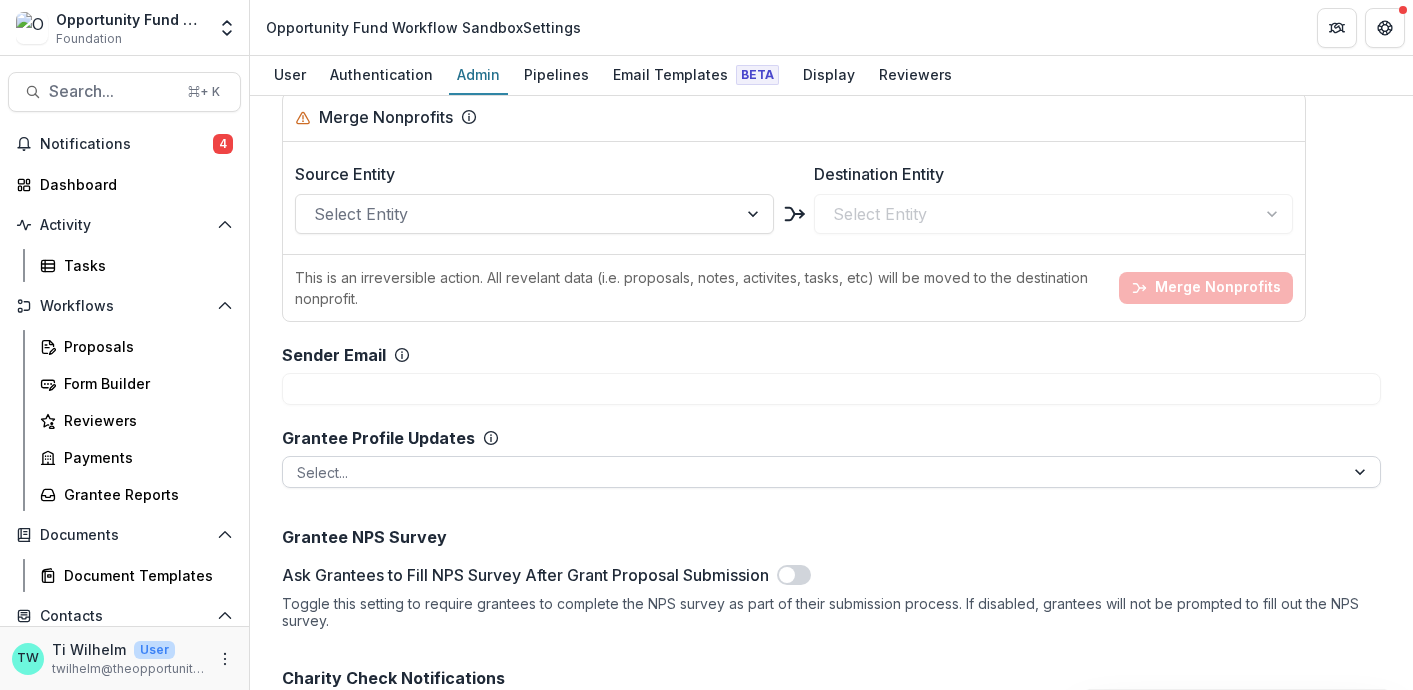 click at bounding box center (813, 472) 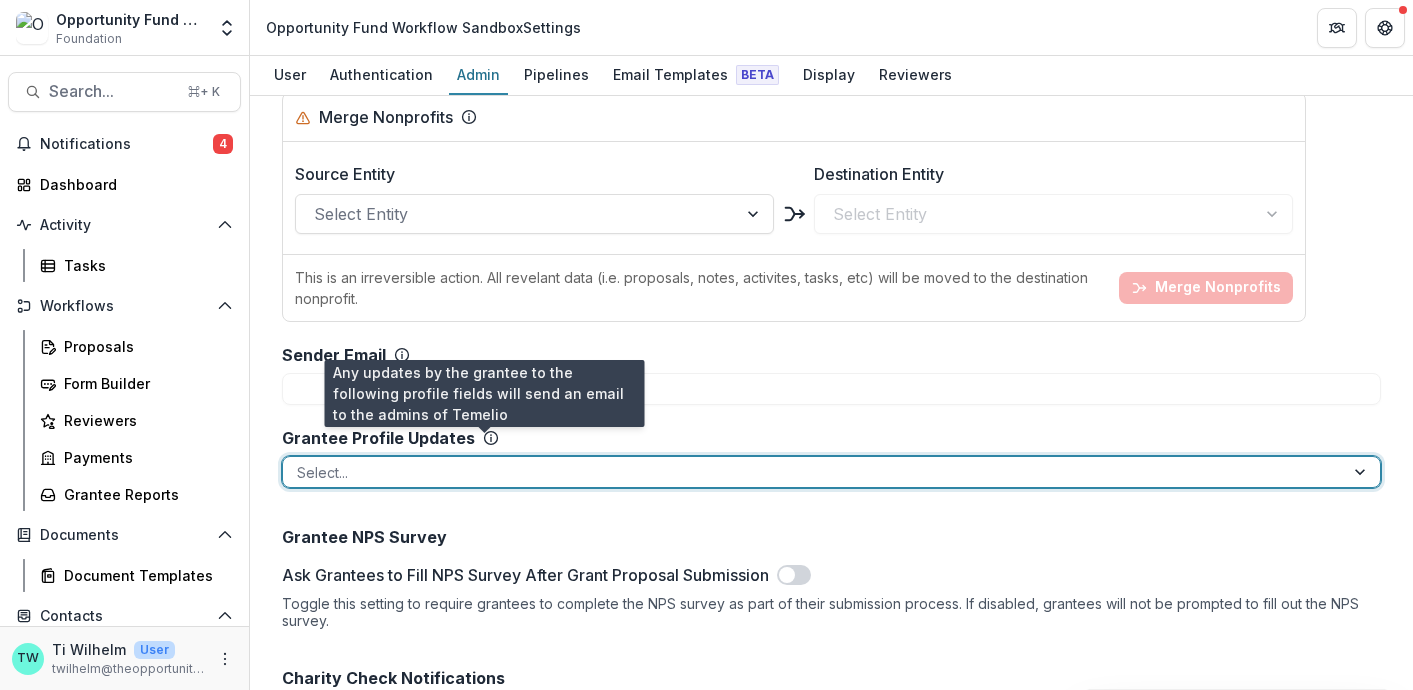 click on "**********" at bounding box center [831, -643] 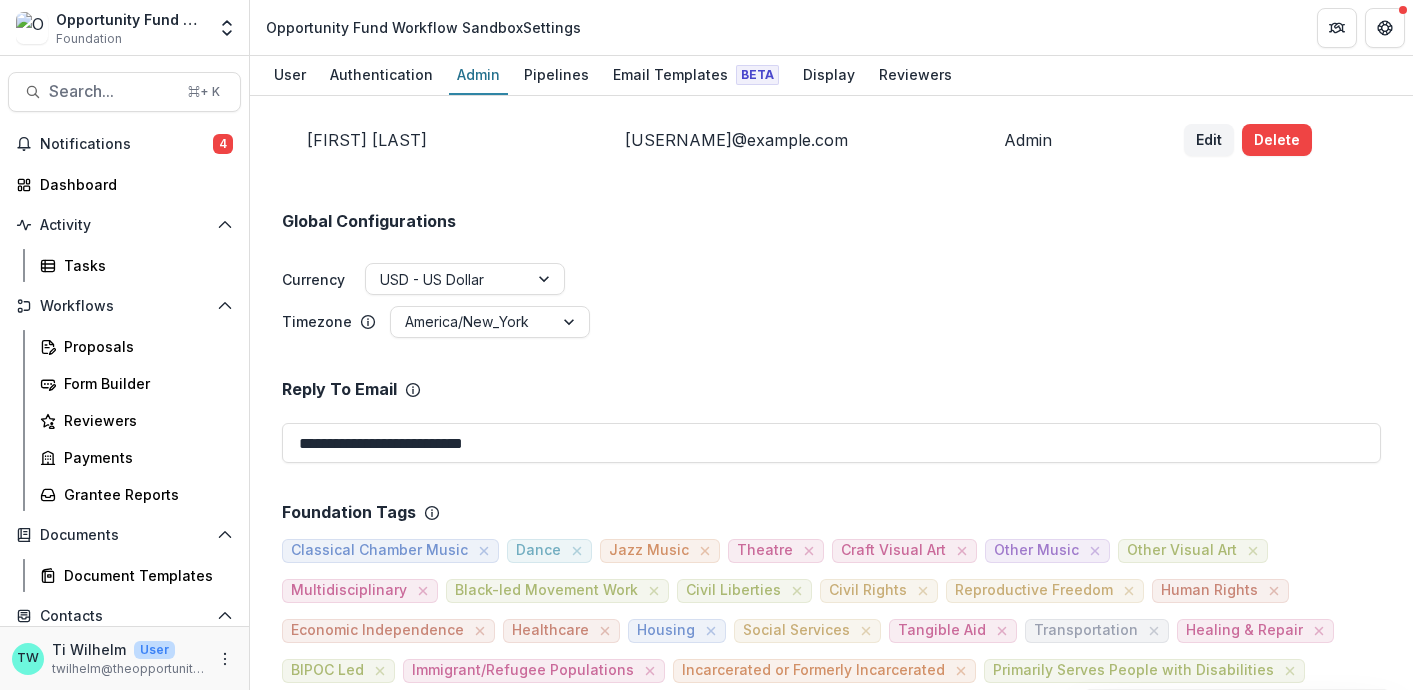 scroll, scrollTop: 0, scrollLeft: 0, axis: both 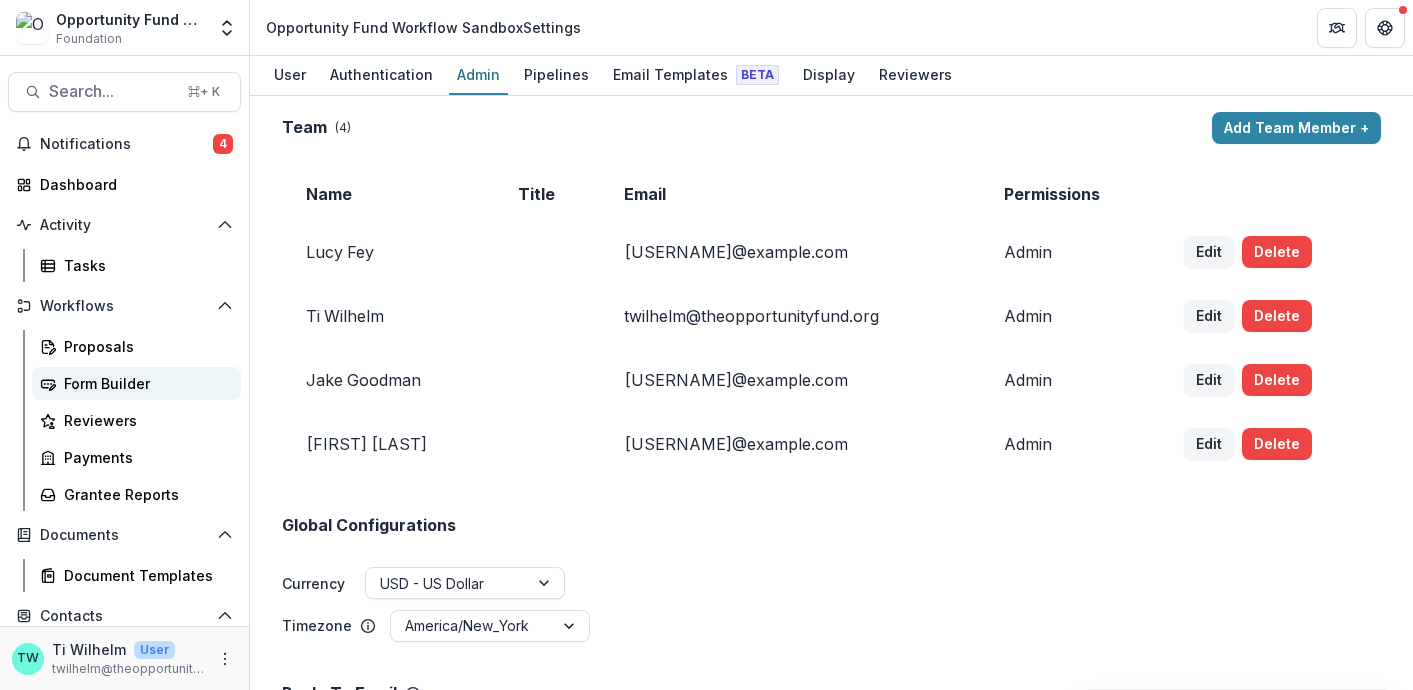 click on "Form Builder" at bounding box center [144, 383] 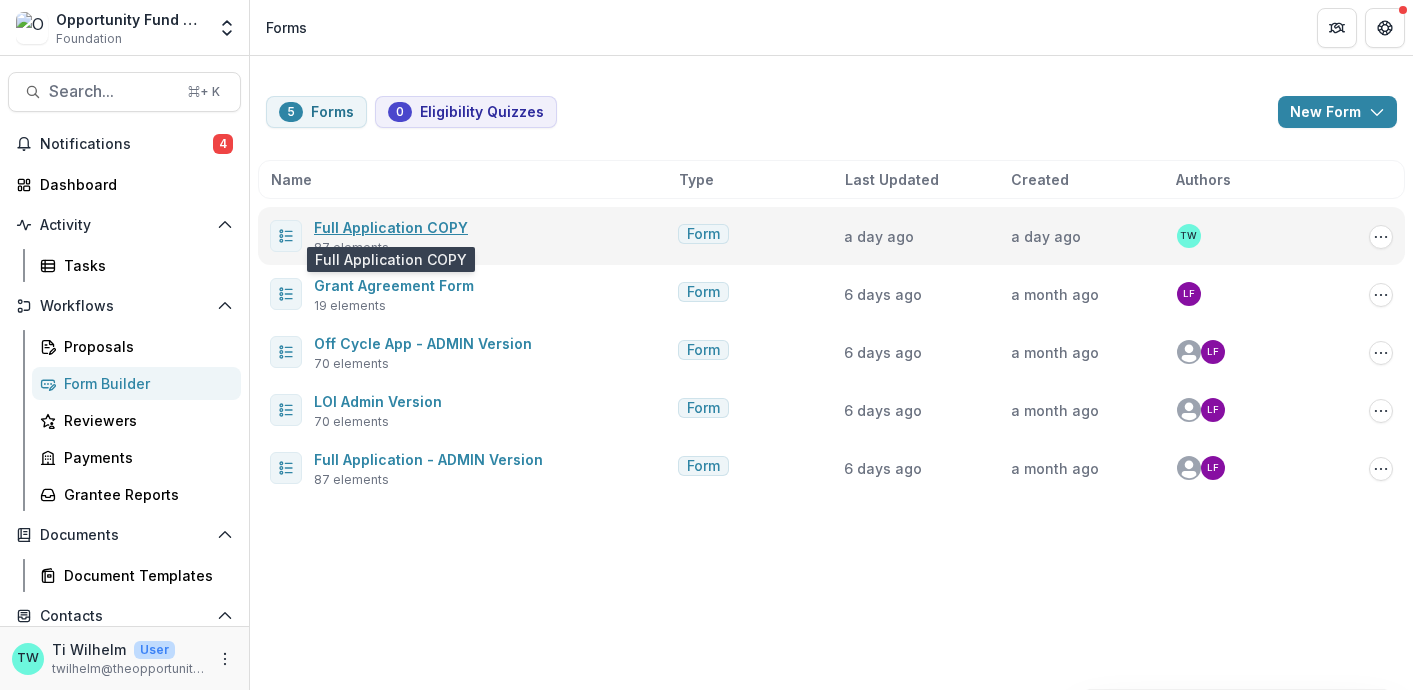 click on "Full Application COPY" at bounding box center (391, 227) 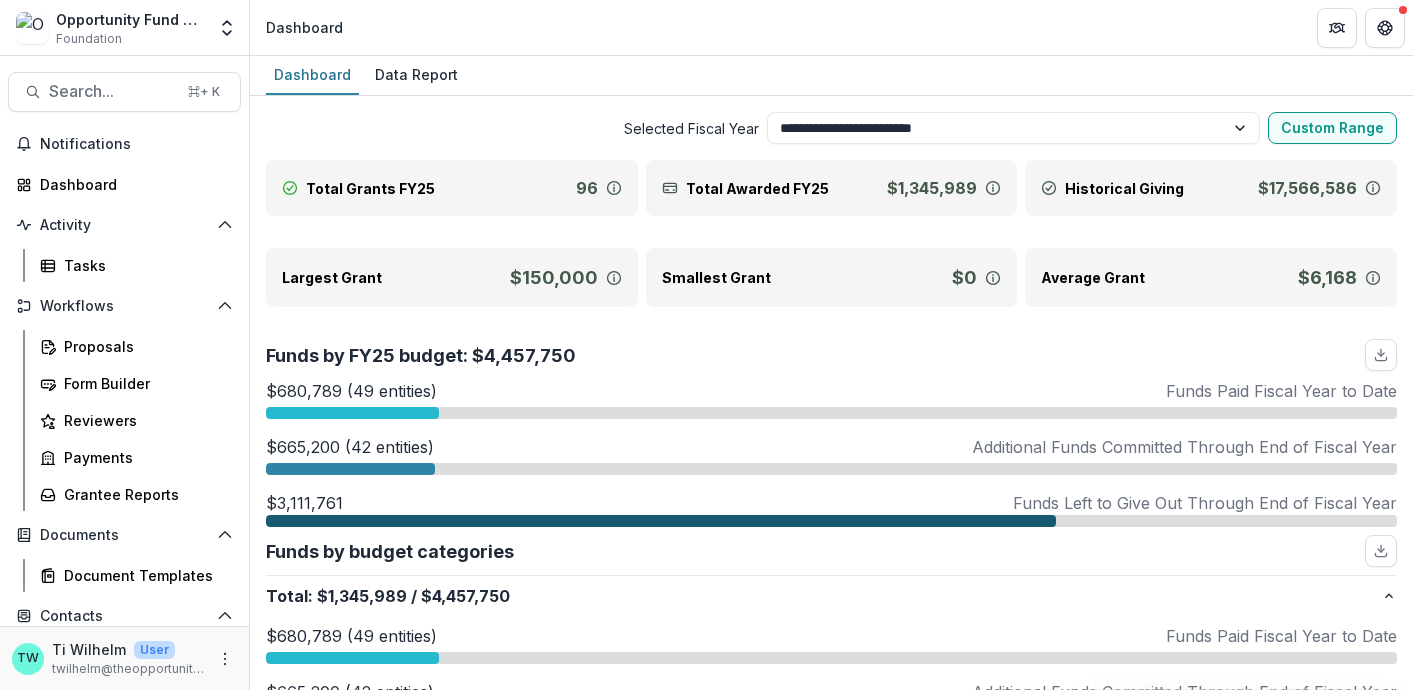 select on "**********" 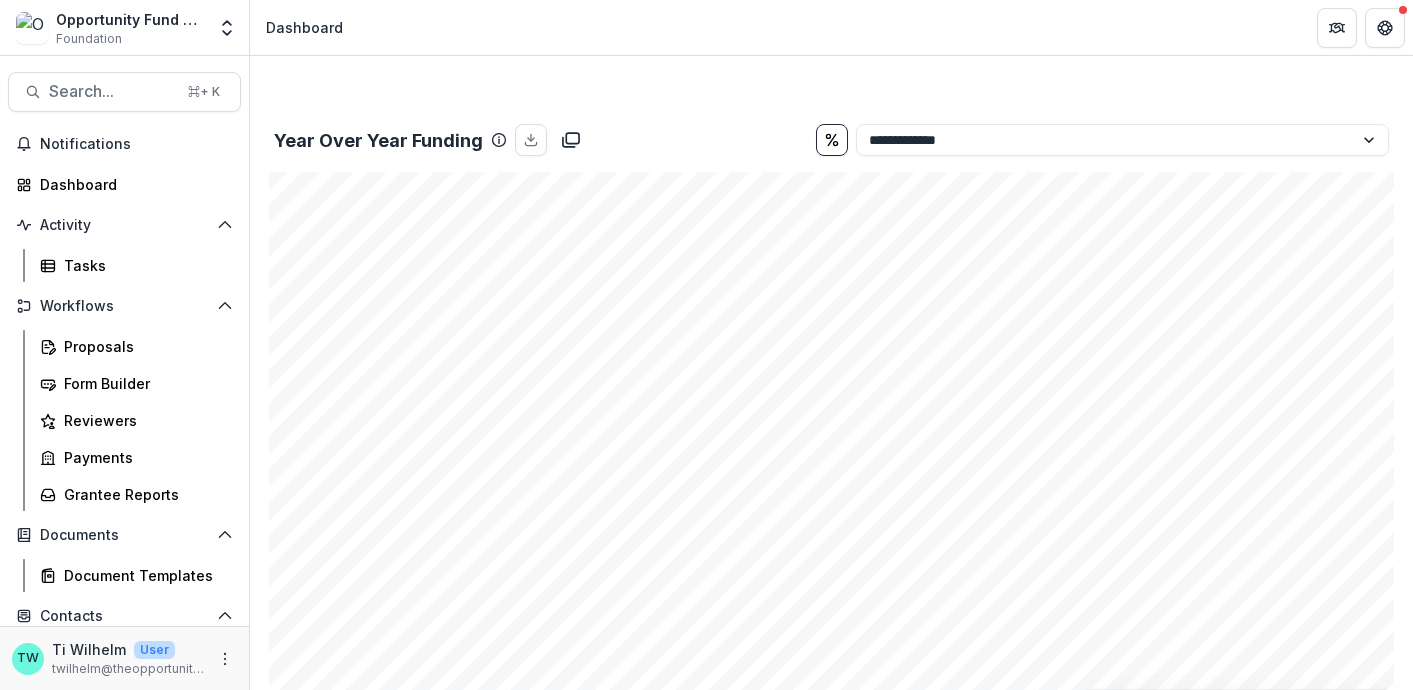 click on "Opportunity Fund Data Sandbox" at bounding box center (130, 19) 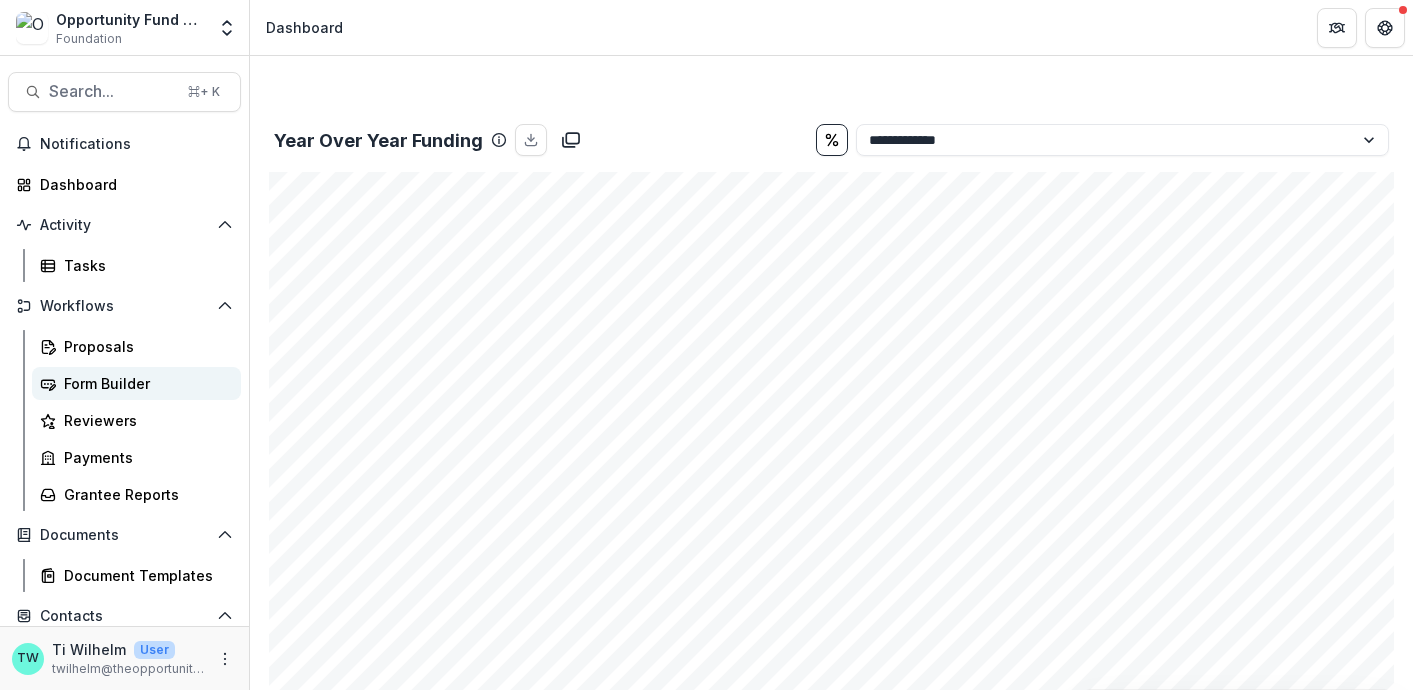 click on "Form Builder" at bounding box center [144, 383] 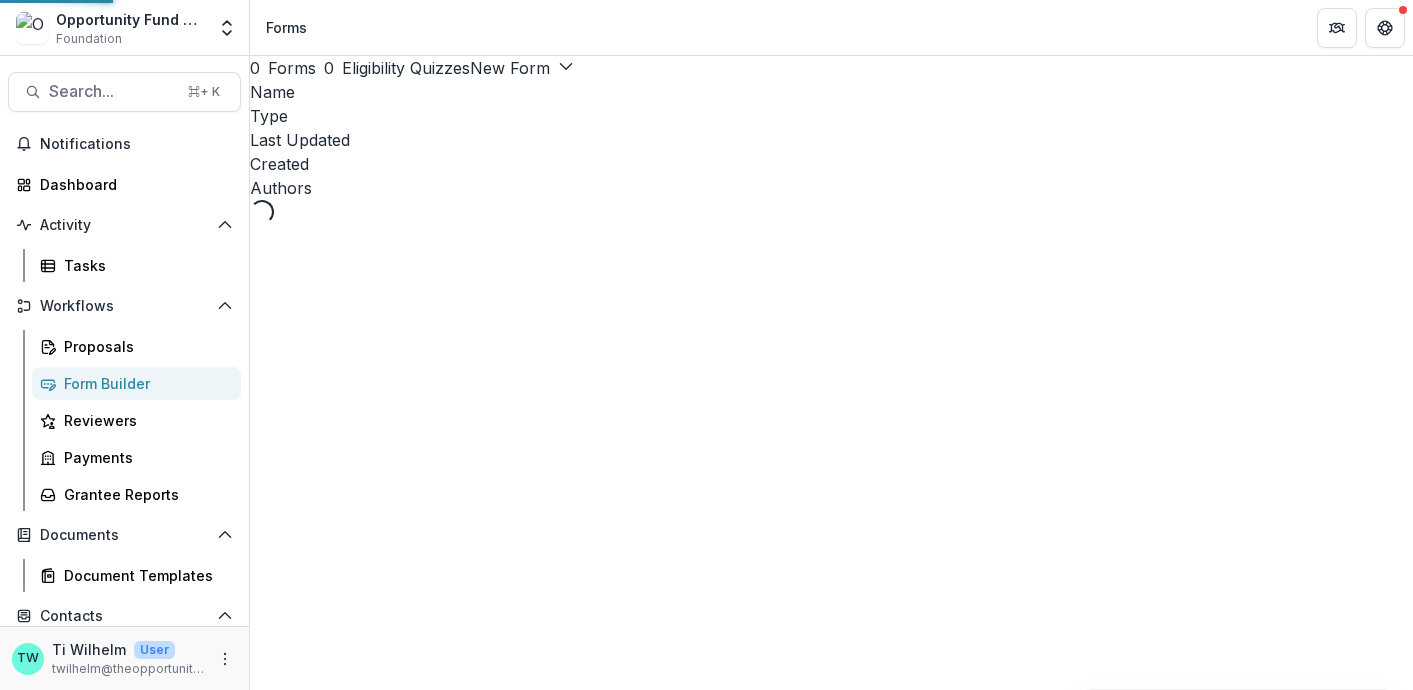 scroll, scrollTop: 0, scrollLeft: 0, axis: both 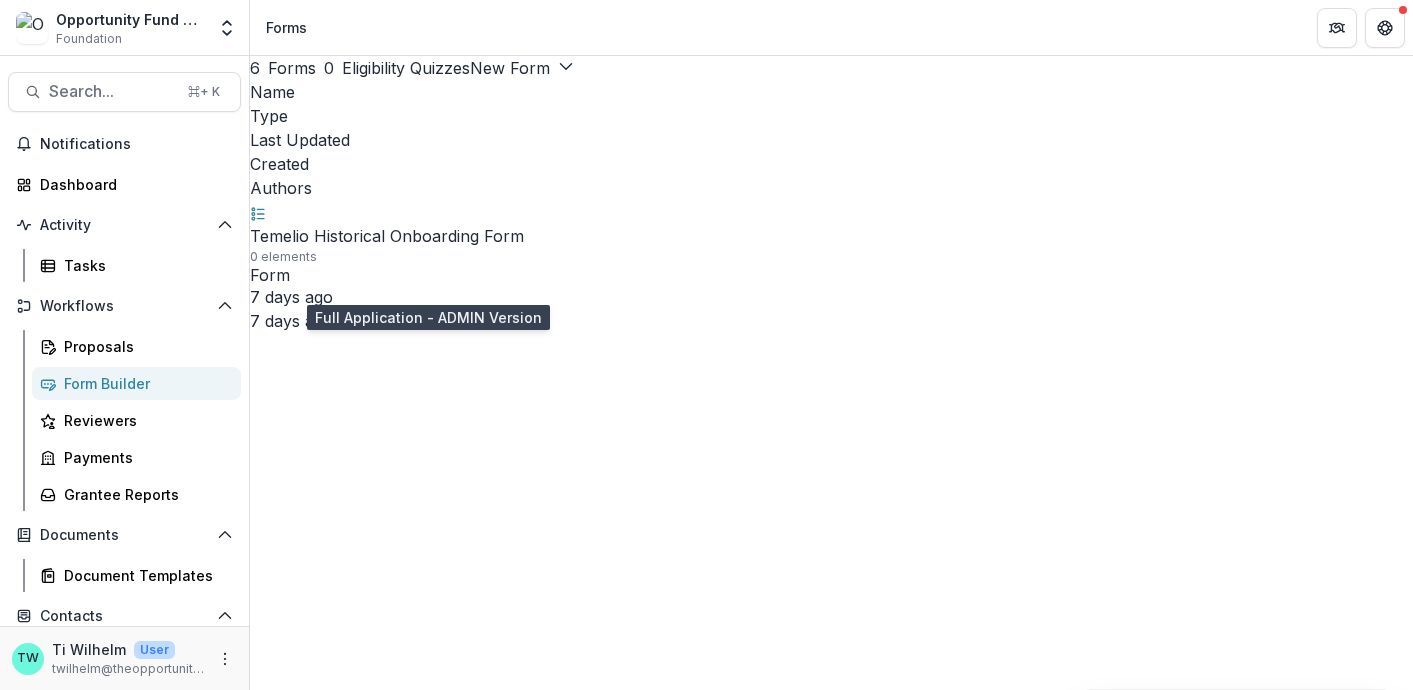 click on "Full Application - ADMIN Version" at bounding box center (376, 1556) 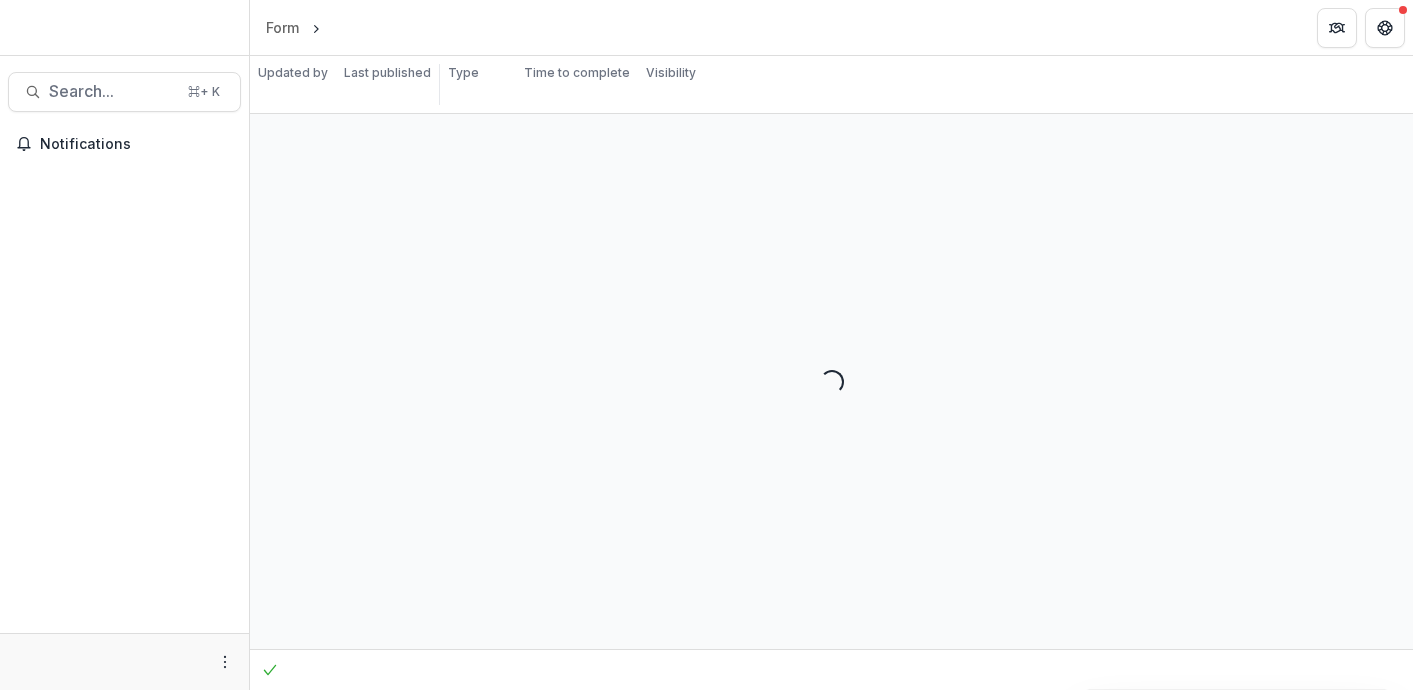 scroll, scrollTop: 0, scrollLeft: 0, axis: both 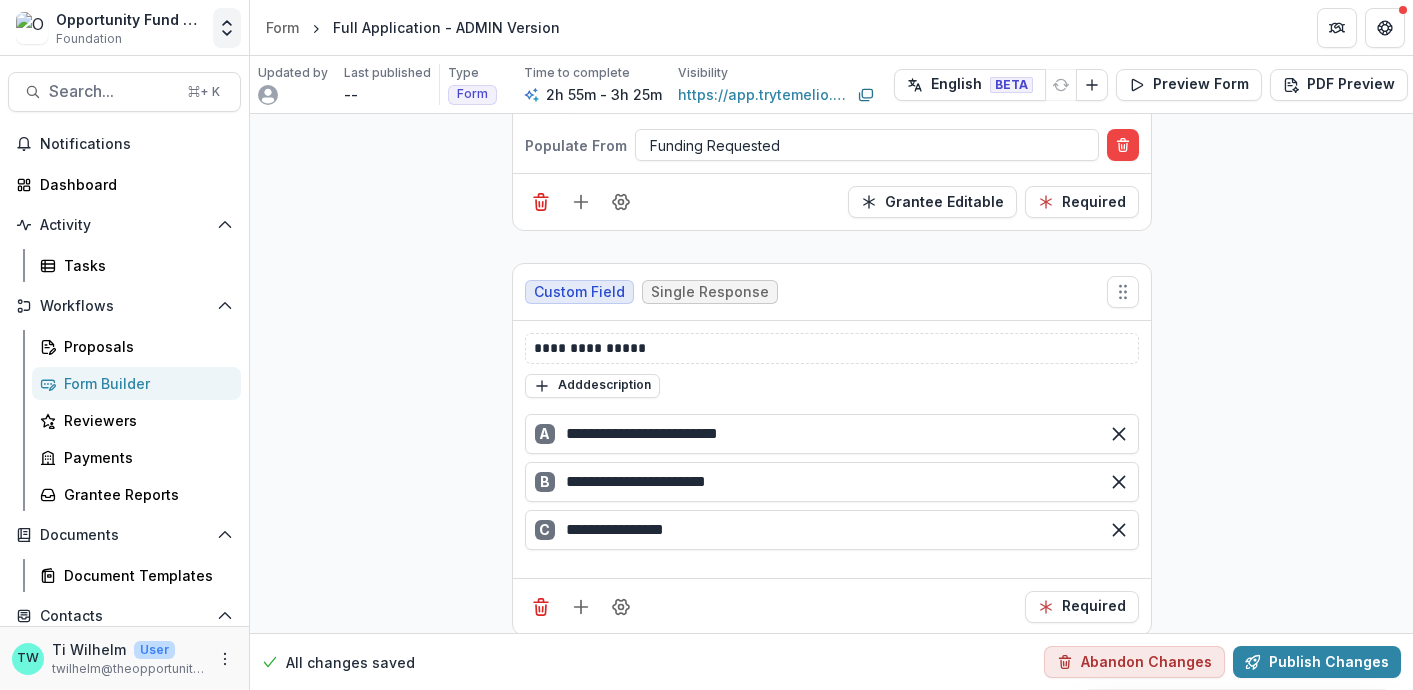 click 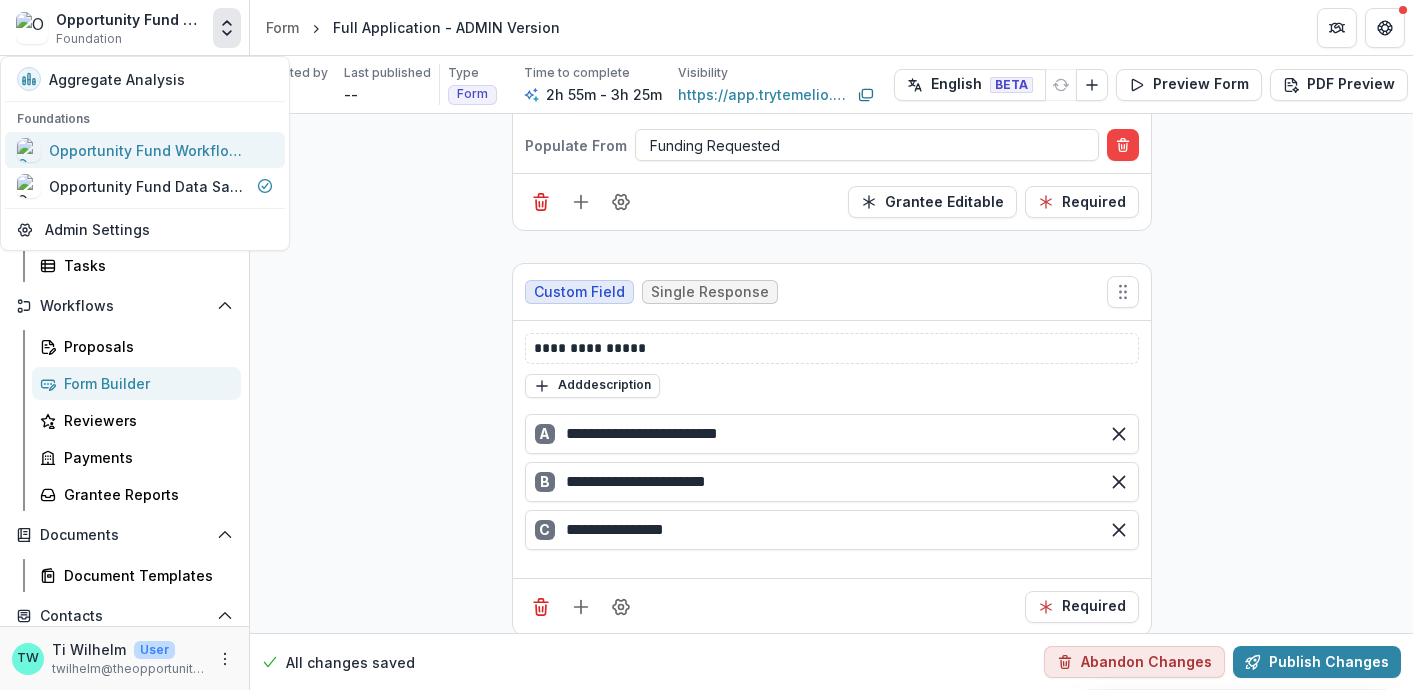 click on "Opportunity Fund Workflow Sandbox" at bounding box center (149, 150) 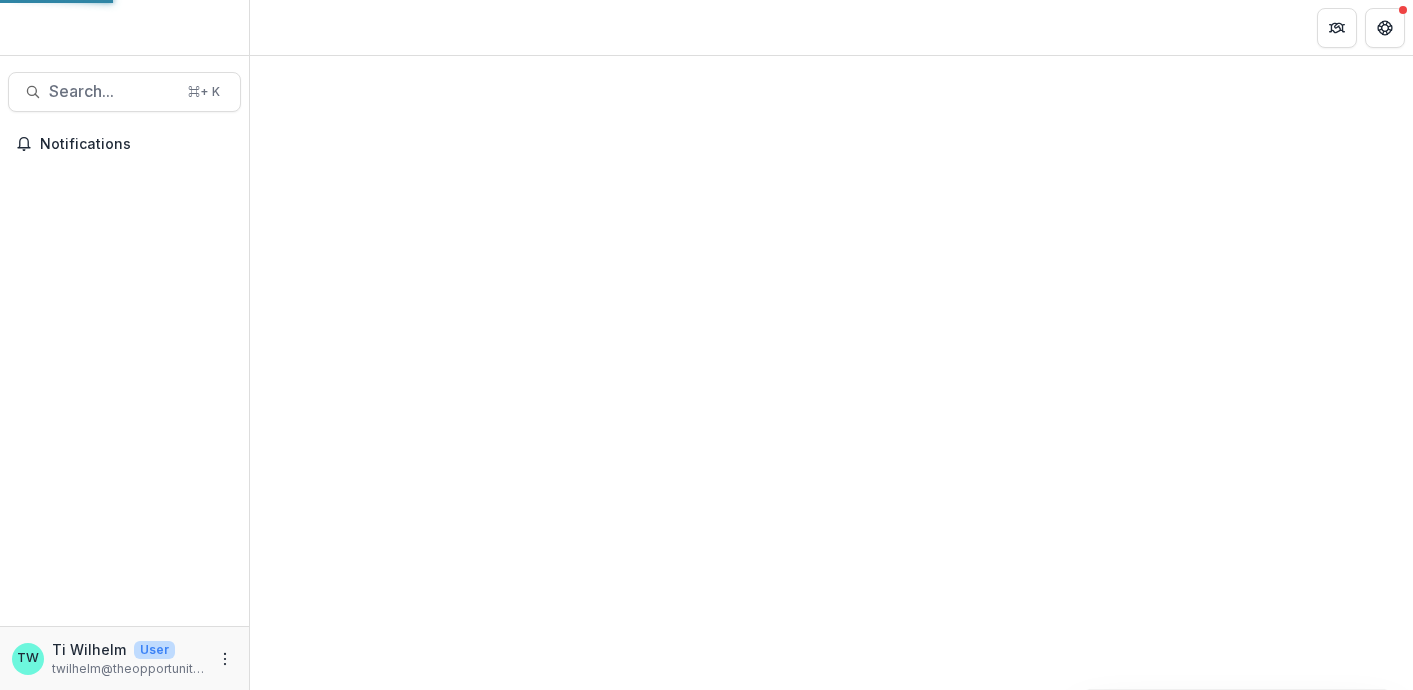 scroll, scrollTop: 0, scrollLeft: 0, axis: both 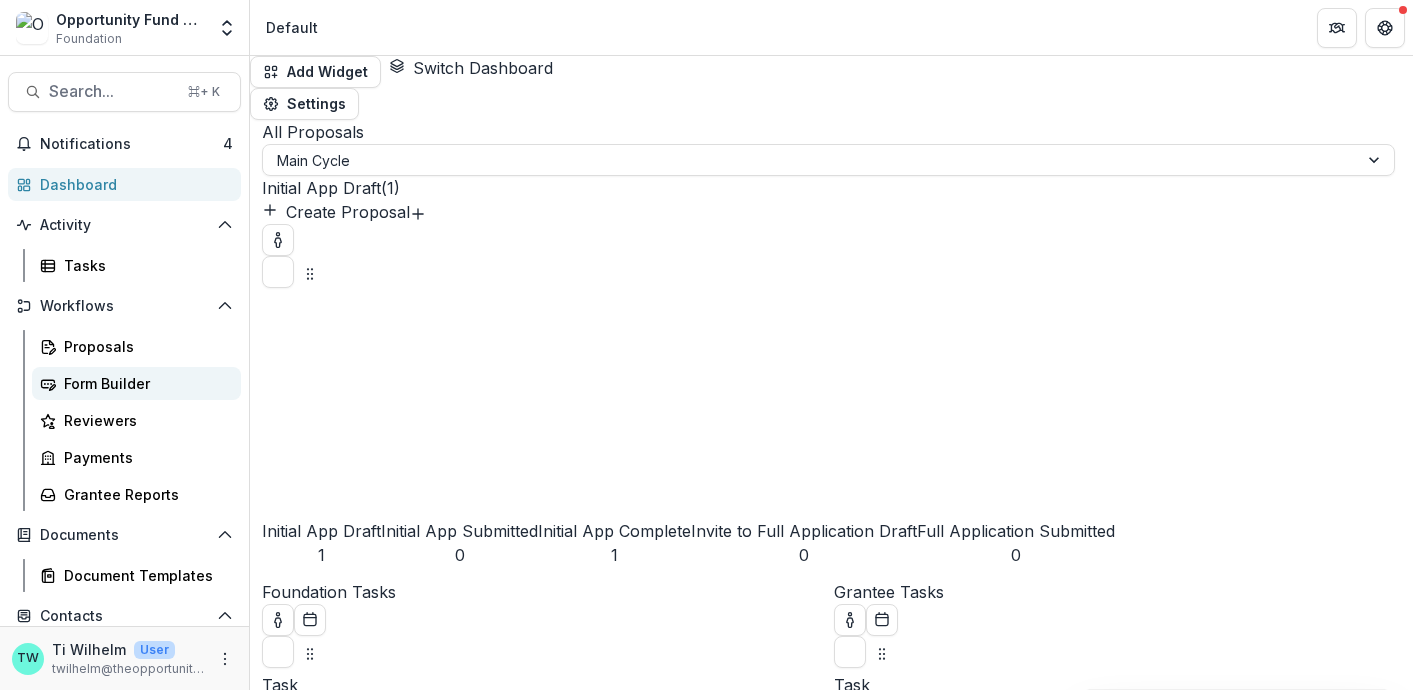click on "Form Builder" at bounding box center (144, 383) 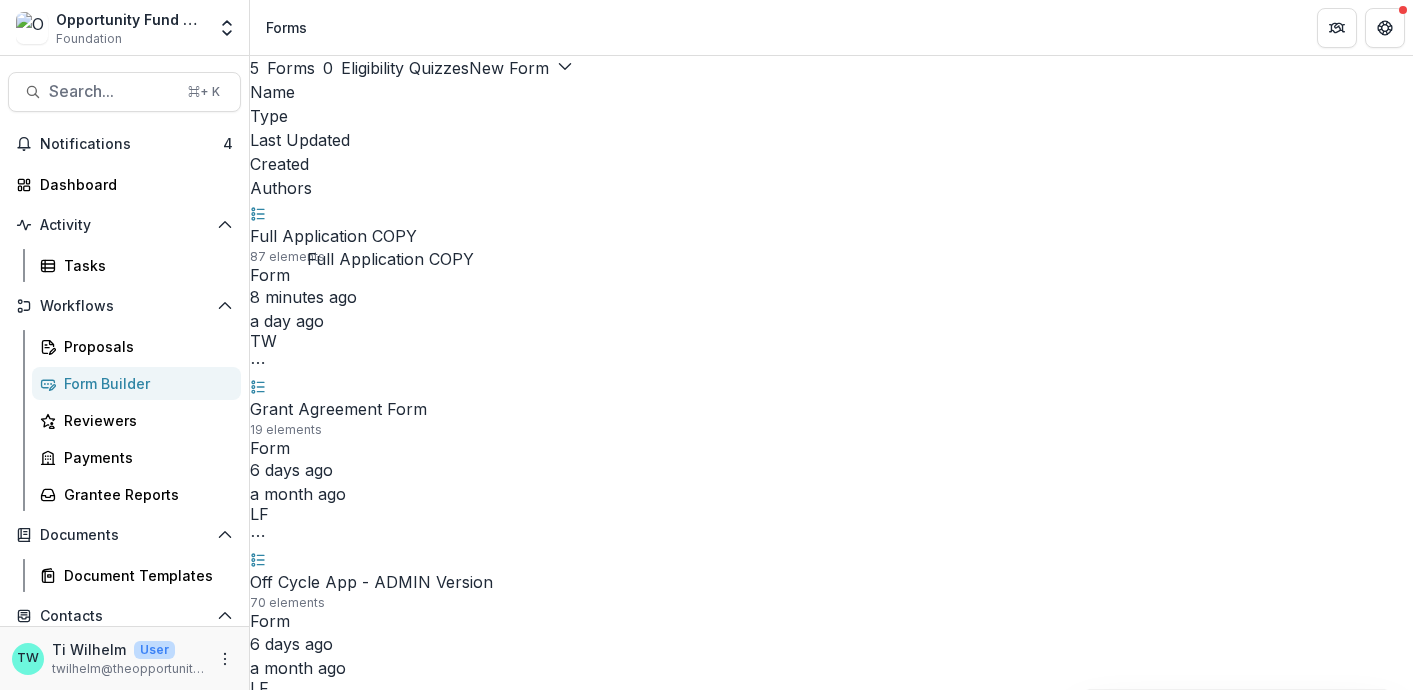 click on "Full Application COPY" at bounding box center (333, 236) 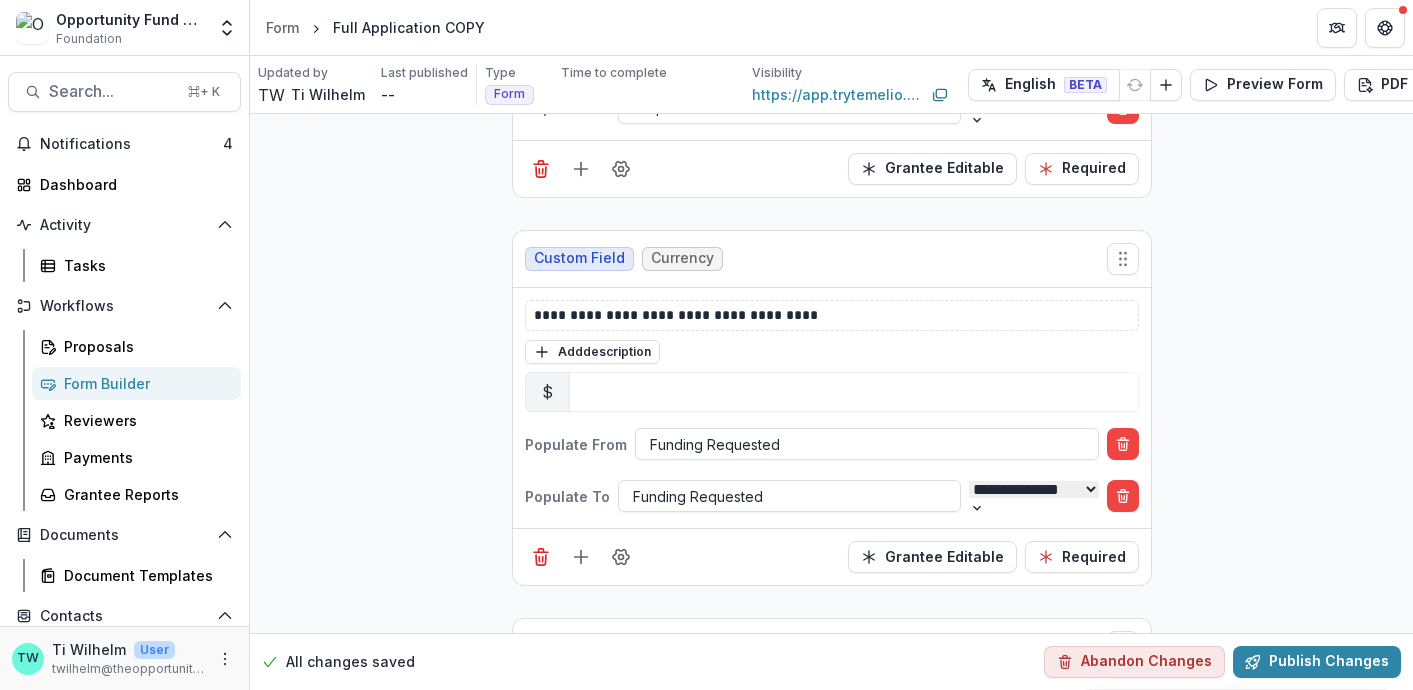scroll, scrollTop: 818, scrollLeft: 0, axis: vertical 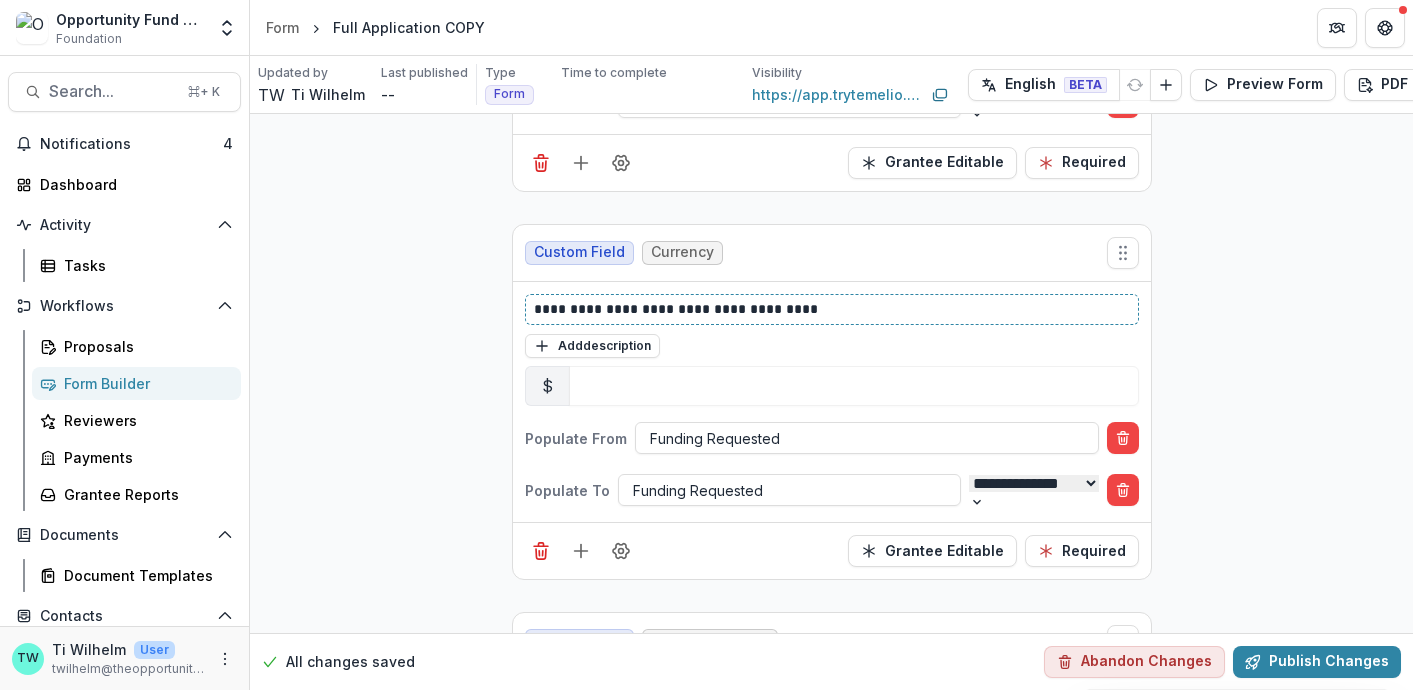 click on "**********" at bounding box center [832, 309] 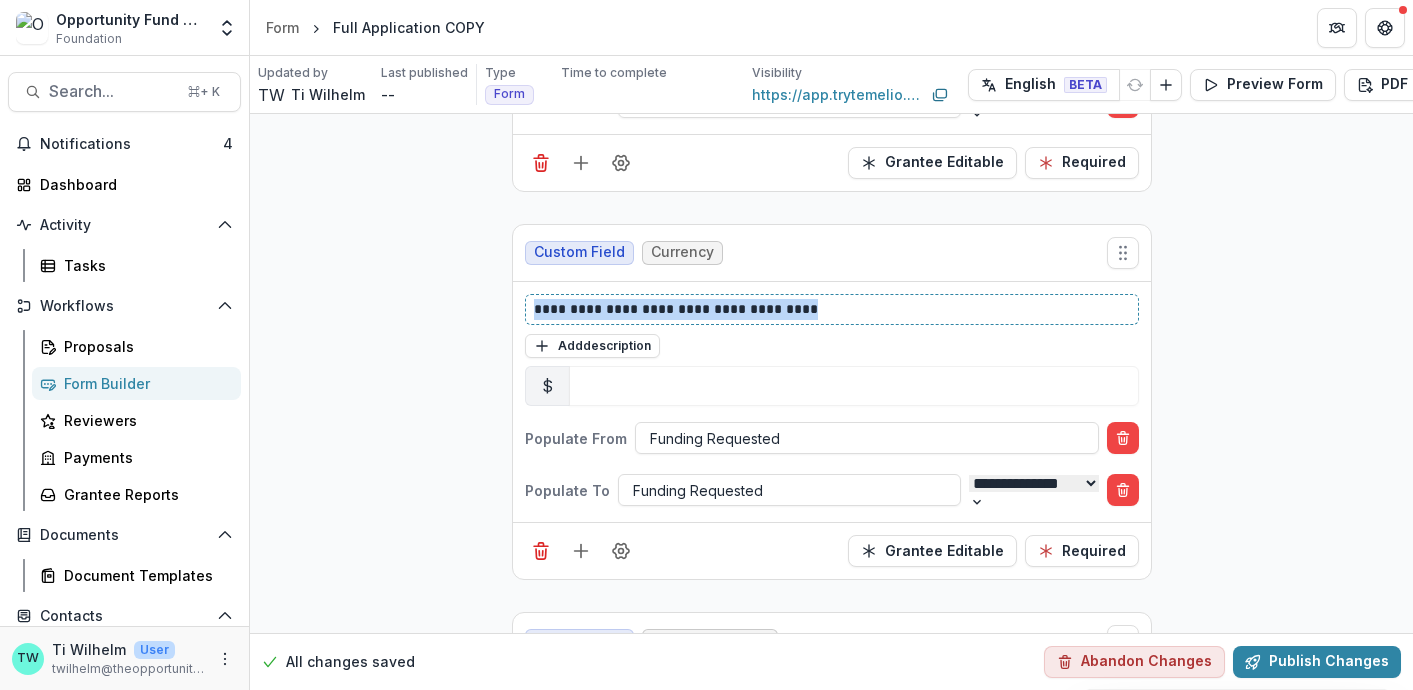 drag, startPoint x: 872, startPoint y: 303, endPoint x: 518, endPoint y: 293, distance: 354.1412 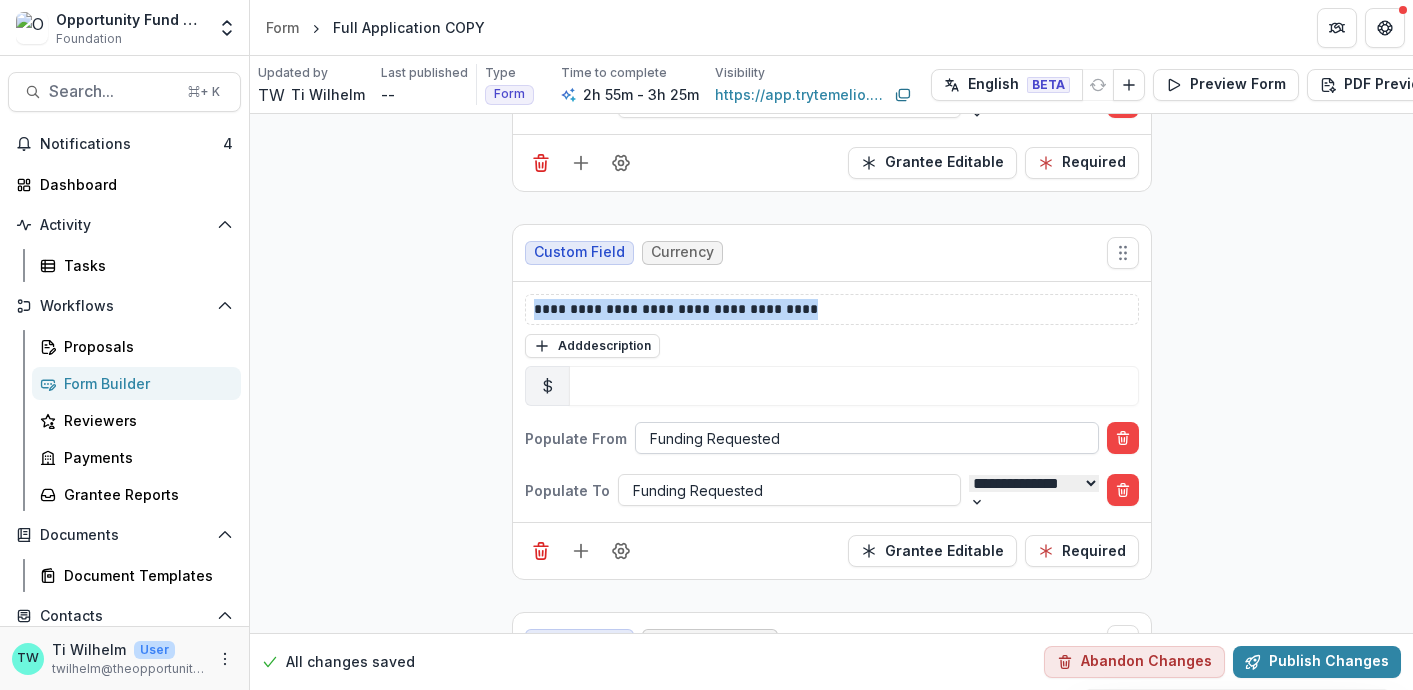 click at bounding box center (867, 438) 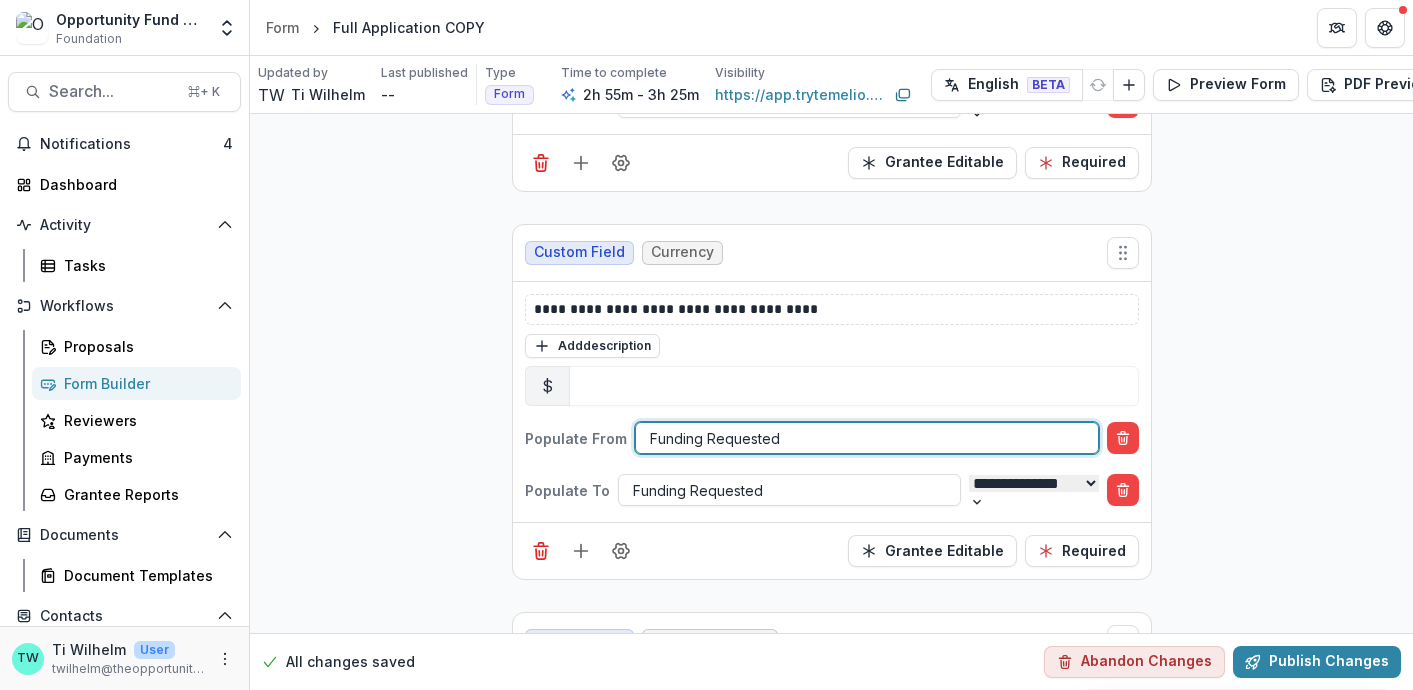 scroll, scrollTop: 4272, scrollLeft: 0, axis: vertical 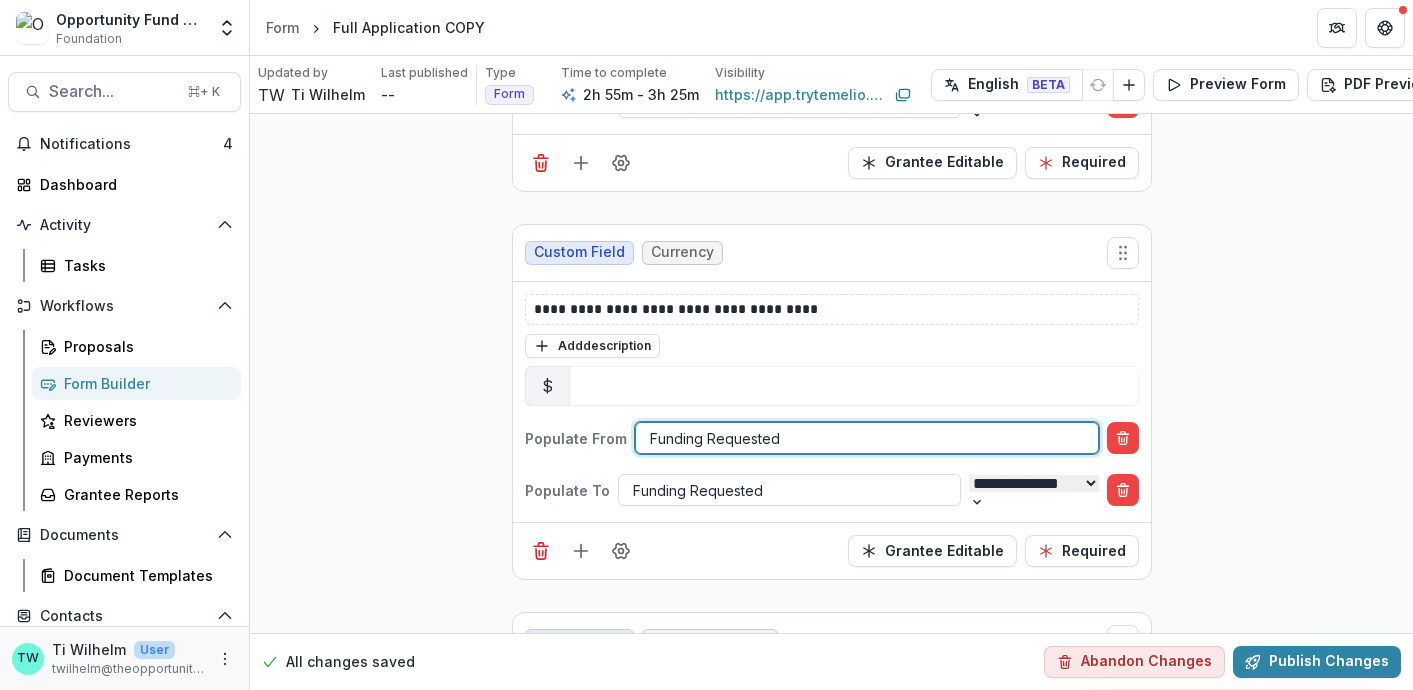click on "**********" at bounding box center [831, 21584] 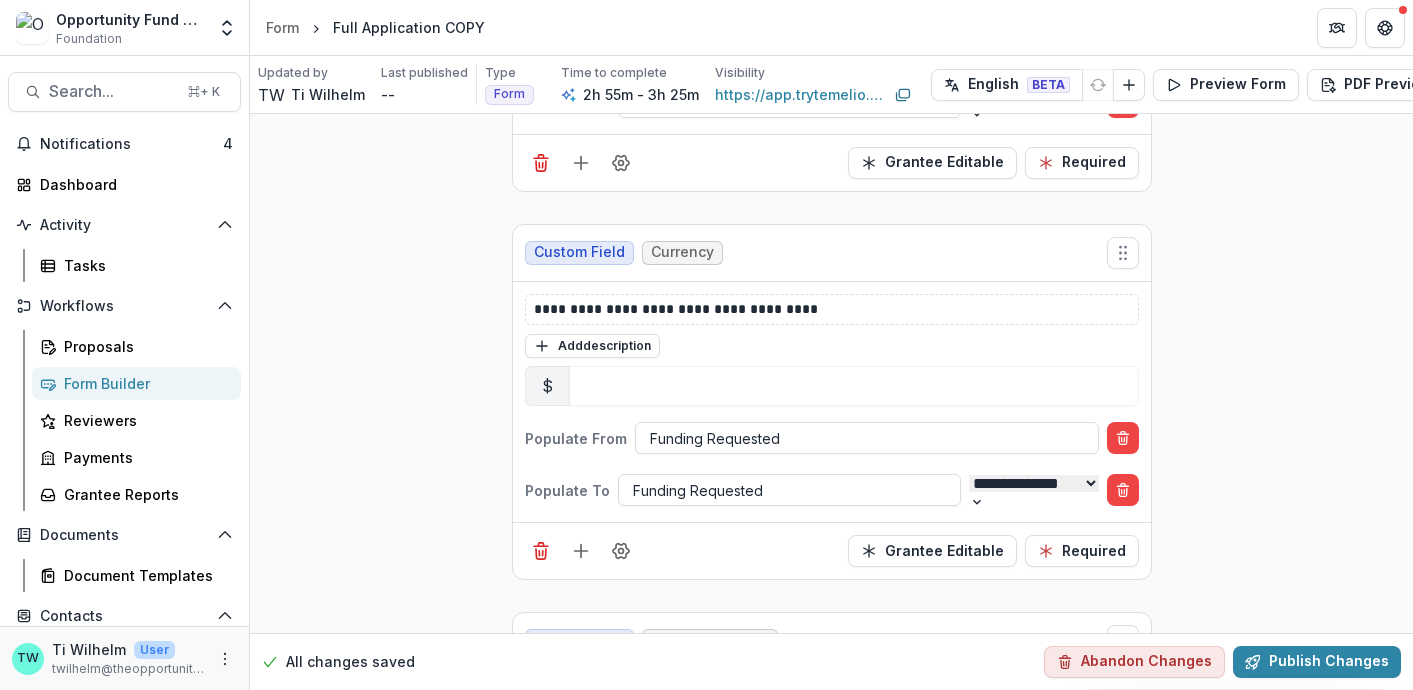click on "Form Builder" at bounding box center (144, 383) 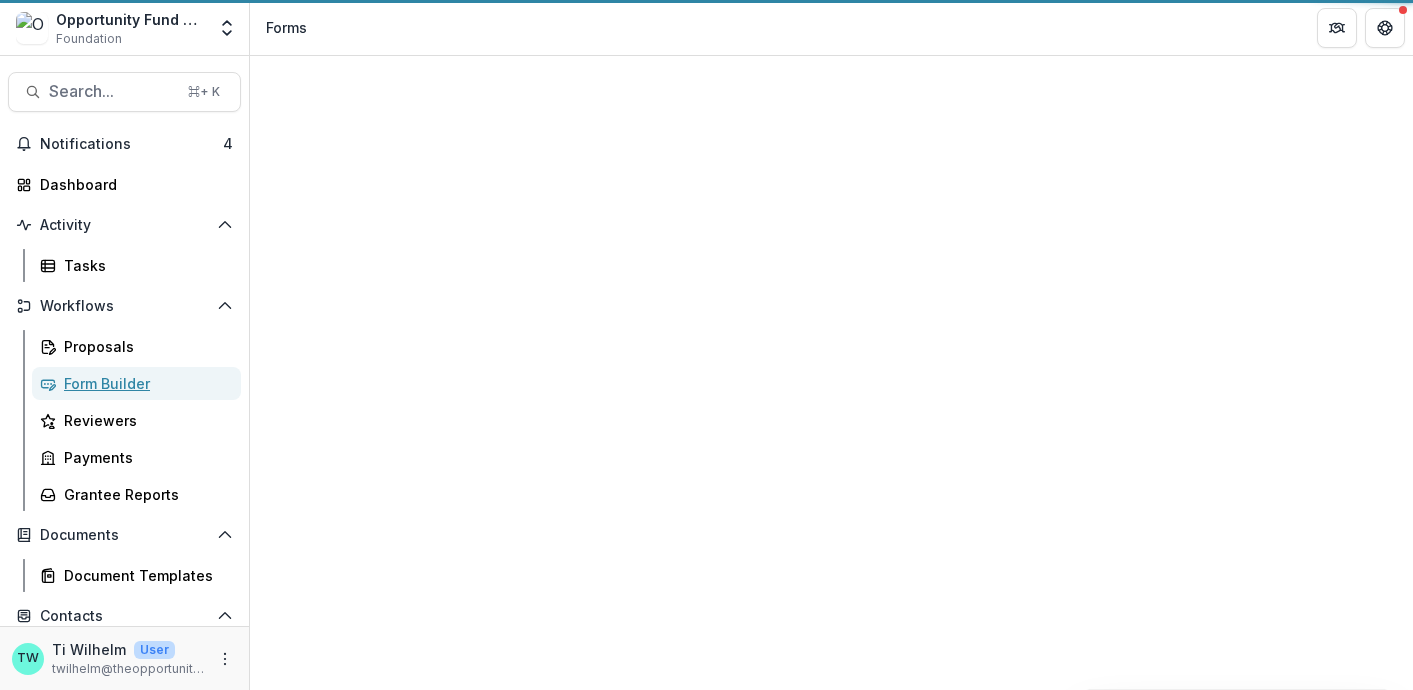 scroll, scrollTop: 0, scrollLeft: 0, axis: both 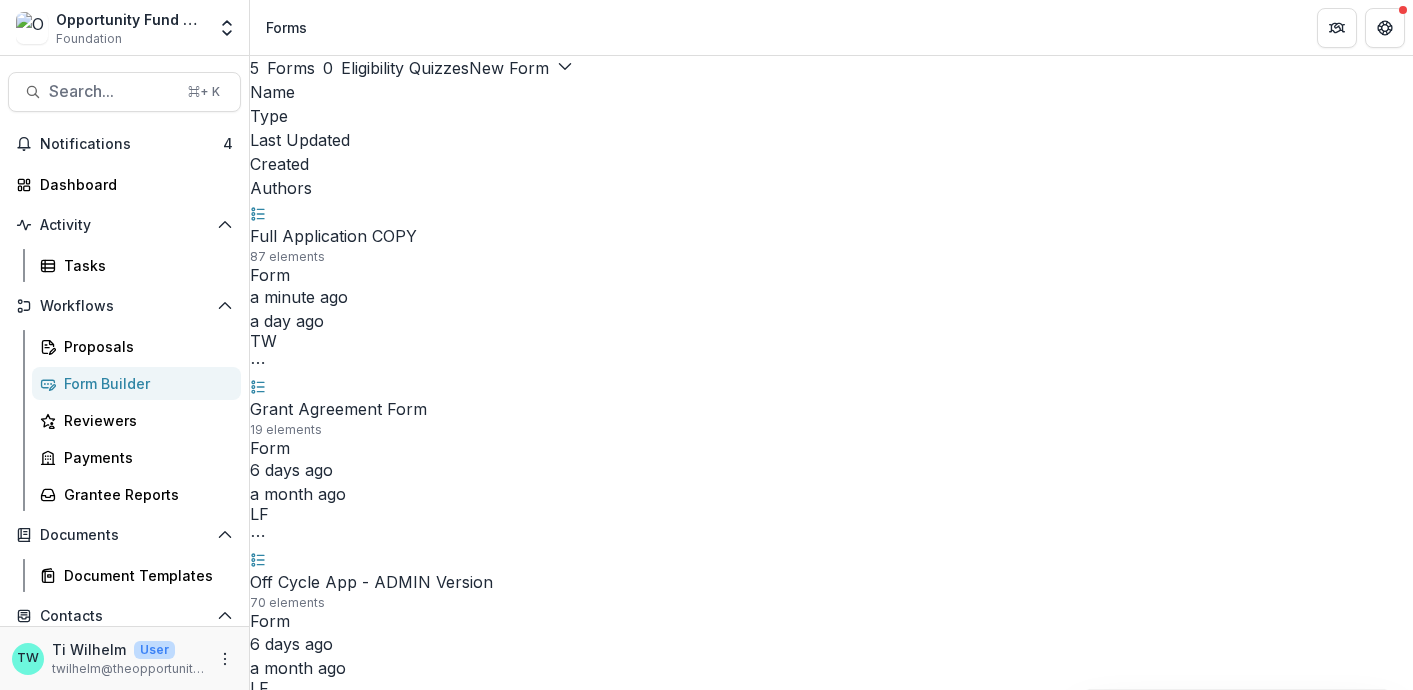click 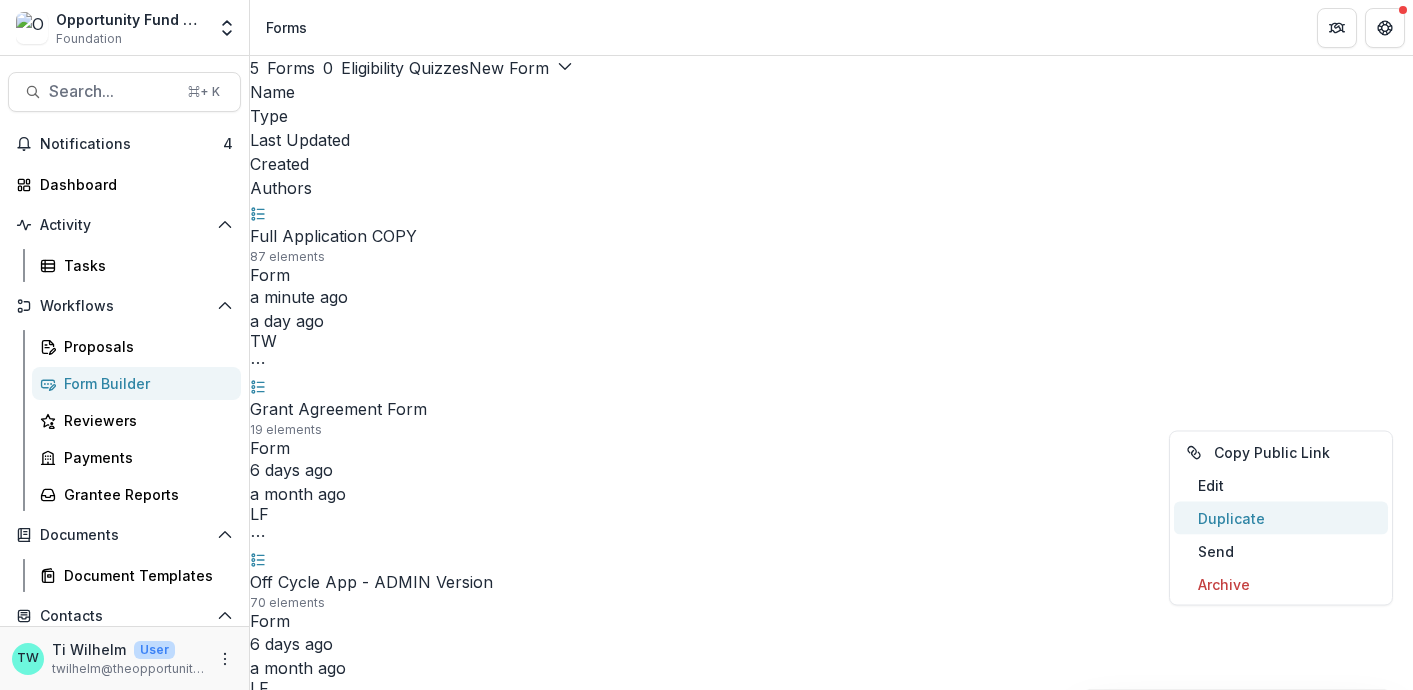 click on "Duplicate" at bounding box center [1281, 518] 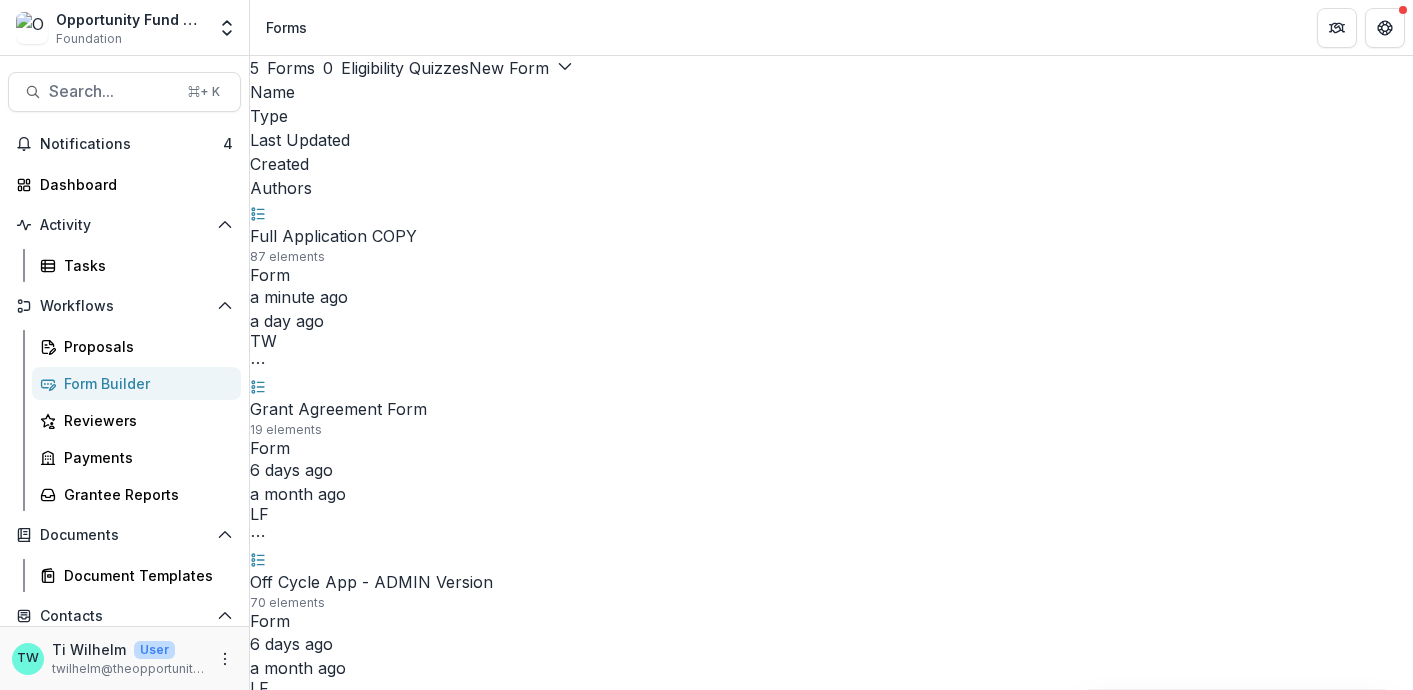 type 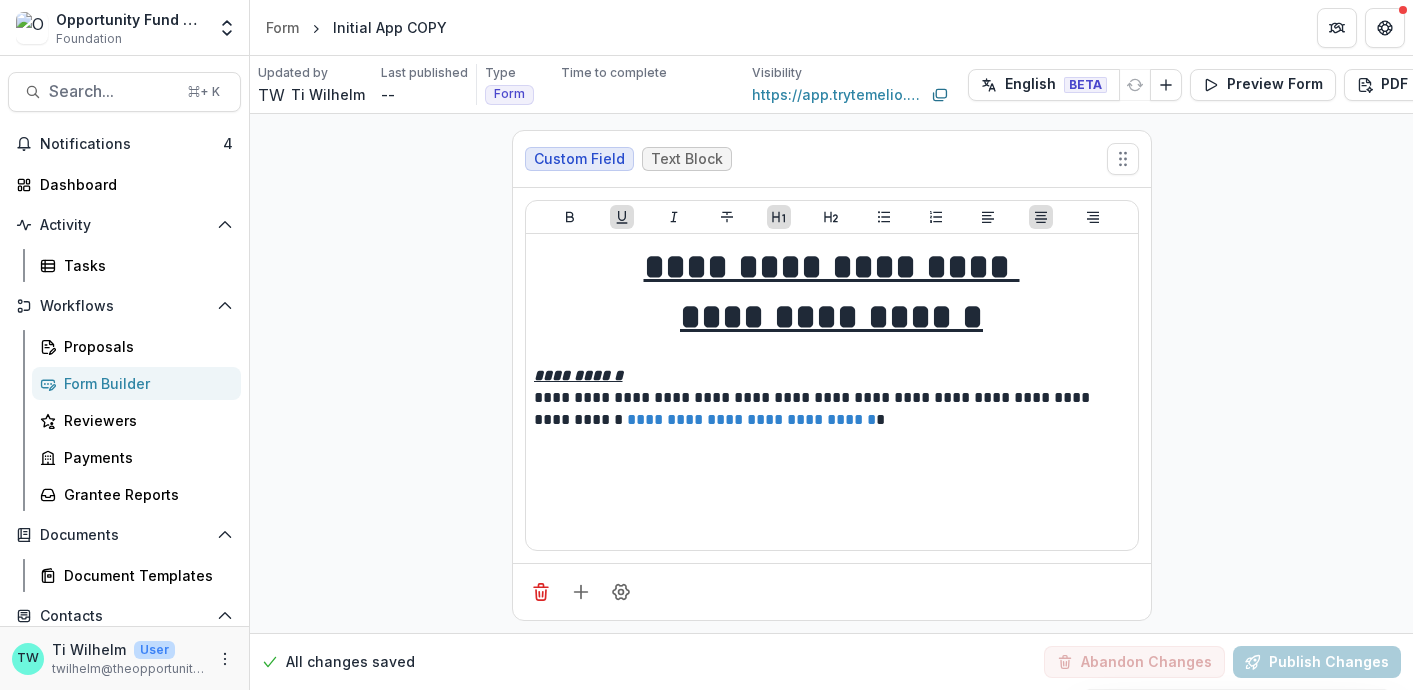 click on "Form Builder" at bounding box center [144, 383] 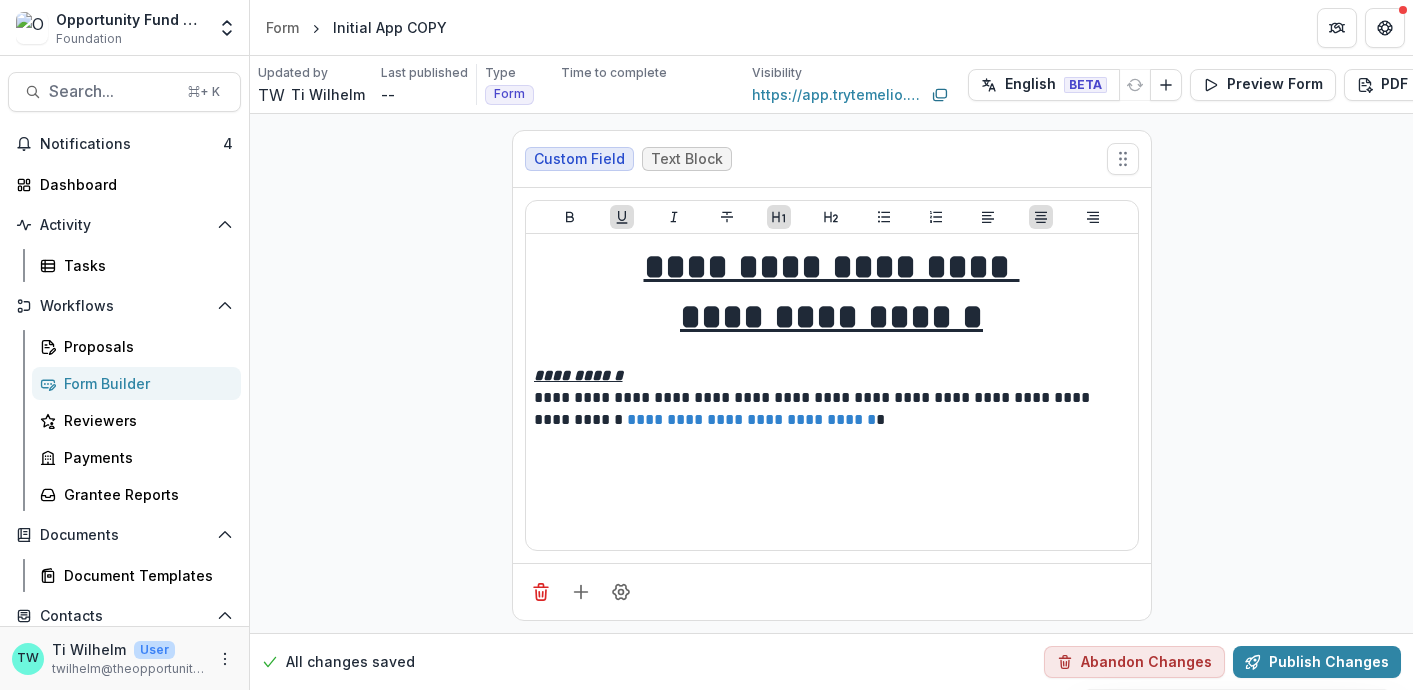 scroll, scrollTop: 0, scrollLeft: 0, axis: both 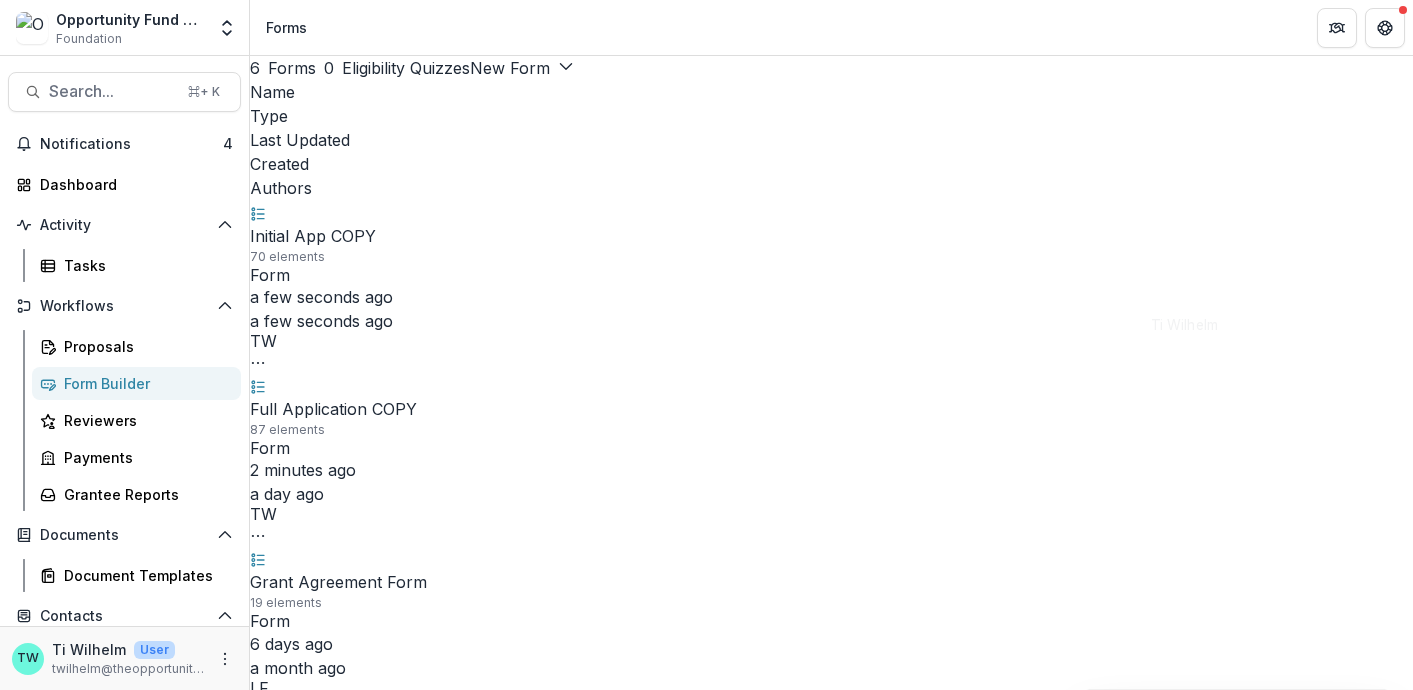 click 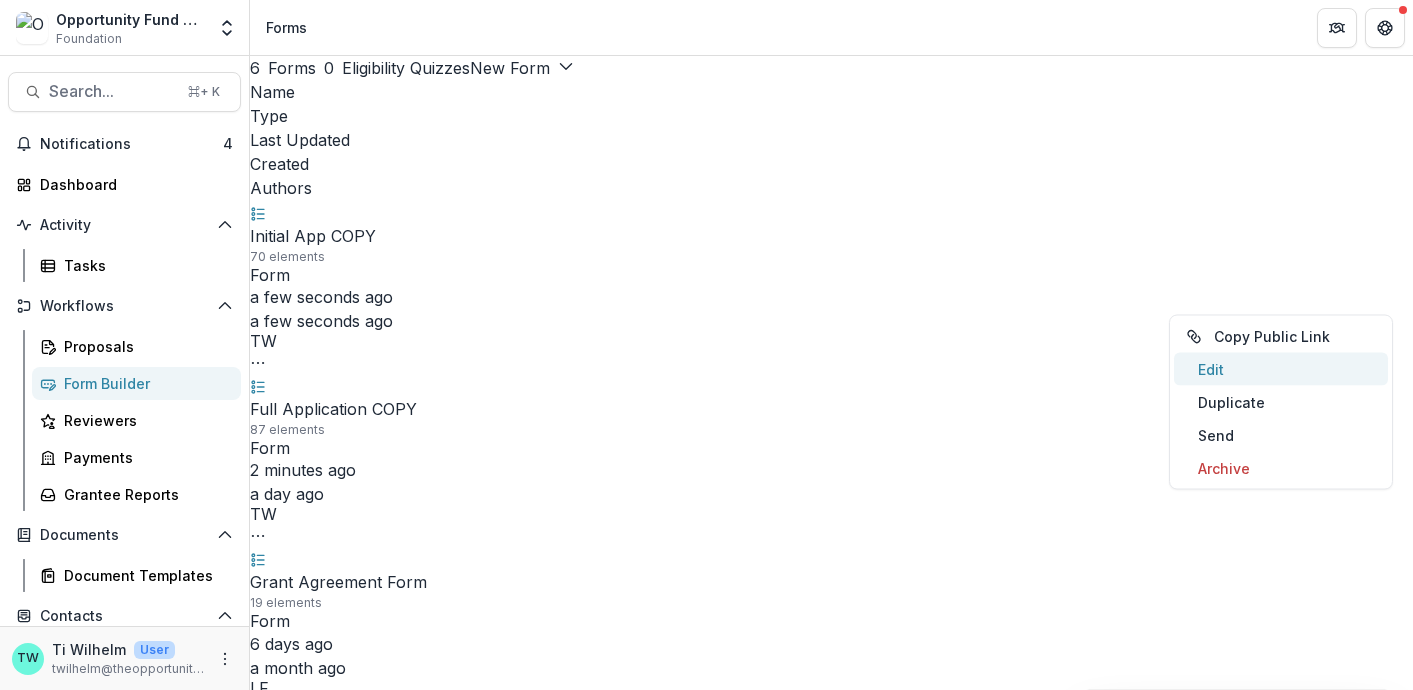 click on "Edit" at bounding box center [1281, 369] 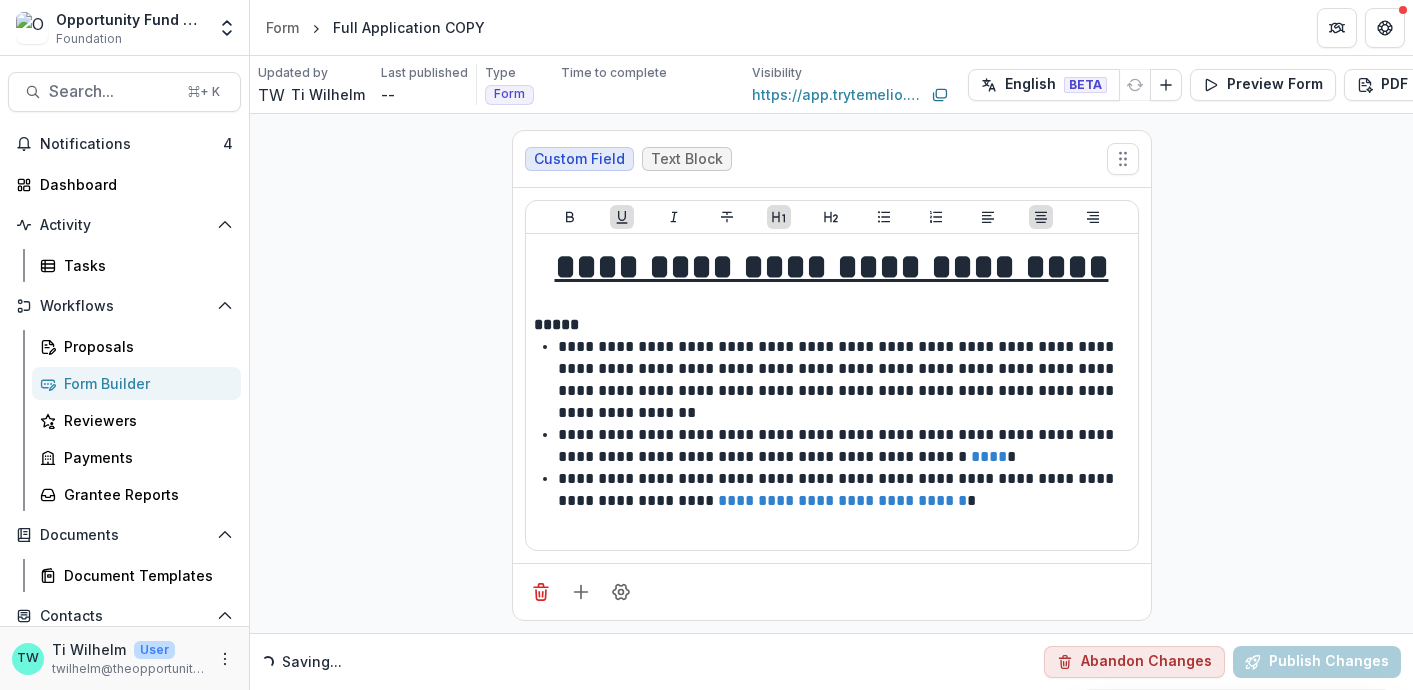 click on "Full Application COPY" at bounding box center [409, 27] 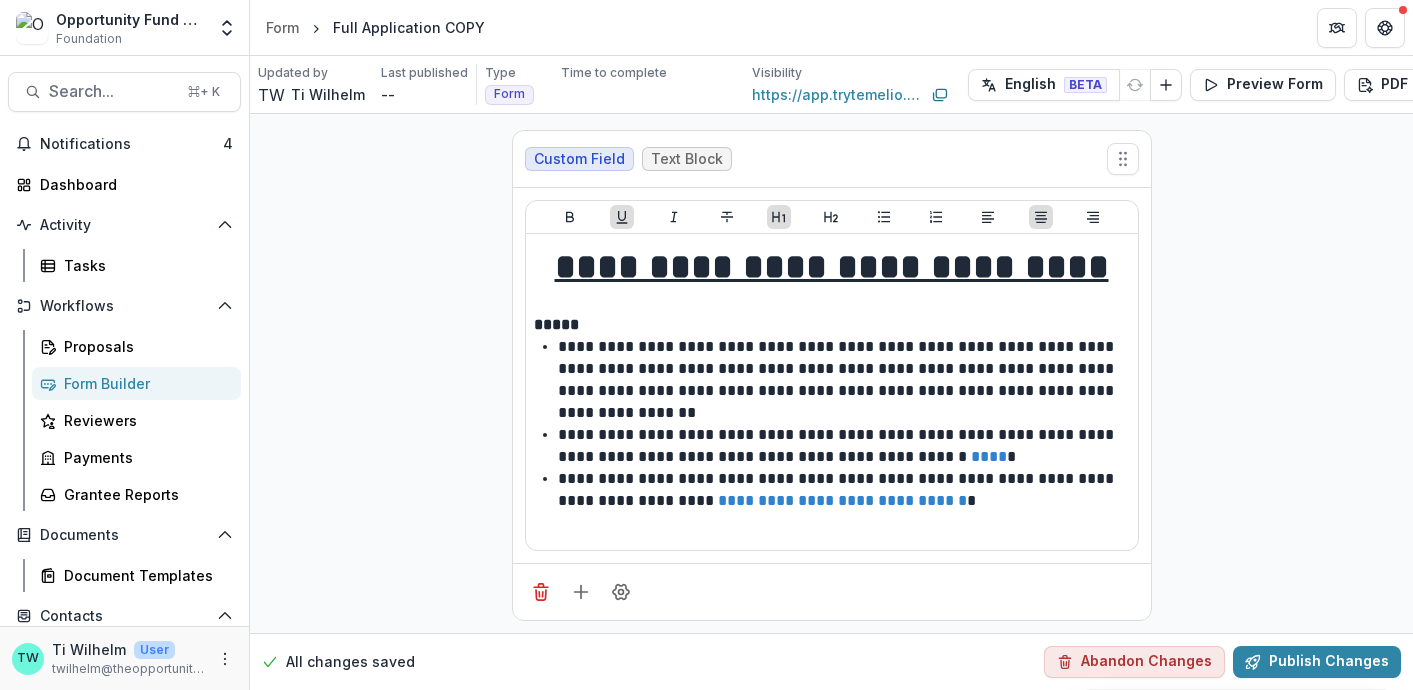 click on "Full Application COPY" at bounding box center (409, 27) 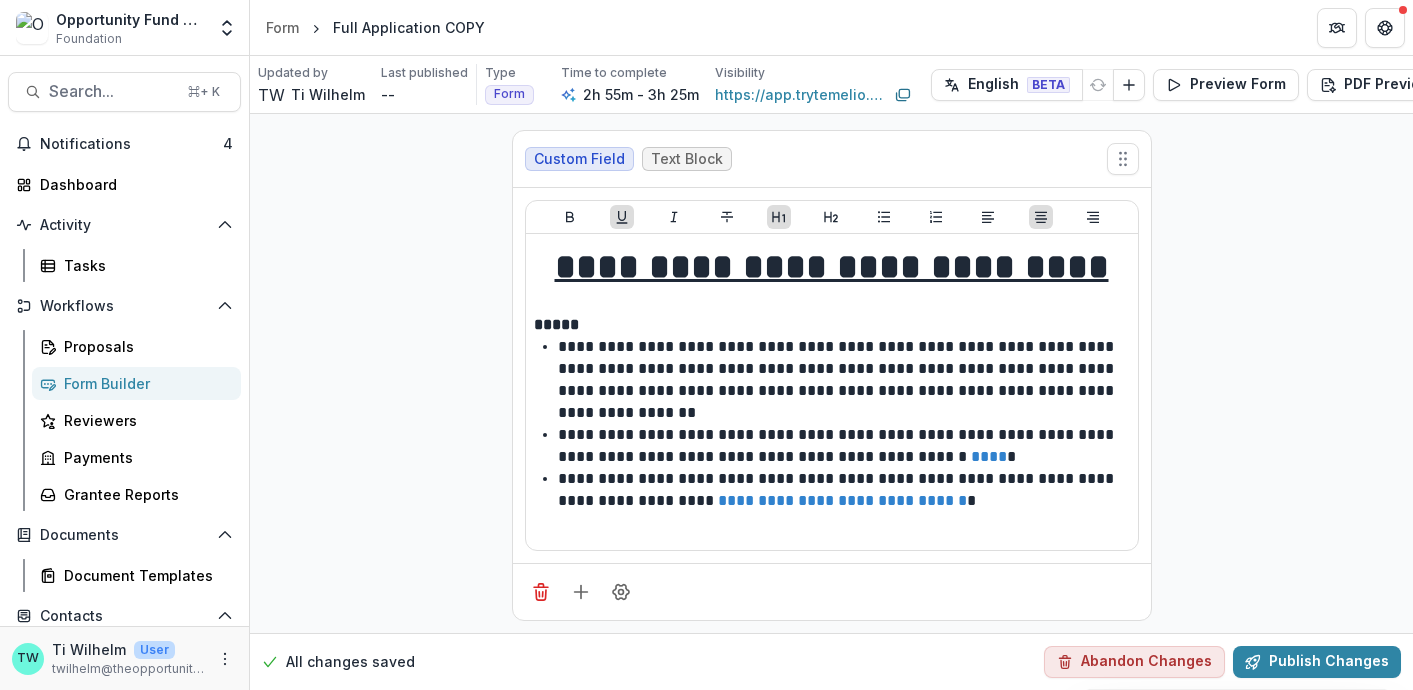 click on "Full Application COPY" at bounding box center (409, 27) 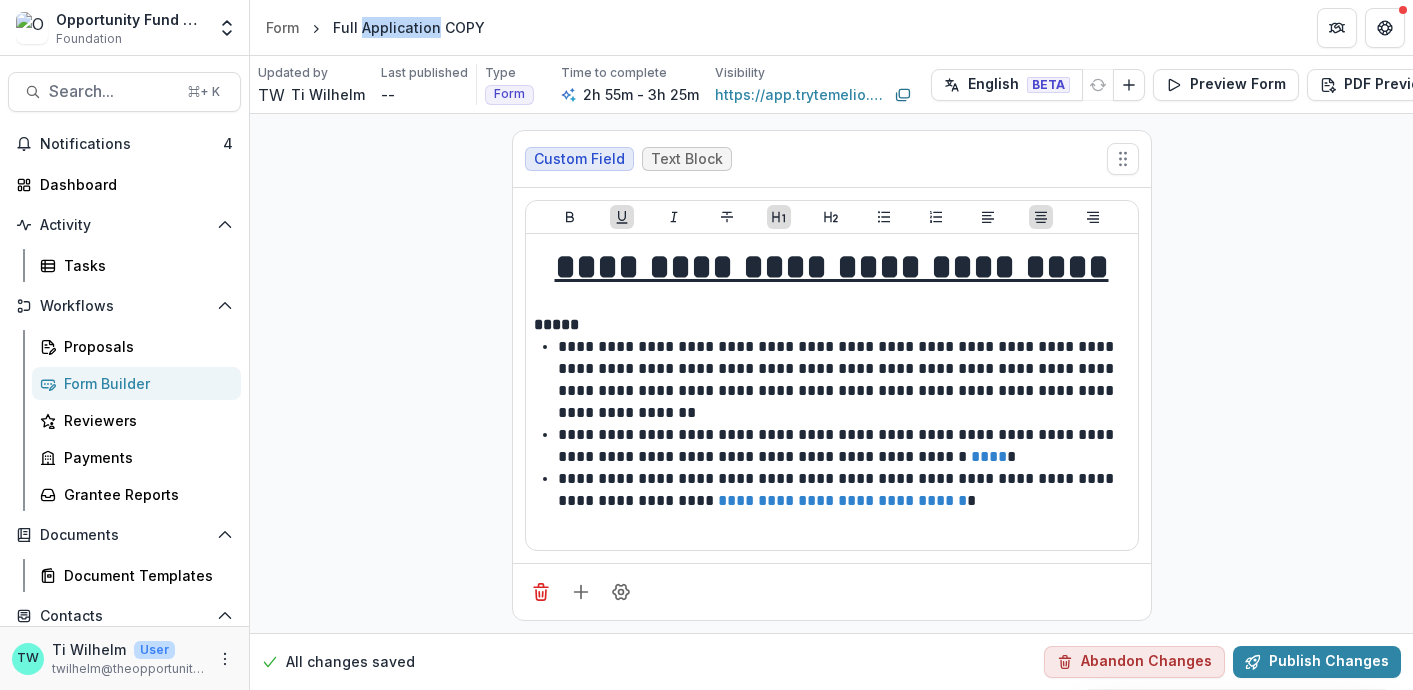click on "Full Application COPY" at bounding box center [409, 27] 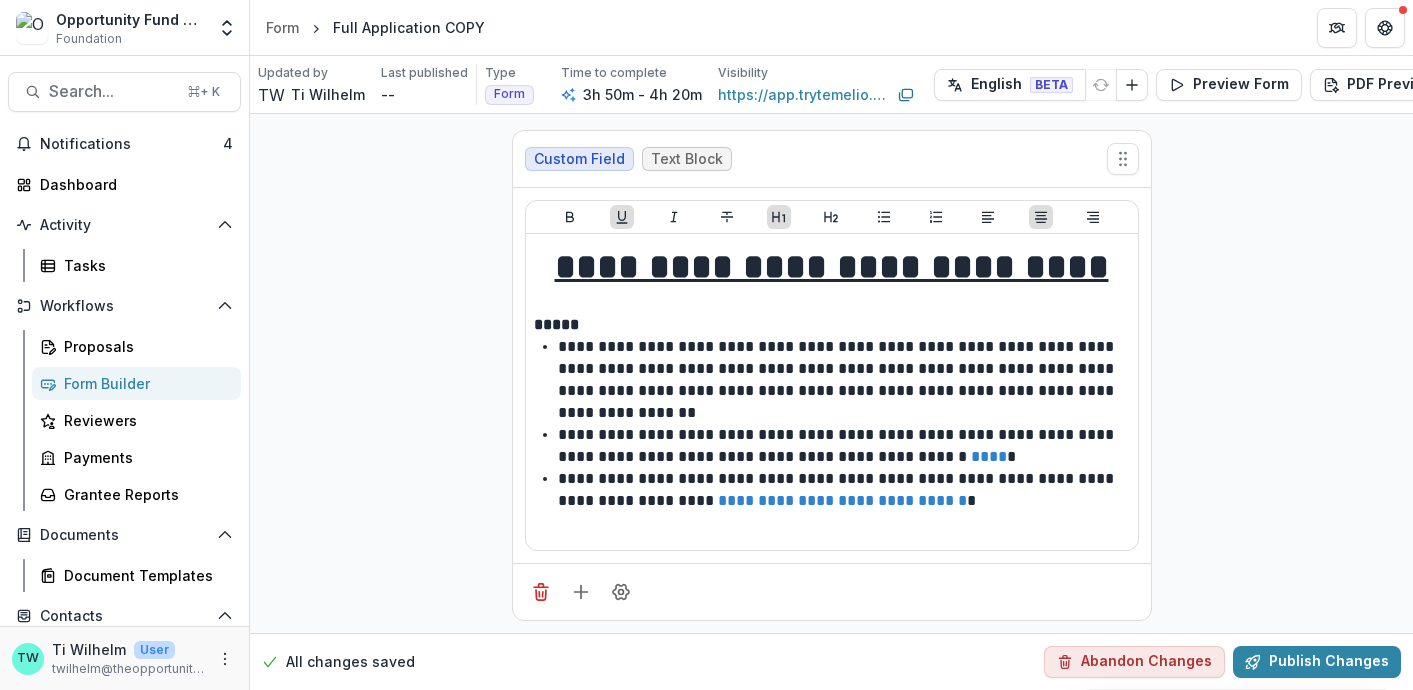 click on "Full Application COPY" at bounding box center (409, 27) 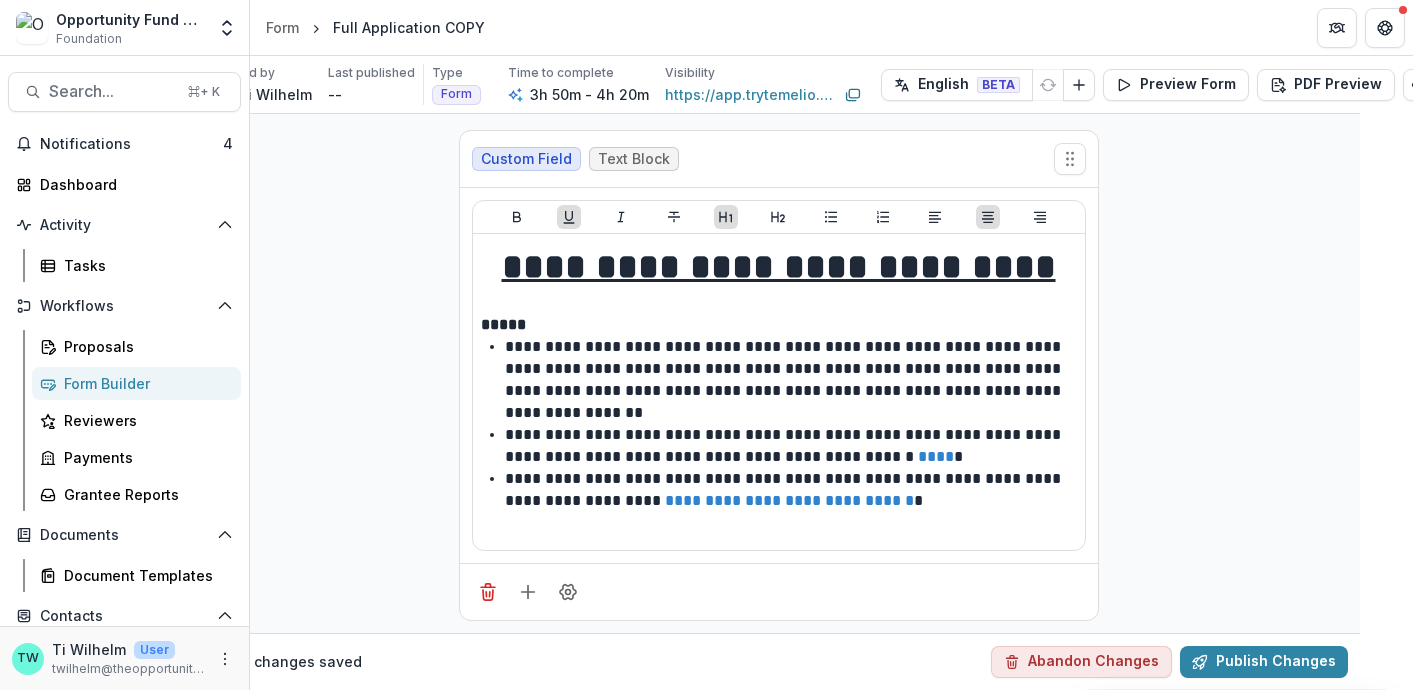 scroll, scrollTop: 0, scrollLeft: 0, axis: both 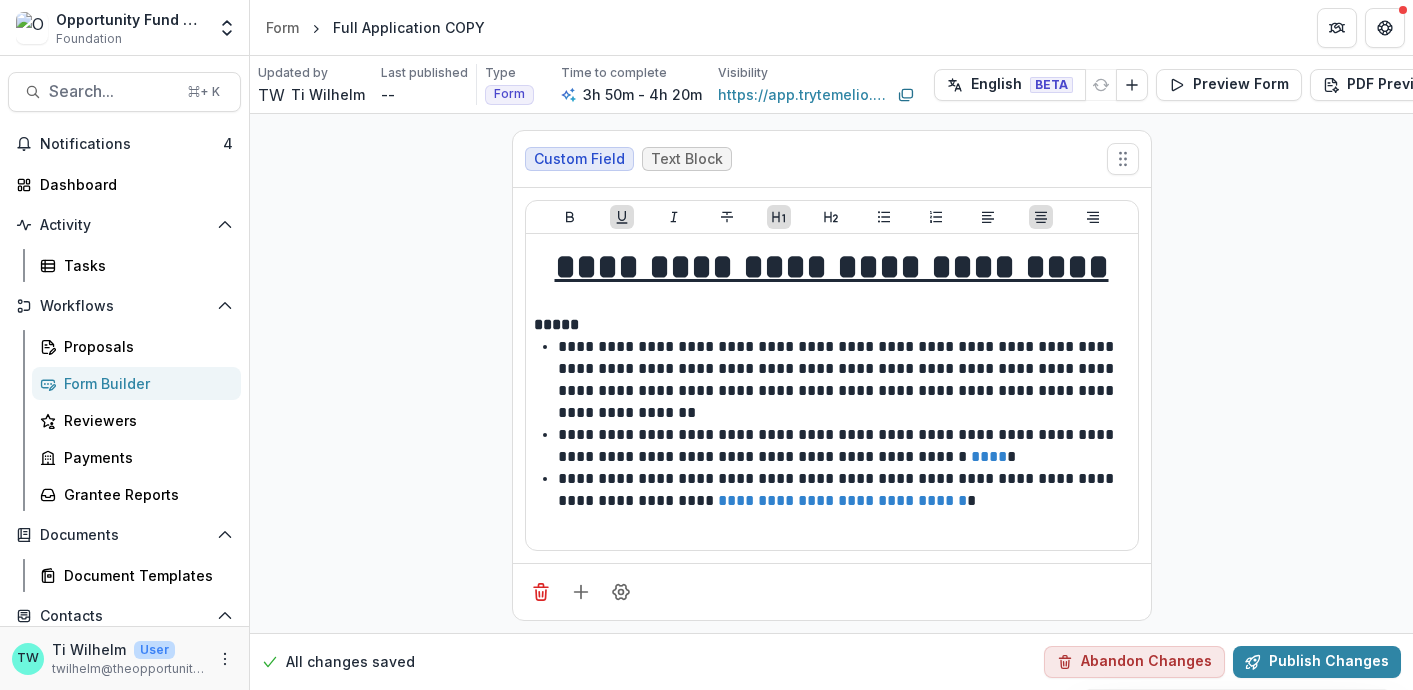 click 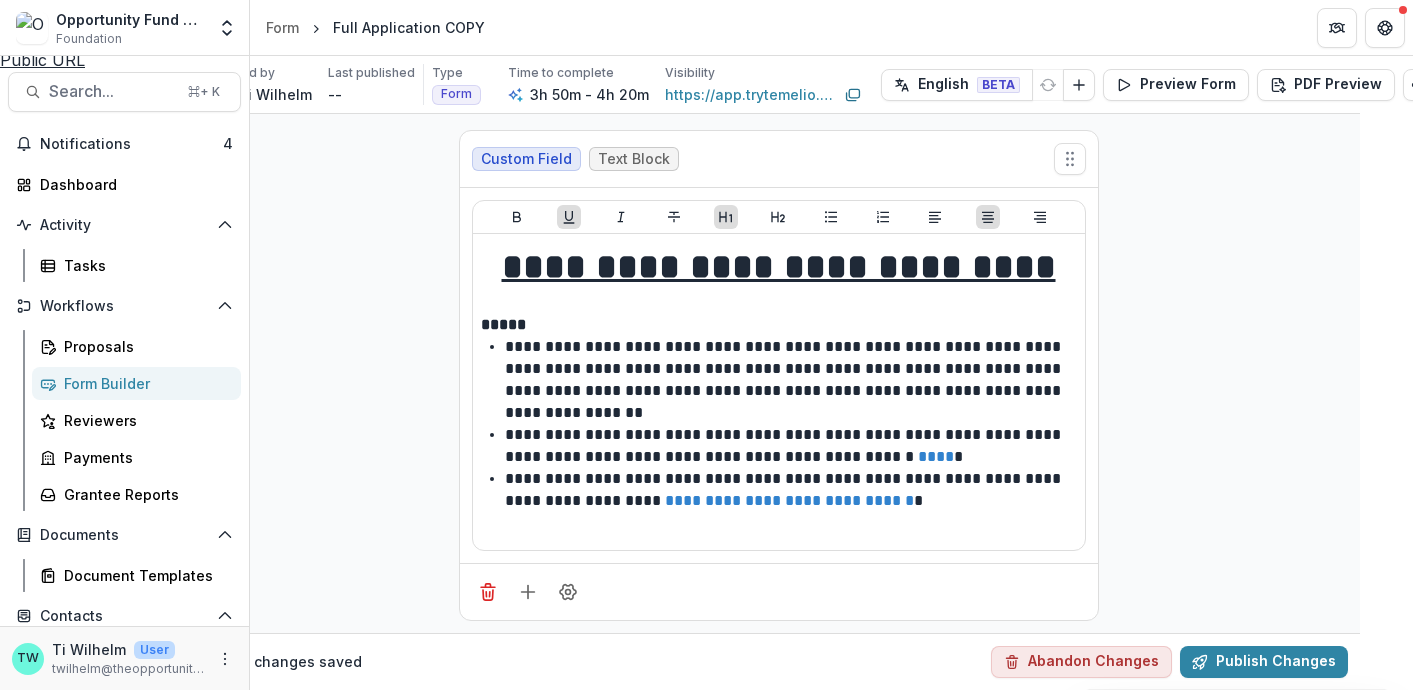 click on "**********" at bounding box center (134, 1499) 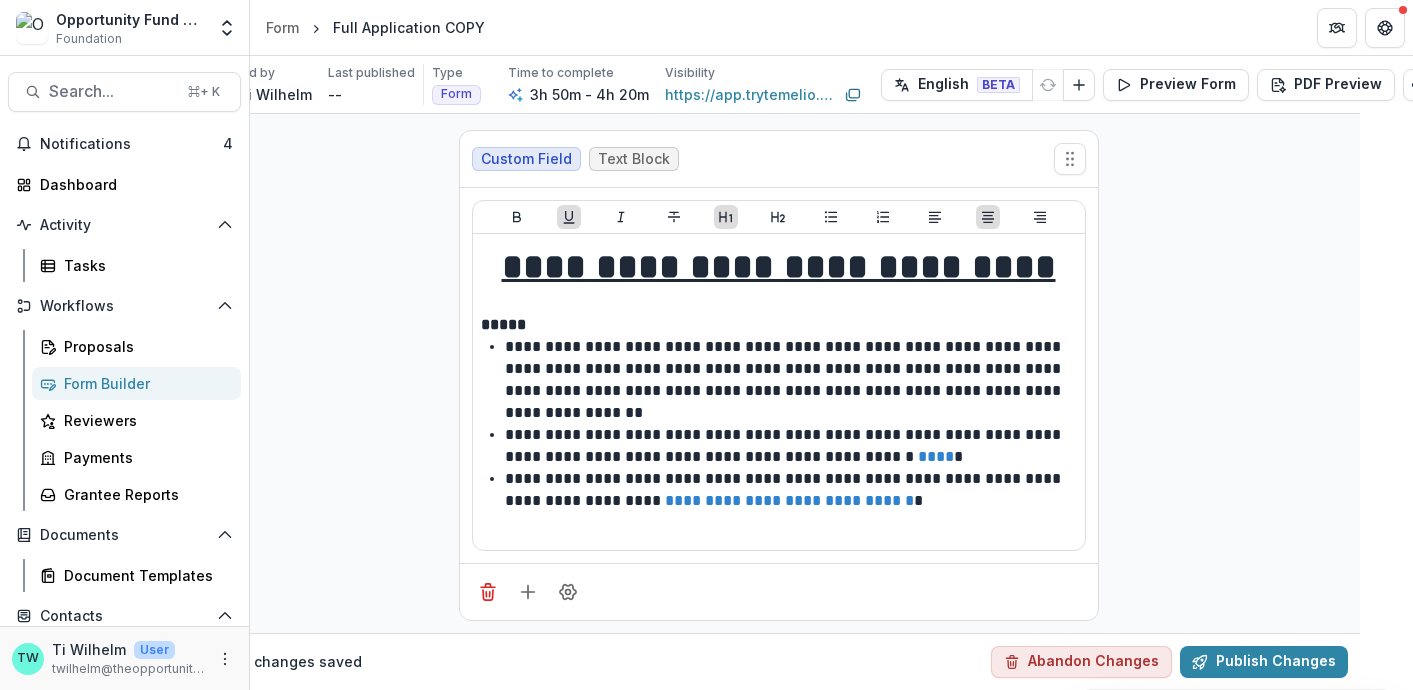 scroll, scrollTop: 0, scrollLeft: 0, axis: both 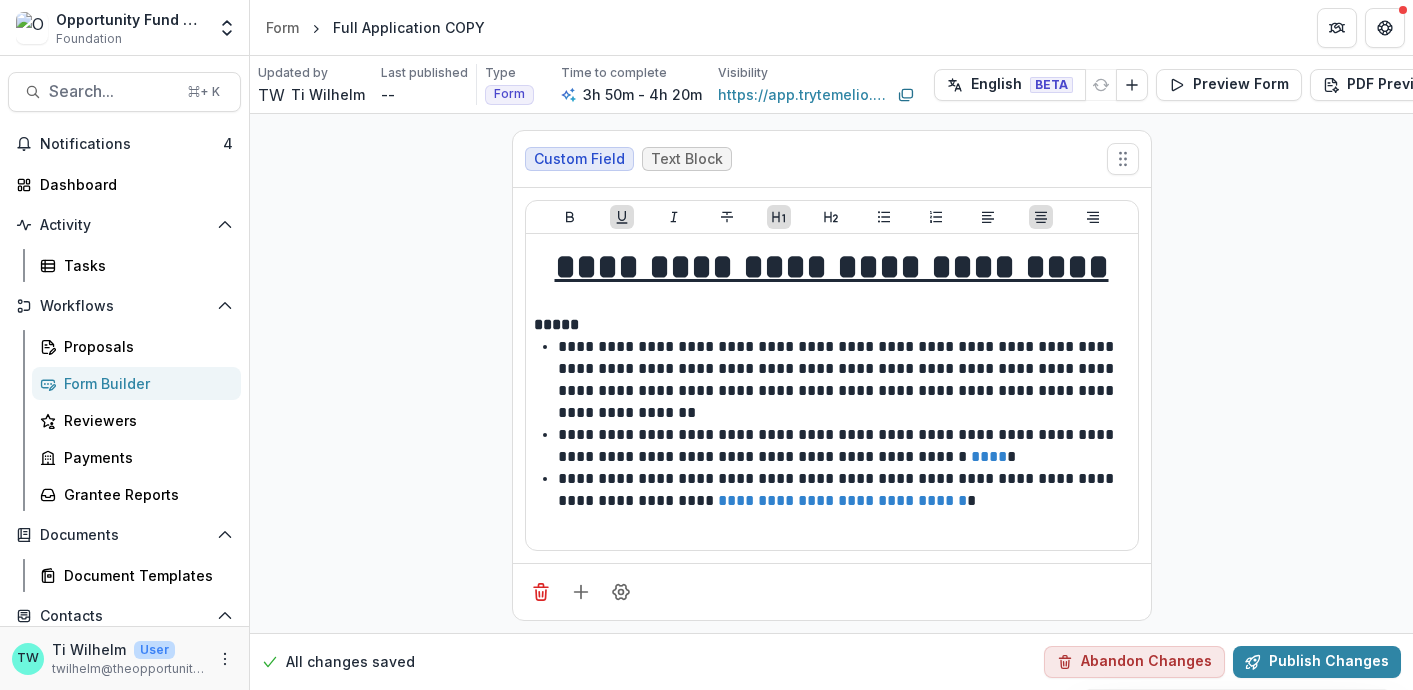 click on "Form Builder" at bounding box center [144, 383] 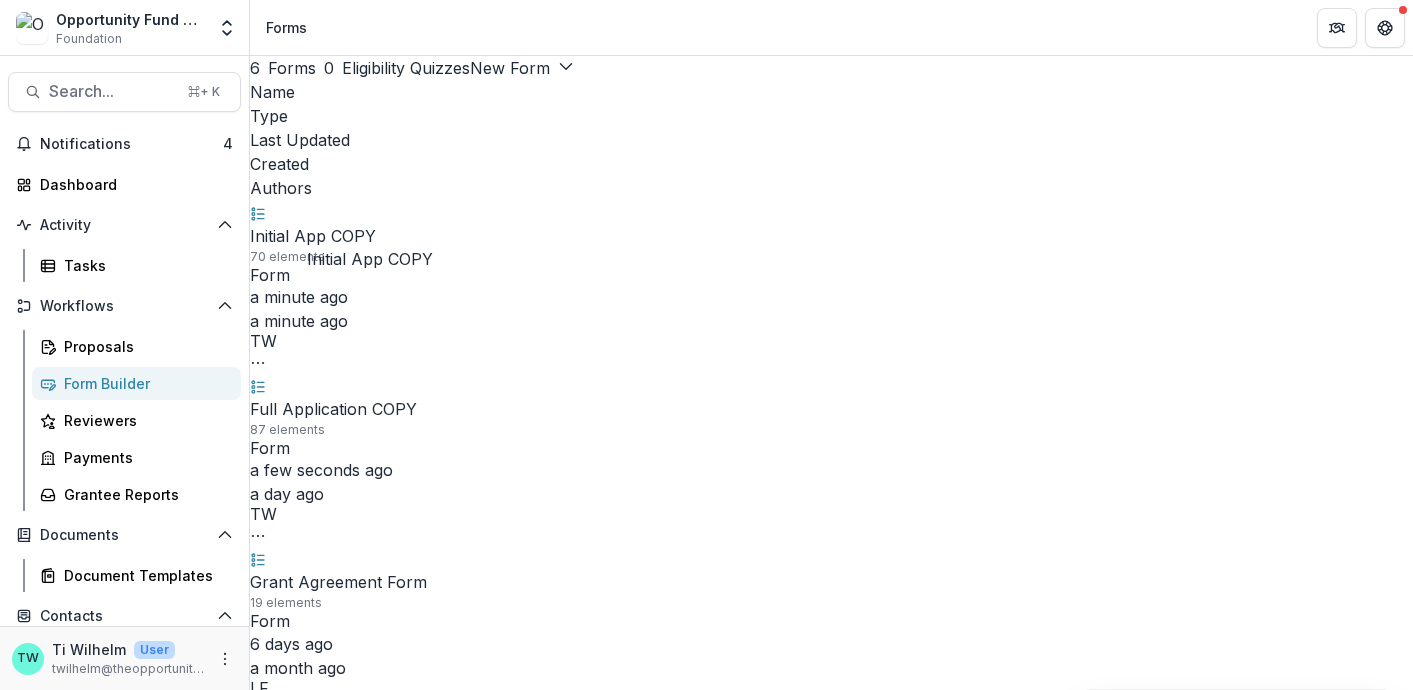 click on "Initial App COPY" at bounding box center [313, 236] 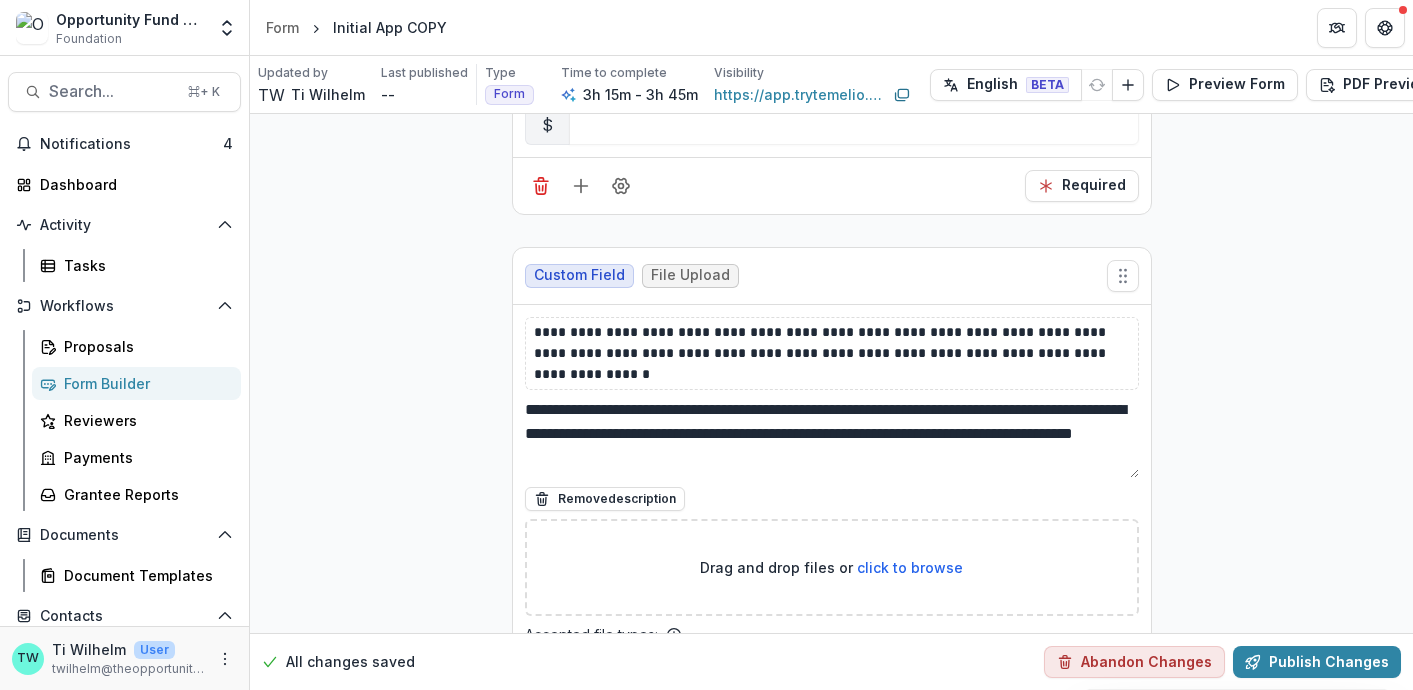 scroll, scrollTop: 9008, scrollLeft: 0, axis: vertical 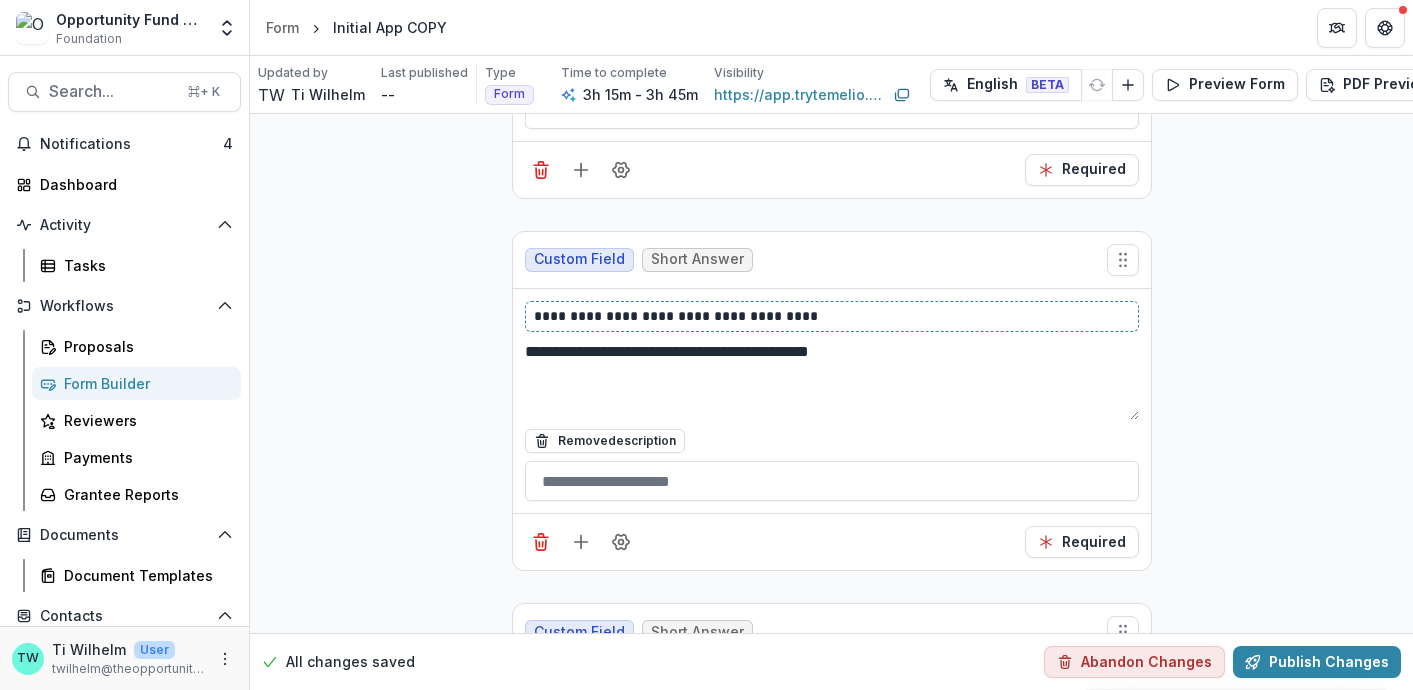 click on "**********" at bounding box center (832, 316) 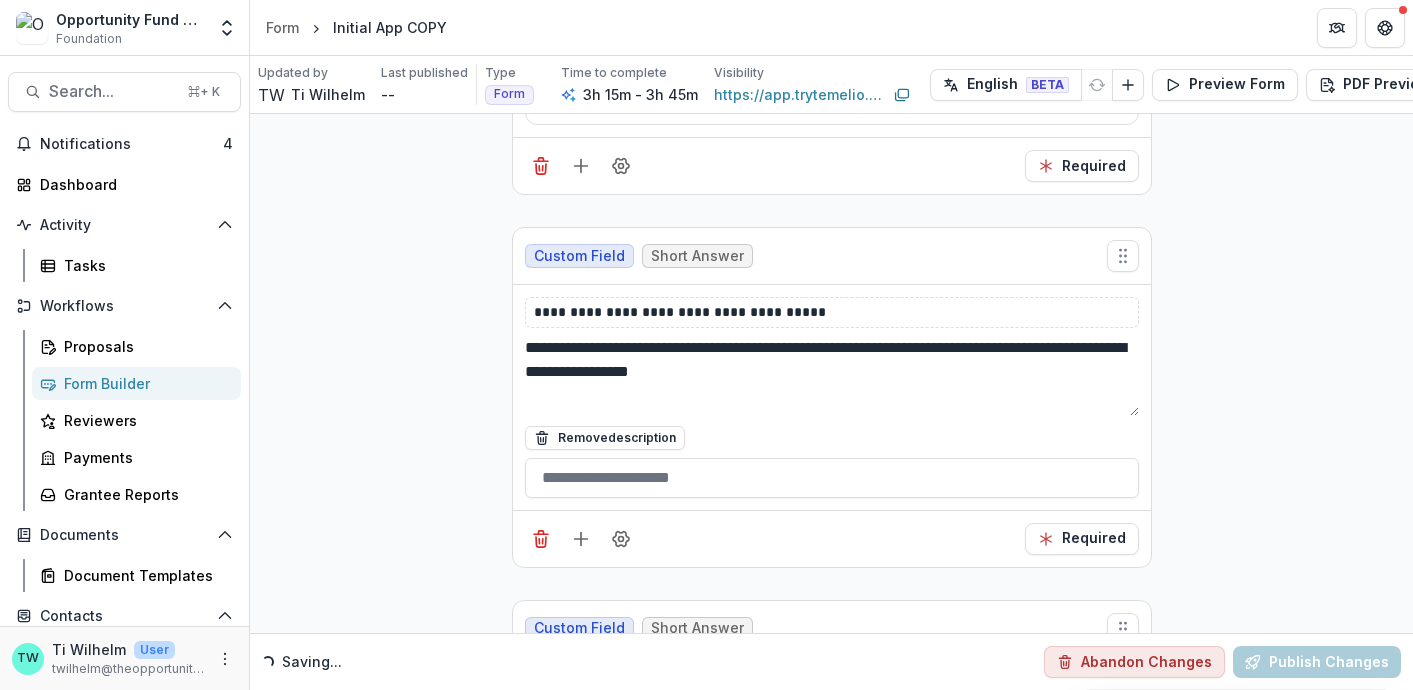 scroll, scrollTop: 11979, scrollLeft: 0, axis: vertical 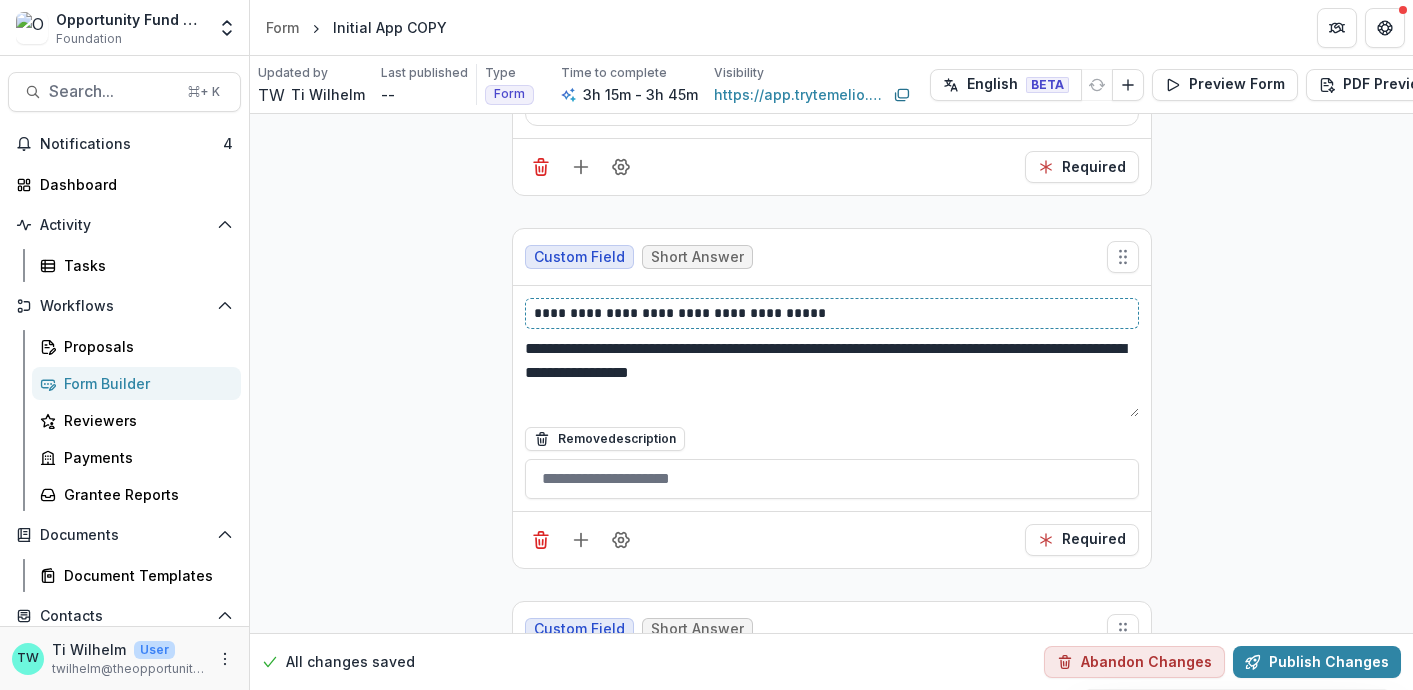 click on "**********" at bounding box center [832, 313] 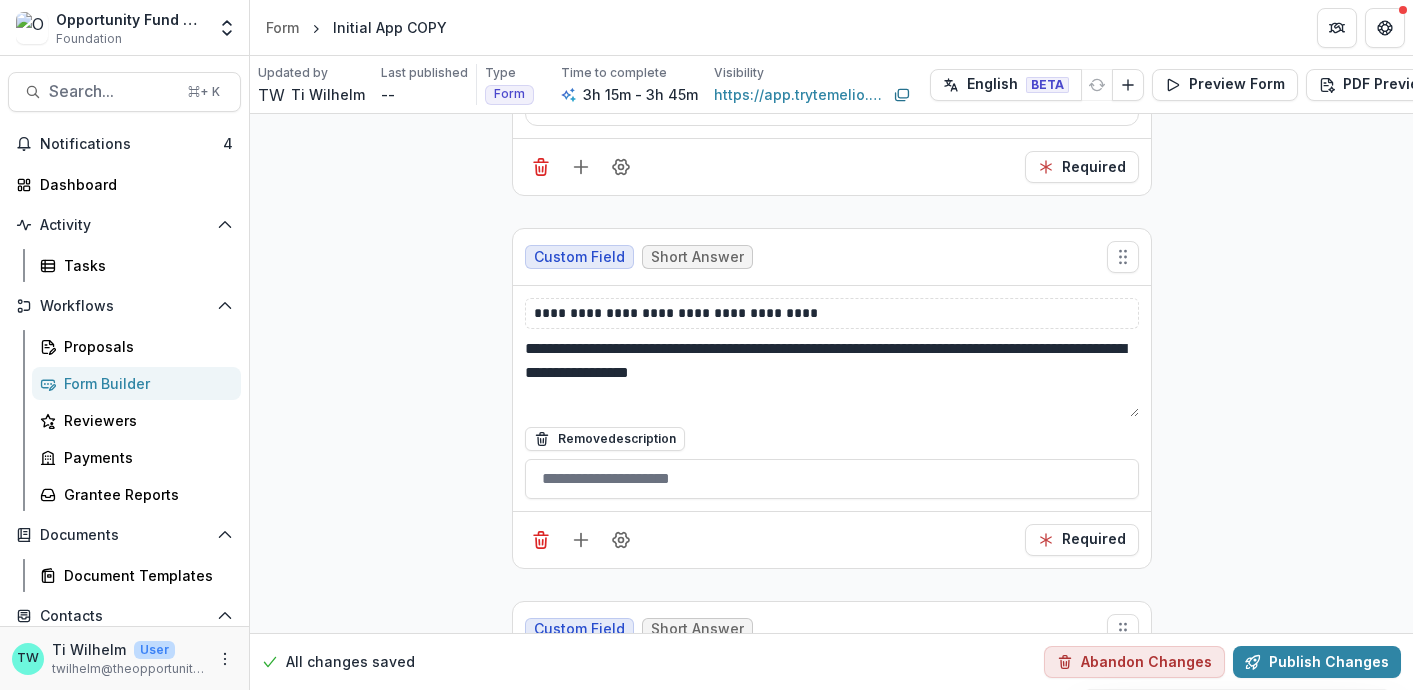 click on "**********" at bounding box center (831, 7520) 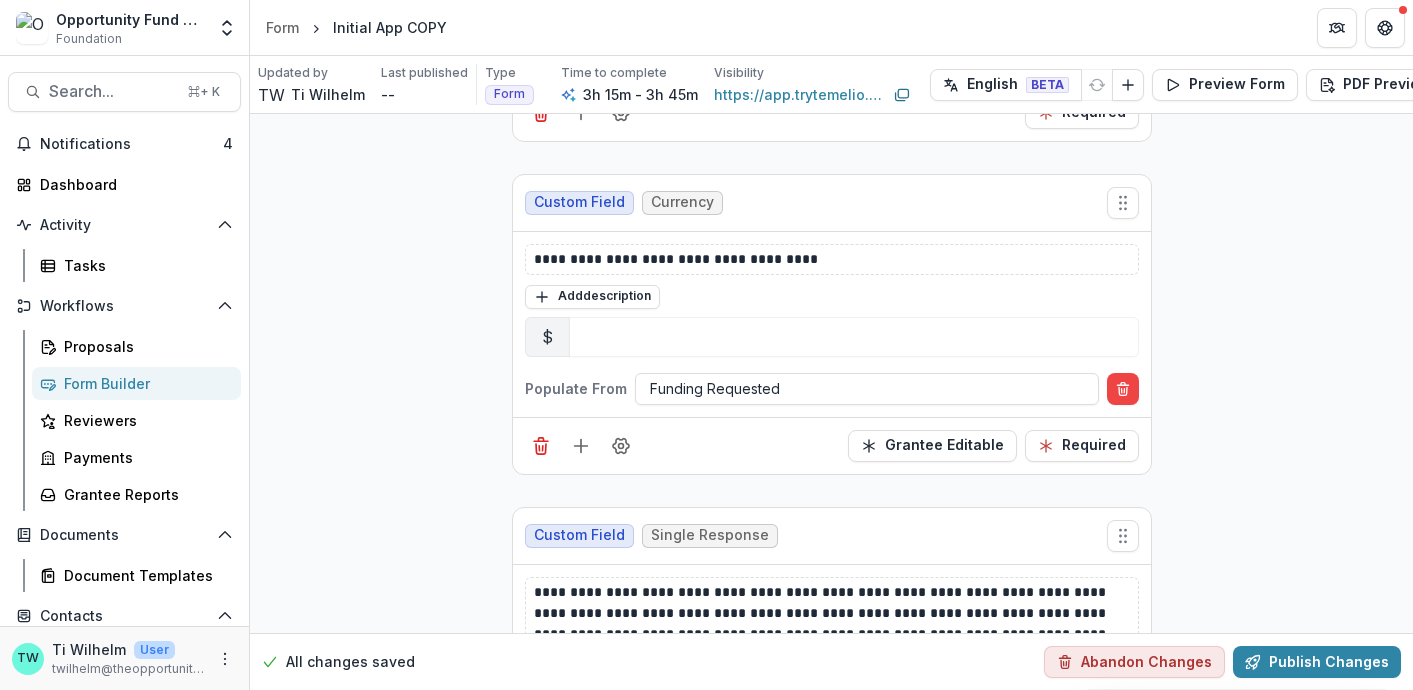 scroll, scrollTop: 15094, scrollLeft: 0, axis: vertical 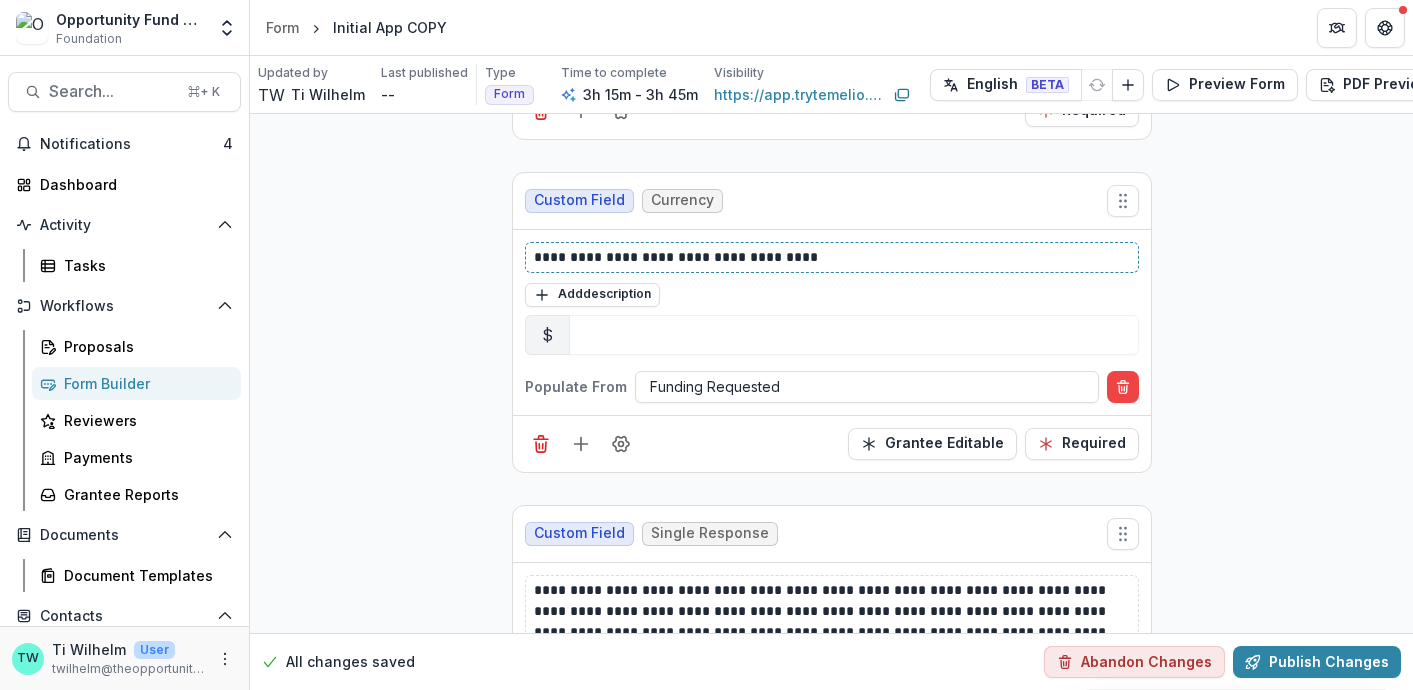 click on "**********" at bounding box center [832, 257] 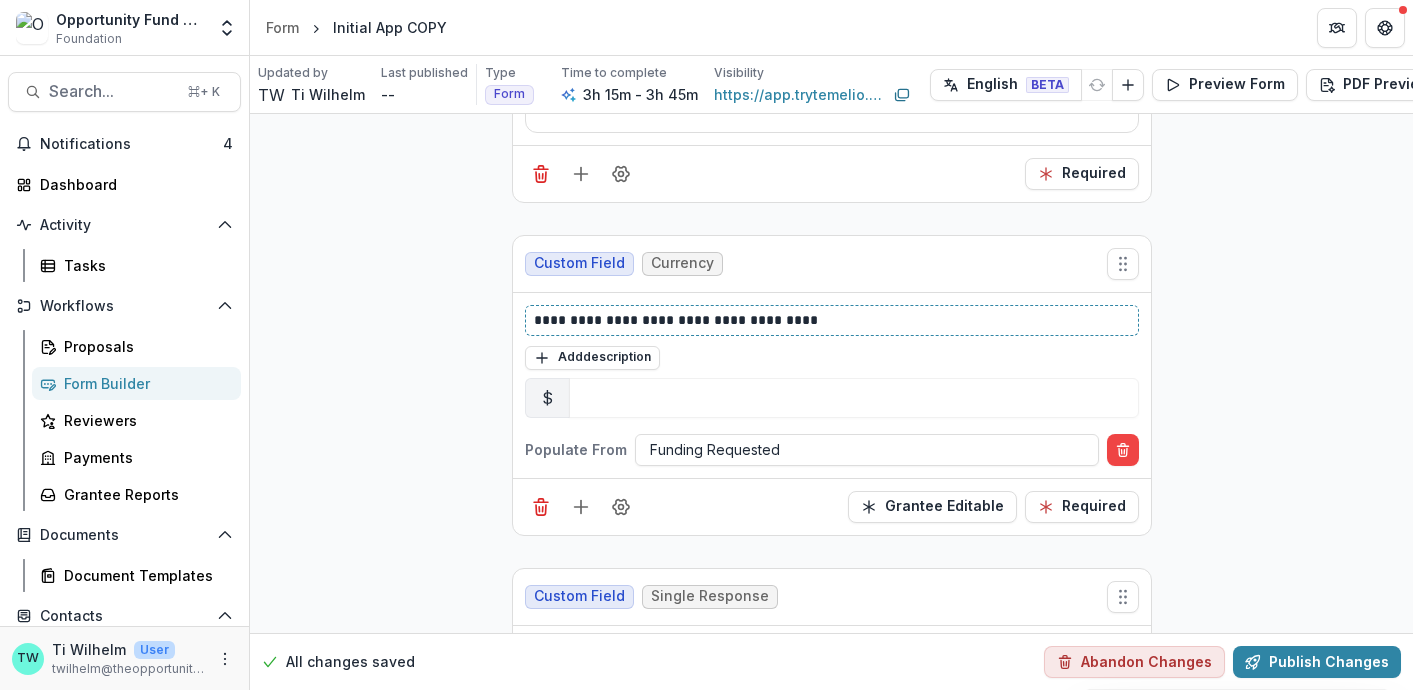 scroll, scrollTop: 15034, scrollLeft: 0, axis: vertical 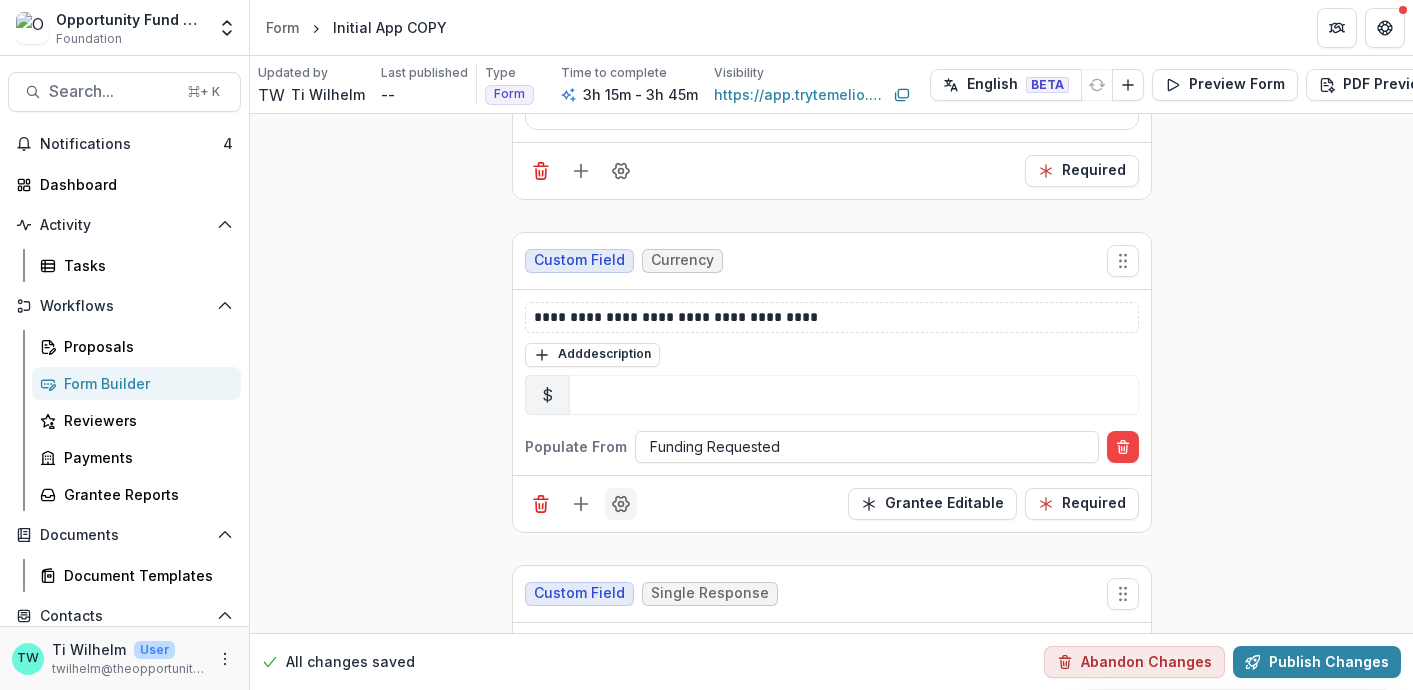 click 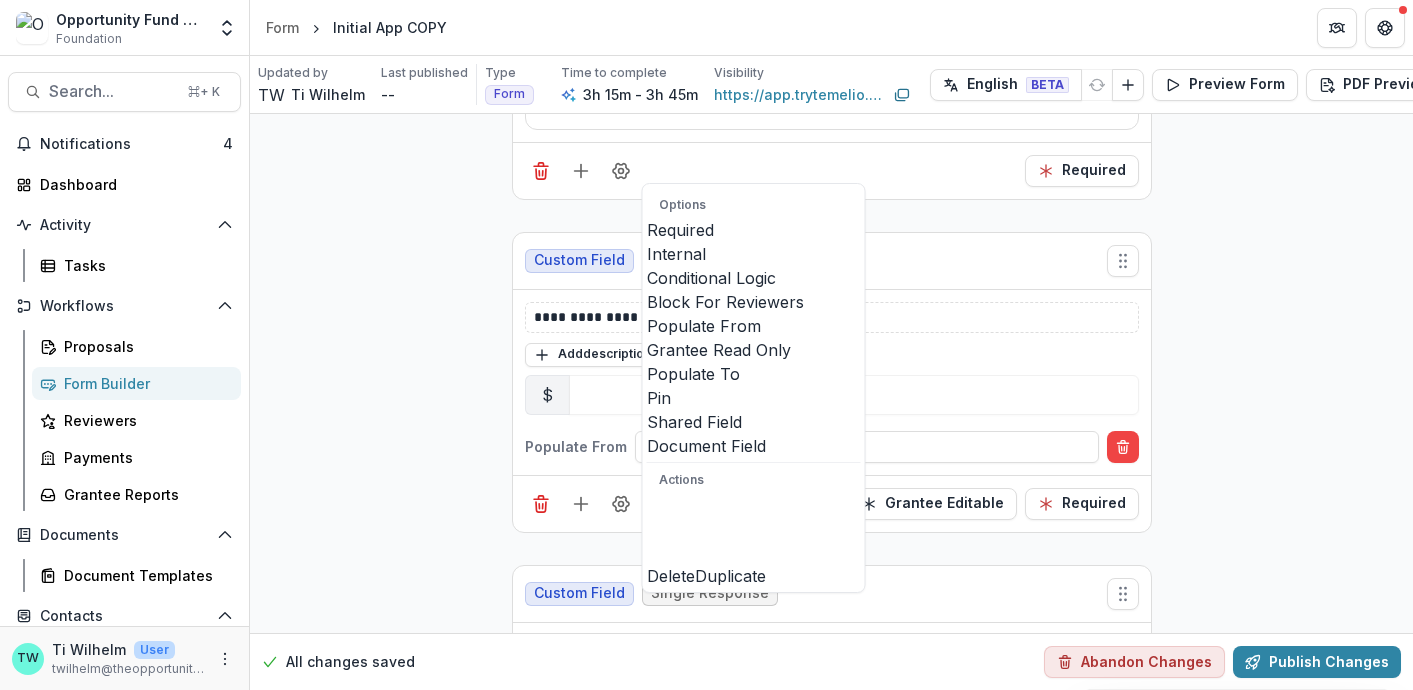 click at bounding box center (647, 338) 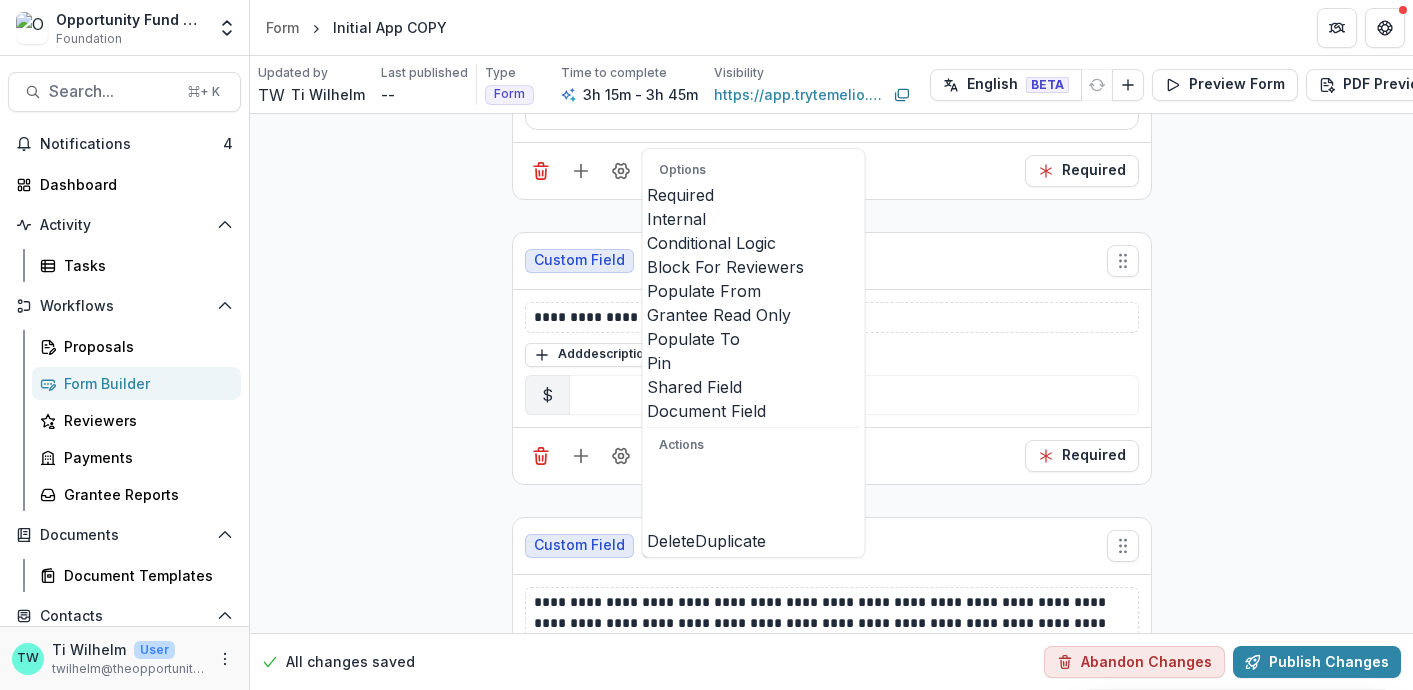 click at bounding box center [647, 351] 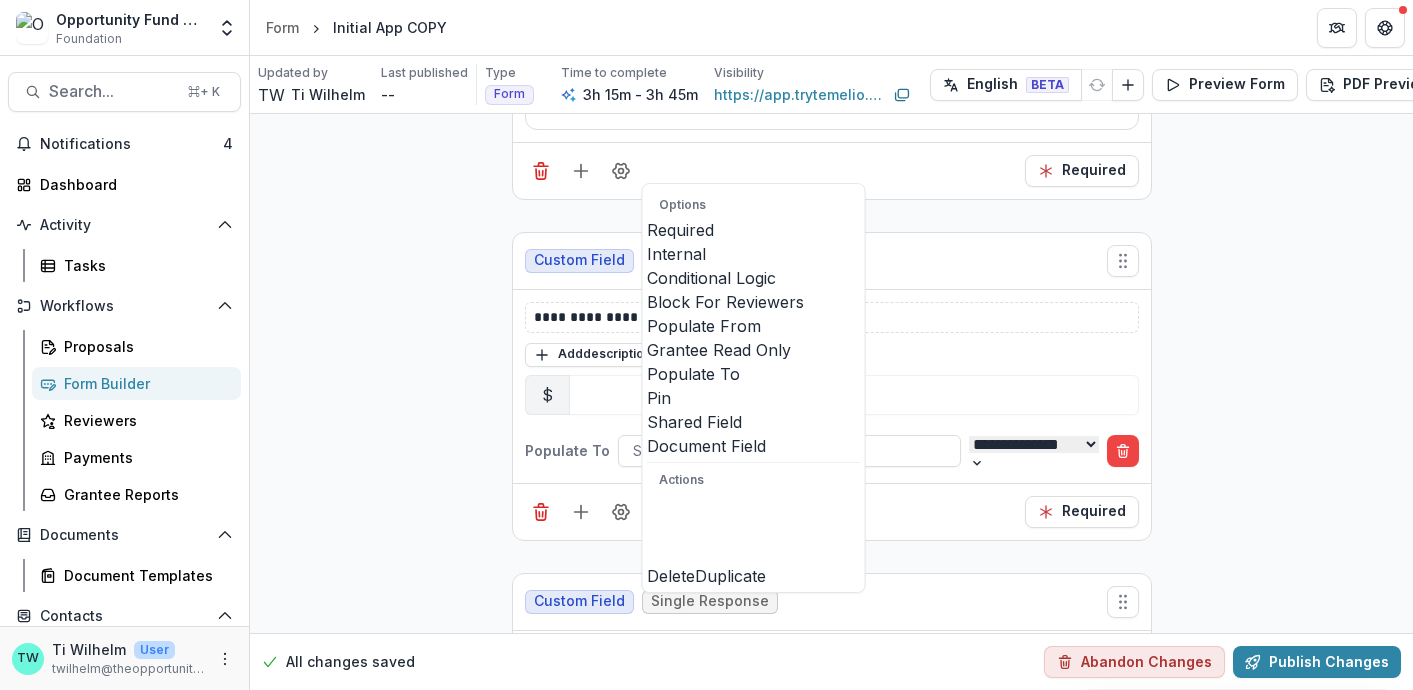 click on "Required" at bounding box center (832, 511) 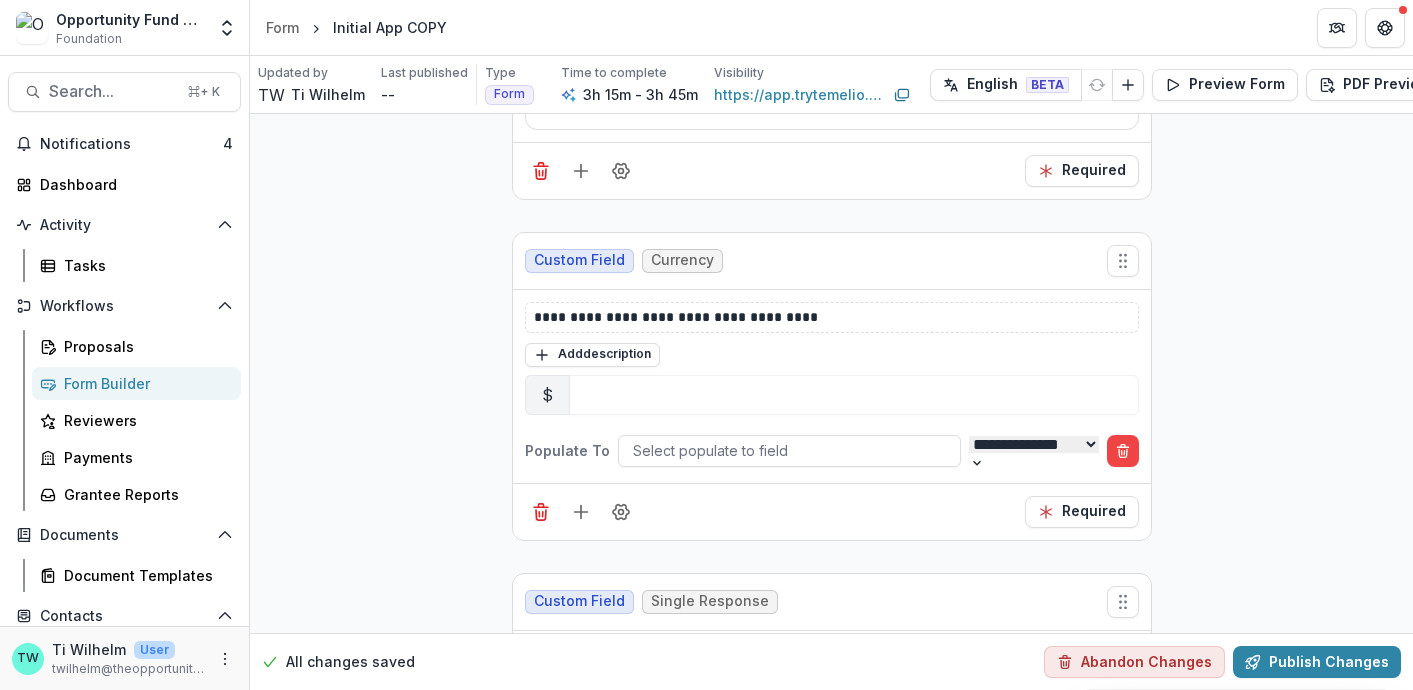 click on "**********" at bounding box center (1034, 444) 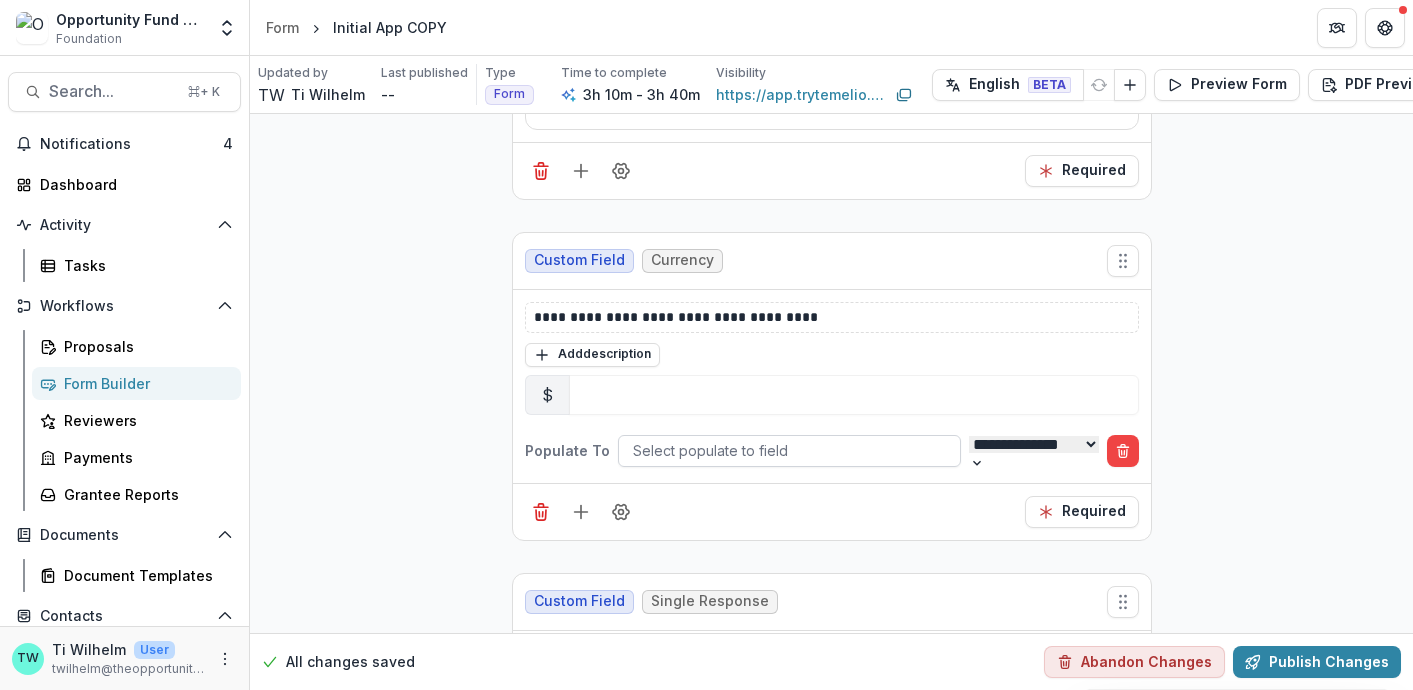 click at bounding box center [789, 450] 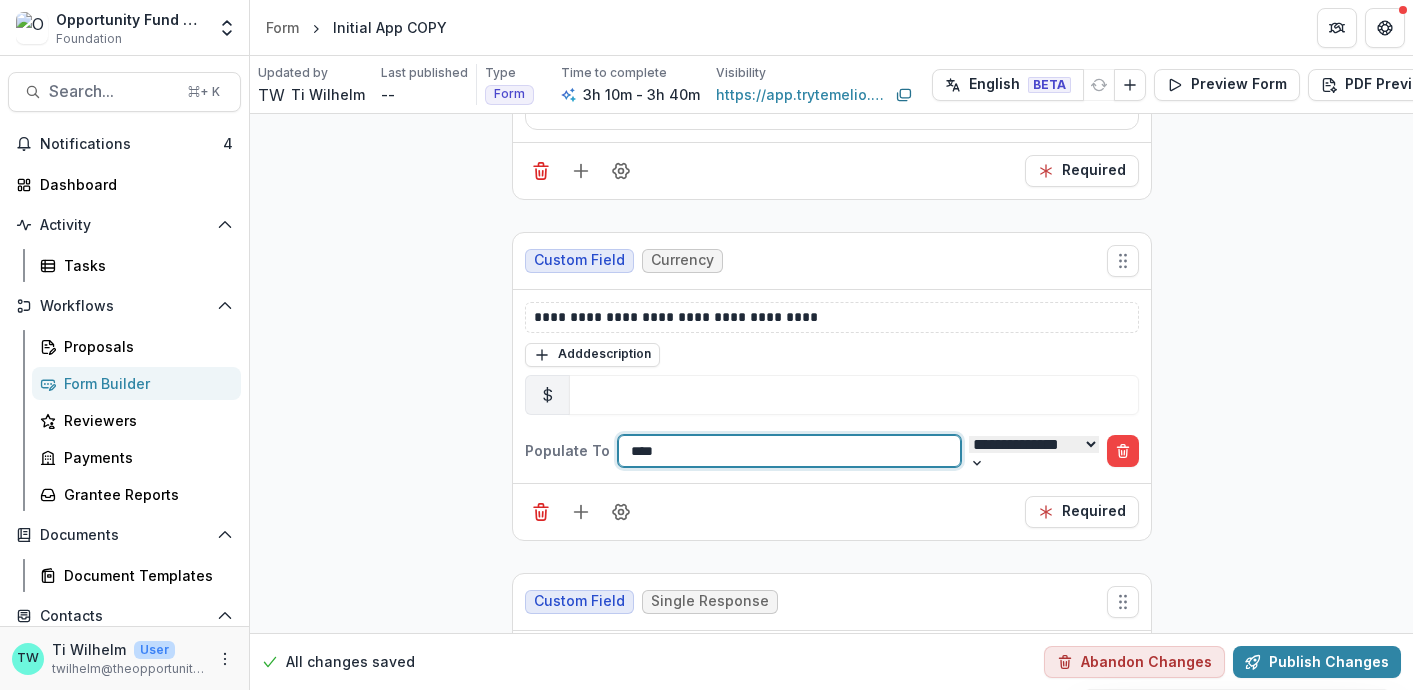 scroll, scrollTop: 0, scrollLeft: 0, axis: both 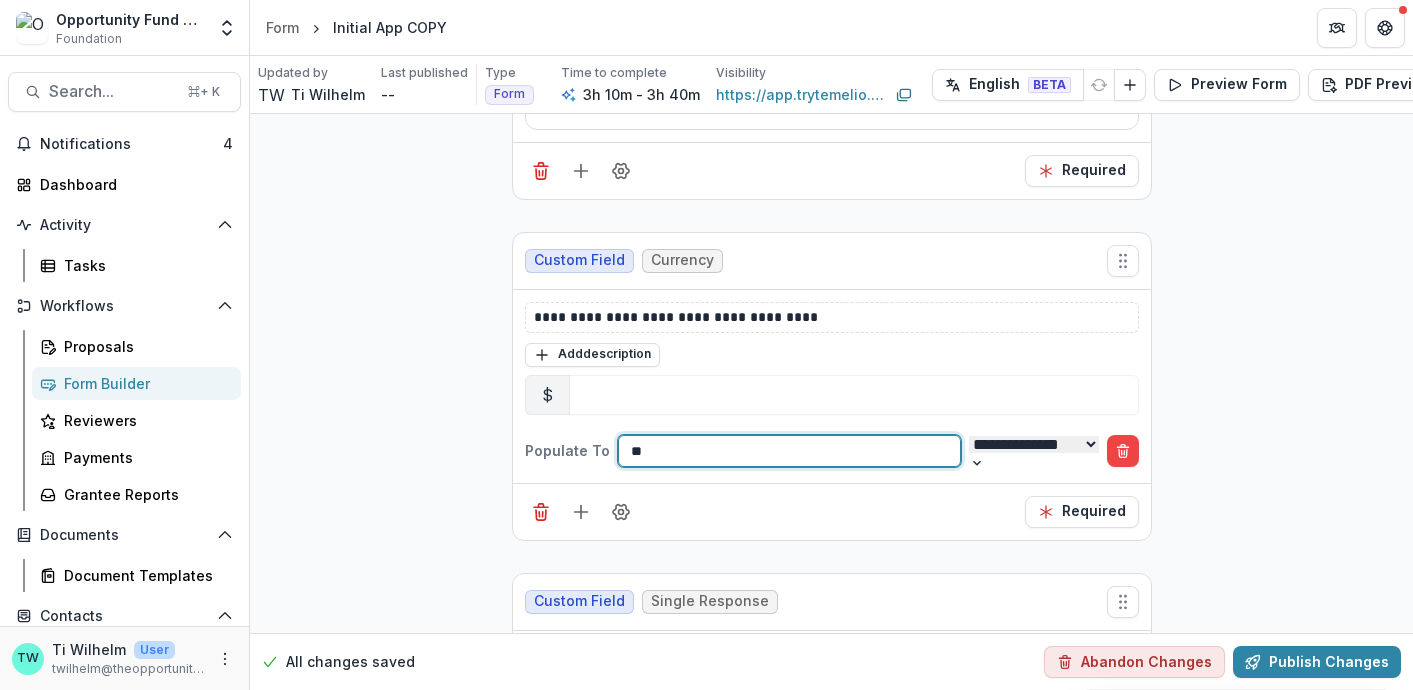 type on "*" 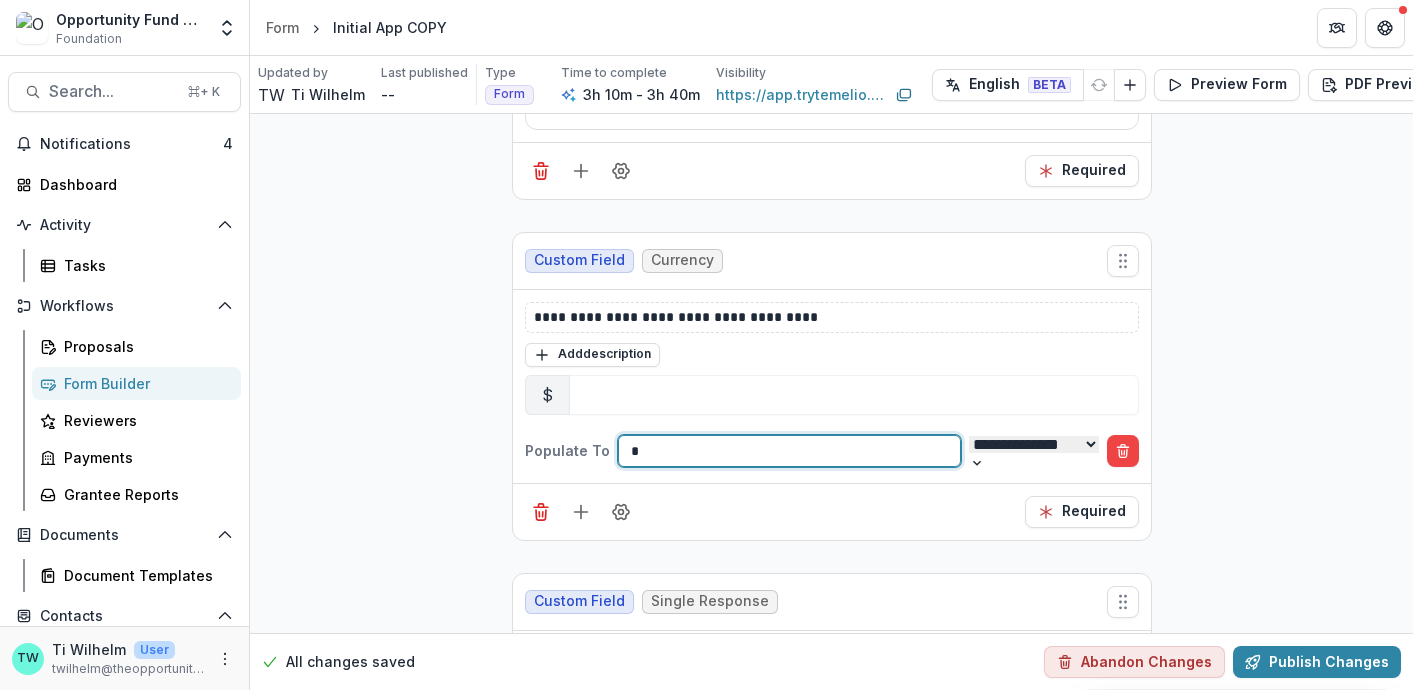 type 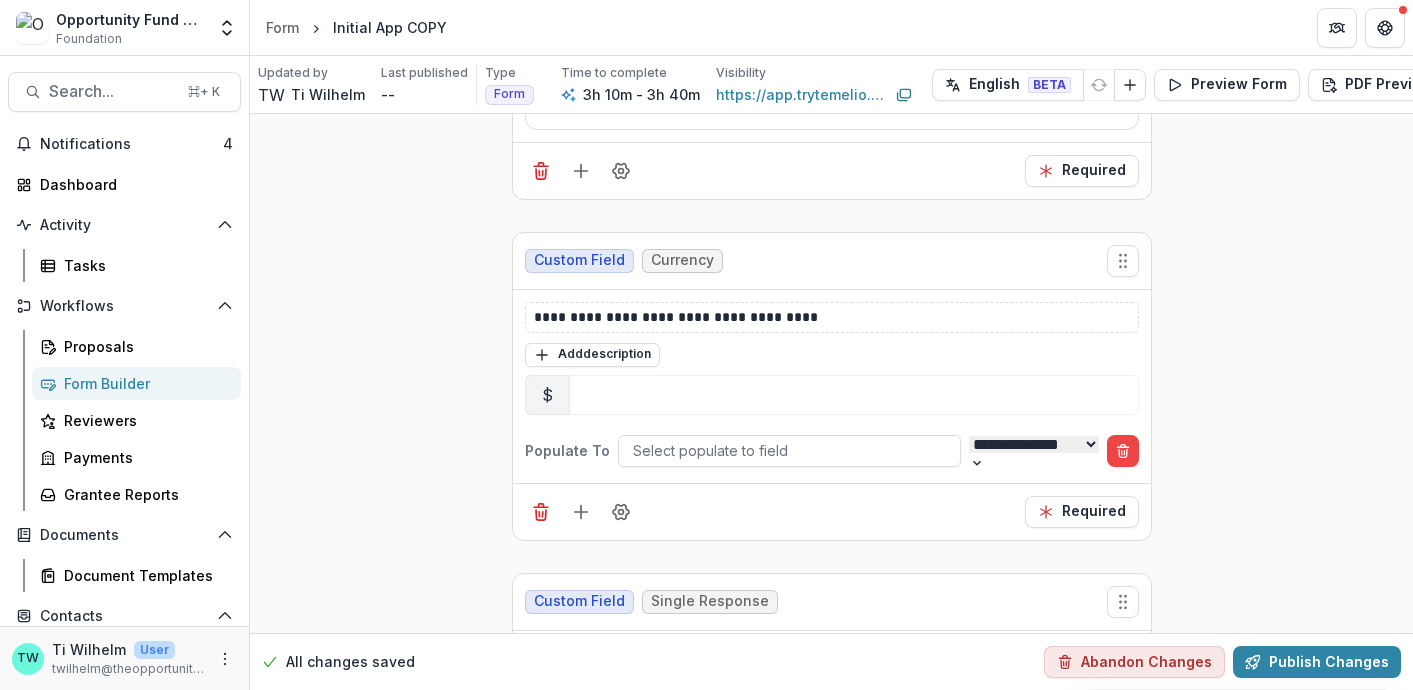 click on "**********" at bounding box center [831, 4469] 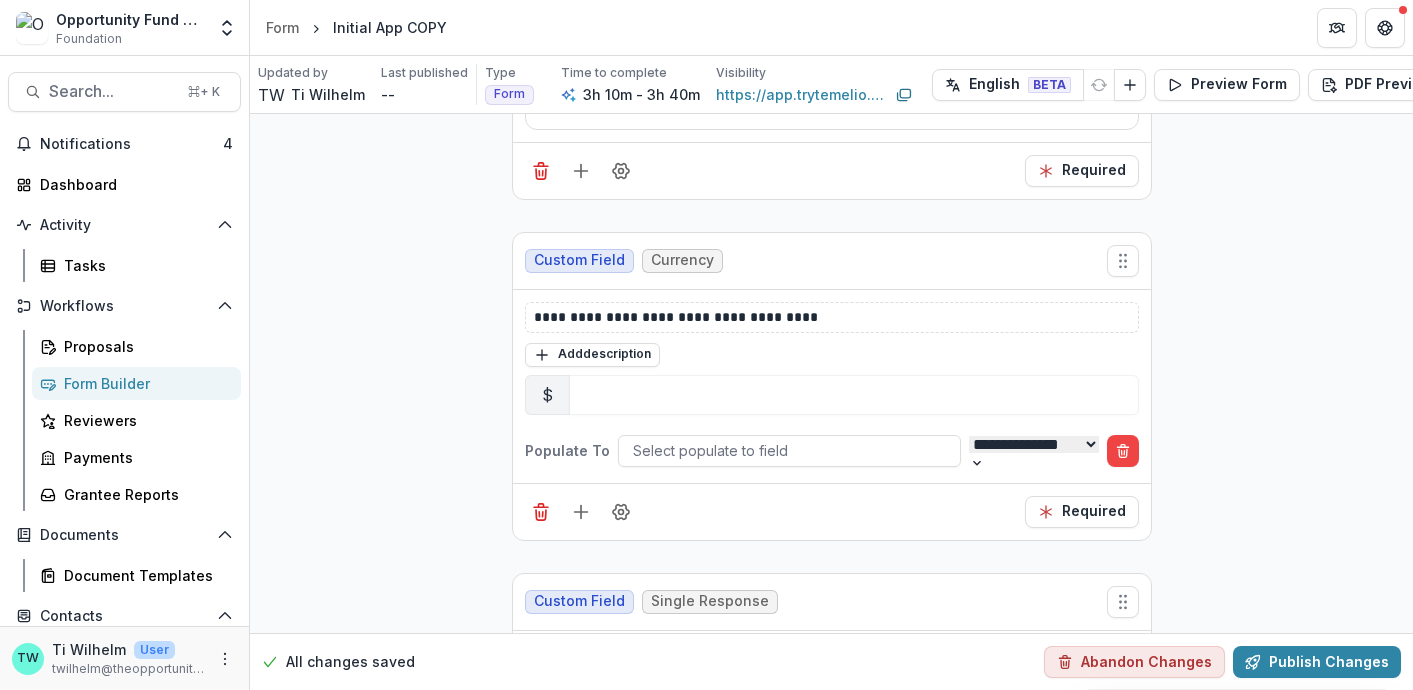 click on "**********" at bounding box center (831, 4469) 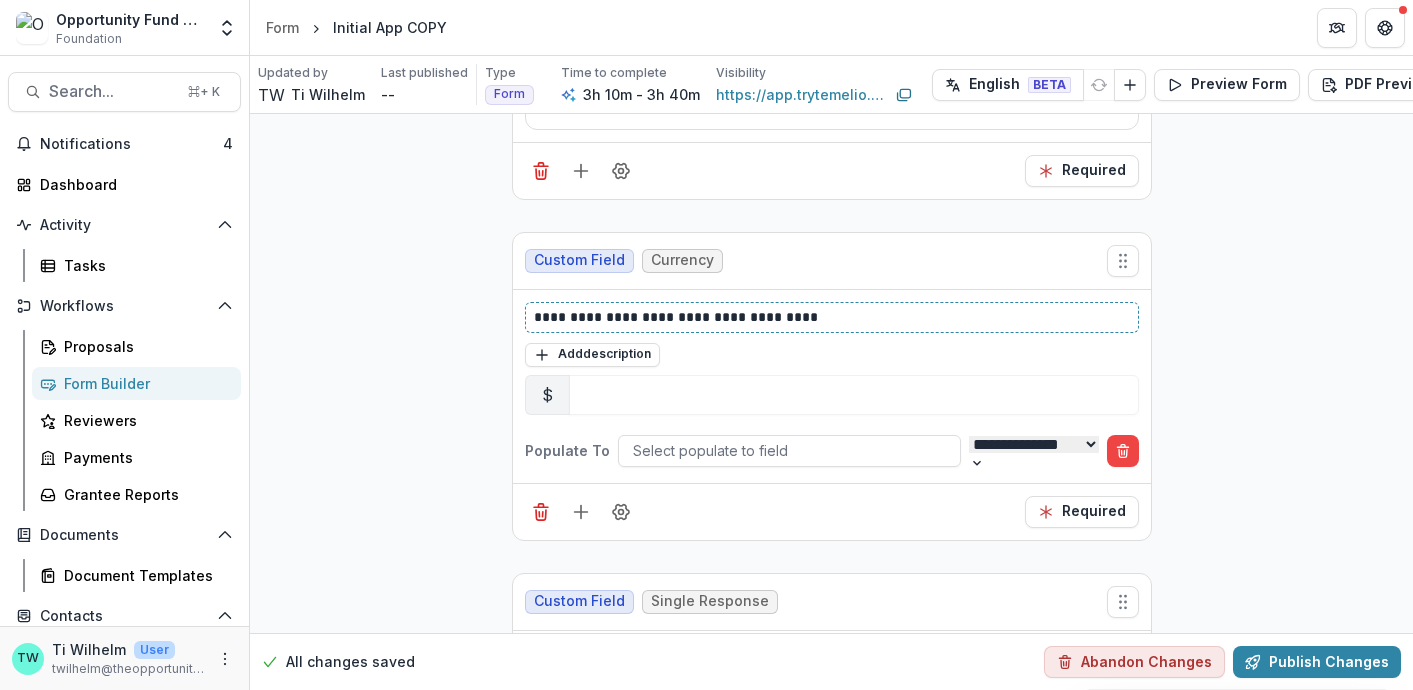 click on "**********" at bounding box center (832, 317) 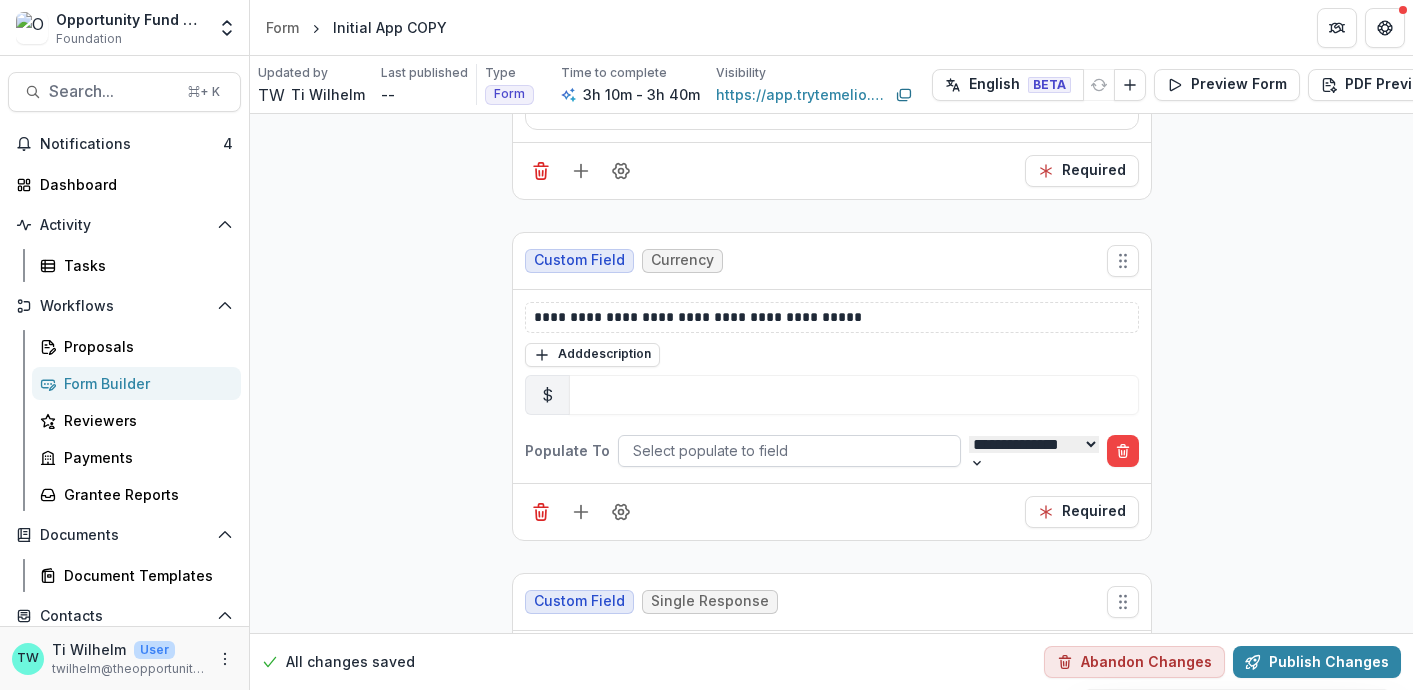 click at bounding box center (789, 450) 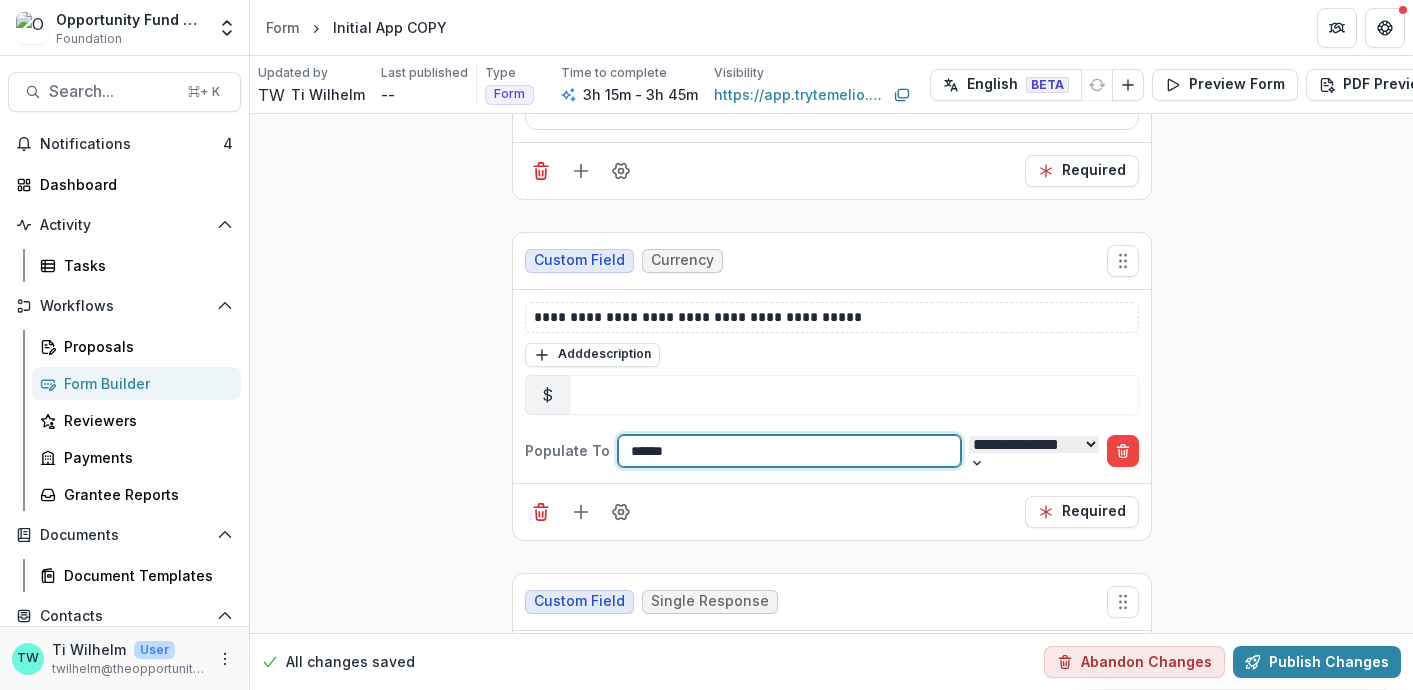 type on "******" 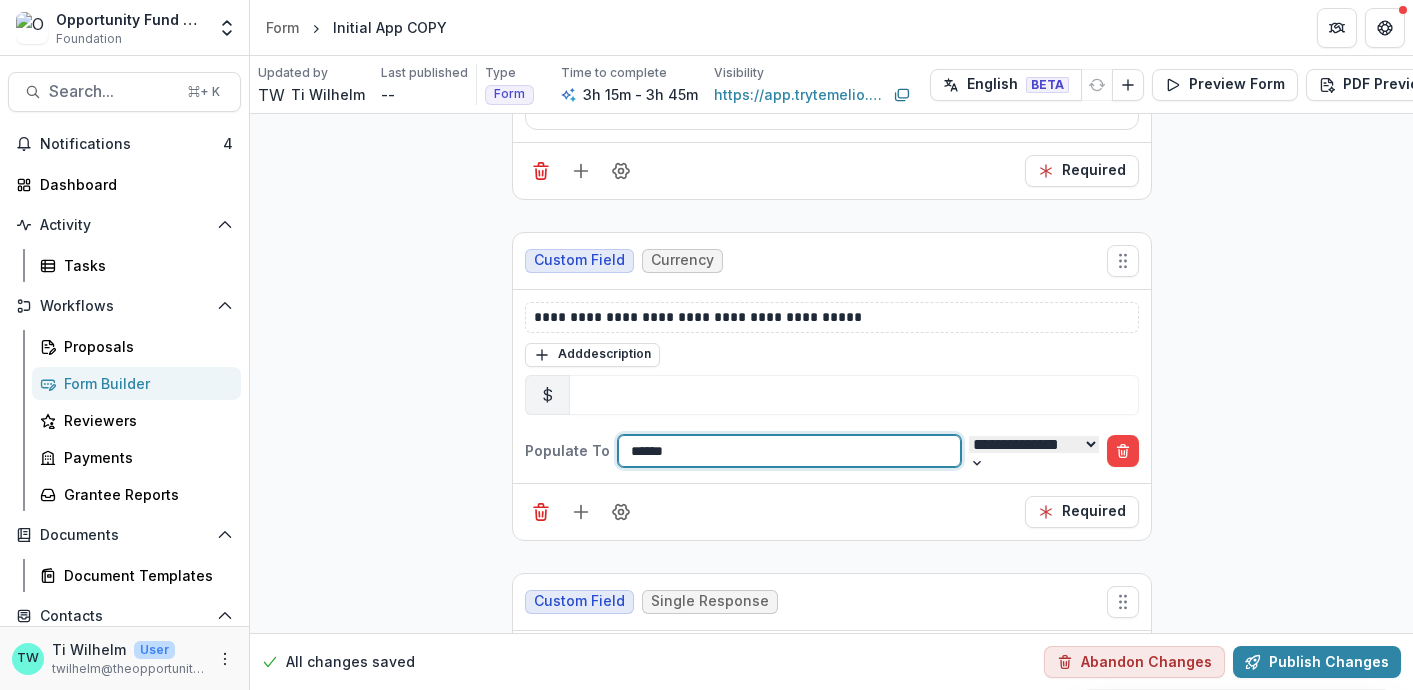 type 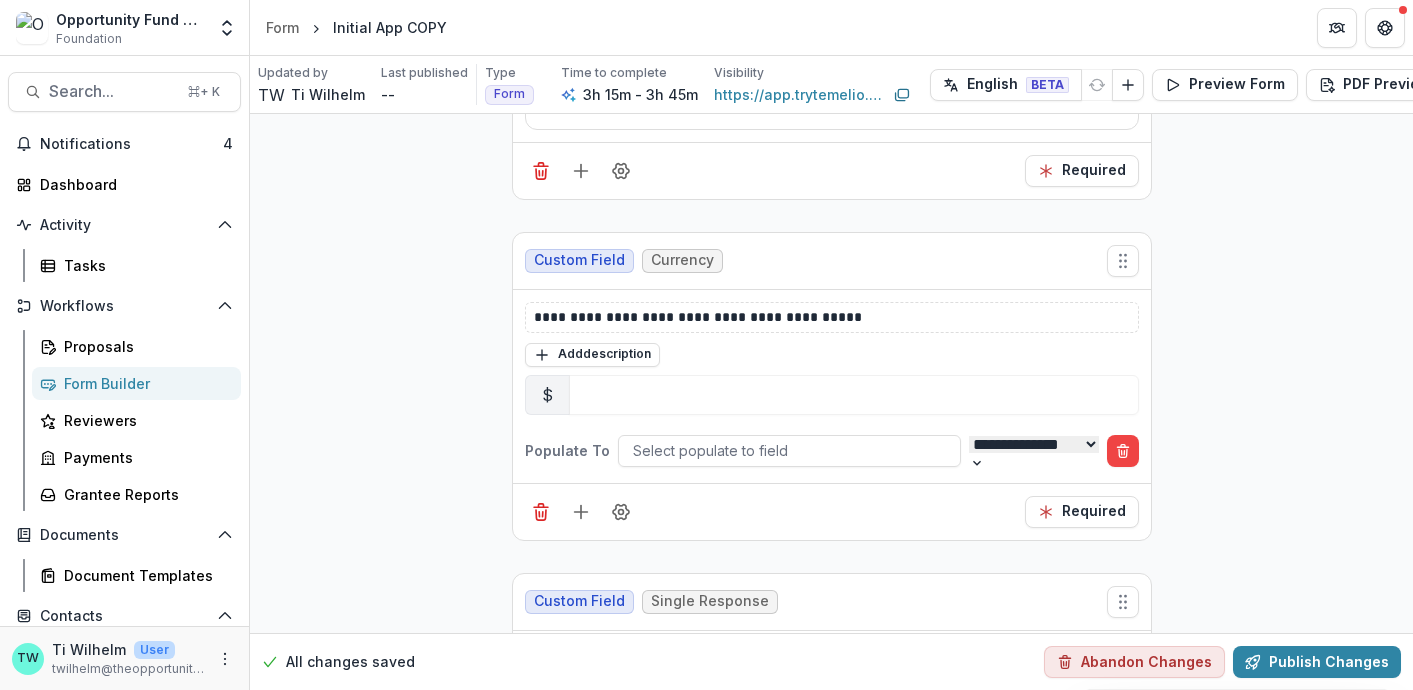 click on "**********" at bounding box center (831, 4469) 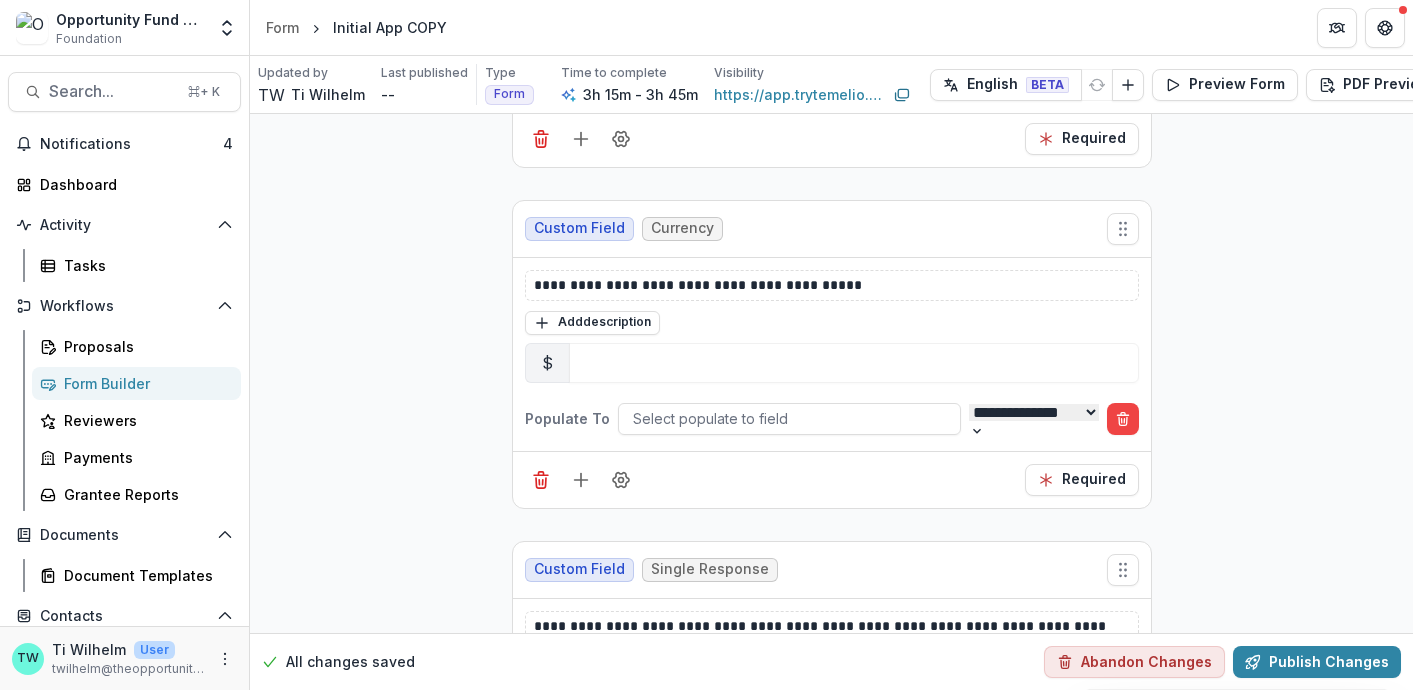 click on "**********" at bounding box center (831, 4437) 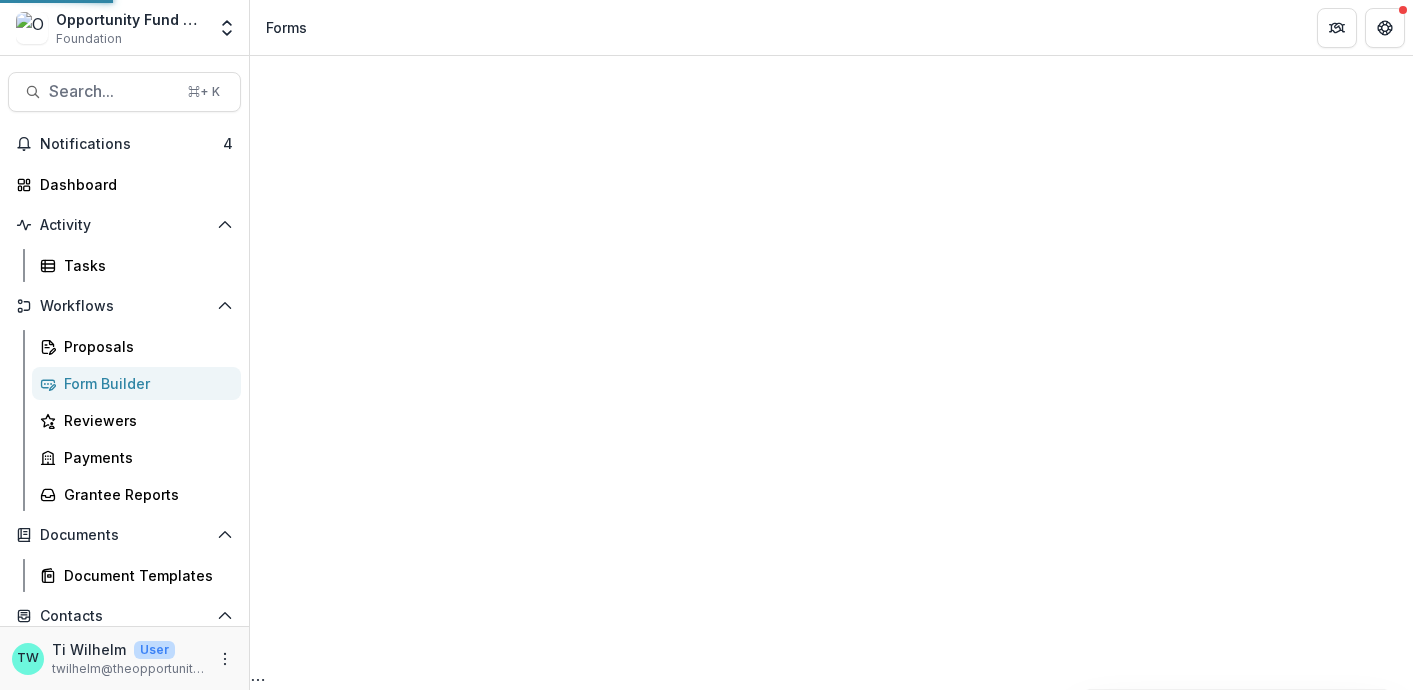 scroll, scrollTop: 0, scrollLeft: 0, axis: both 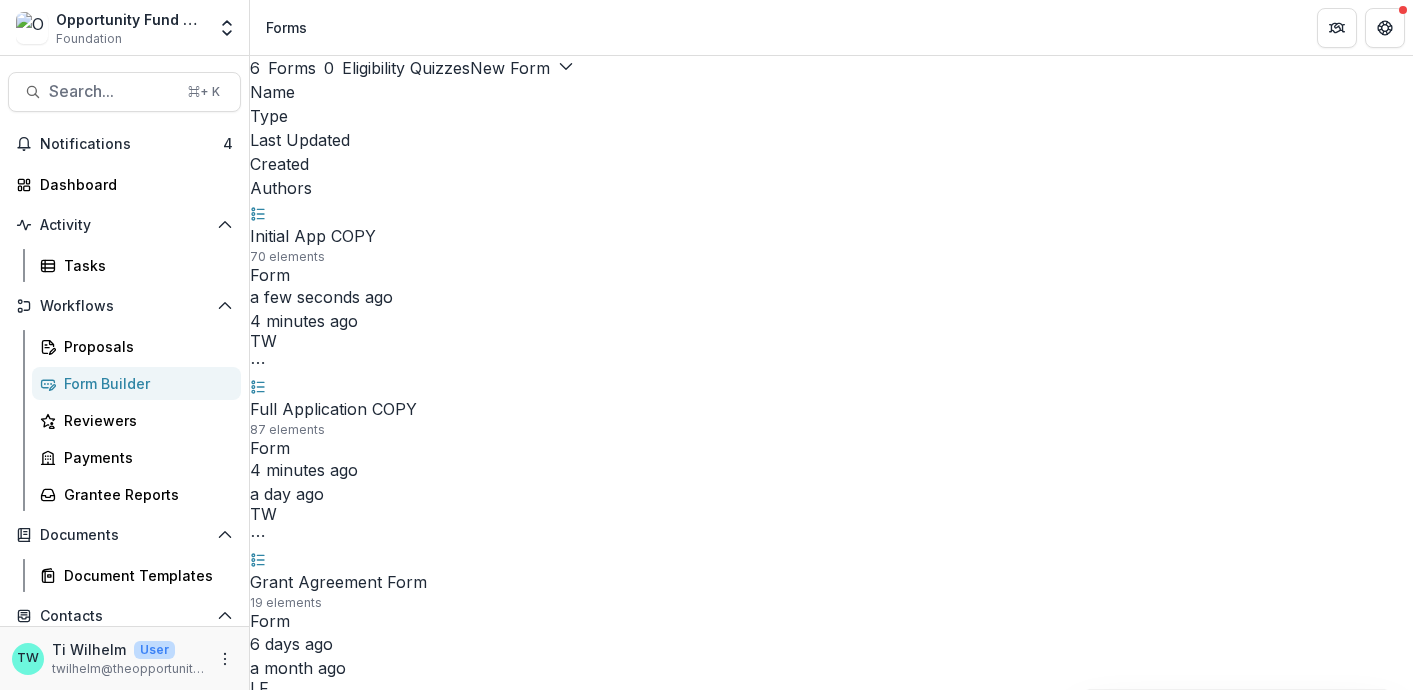 click on "Full Application COPY" at bounding box center [333, 409] 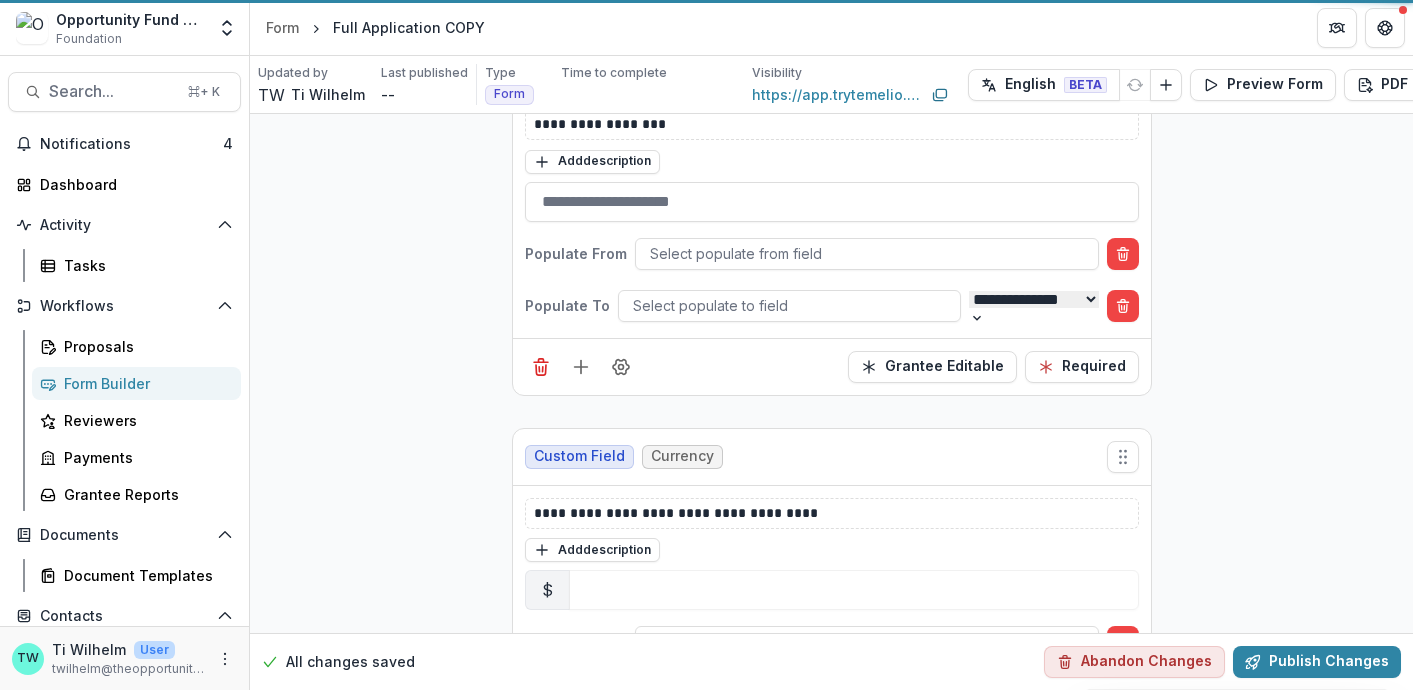 scroll, scrollTop: 789, scrollLeft: 0, axis: vertical 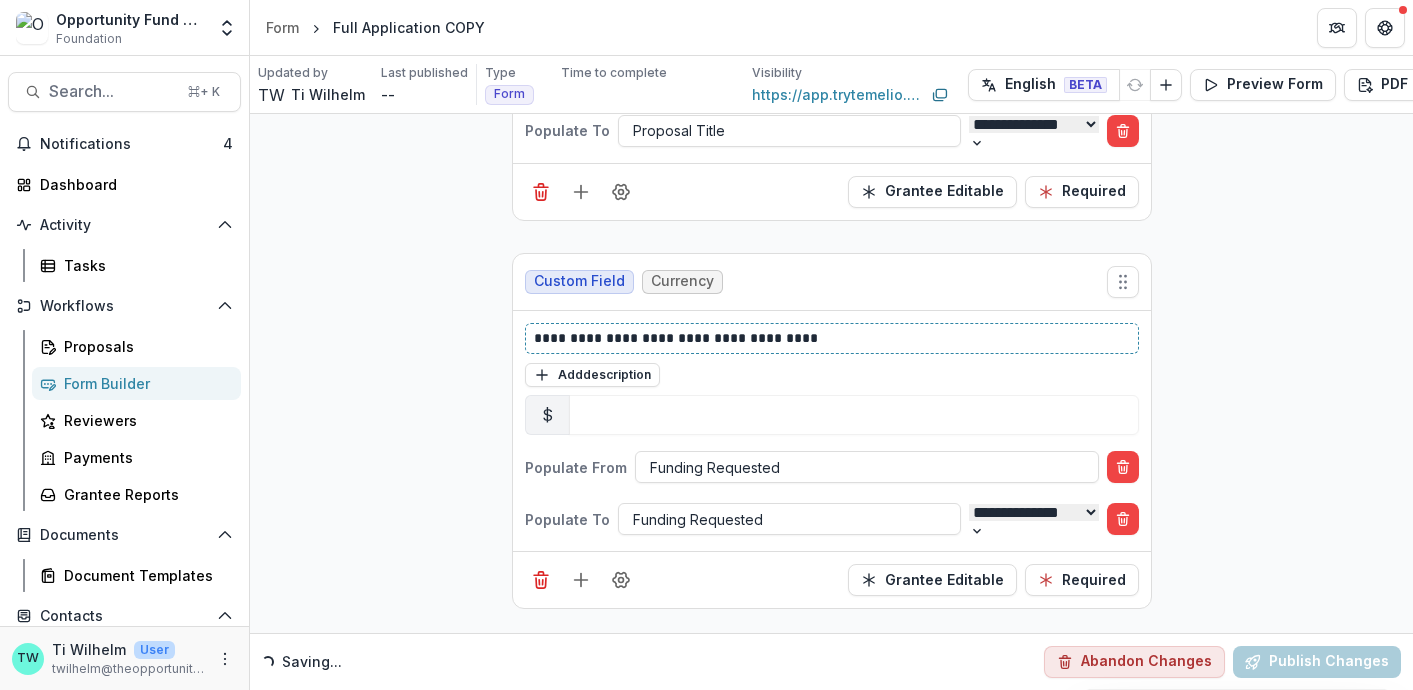 click on "**********" at bounding box center [832, 338] 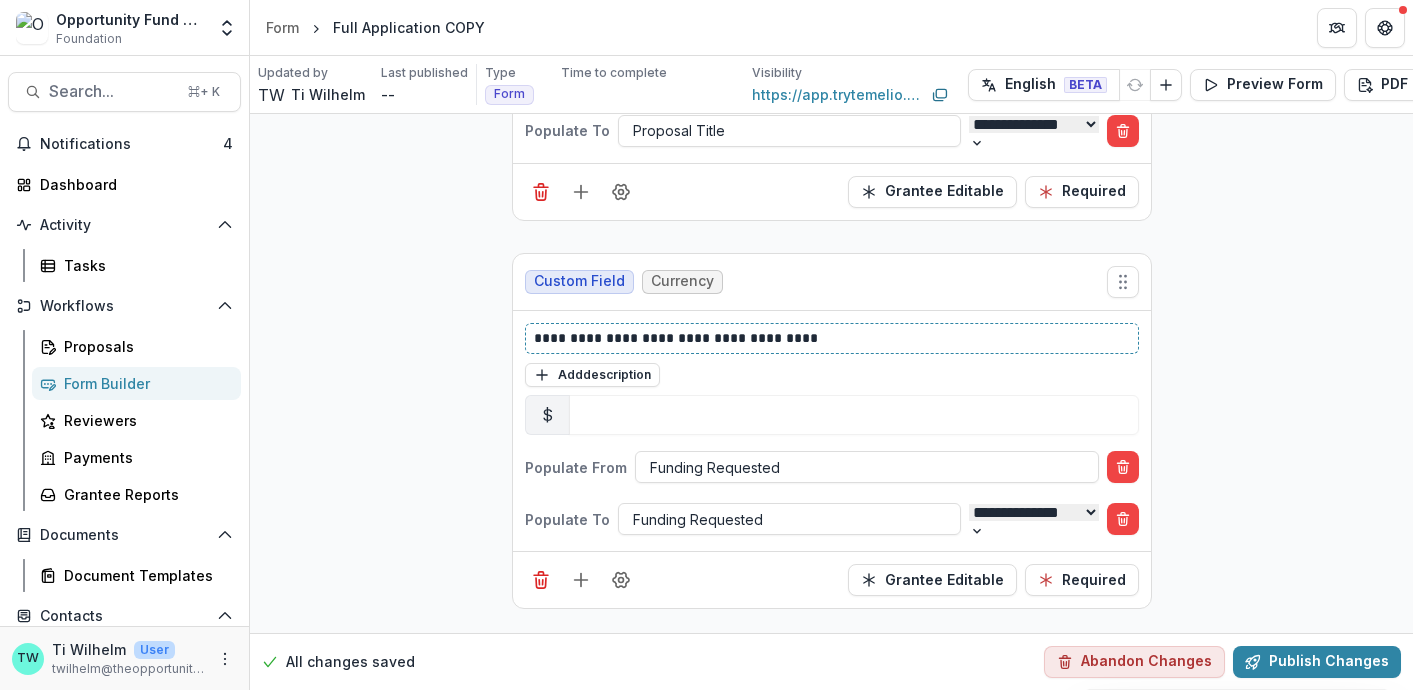 type 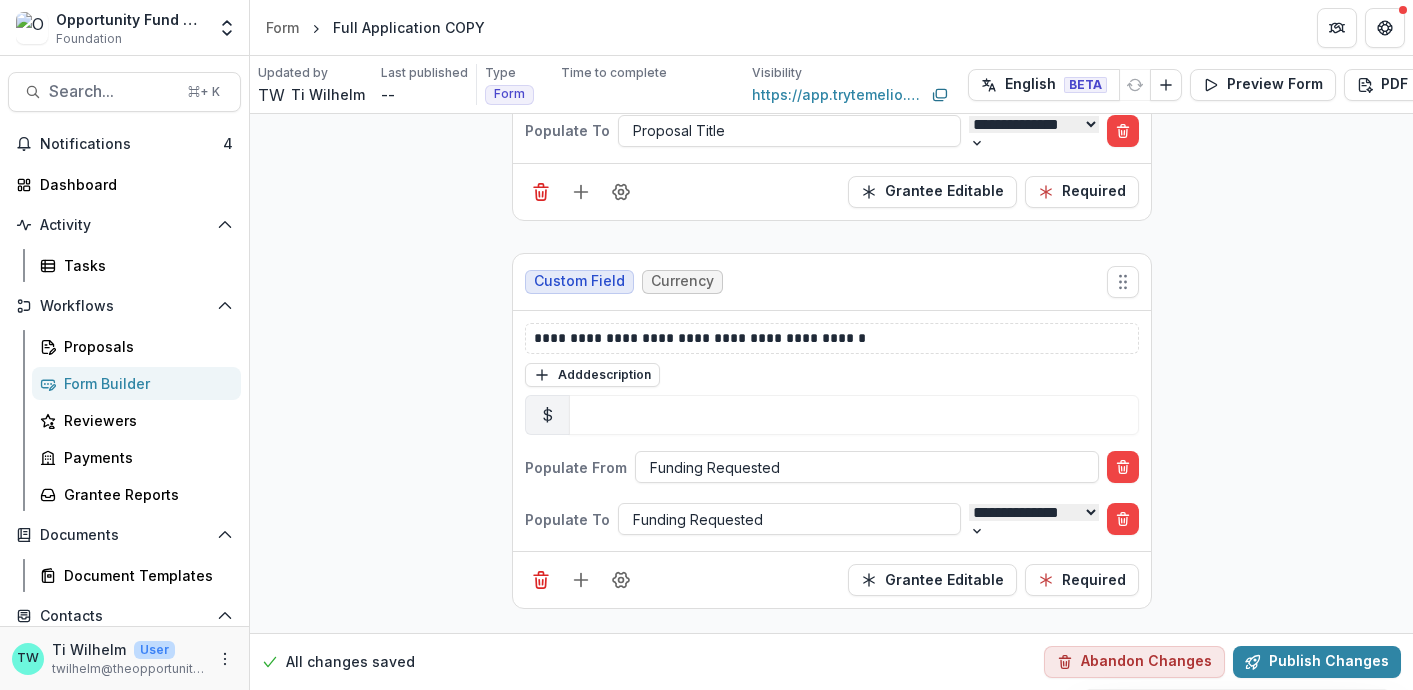 click on "**********" at bounding box center (831, 21613) 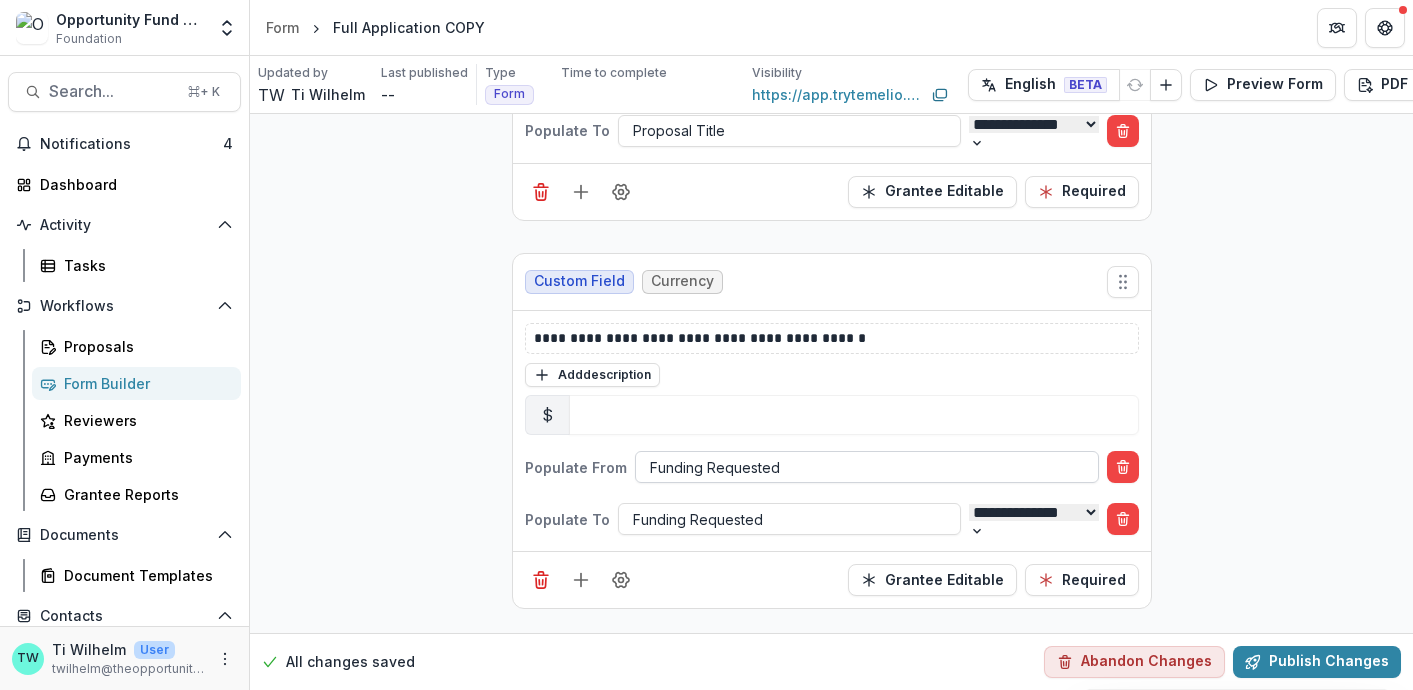 click at bounding box center [867, 467] 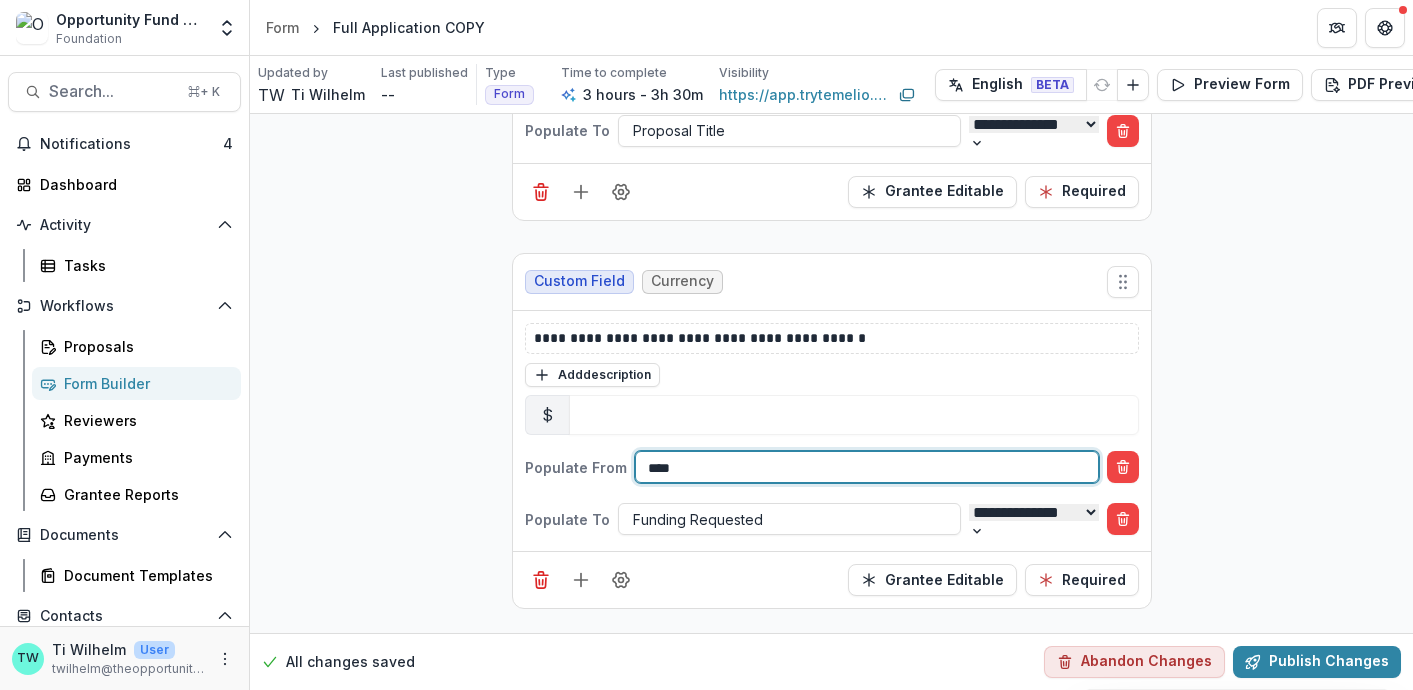 scroll, scrollTop: 438, scrollLeft: 0, axis: vertical 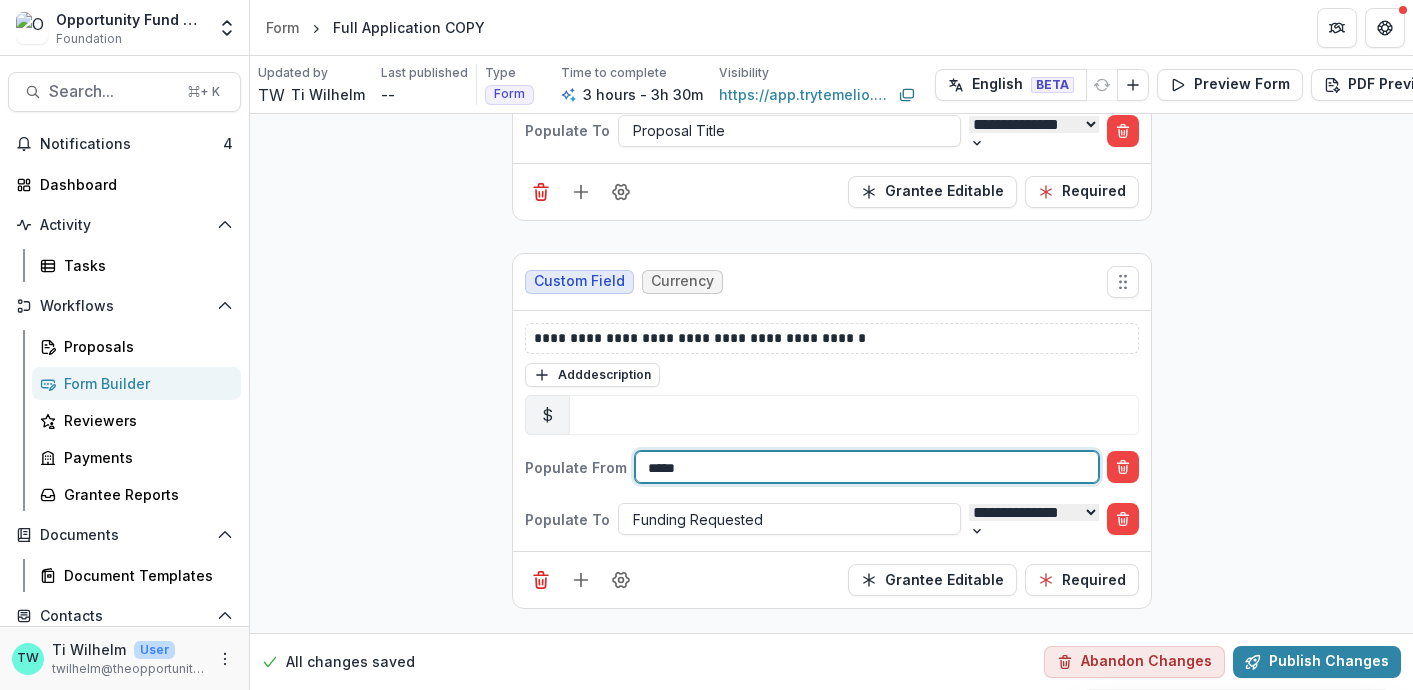 type on "******" 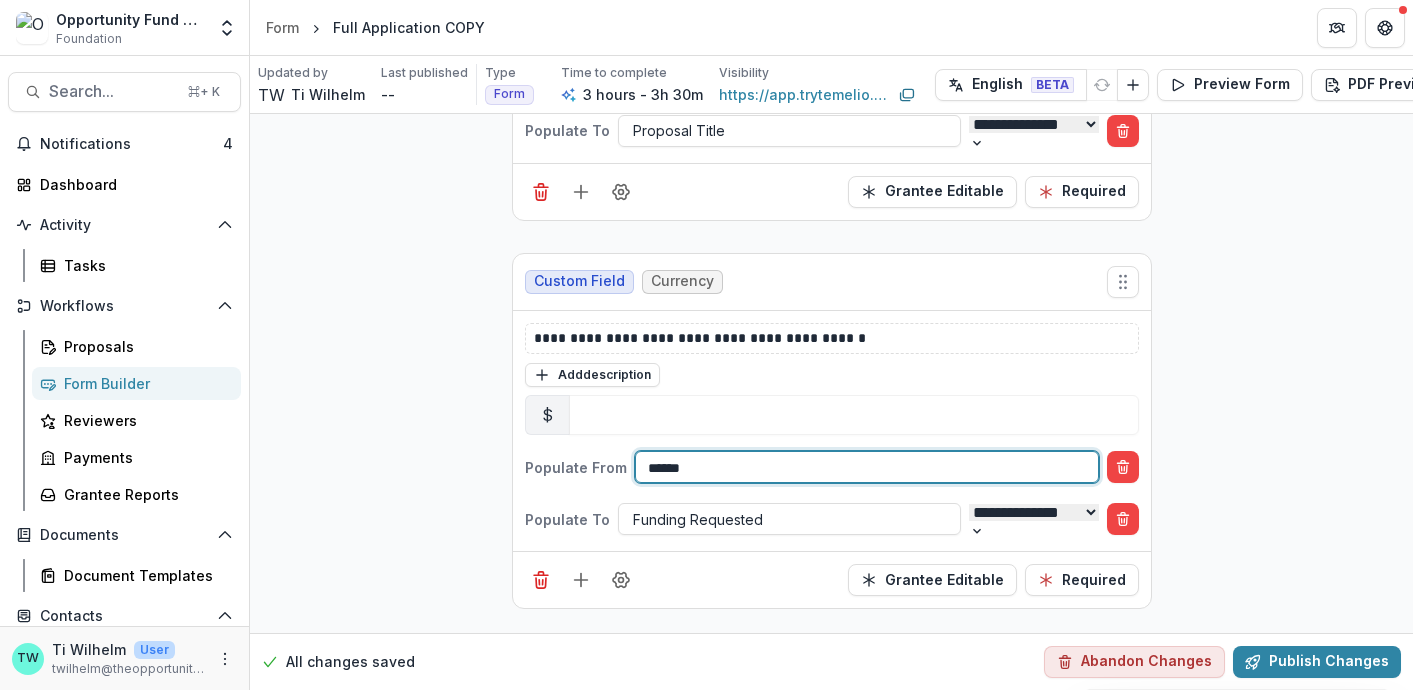 scroll, scrollTop: 0, scrollLeft: 0, axis: both 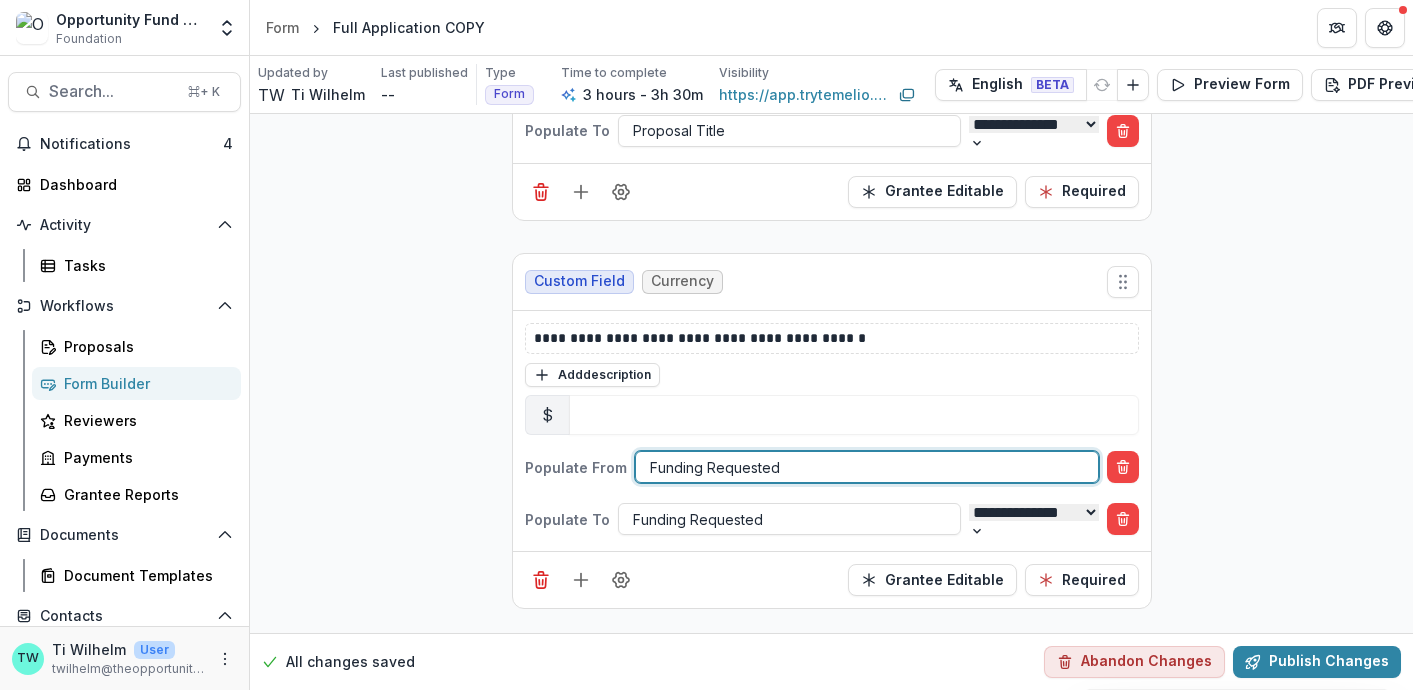 click on "**********" at bounding box center (831, 21613) 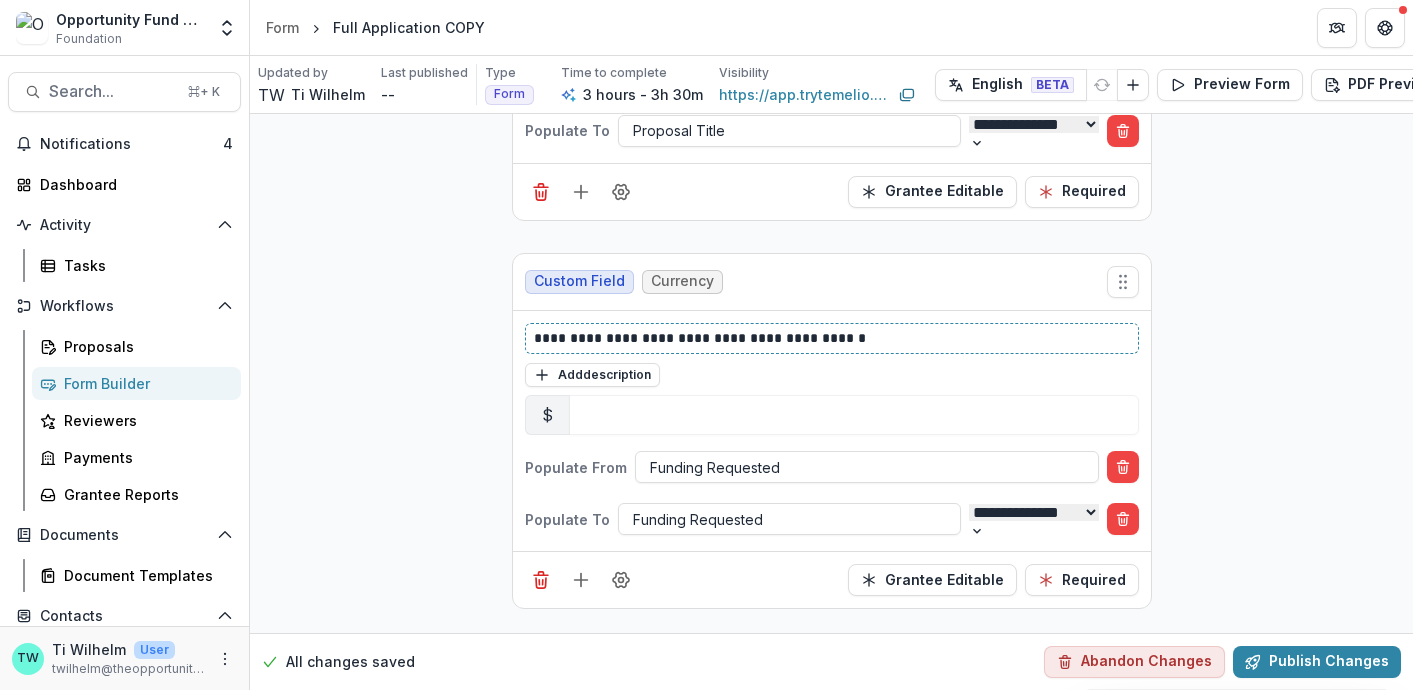 click on "**********" at bounding box center [832, 338] 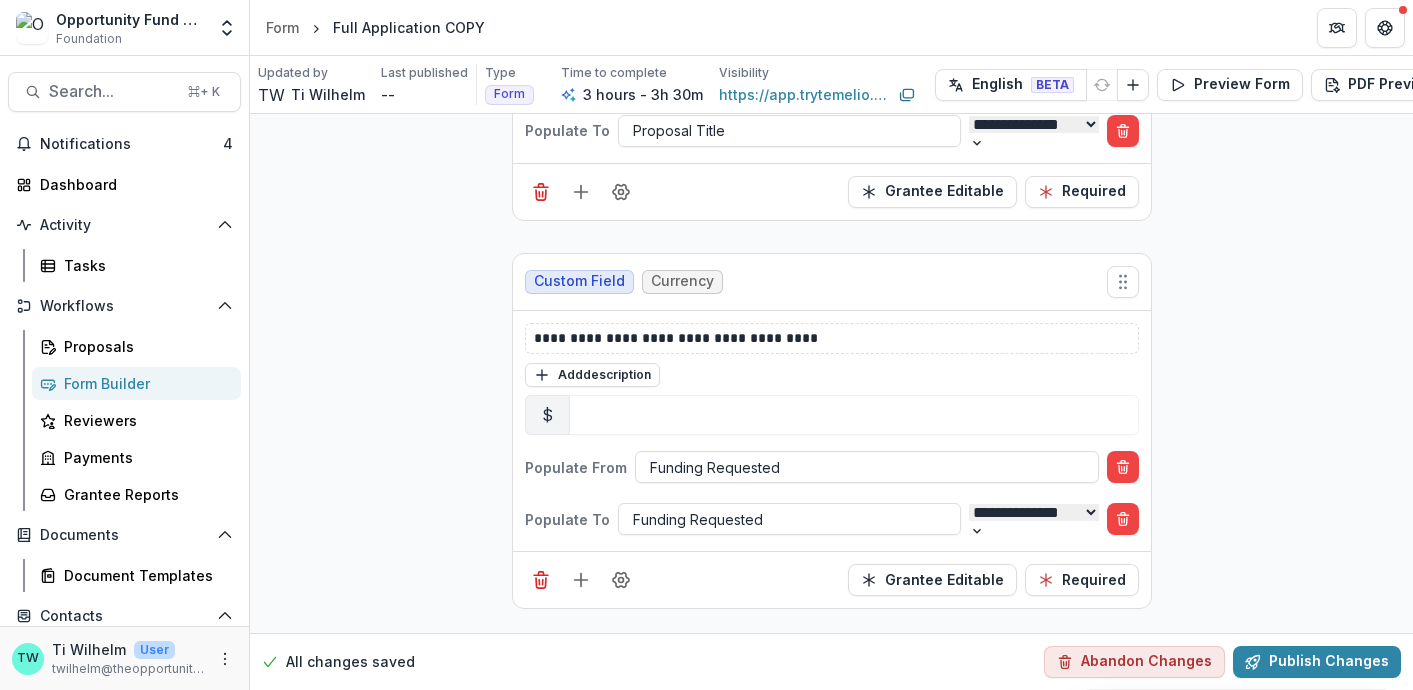 click on "**********" at bounding box center (831, 21613) 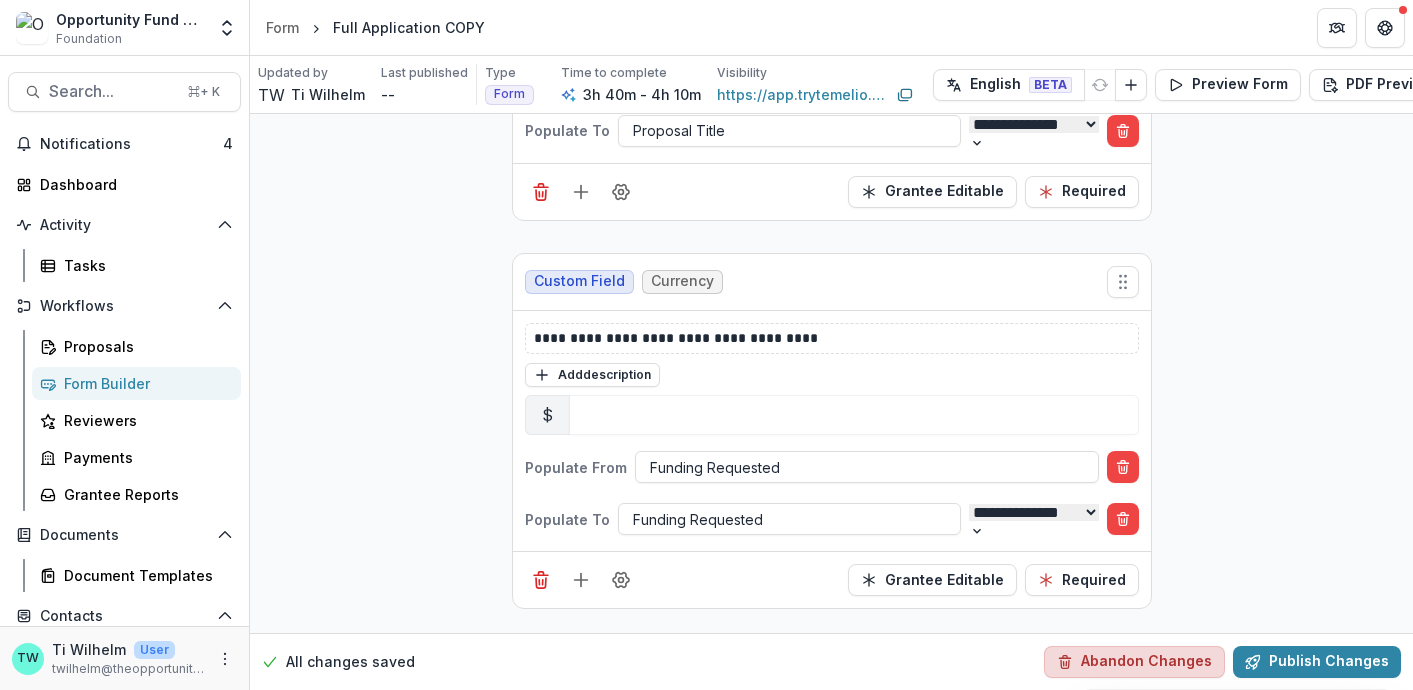 click on "Abandon Changes" at bounding box center (1134, 662) 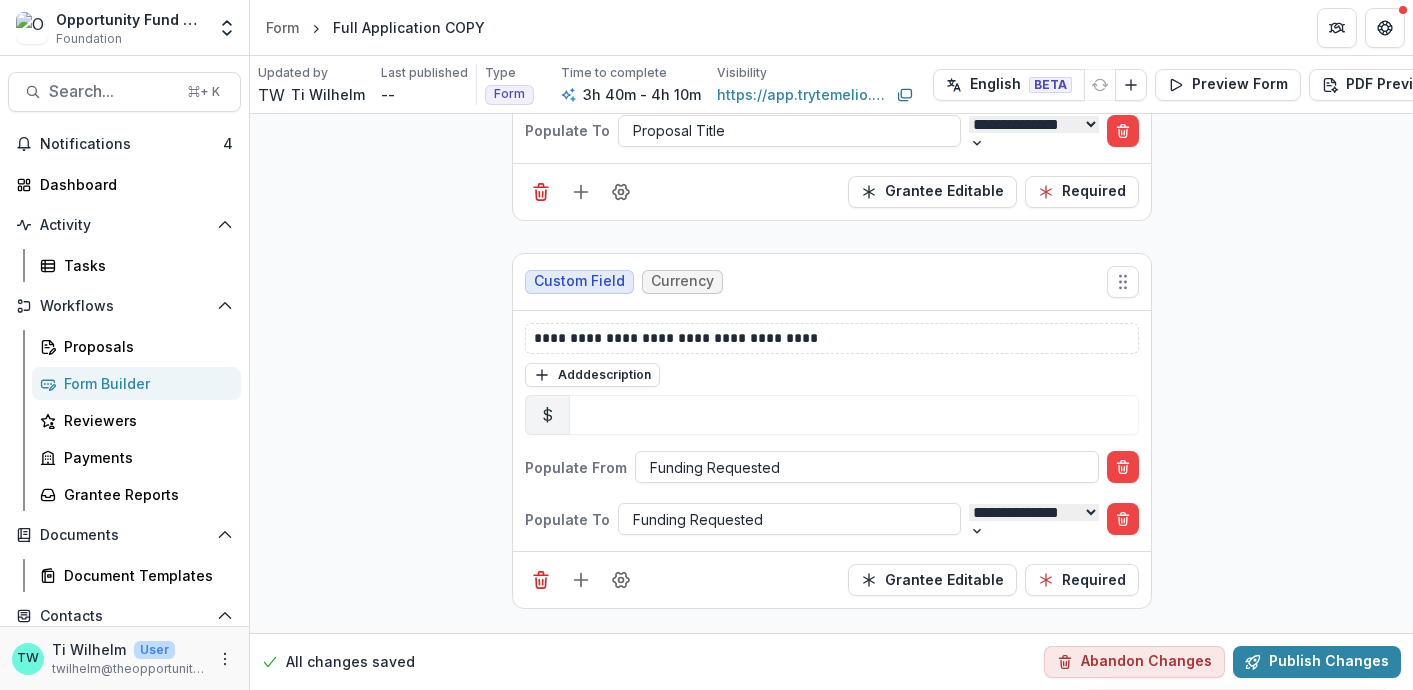click on "Delete" at bounding box center [76, 750] 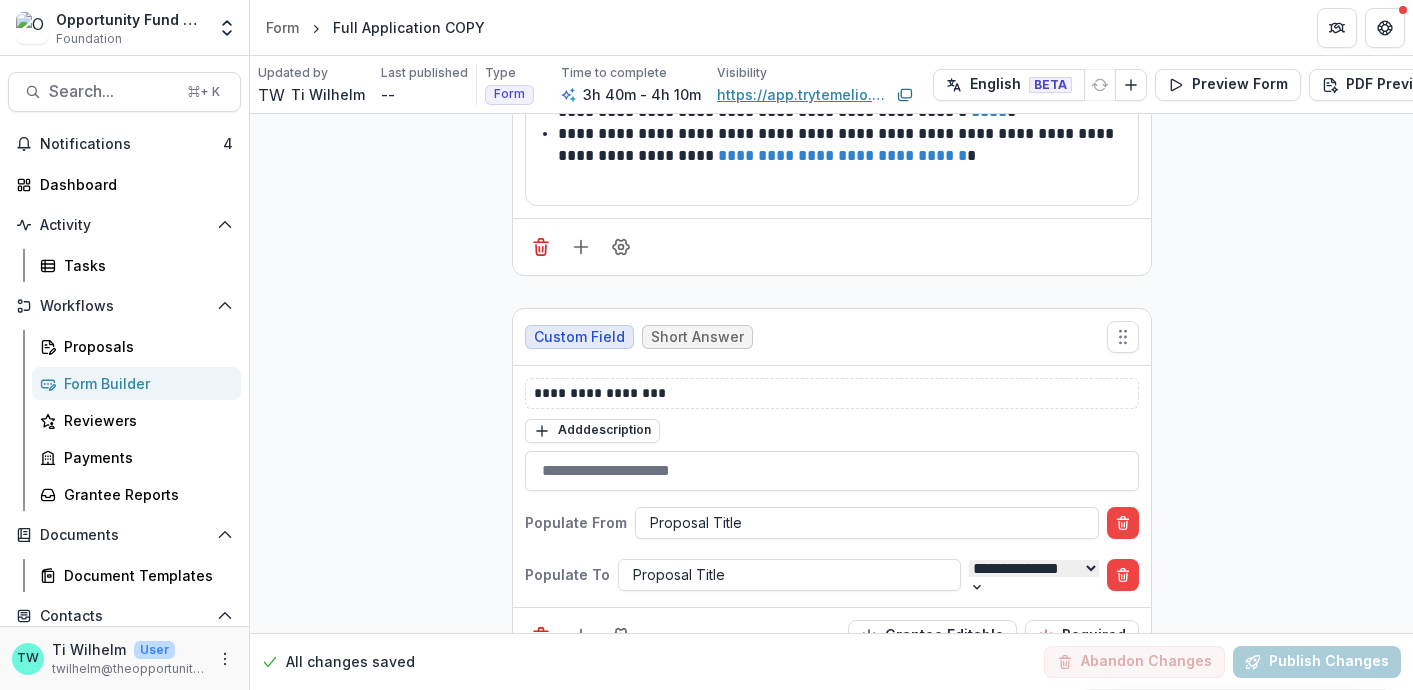 scroll, scrollTop: 339, scrollLeft: 0, axis: vertical 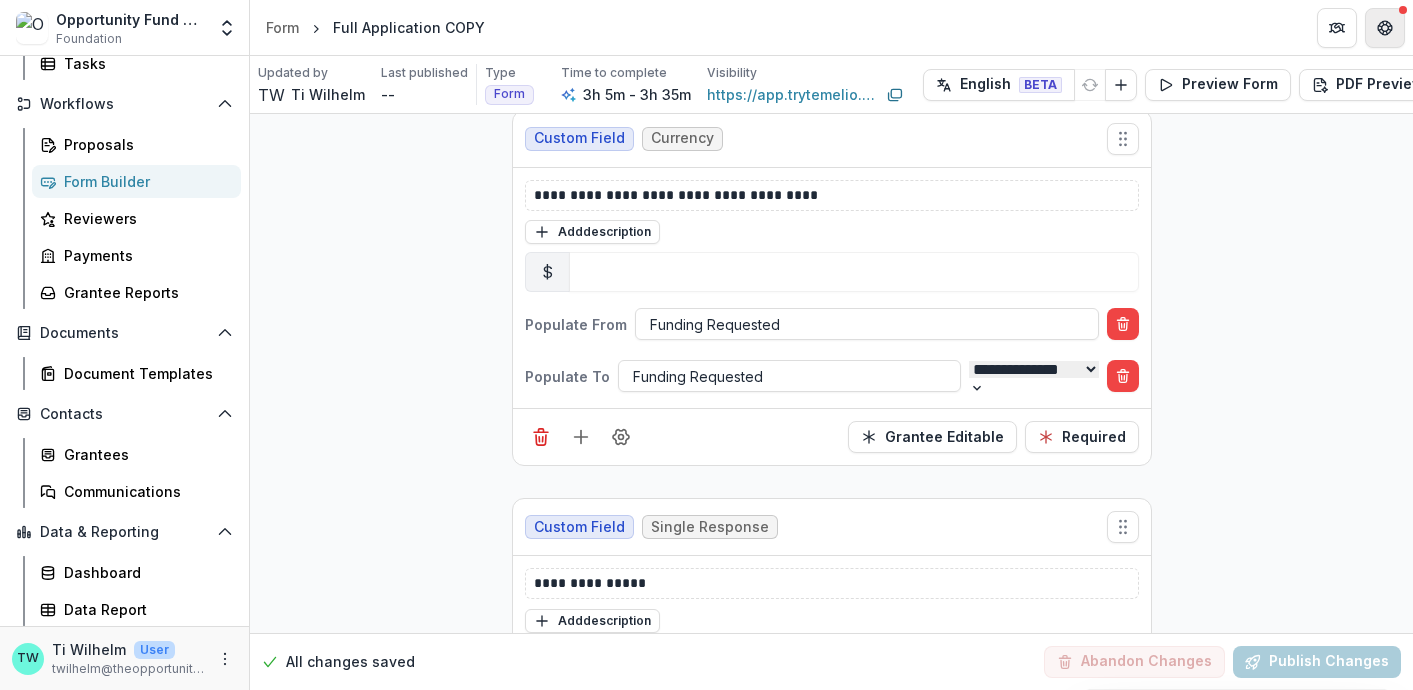 click 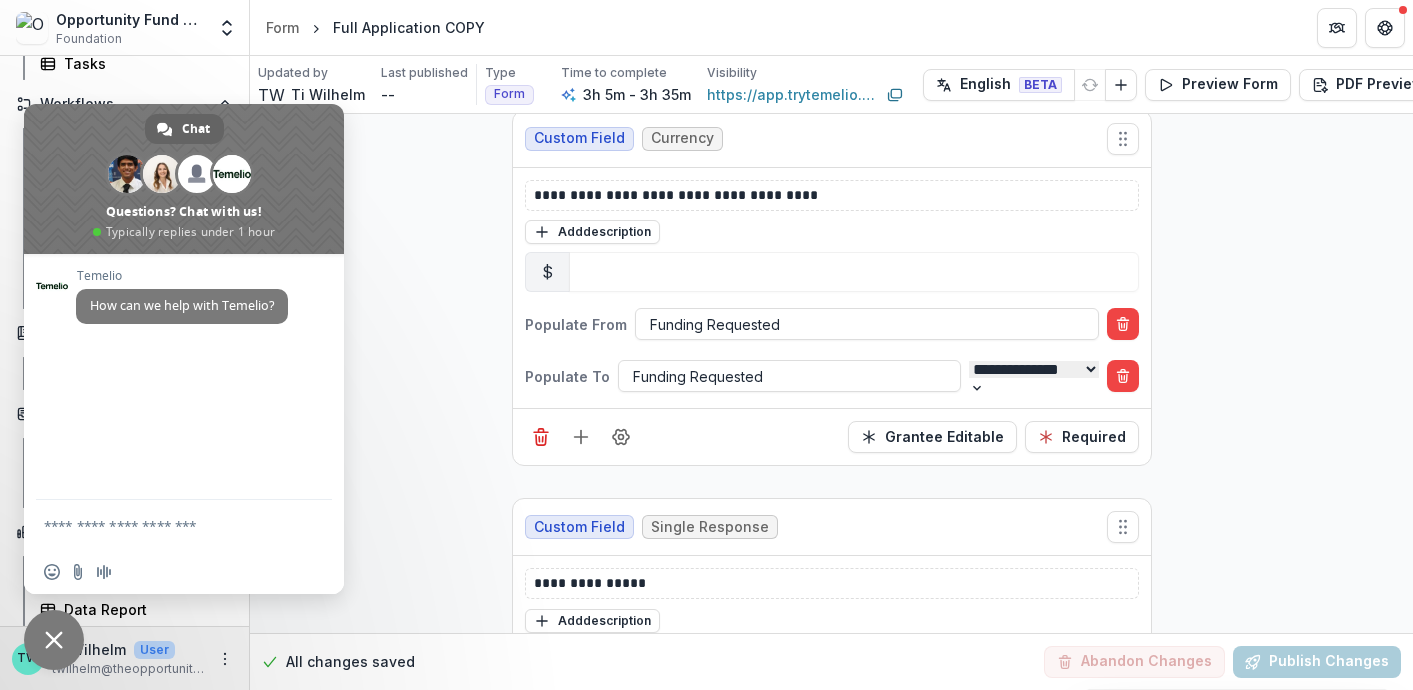 click on "**********" at bounding box center (831, 21470) 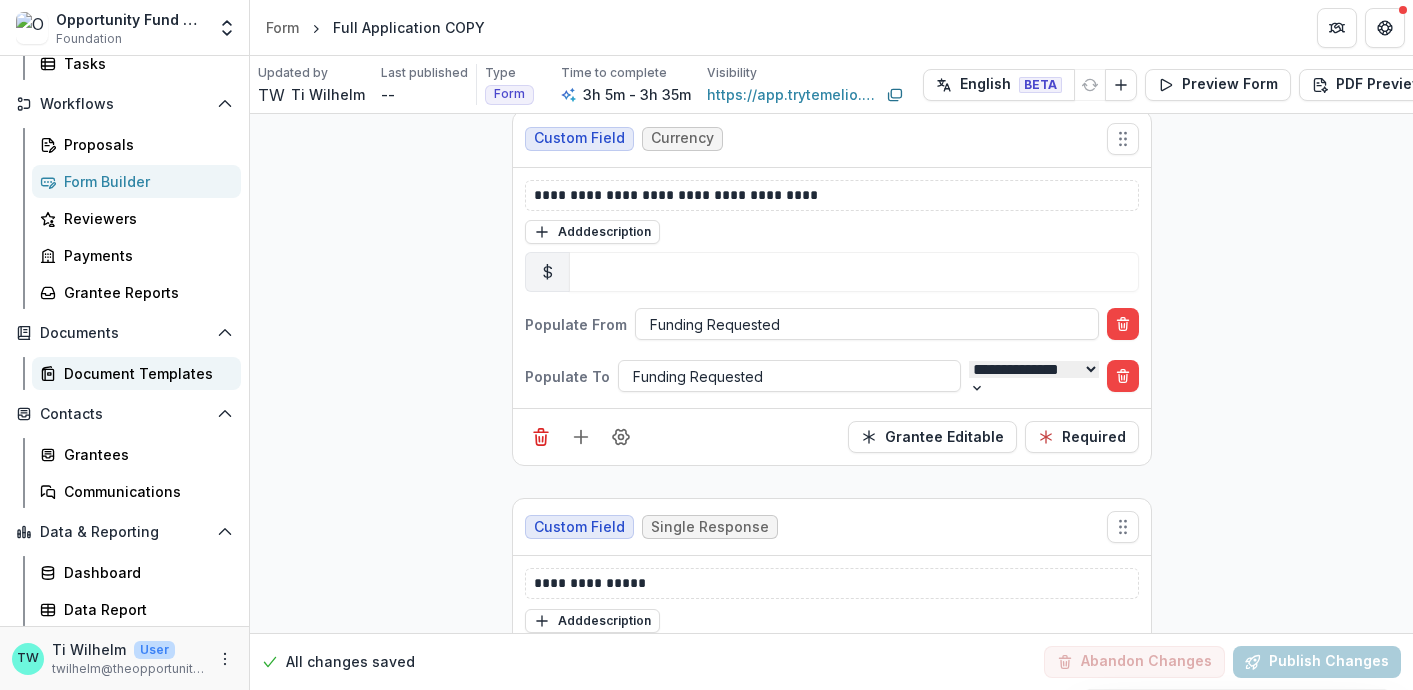 click on "Document Templates" at bounding box center [144, 373] 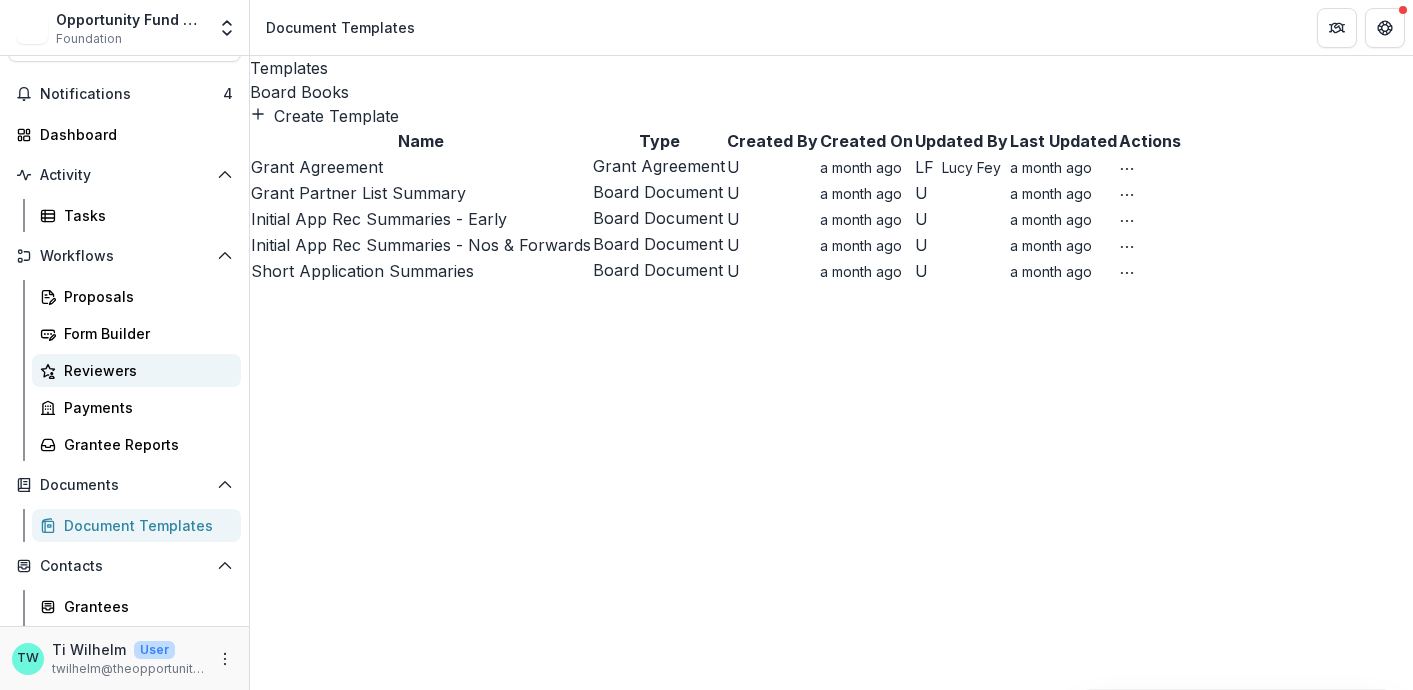 scroll, scrollTop: 0, scrollLeft: 0, axis: both 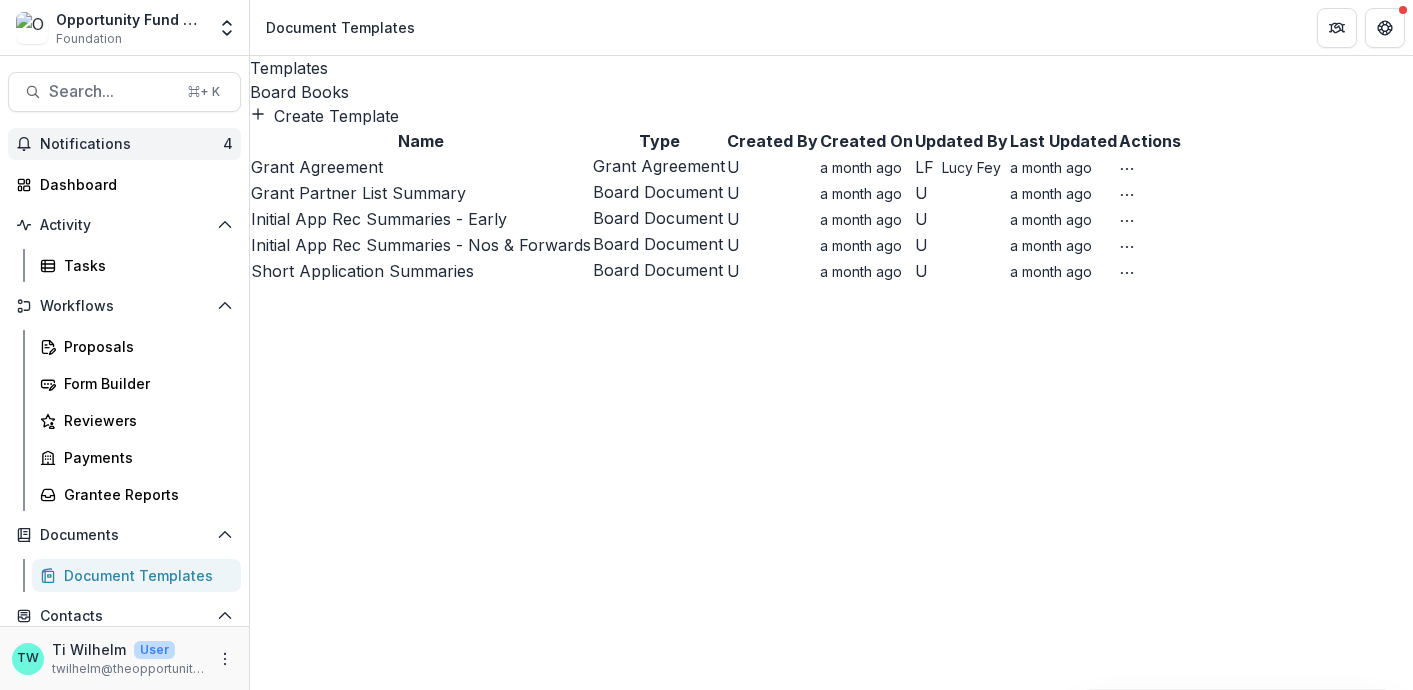 click on "Notifications" at bounding box center (131, 144) 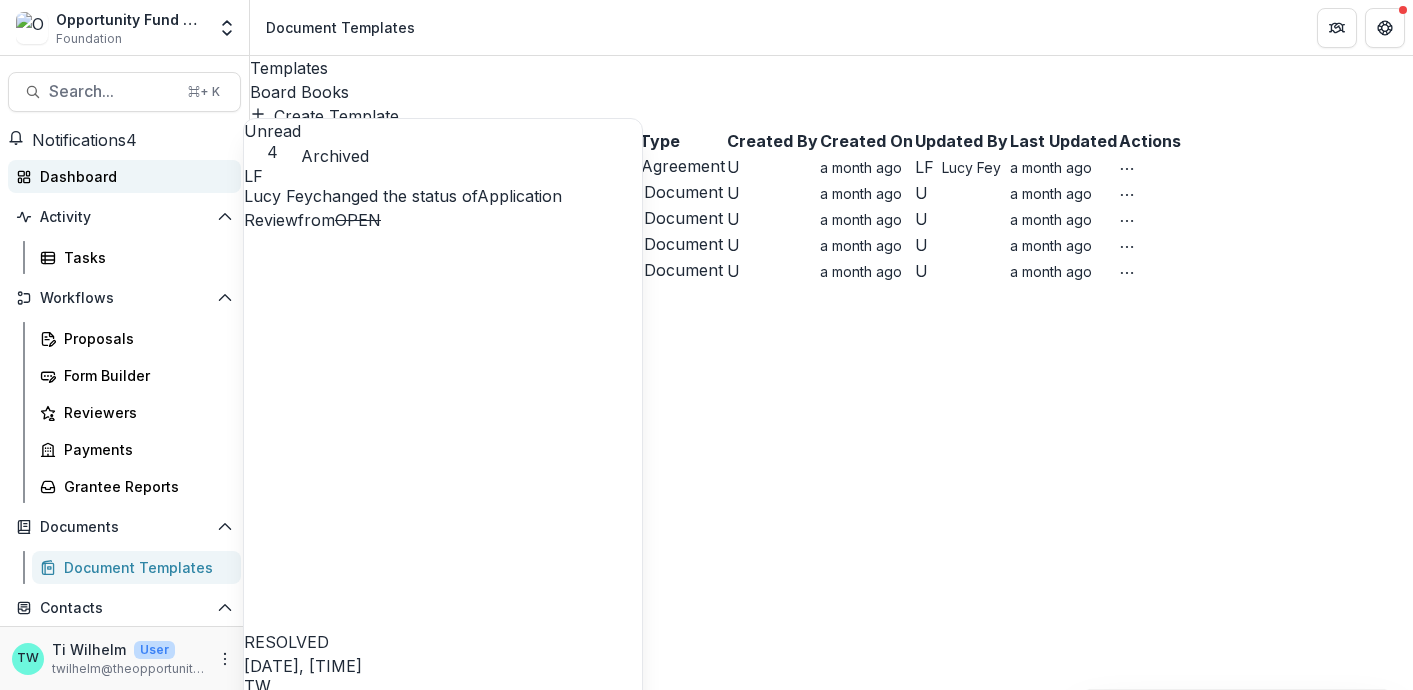 click on "Dashboard" at bounding box center [132, 176] 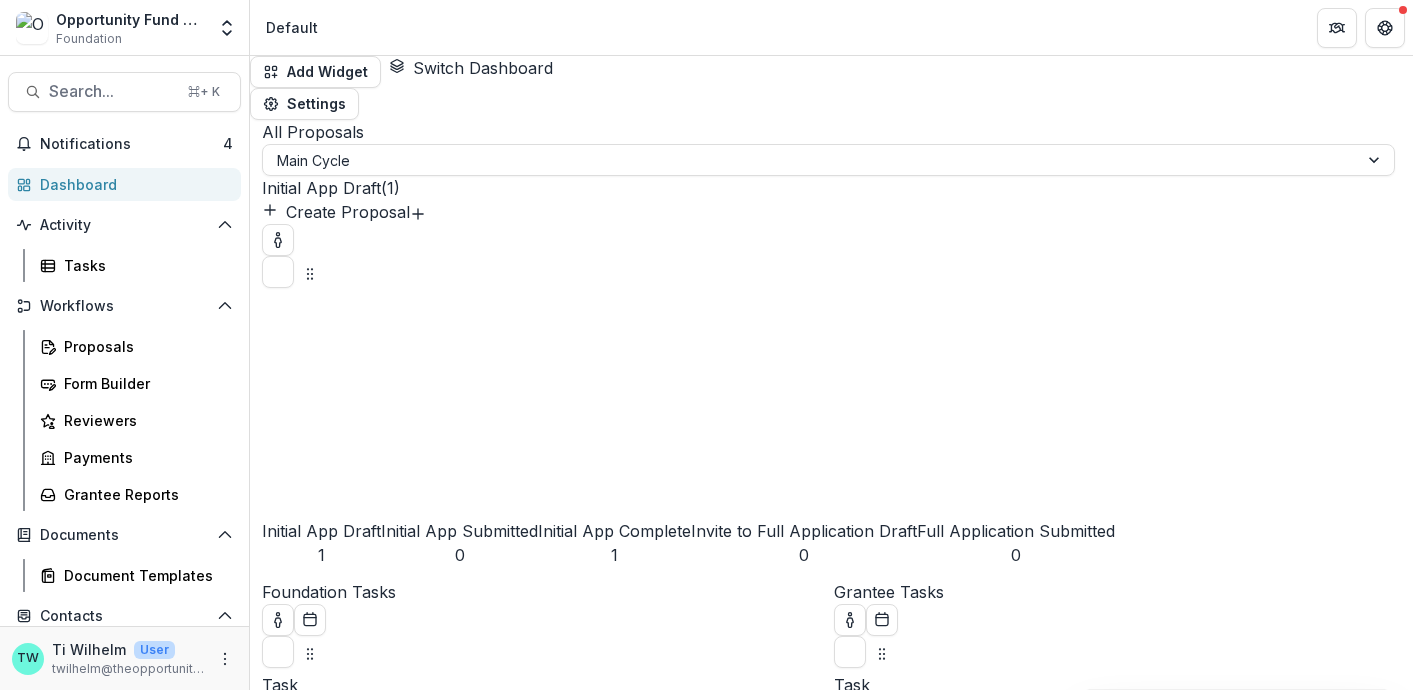 scroll, scrollTop: 376, scrollLeft: 0, axis: vertical 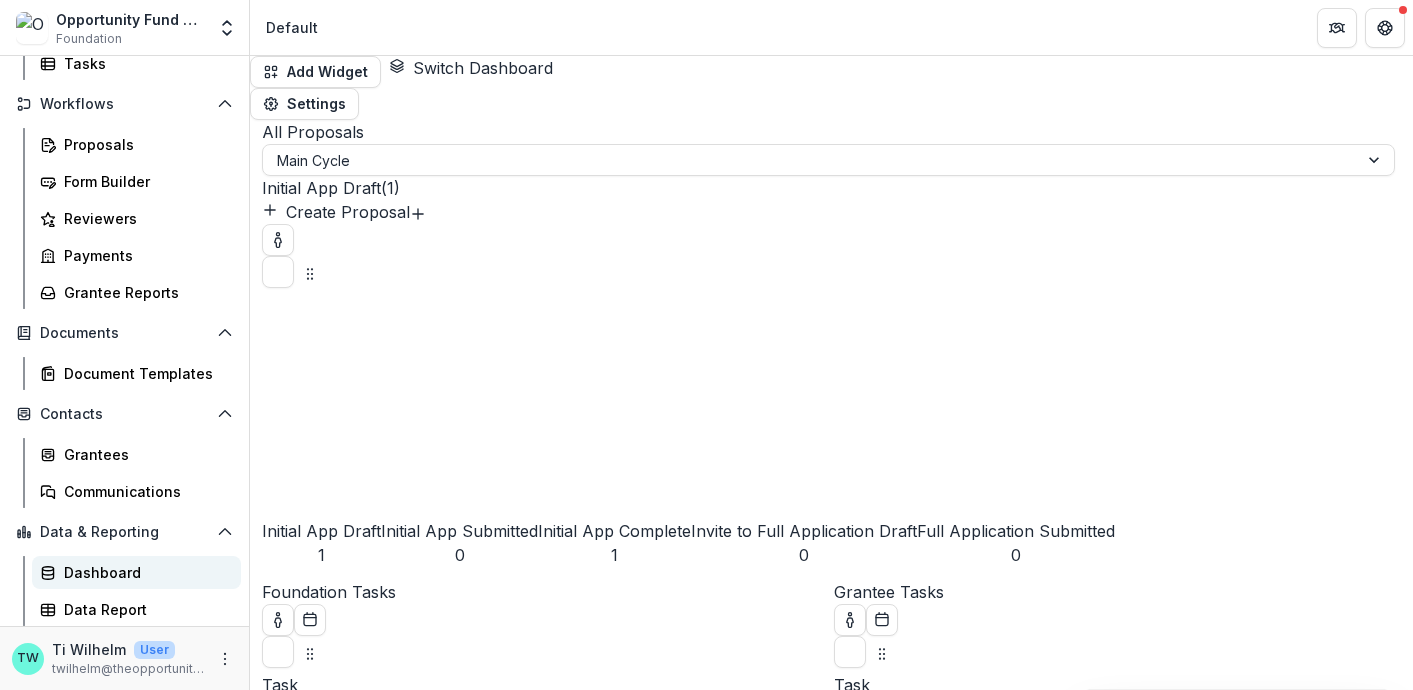 click on "Dashboard" at bounding box center [144, 572] 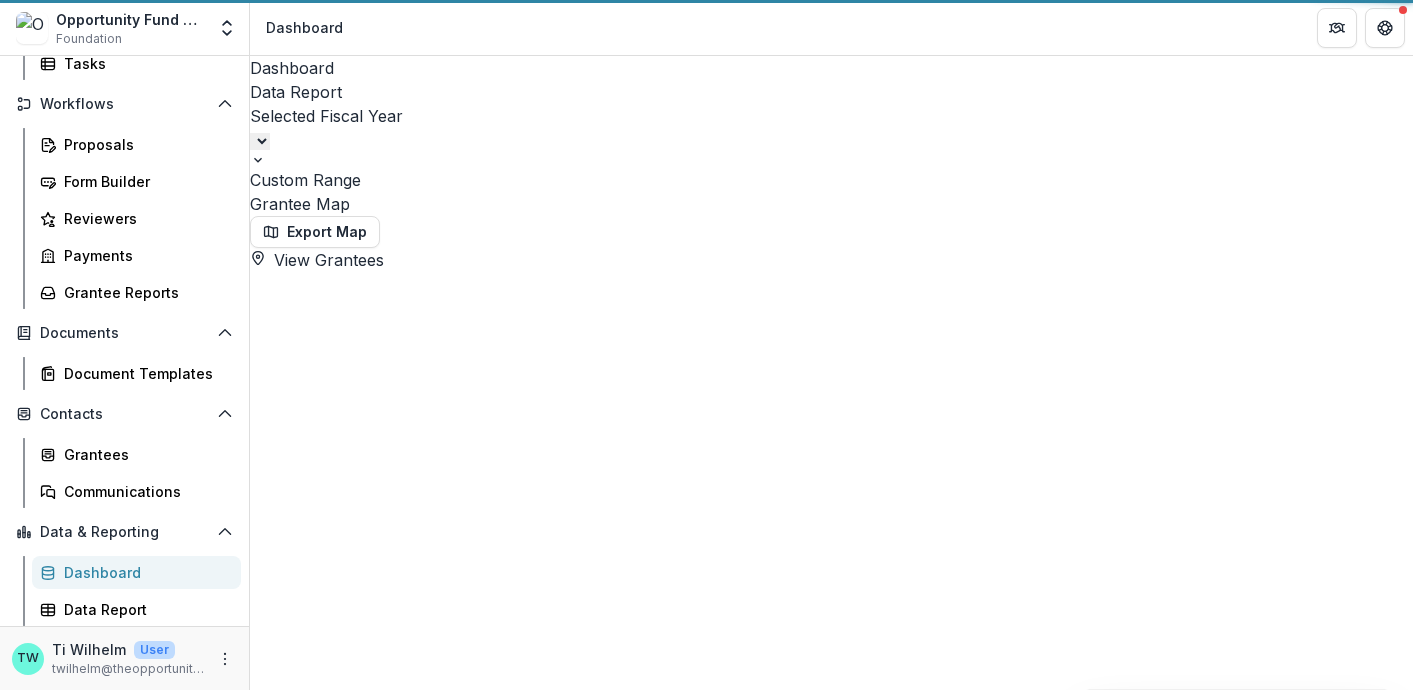 select on "**********" 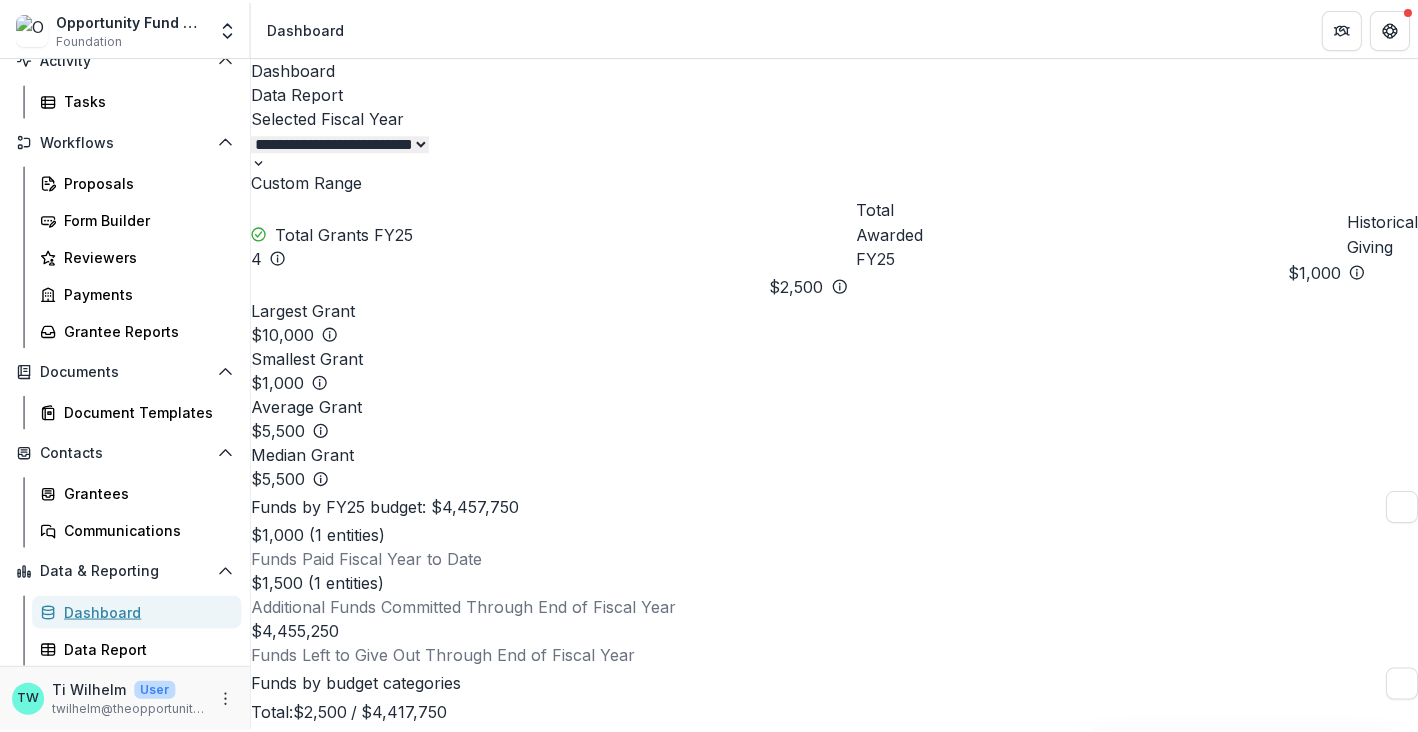 scroll, scrollTop: 160, scrollLeft: 0, axis: vertical 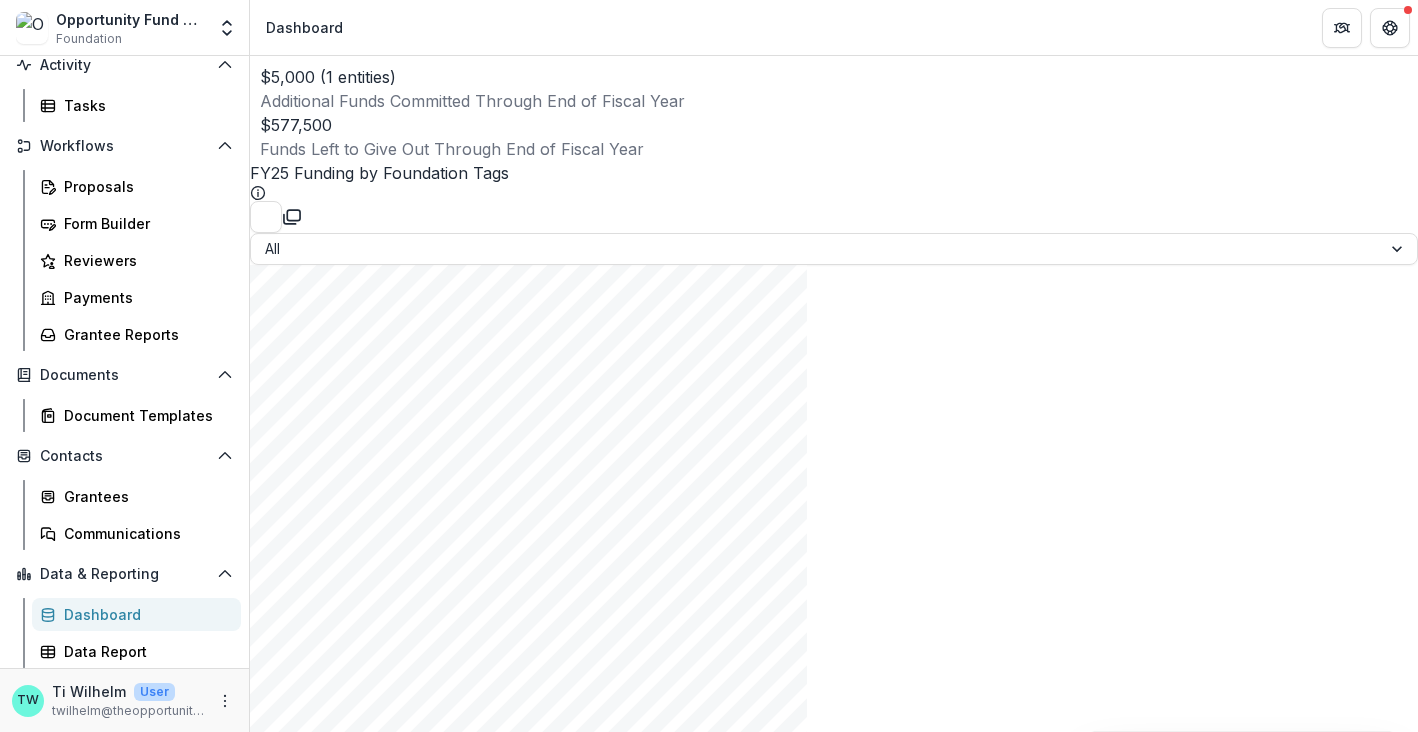 click at bounding box center [1399, 1571] 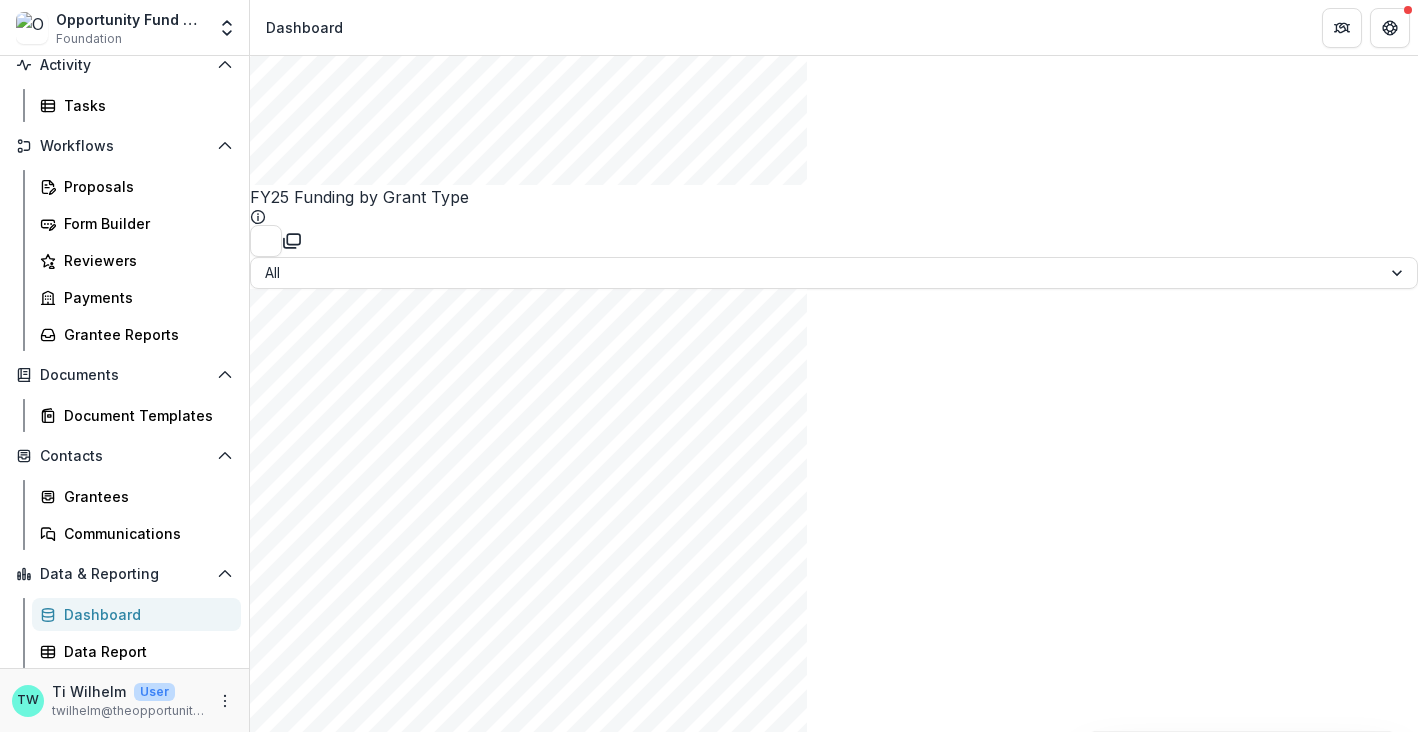 scroll, scrollTop: 1962, scrollLeft: 0, axis: vertical 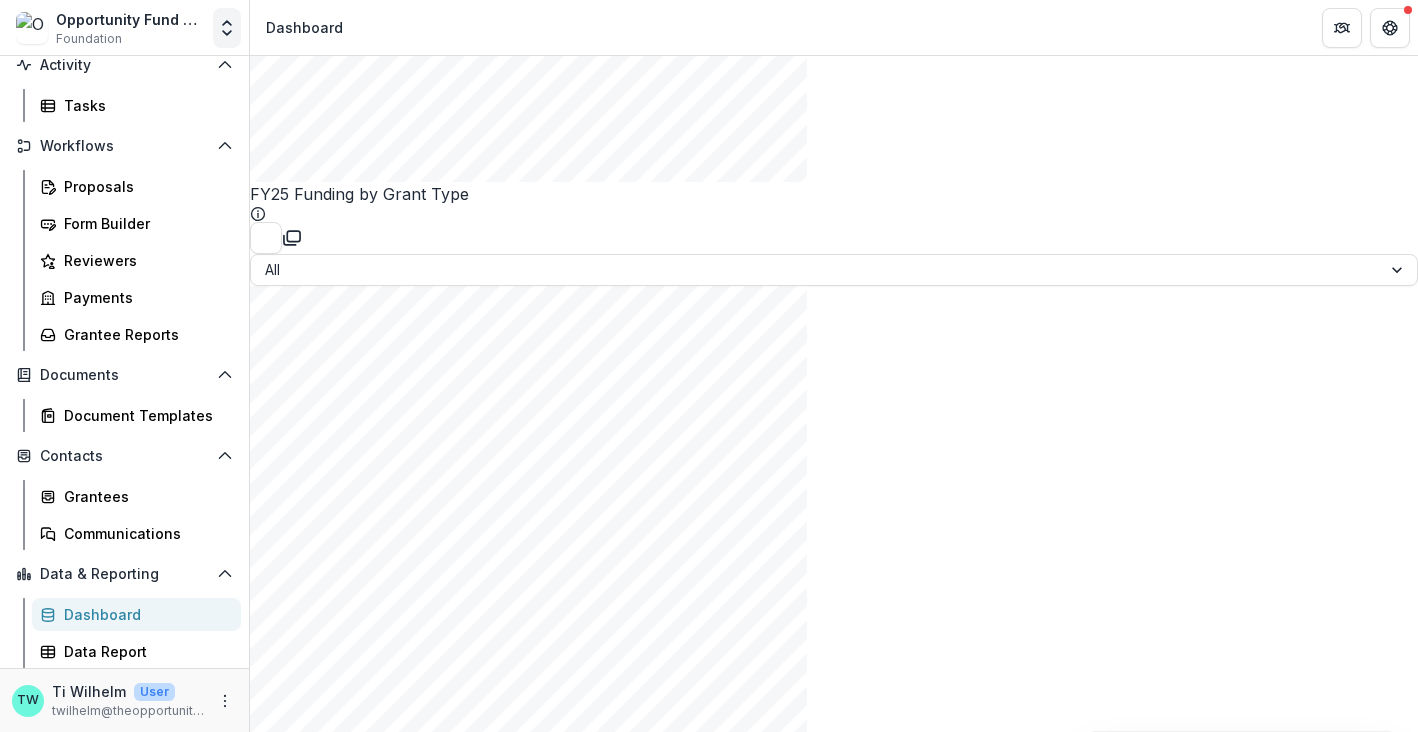 click 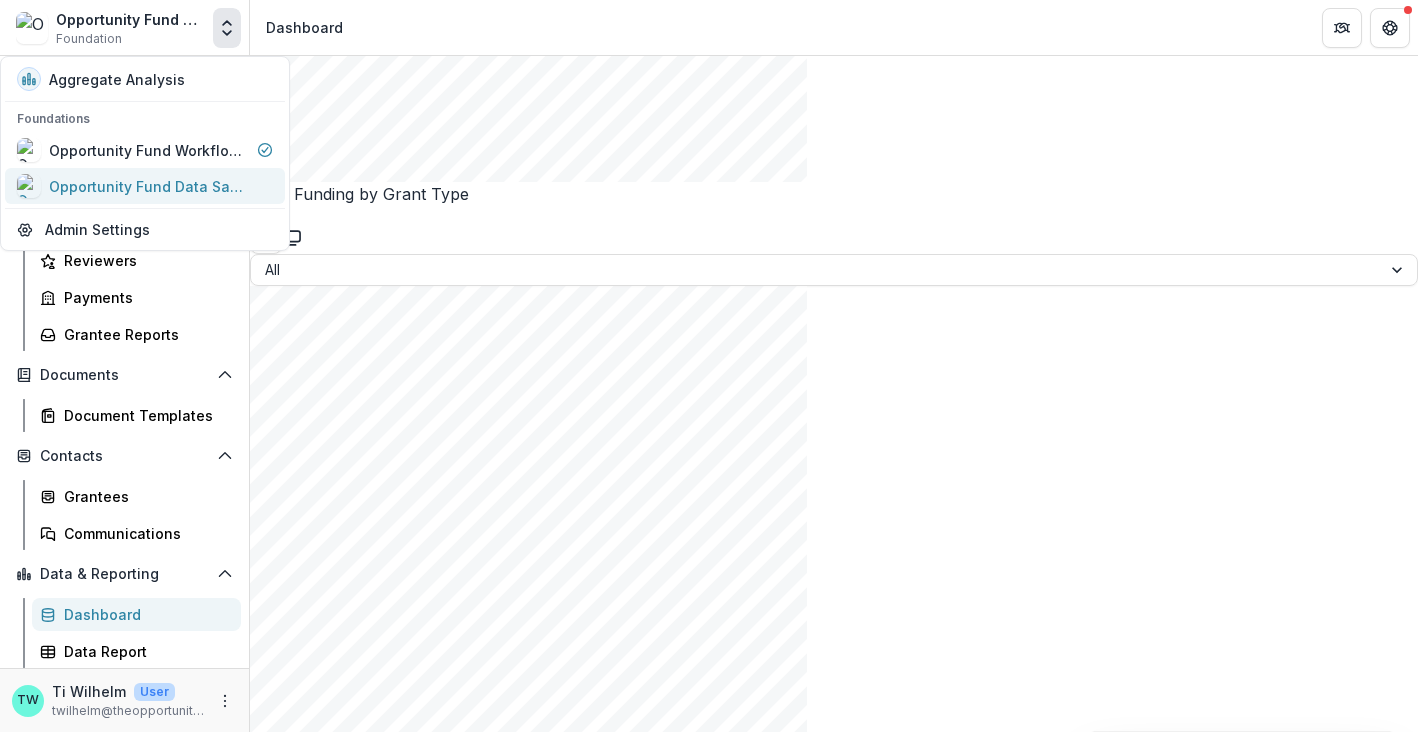 click on "Opportunity Fund Data Sandbox" at bounding box center (149, 186) 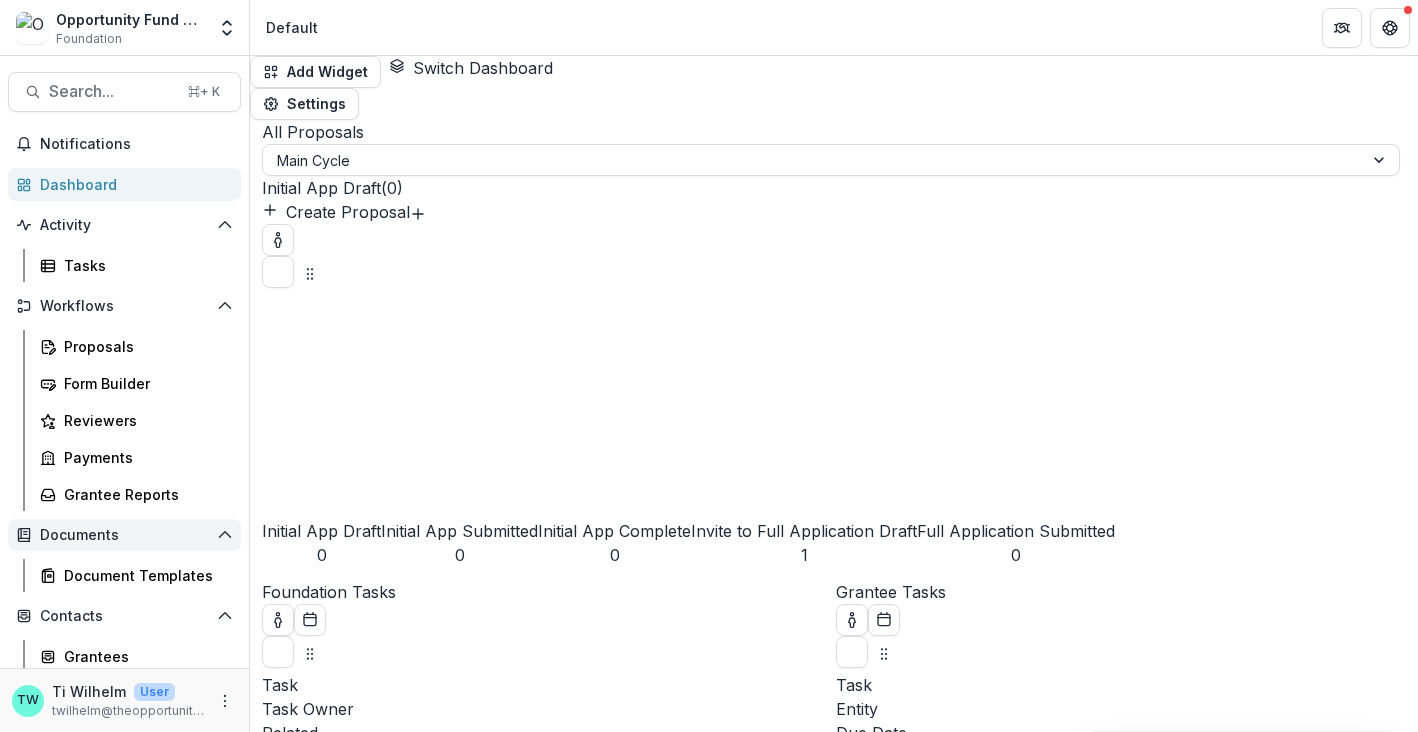 scroll, scrollTop: 160, scrollLeft: 0, axis: vertical 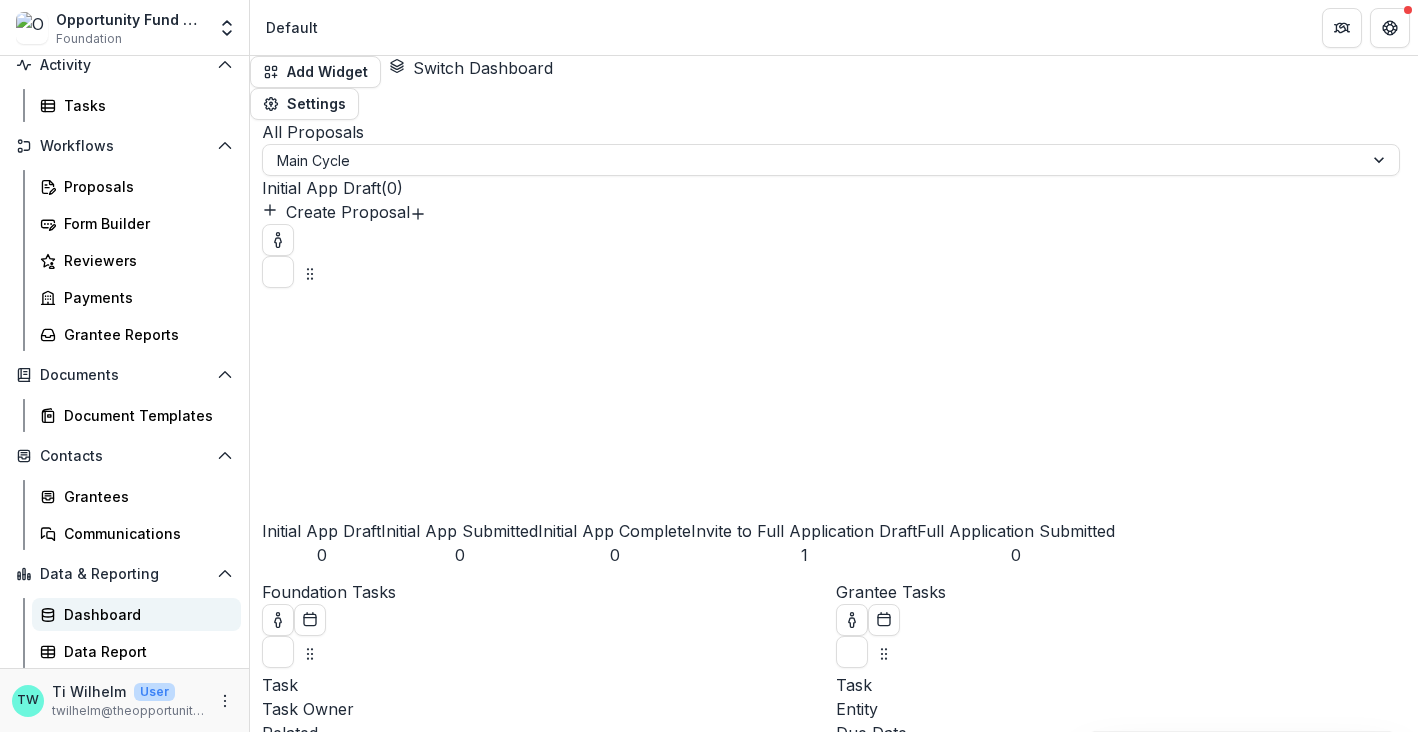 click on "Dashboard" at bounding box center [144, 614] 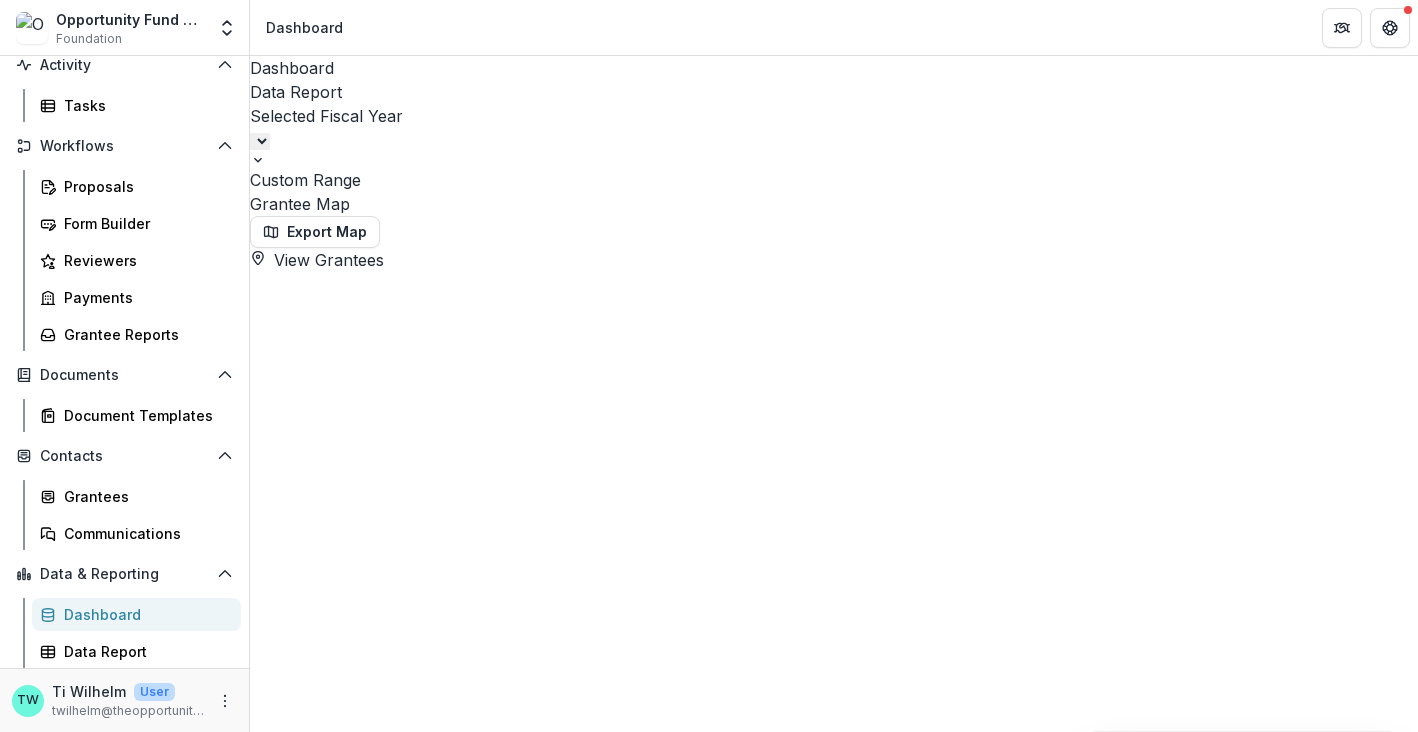 select on "**********" 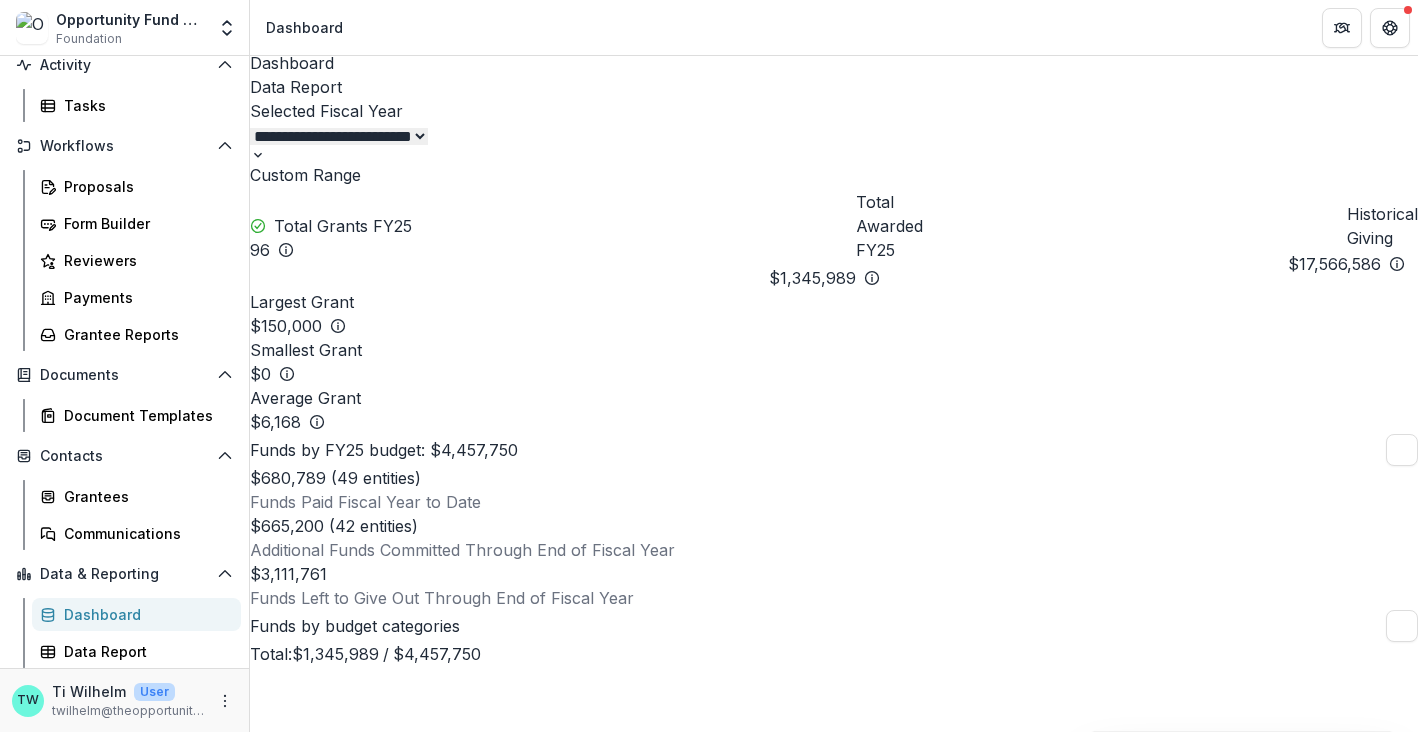 scroll, scrollTop: 0, scrollLeft: 0, axis: both 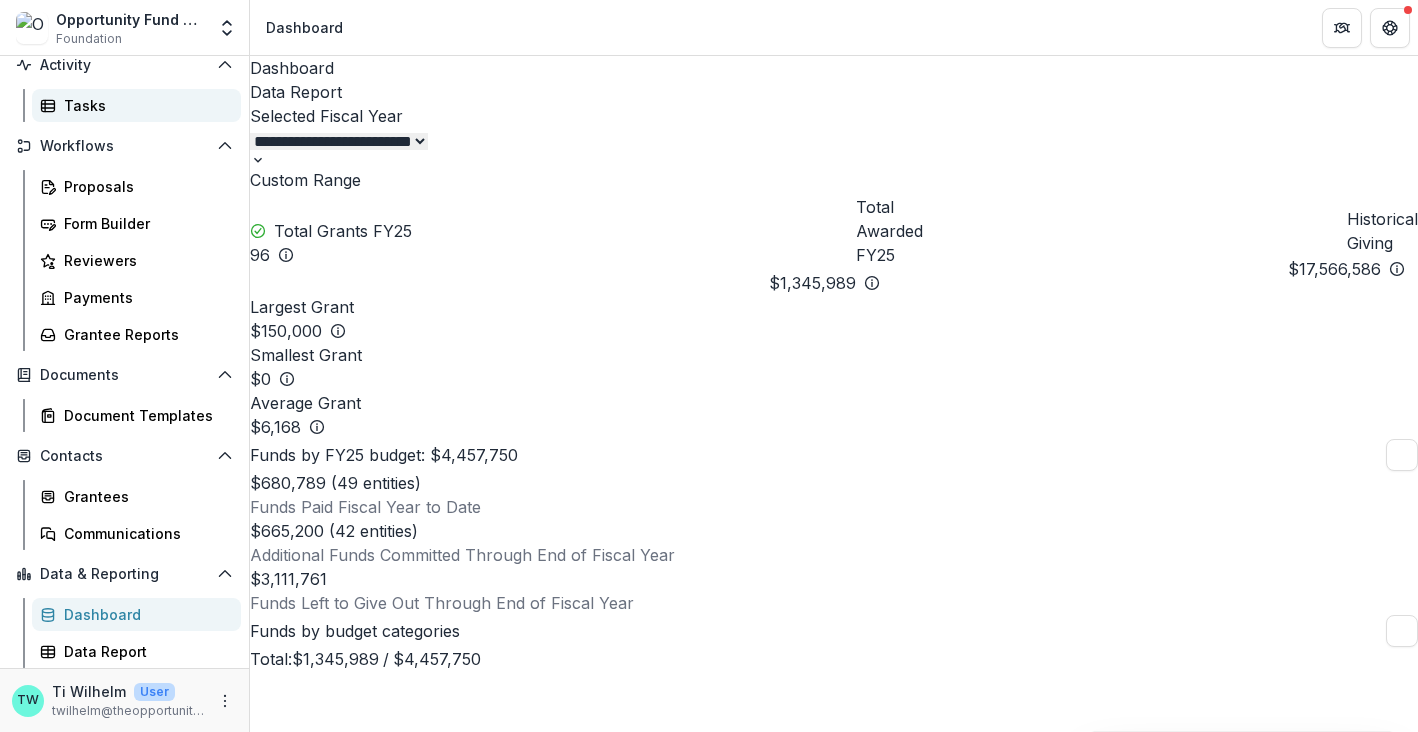 click on "Tasks" at bounding box center (144, 105) 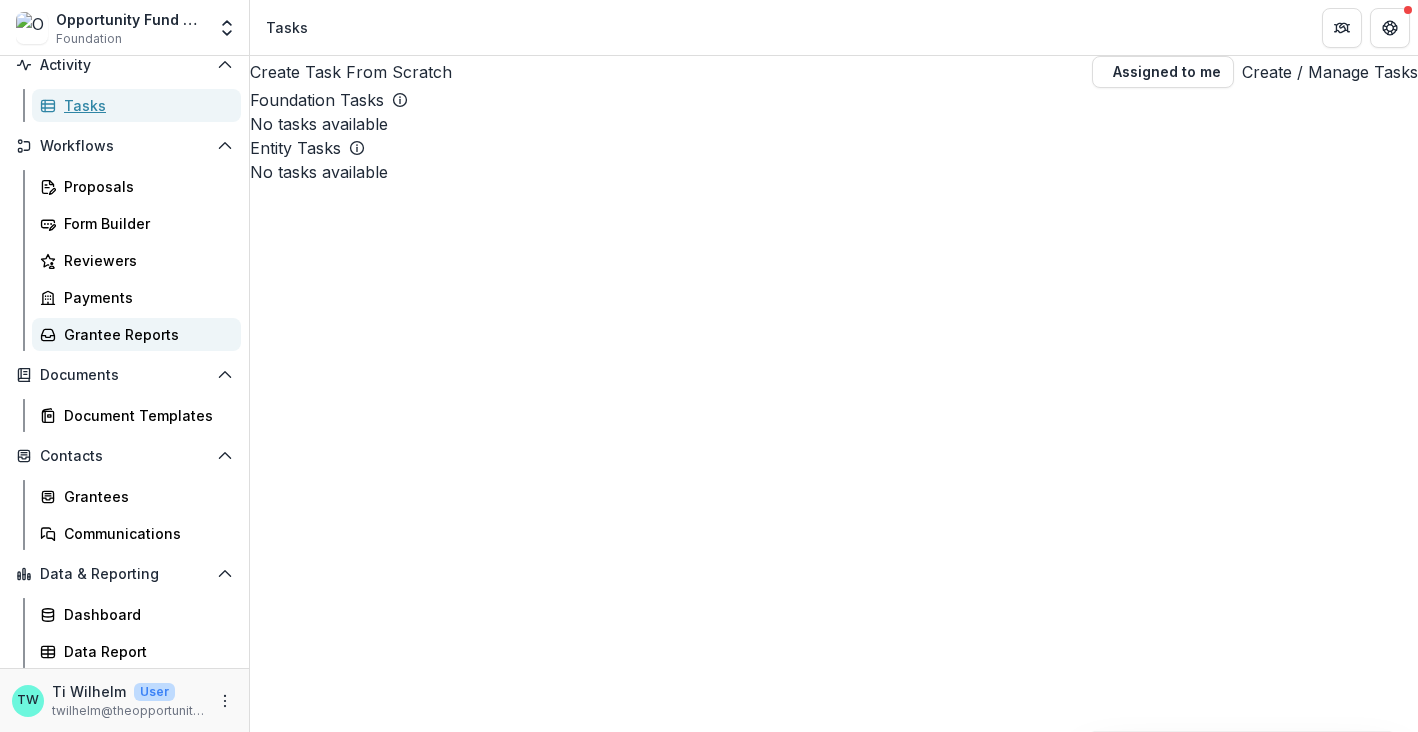 scroll, scrollTop: 0, scrollLeft: 0, axis: both 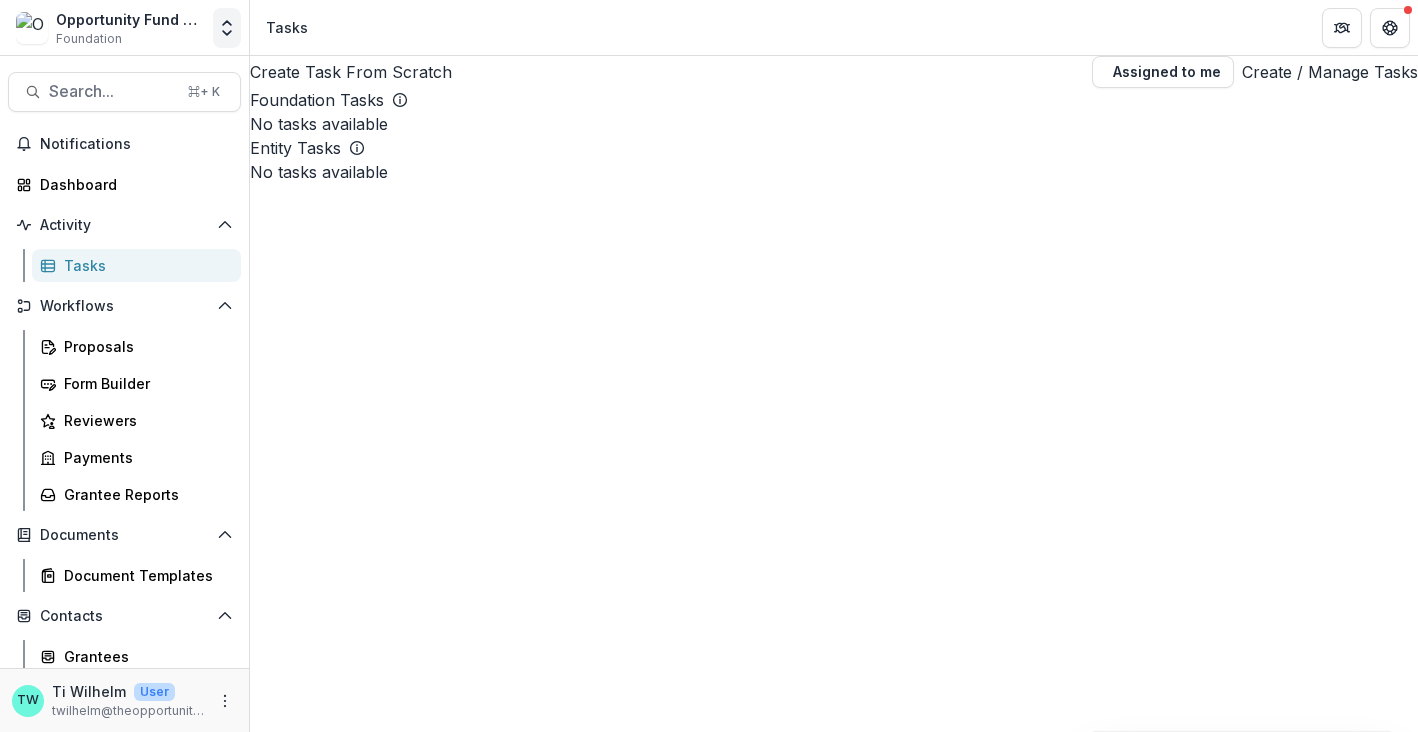 click 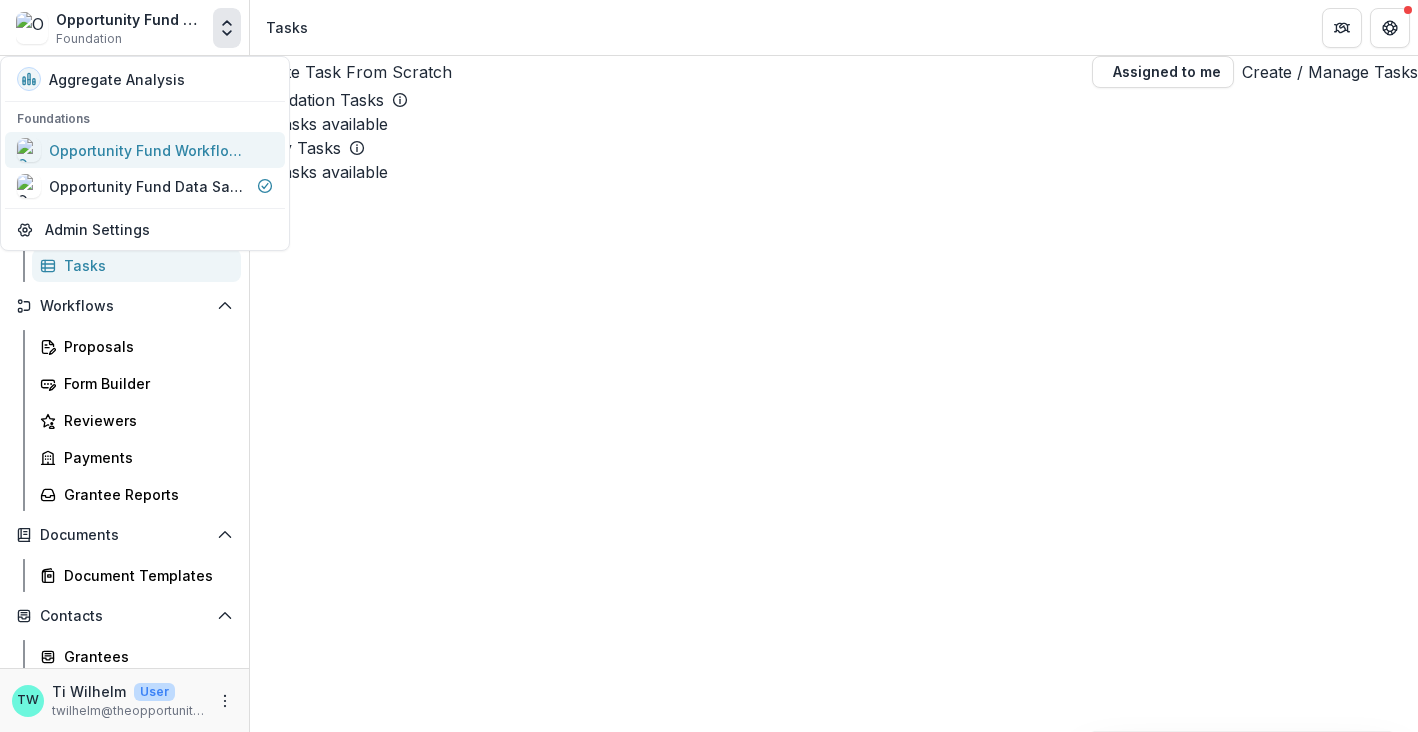 click on "Opportunity Fund Workflow Sandbox" at bounding box center [133, 150] 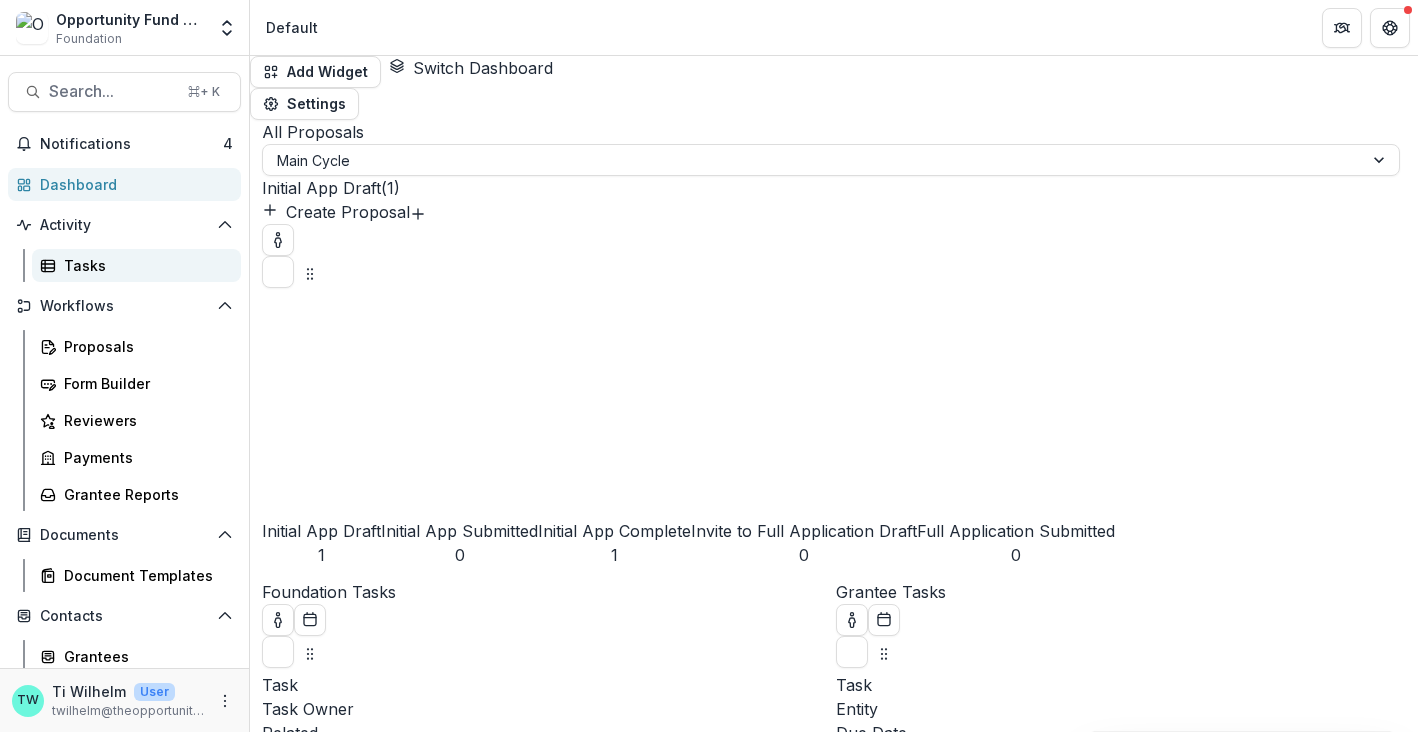 click on "Tasks" at bounding box center [144, 265] 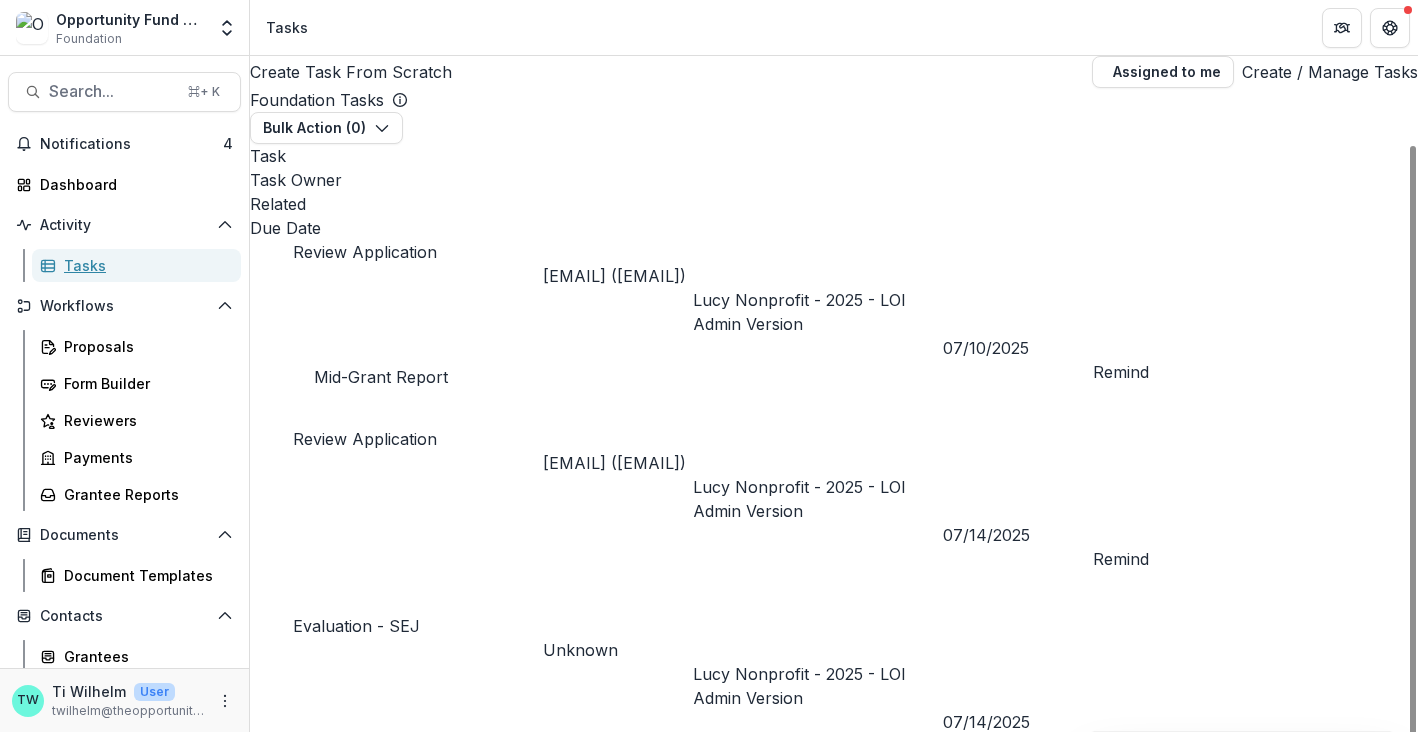 scroll, scrollTop: 0, scrollLeft: 0, axis: both 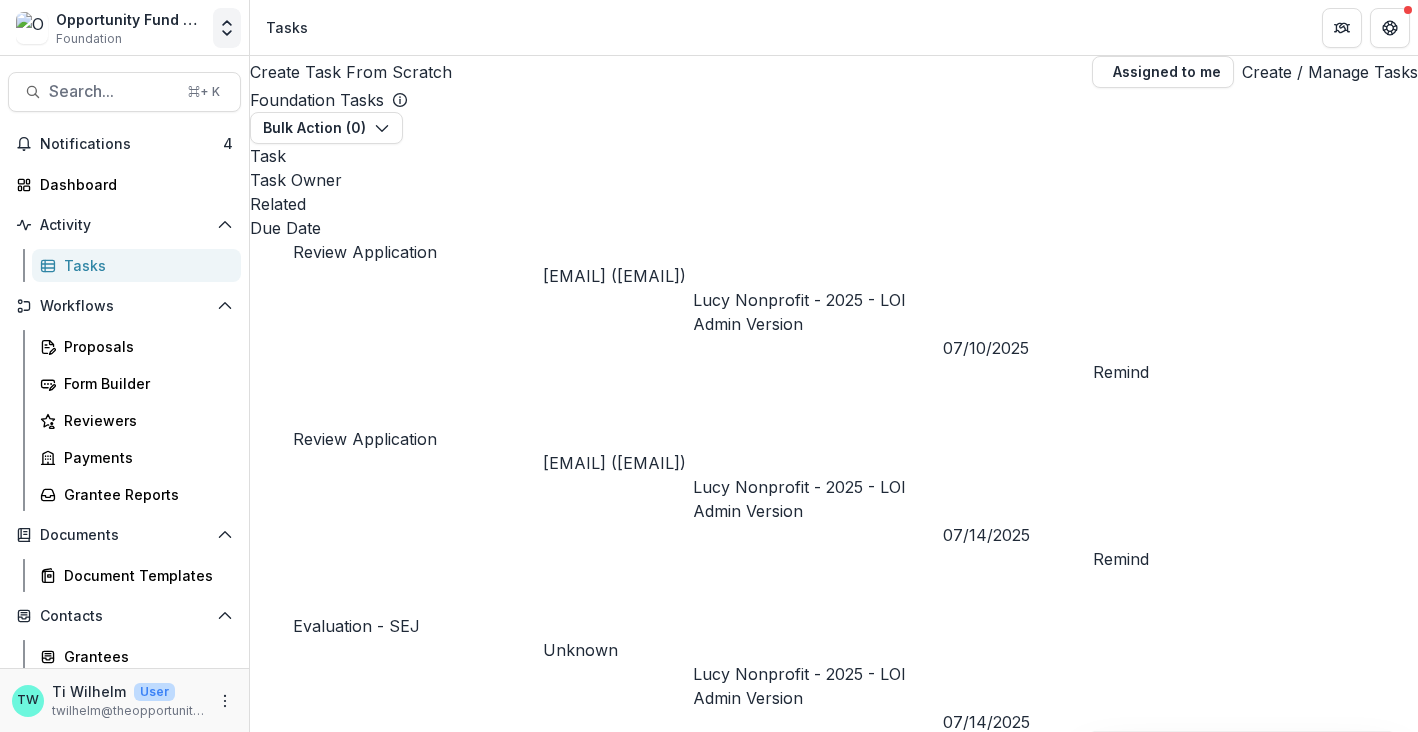click 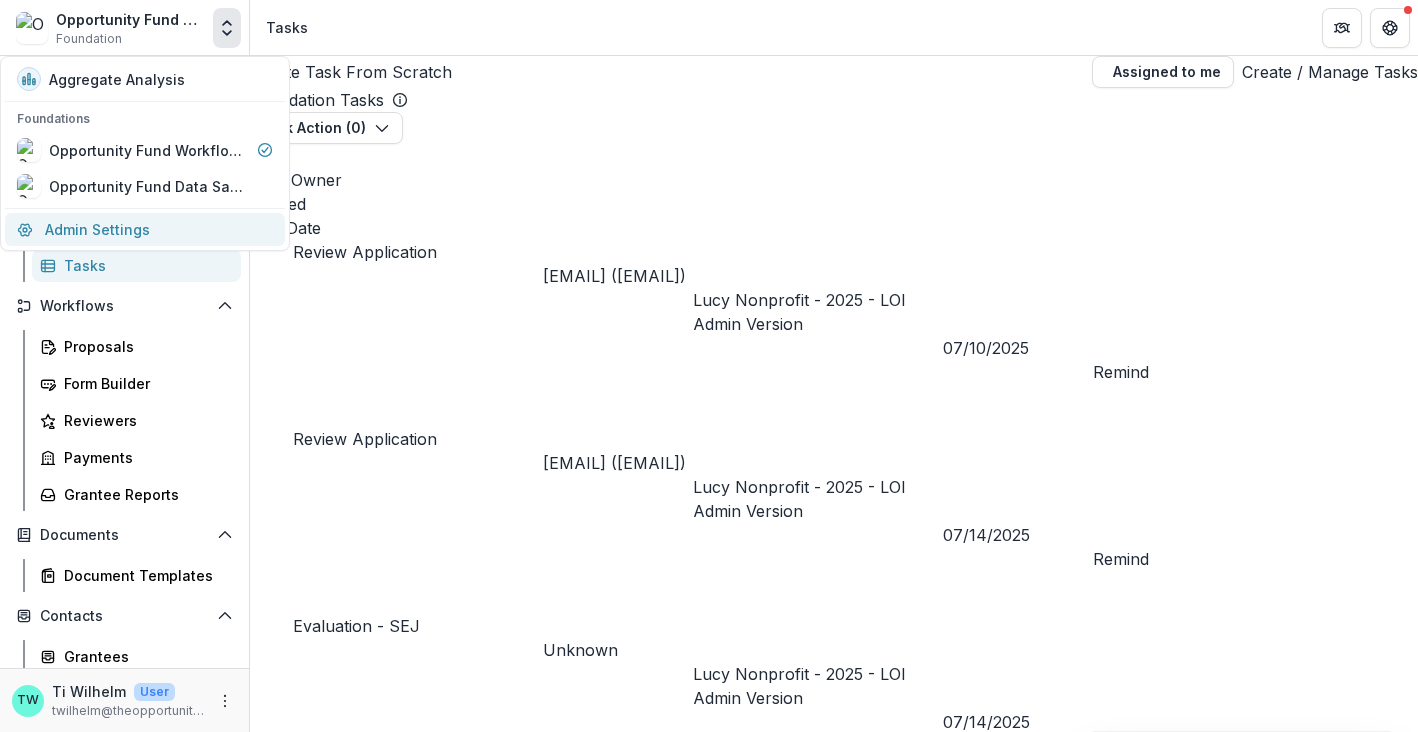click on "Admin Settings" at bounding box center (145, 229) 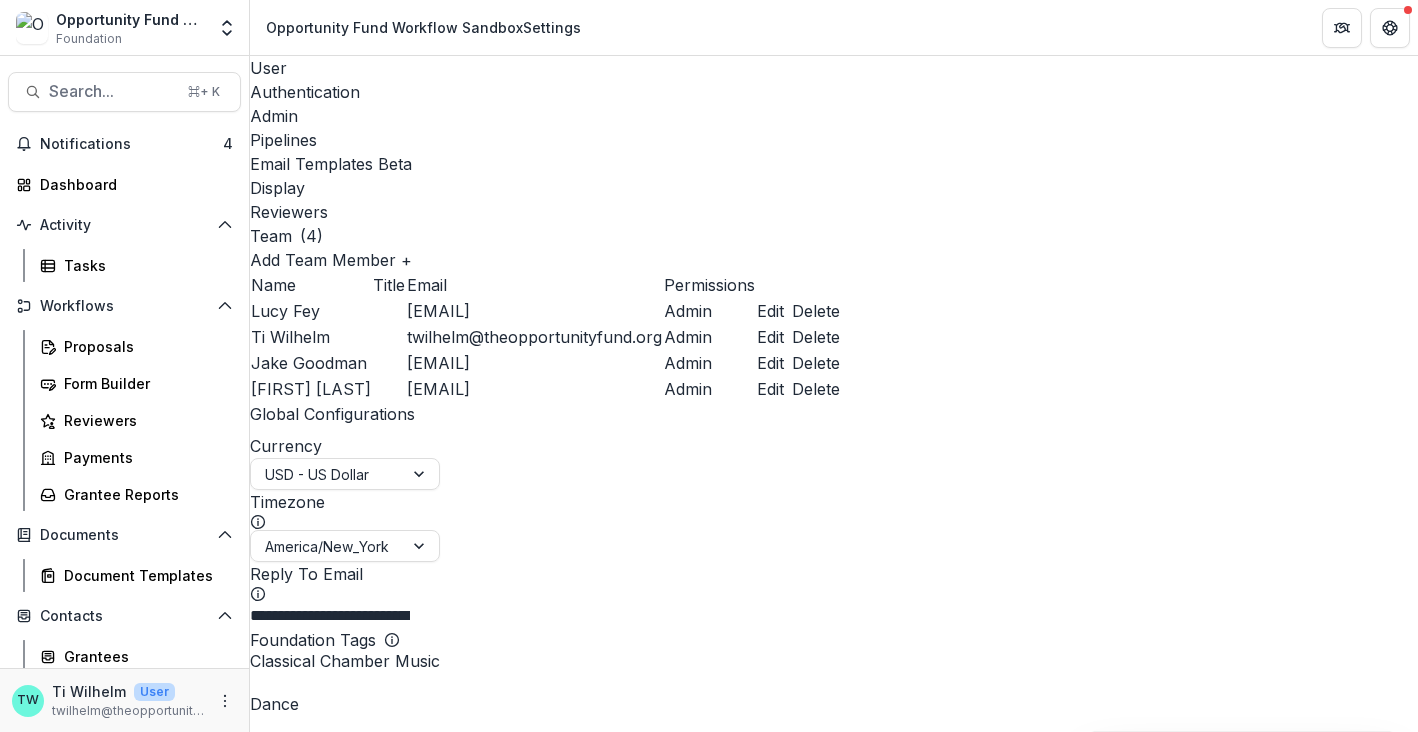 click on "Display" at bounding box center [834, 188] 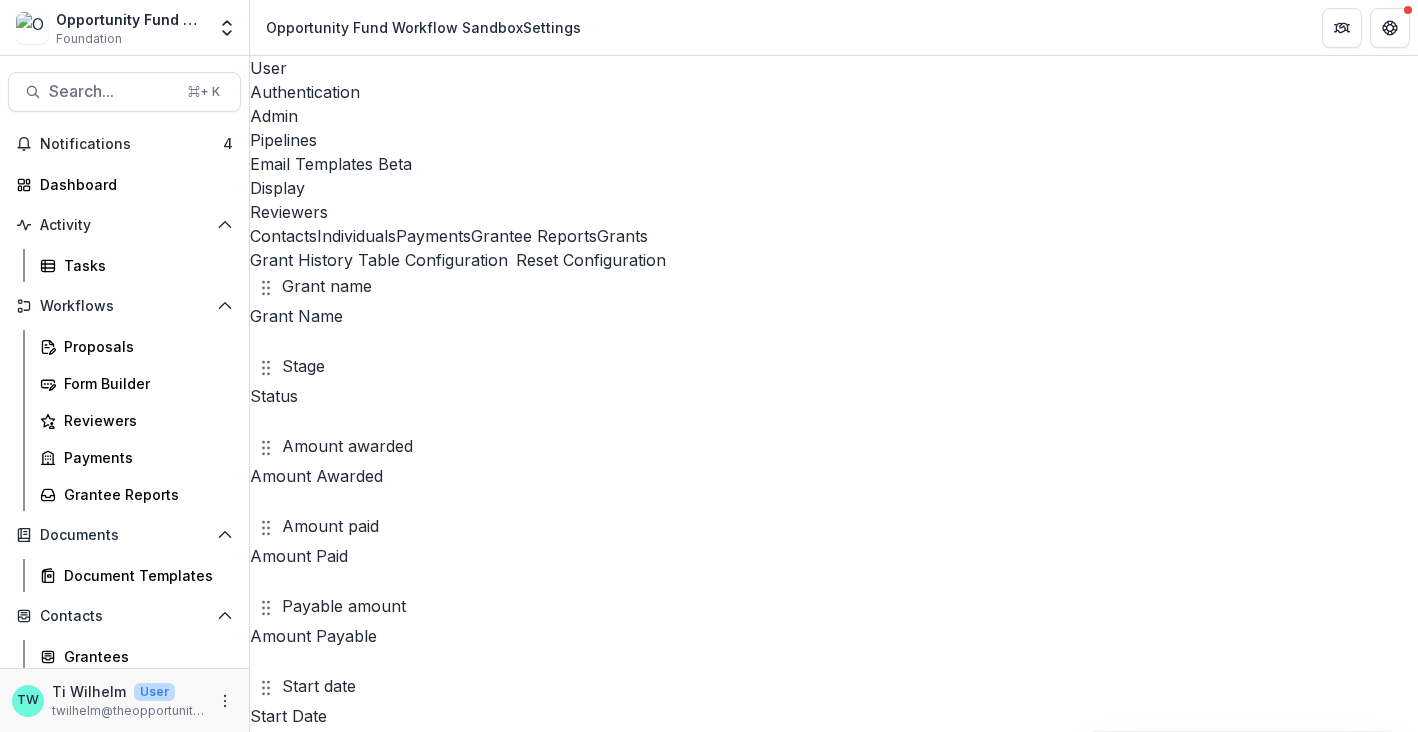 scroll, scrollTop: 3614, scrollLeft: 0, axis: vertical 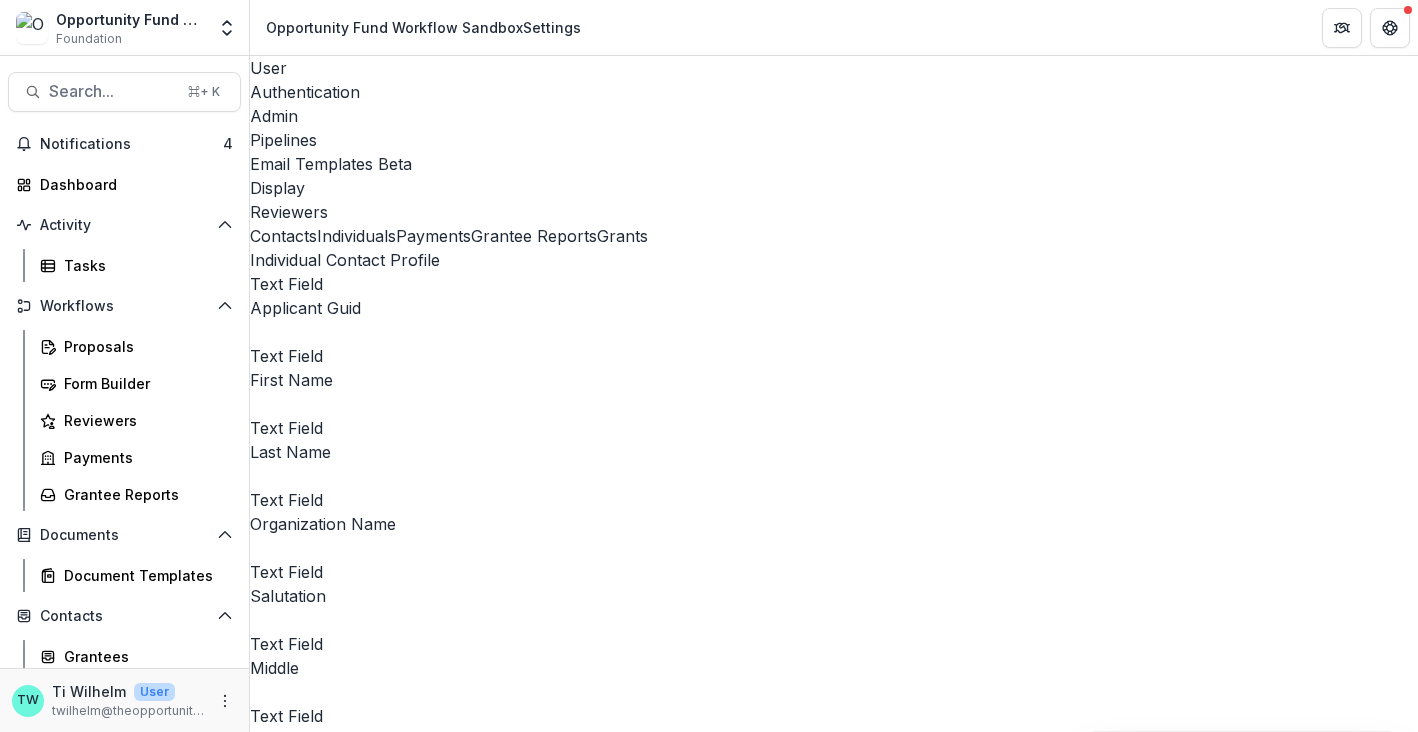 click on "Payments" at bounding box center (433, 236) 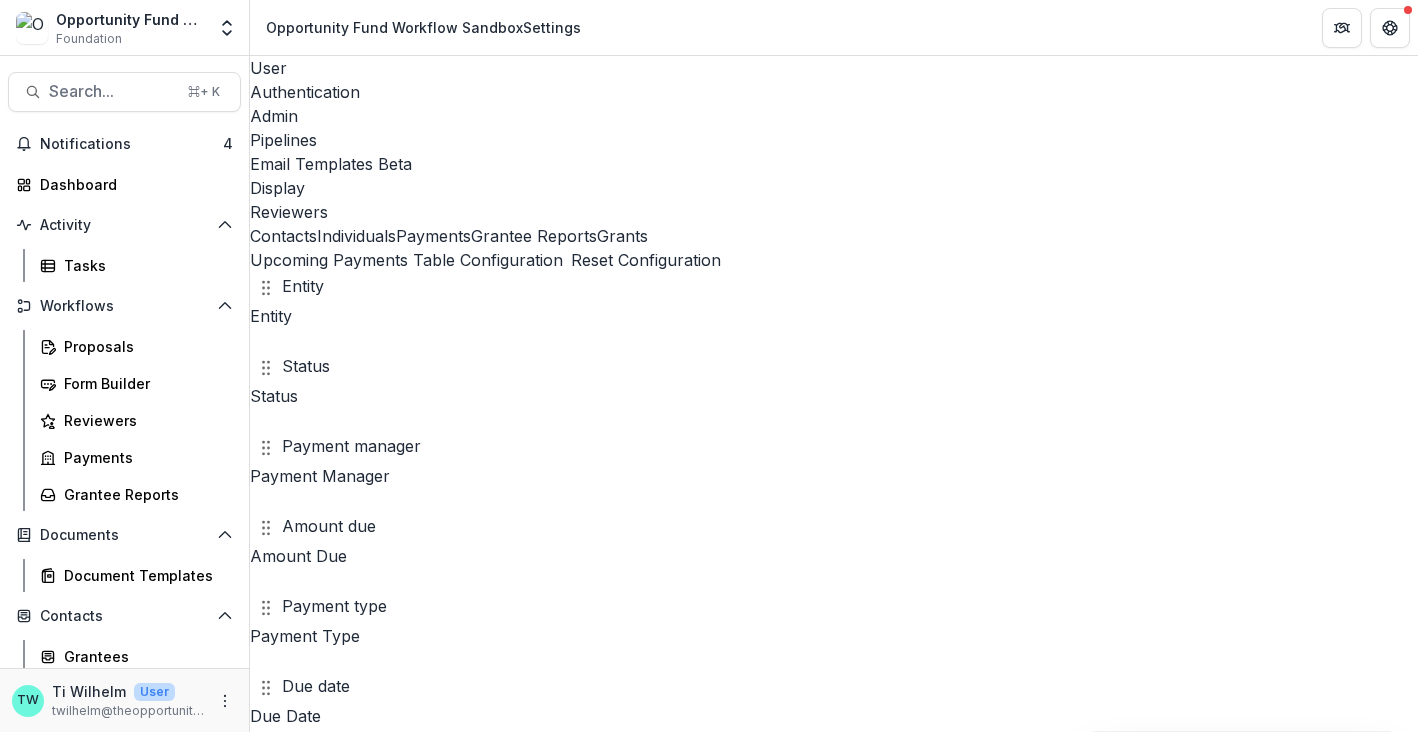 scroll, scrollTop: 0, scrollLeft: 0, axis: both 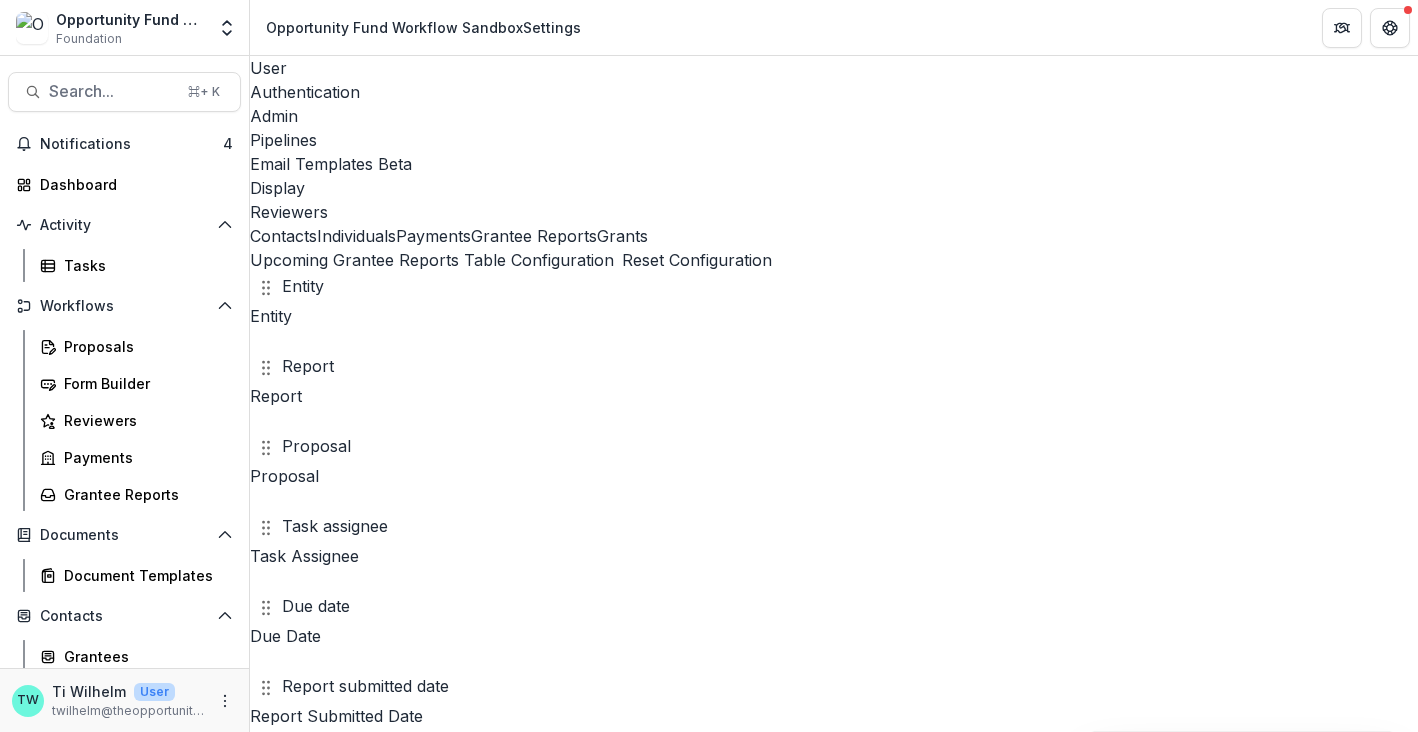 click on "Grants" at bounding box center [622, 236] 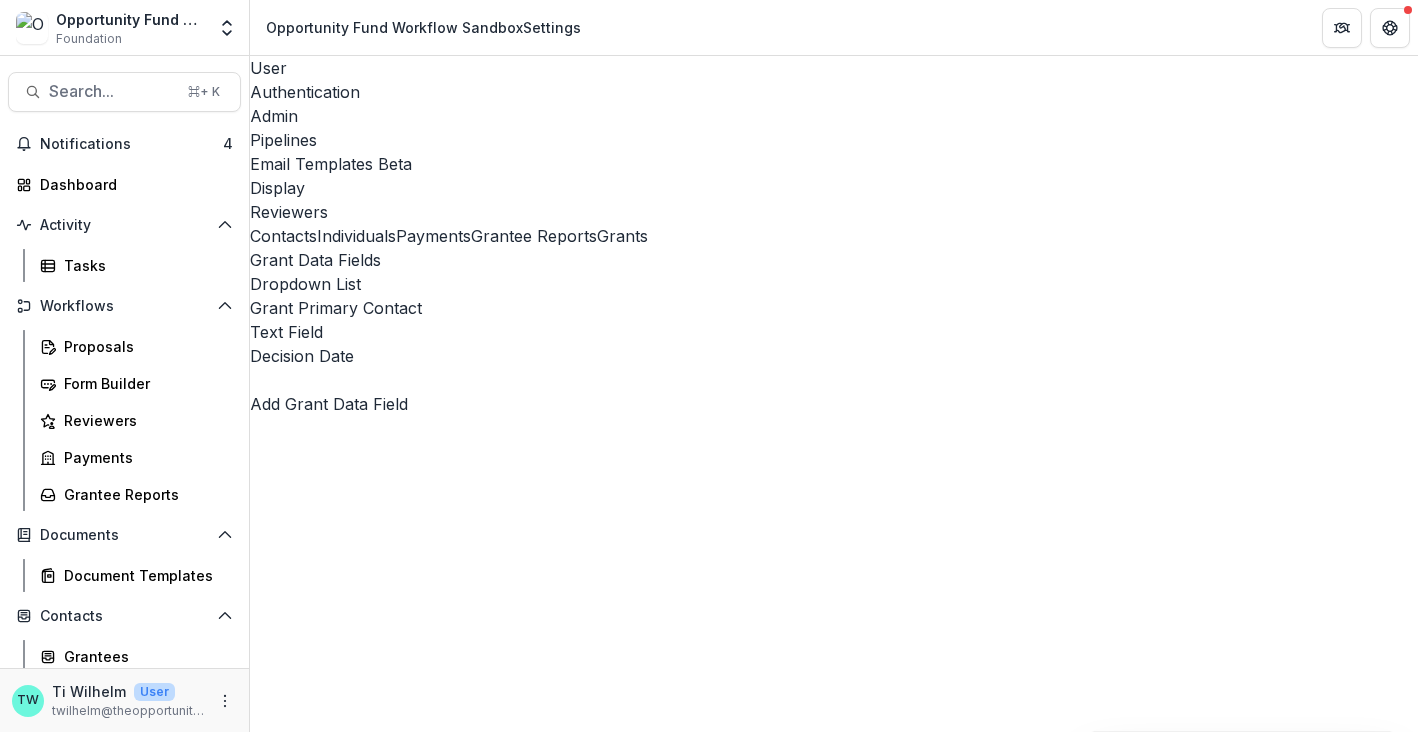 click on "Add Grant Data Field" at bounding box center (329, 404) 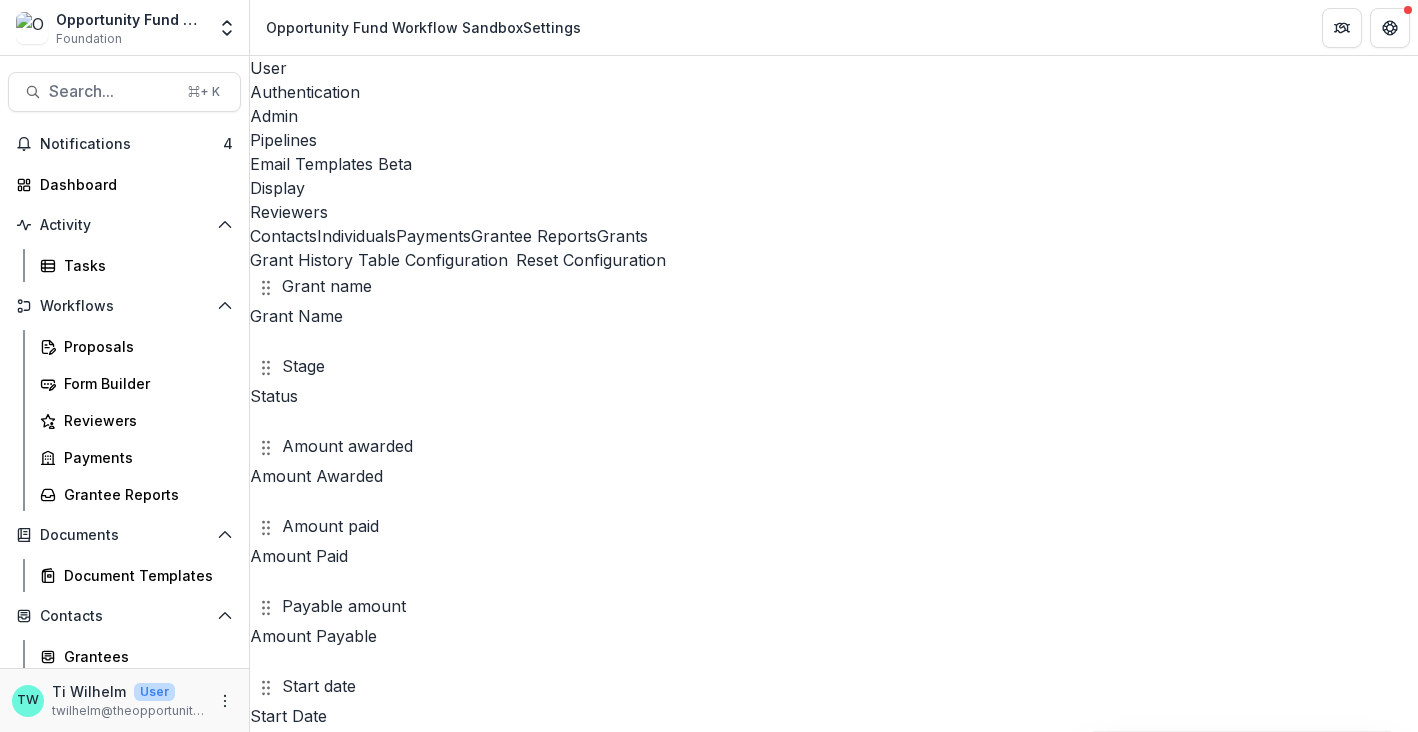 scroll, scrollTop: 1436, scrollLeft: 0, axis: vertical 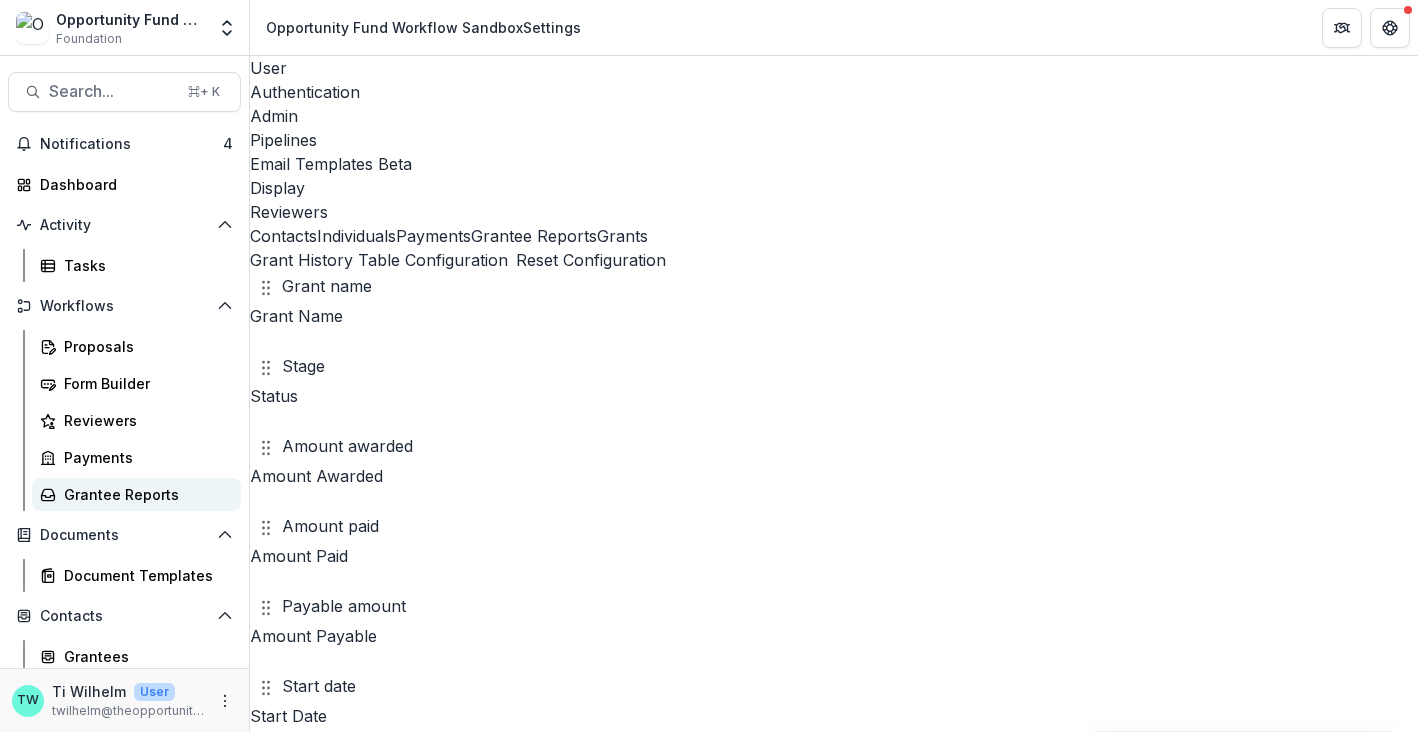 click on "Grantee Reports" at bounding box center [144, 494] 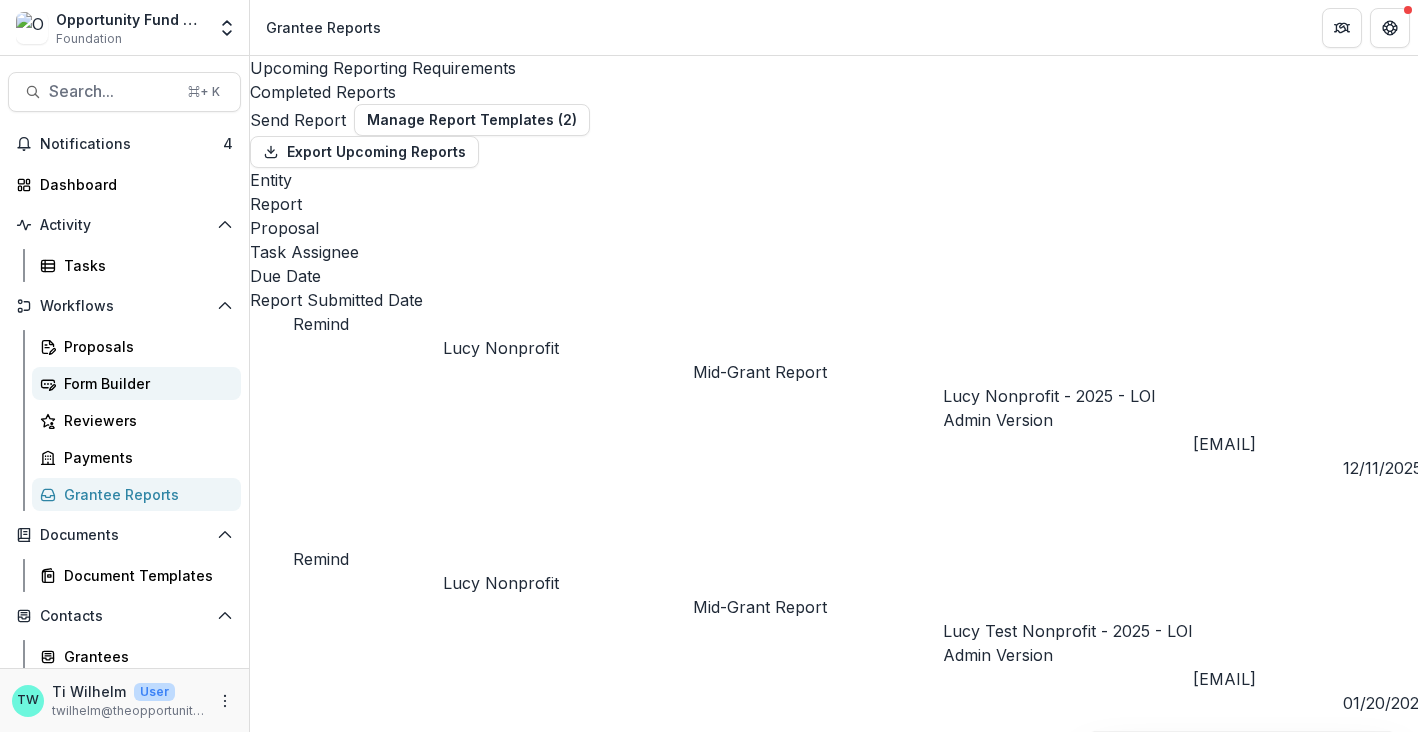 click on "Form Builder" at bounding box center (144, 383) 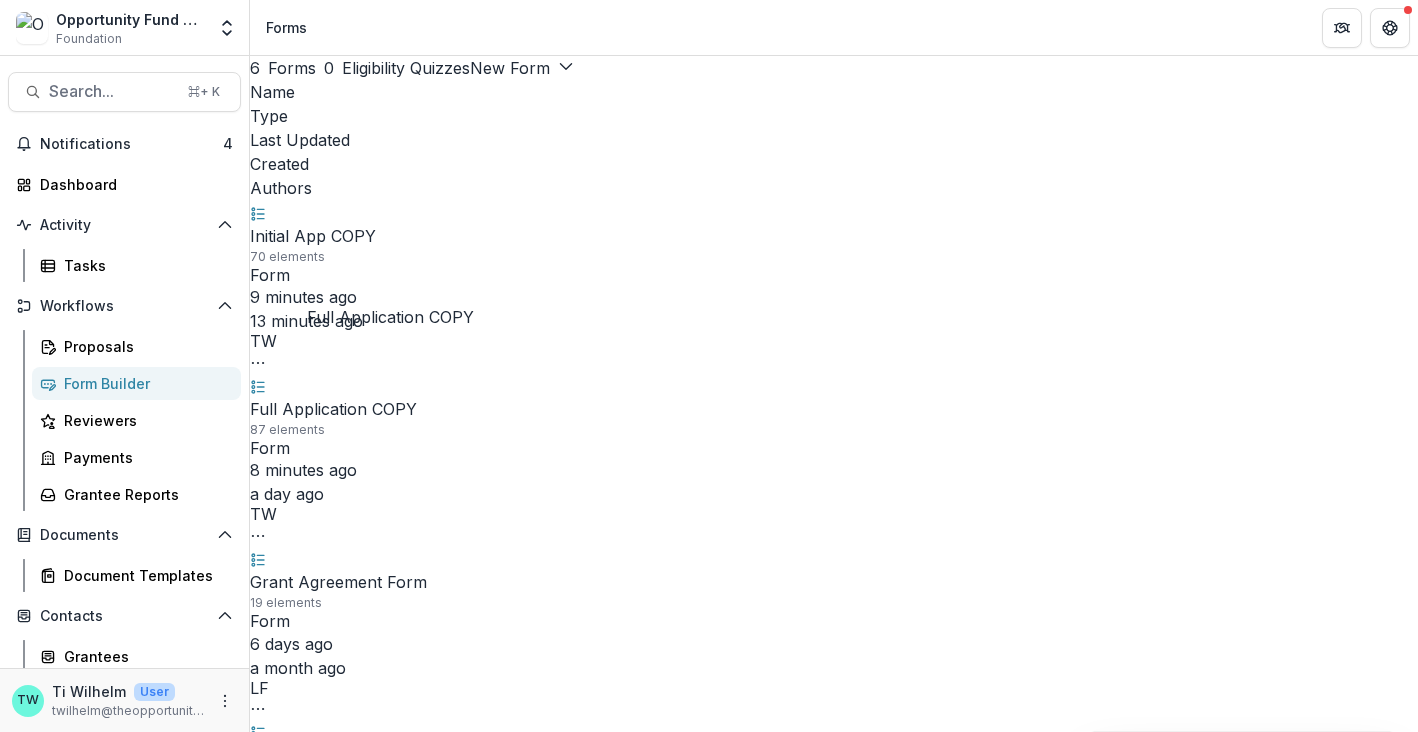 click on "Full Application COPY" at bounding box center [333, 409] 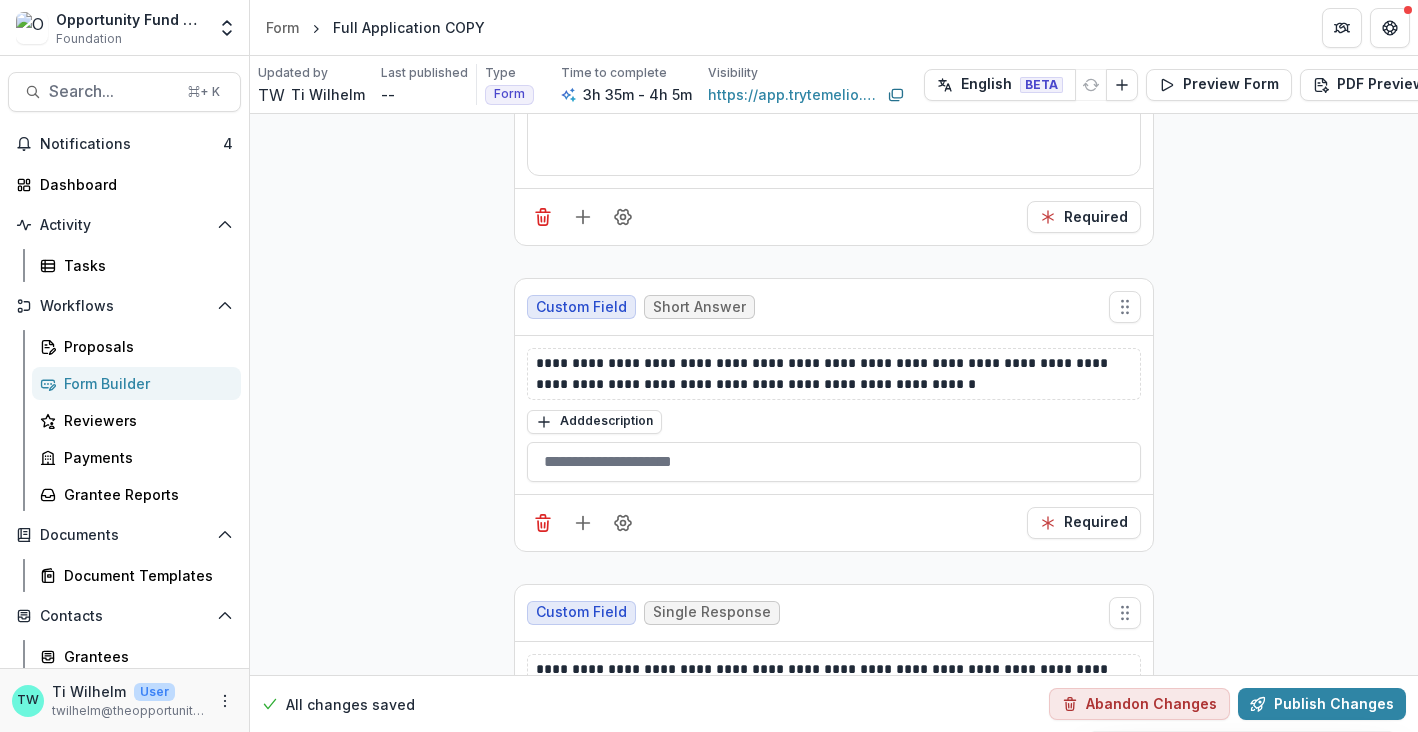 scroll, scrollTop: 2650, scrollLeft: 0, axis: vertical 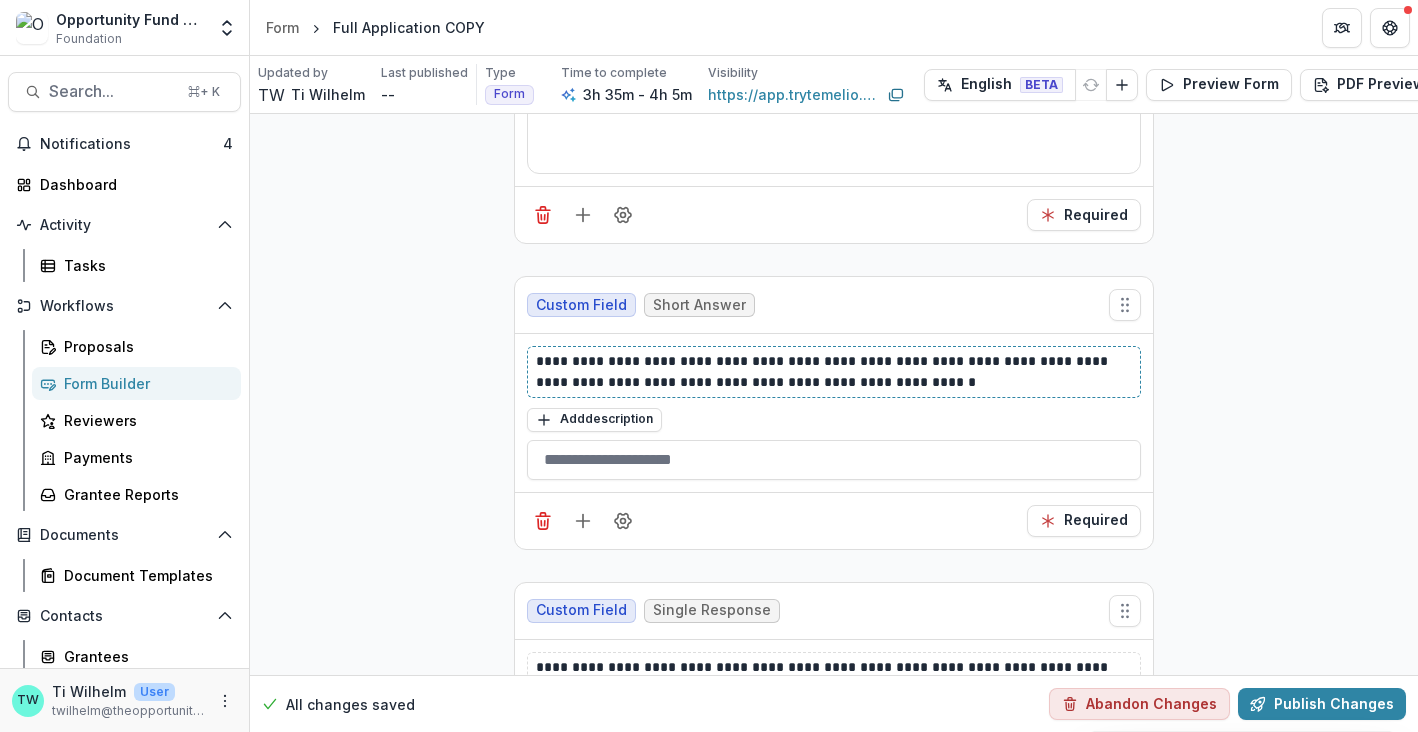 click on "**********" at bounding box center [834, 372] 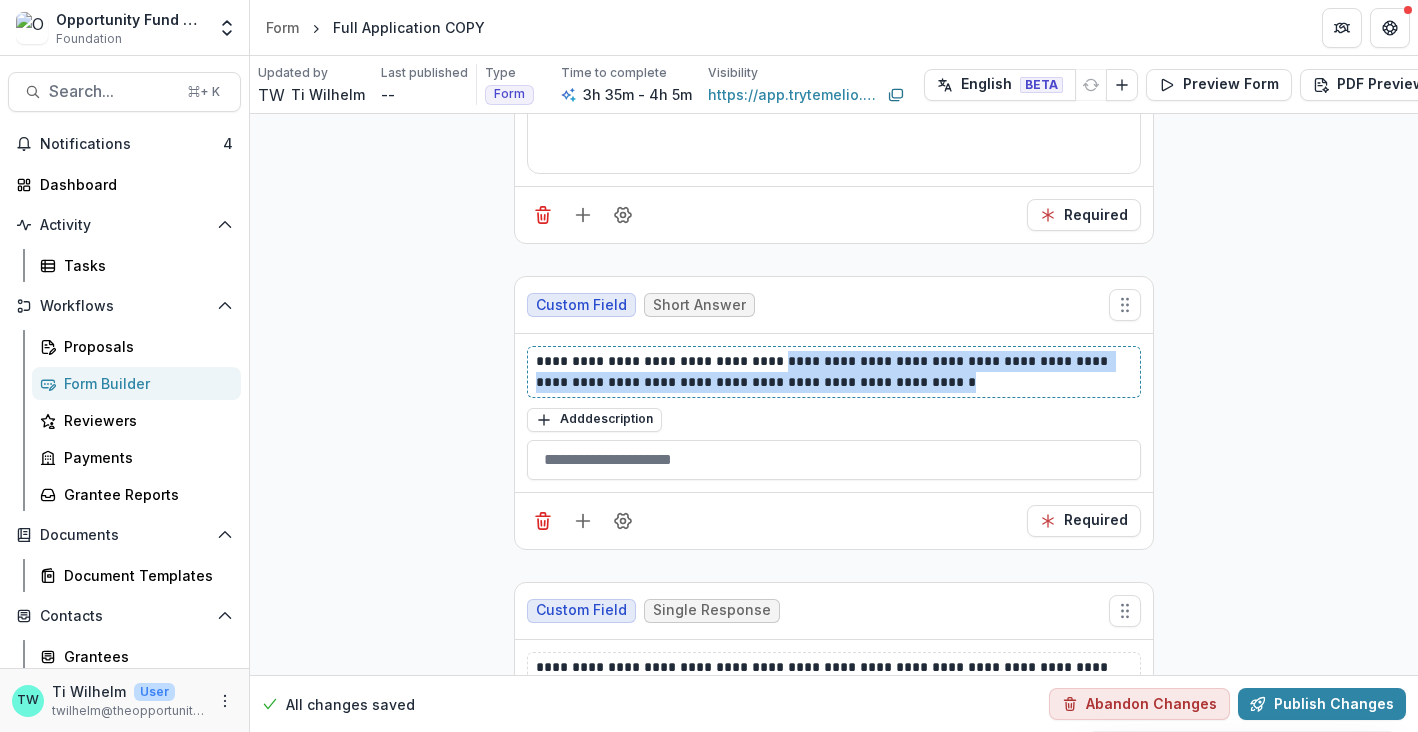 drag, startPoint x: 775, startPoint y: 339, endPoint x: 789, endPoint y: 345, distance: 15.231546 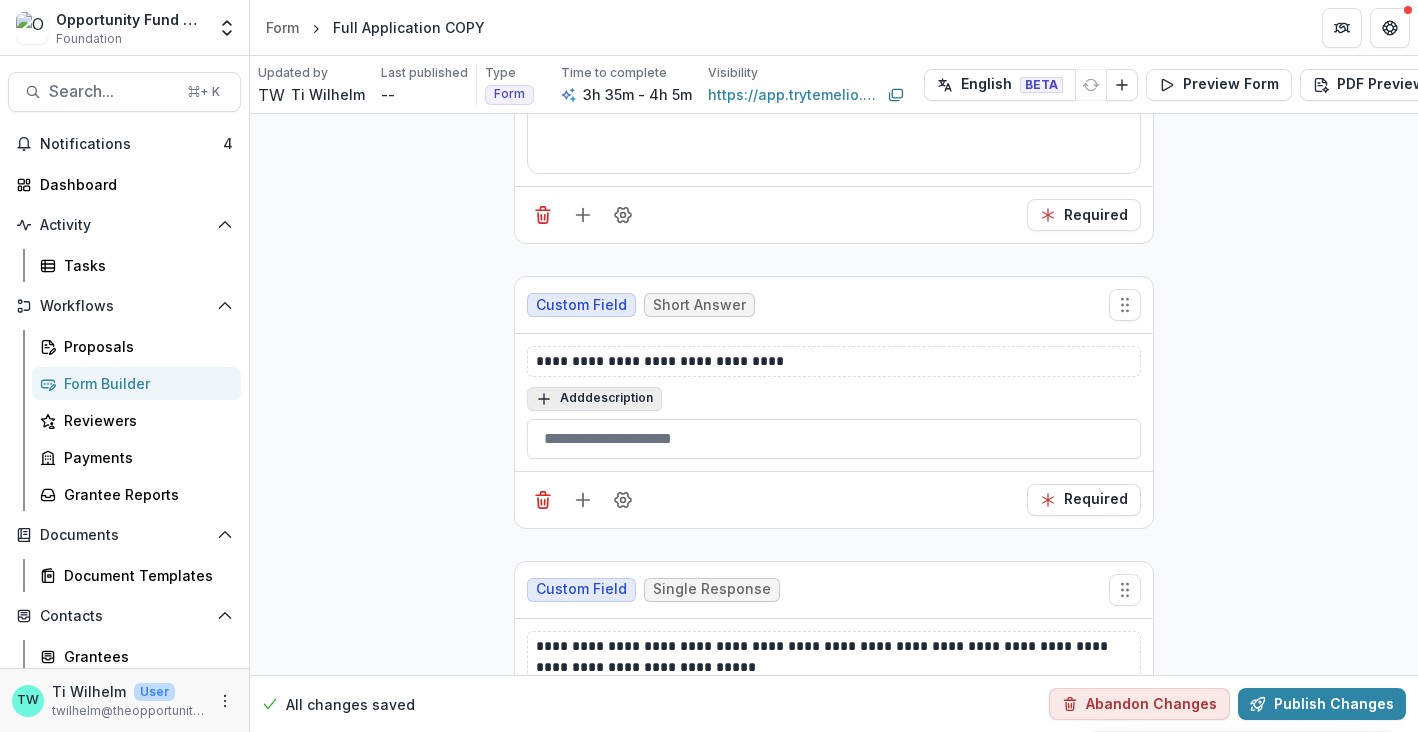 click on "Add  description" at bounding box center (594, 399) 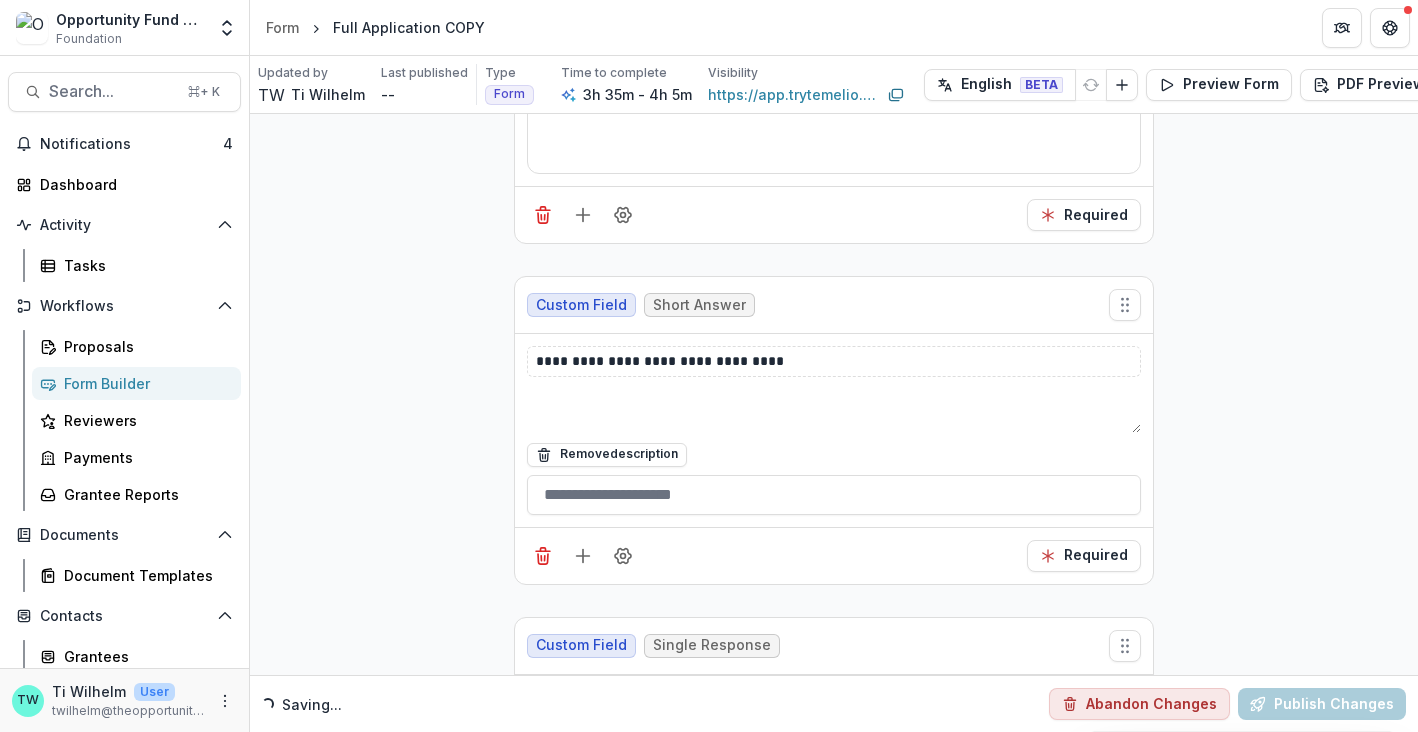 click at bounding box center (834, 409) 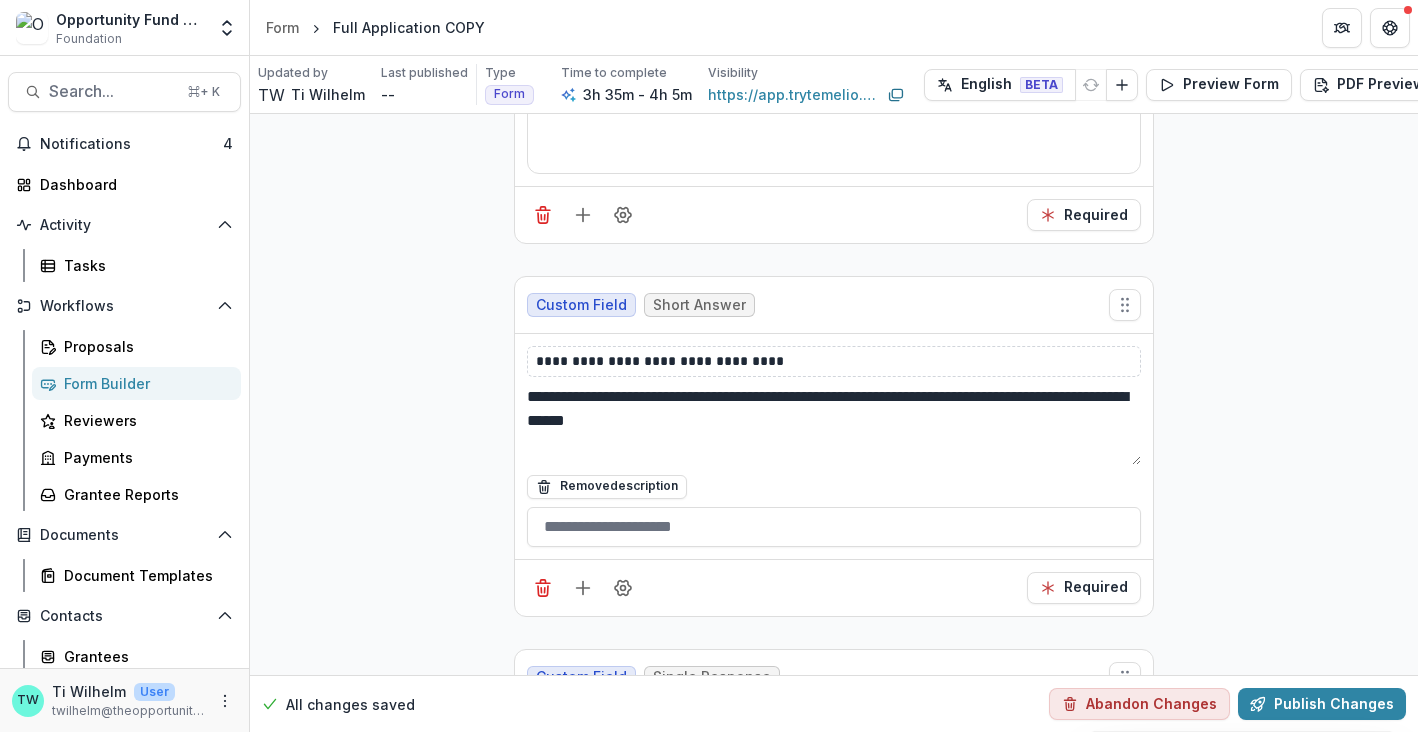 type on "**********" 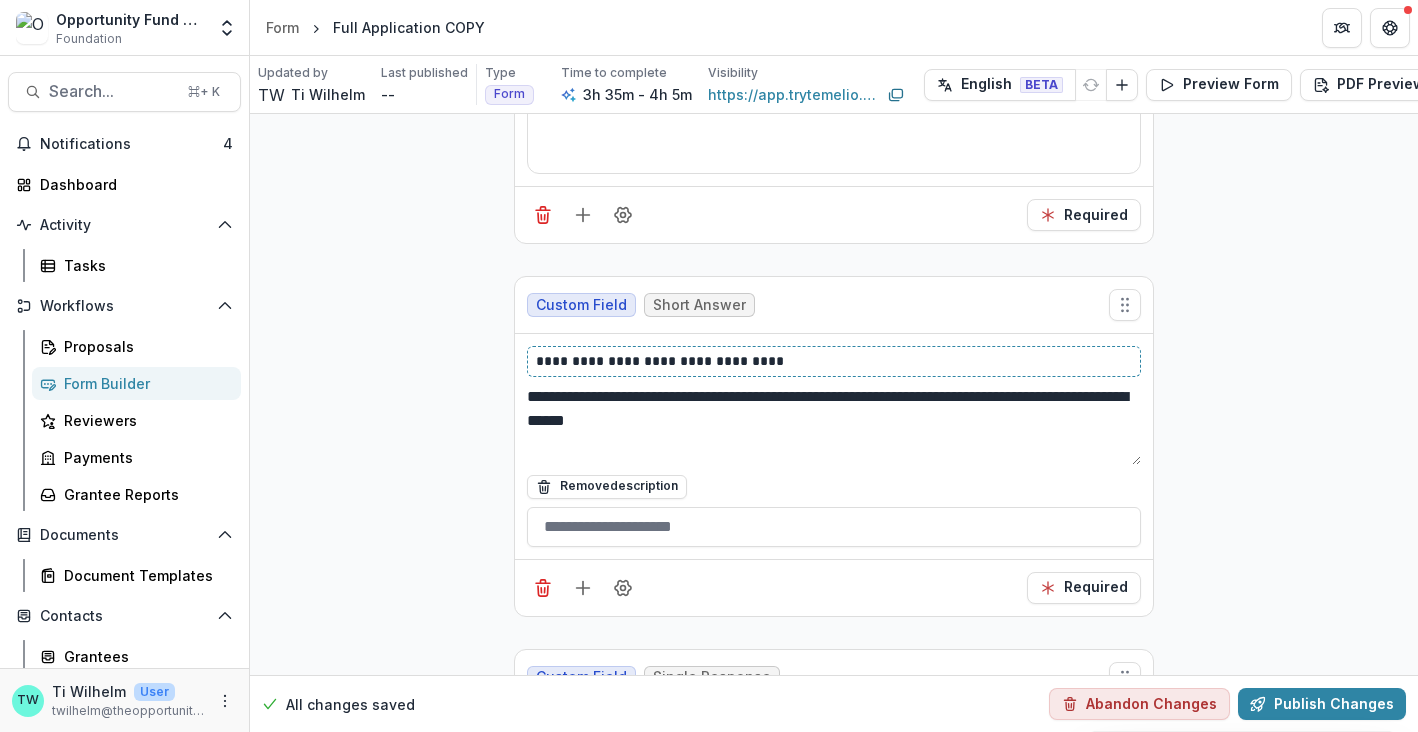 click on "**********" at bounding box center [834, 361] 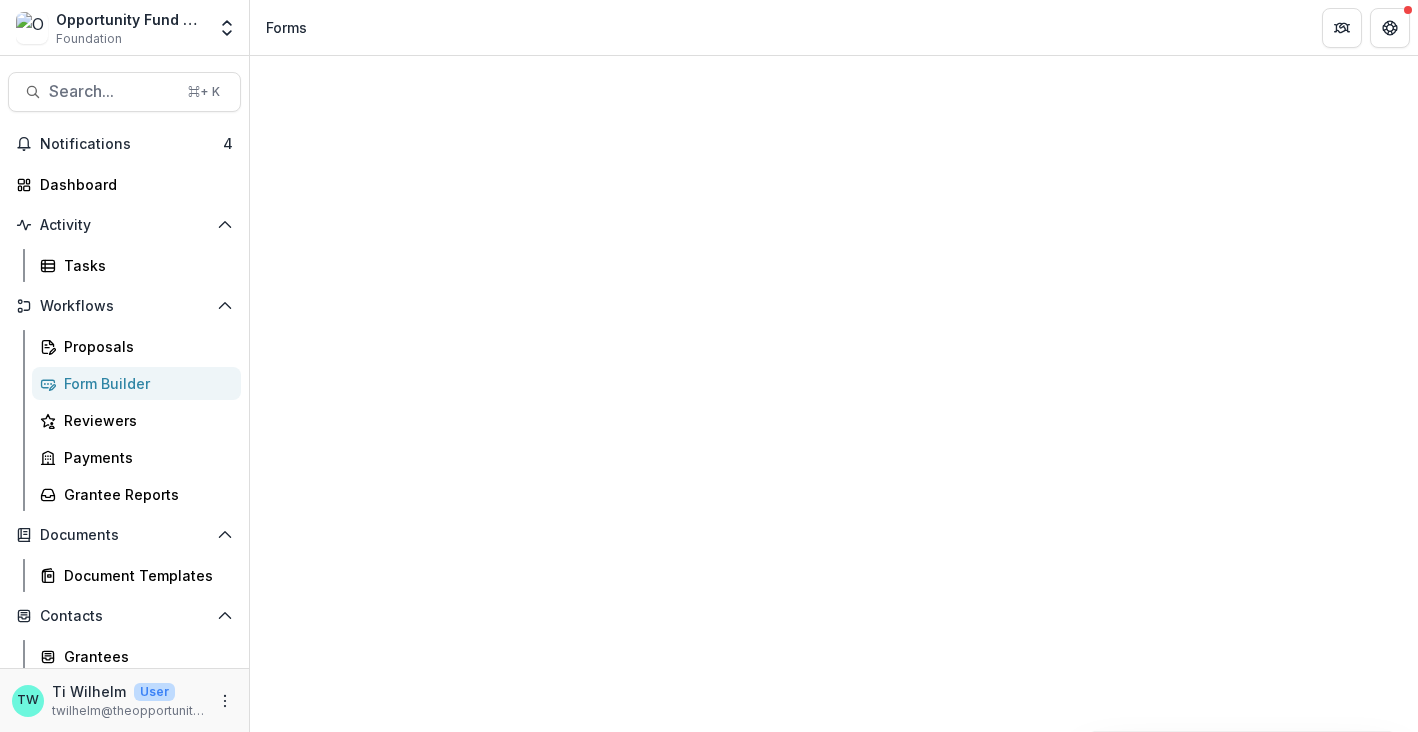 scroll, scrollTop: 0, scrollLeft: 0, axis: both 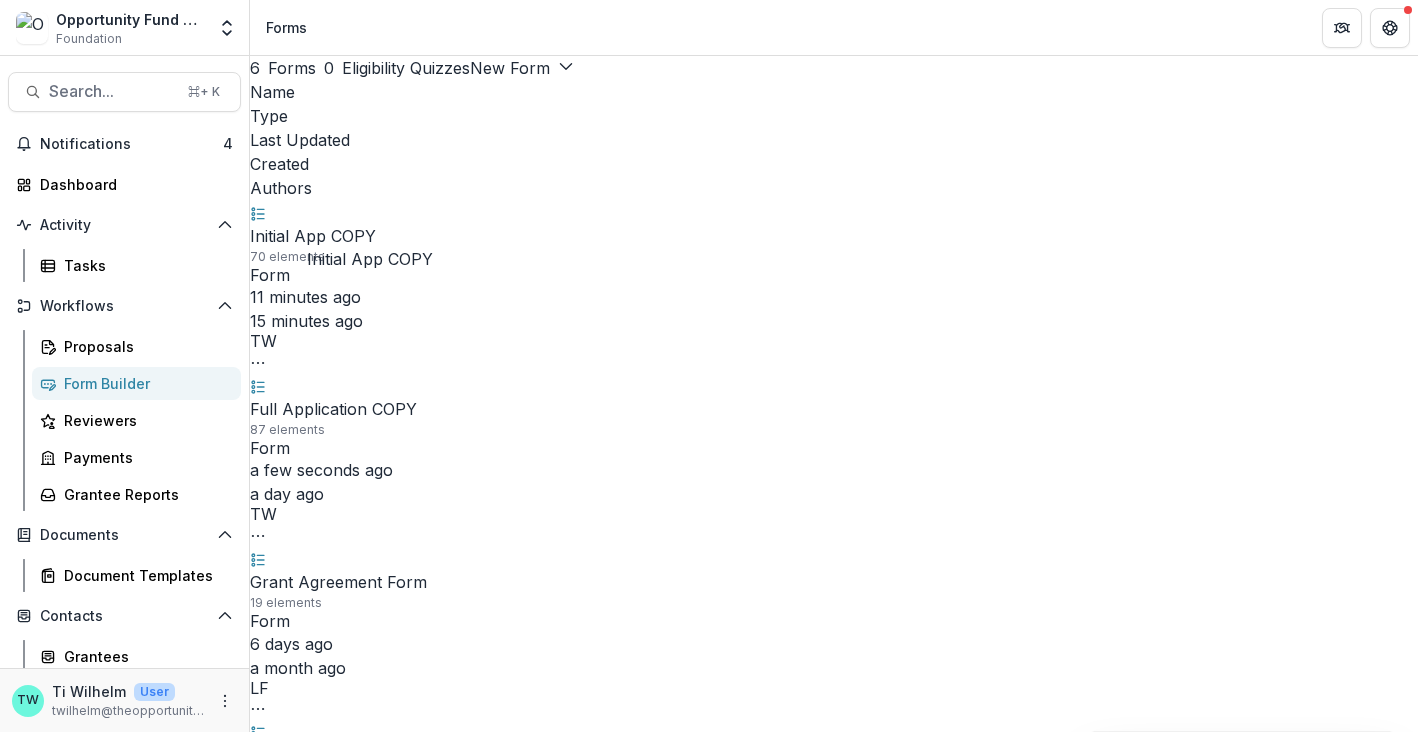 click on "Initial App COPY" at bounding box center [313, 236] 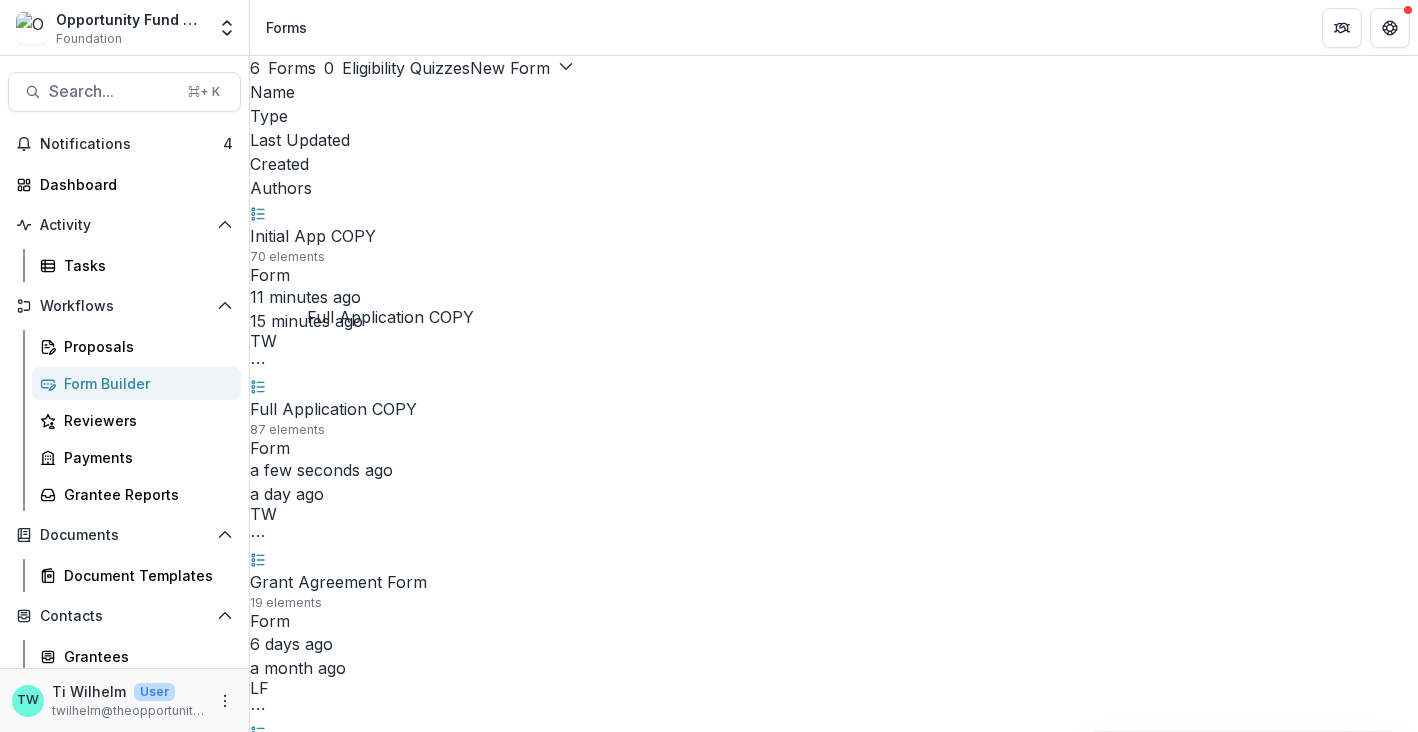 click on "Full Application COPY" at bounding box center (333, 409) 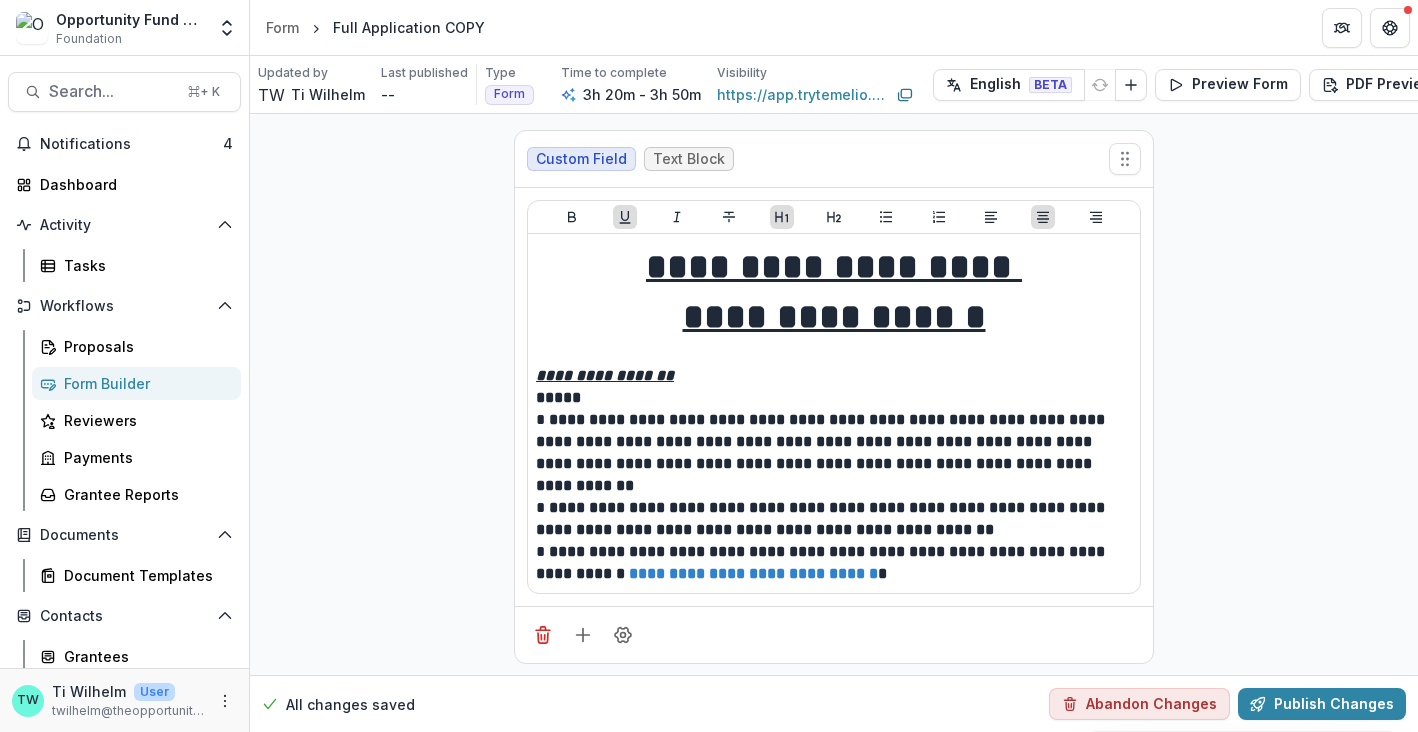 scroll, scrollTop: 0, scrollLeft: 0, axis: both 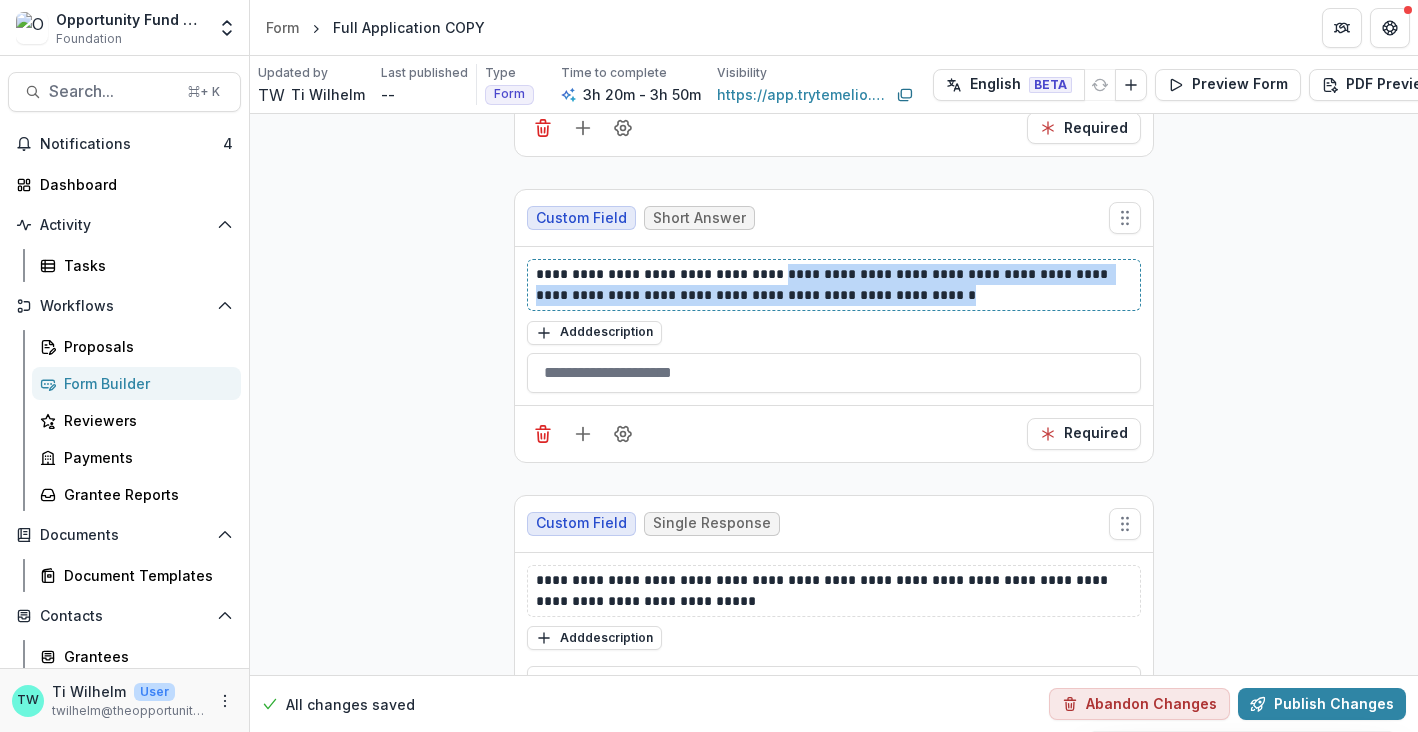 drag, startPoint x: 955, startPoint y: 282, endPoint x: 787, endPoint y: 255, distance: 170.1558 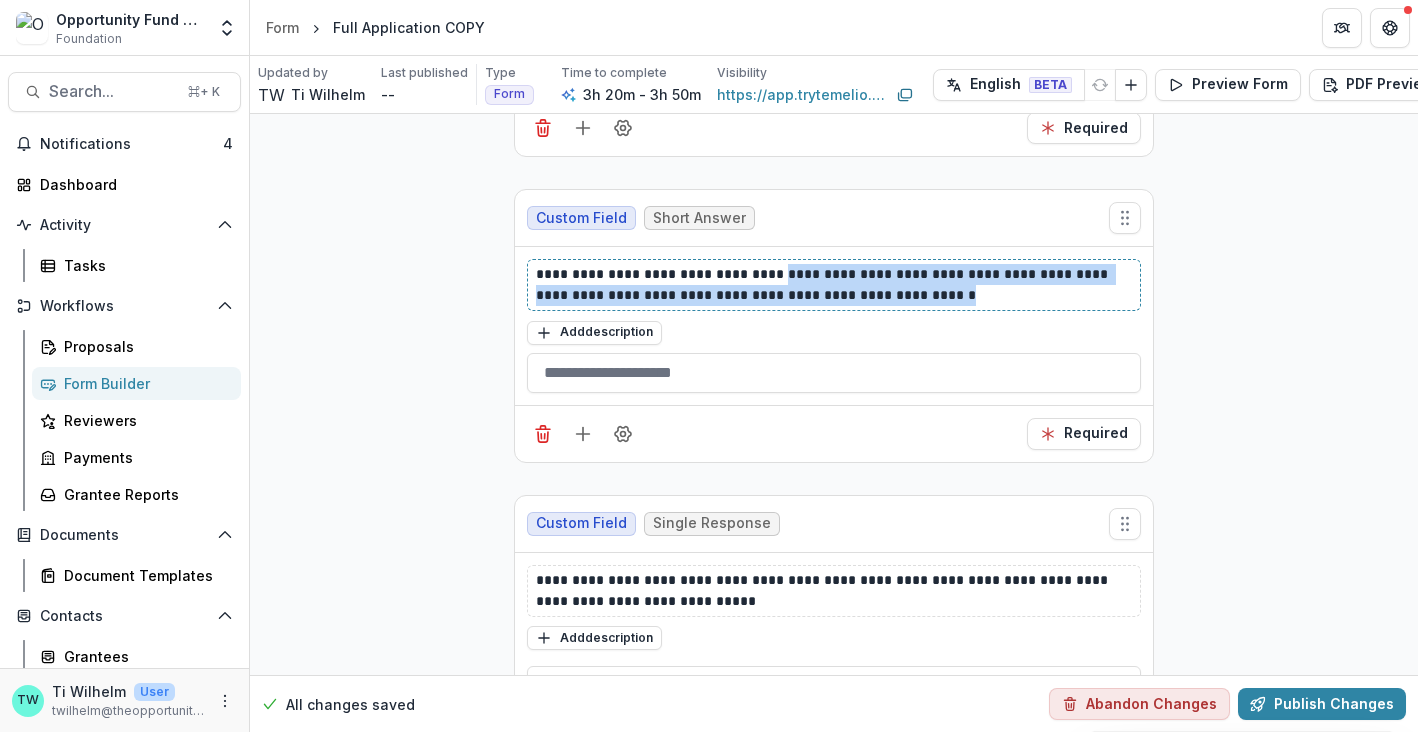 click on "**********" at bounding box center [834, 285] 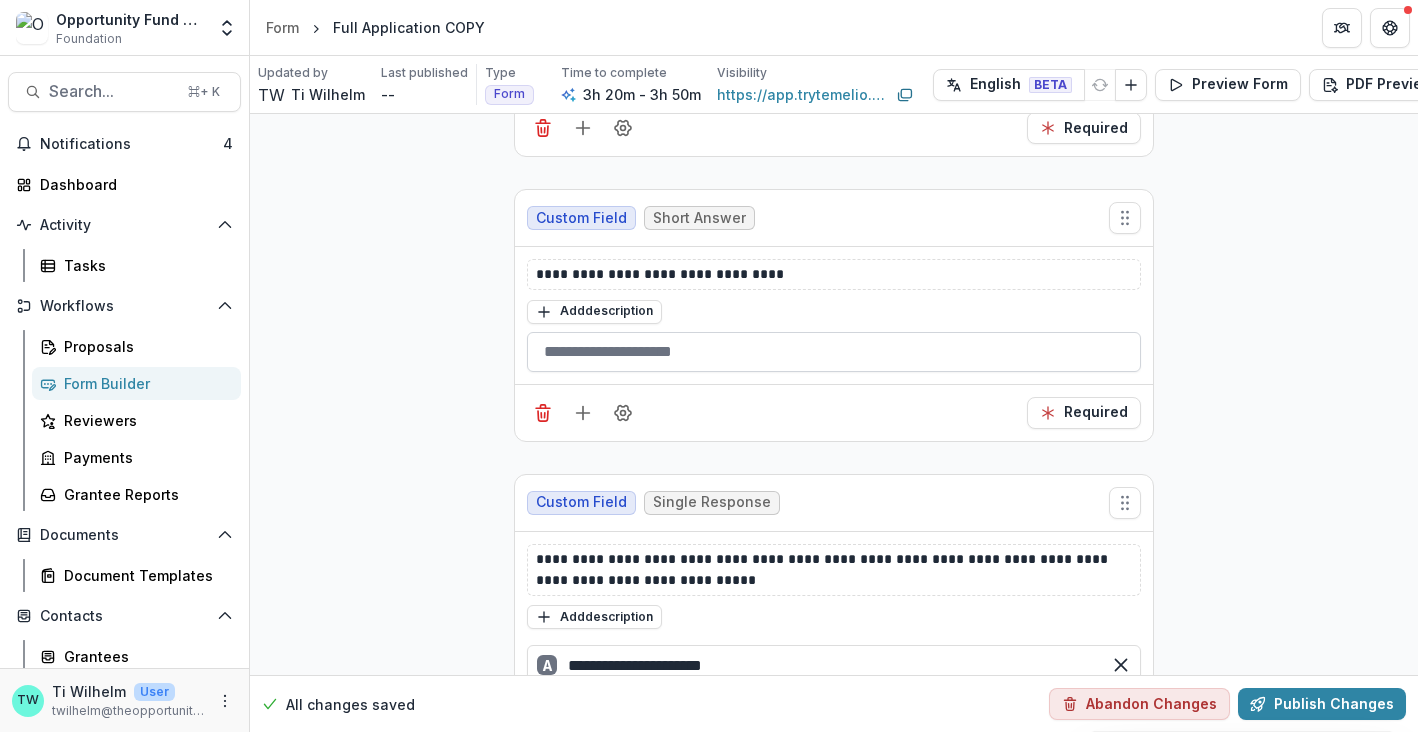 click at bounding box center [834, 352] 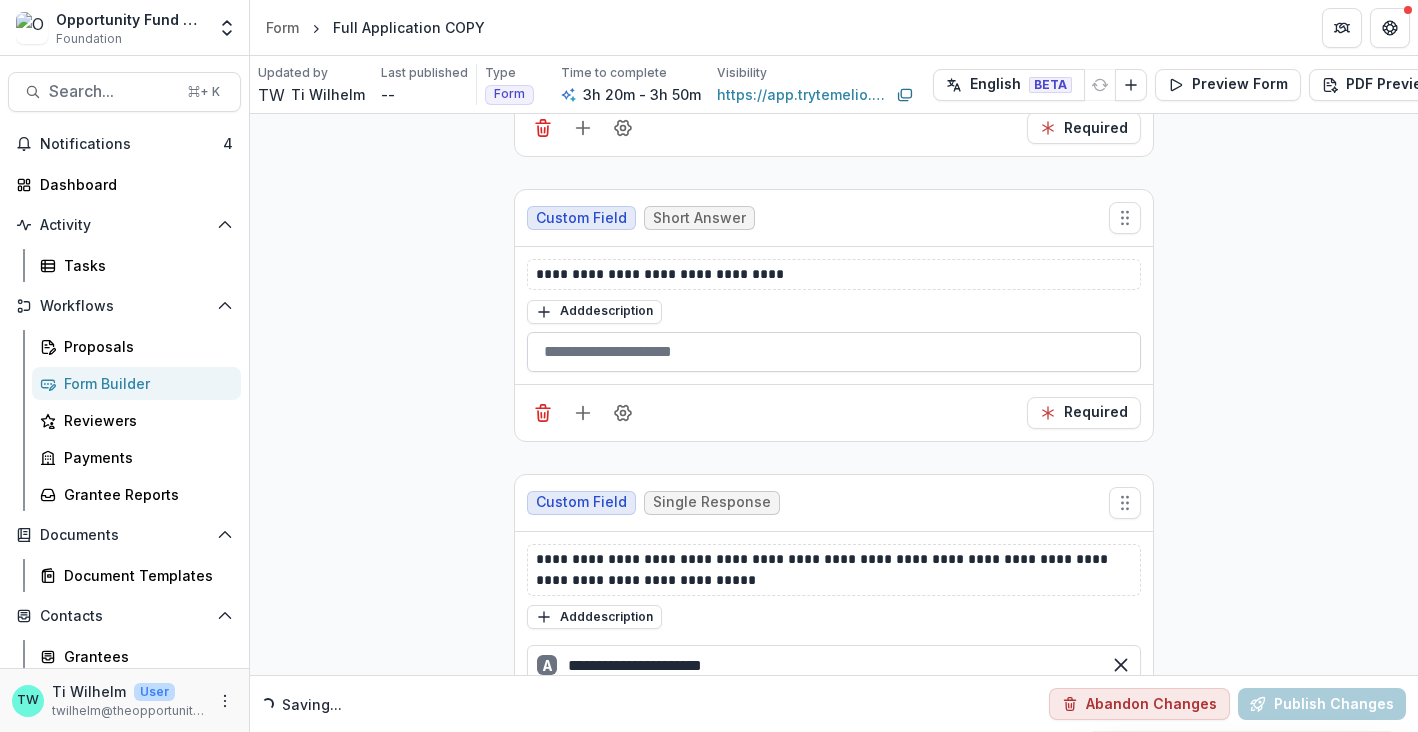 paste on "**********" 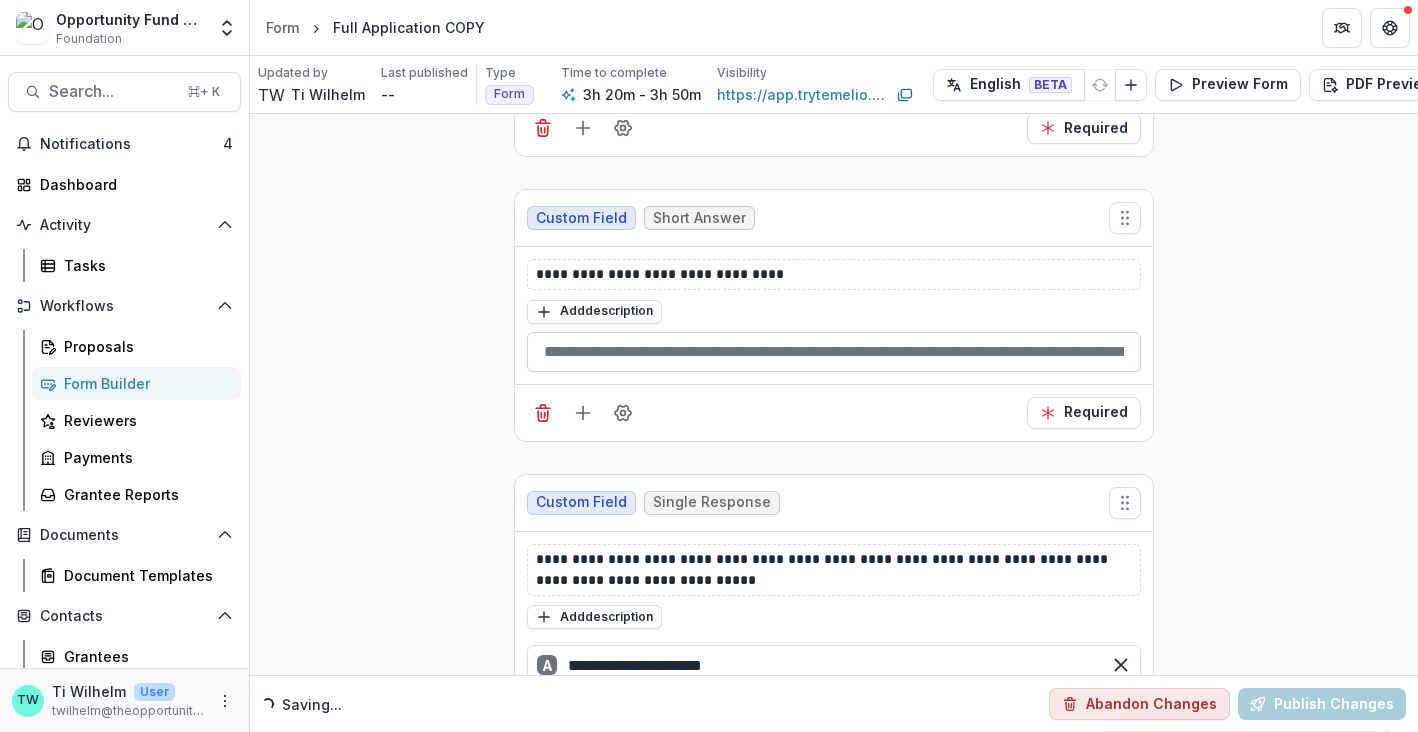scroll, scrollTop: 0, scrollLeft: 218, axis: horizontal 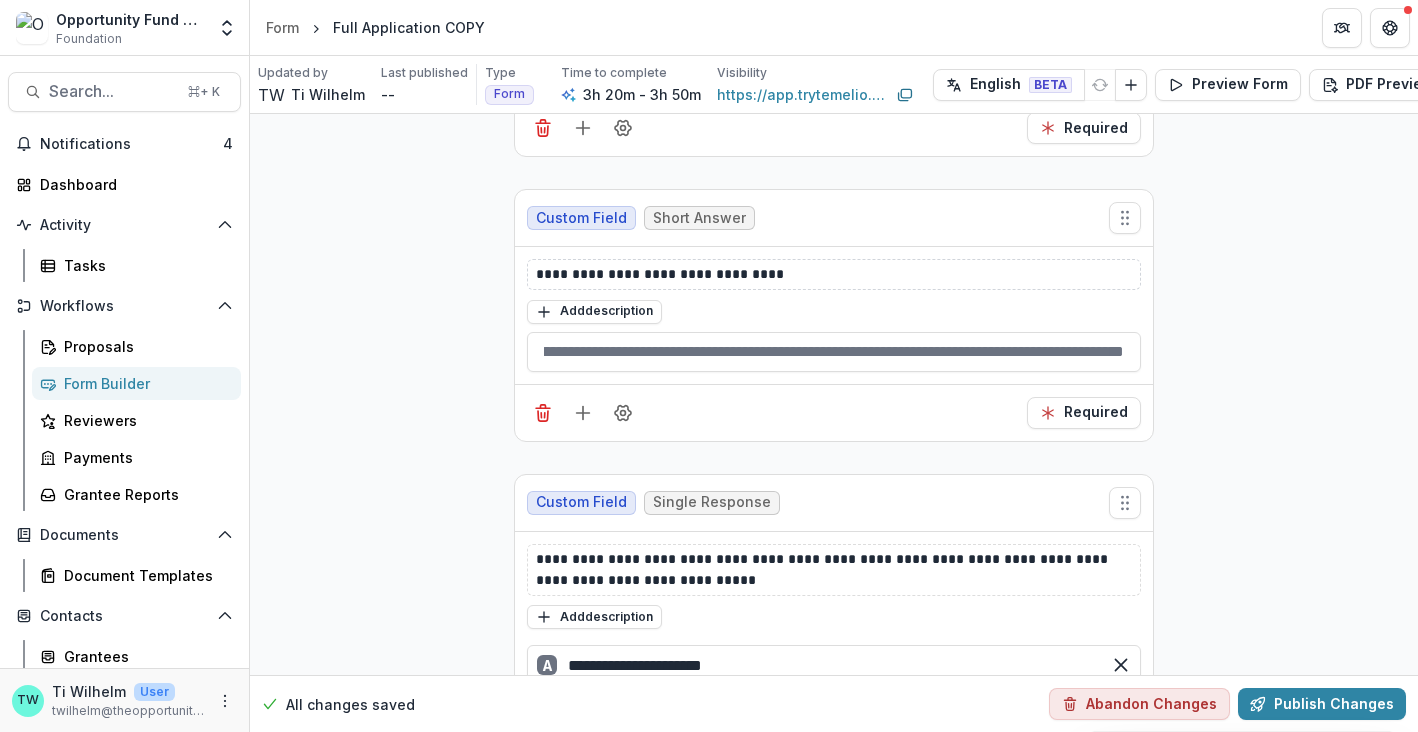type on "**********" 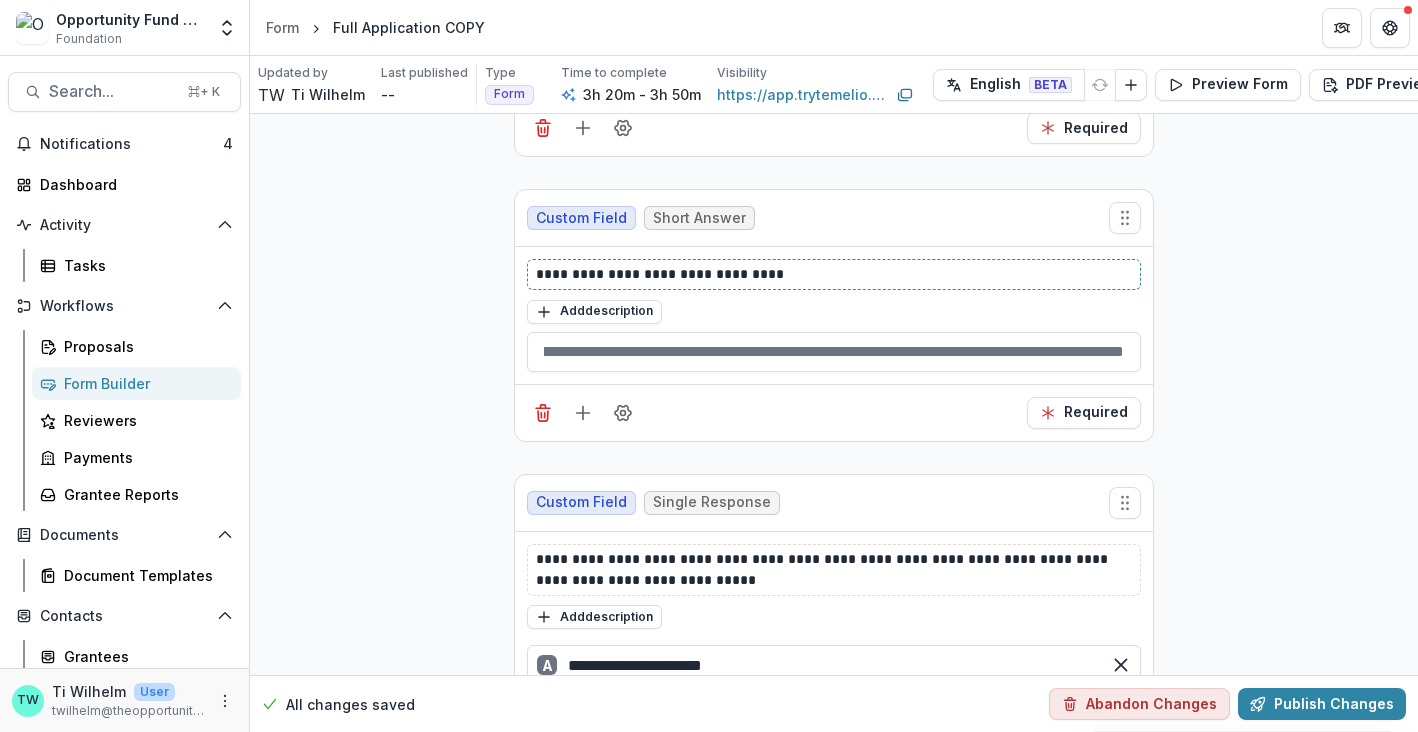 click on "**********" at bounding box center (834, 274) 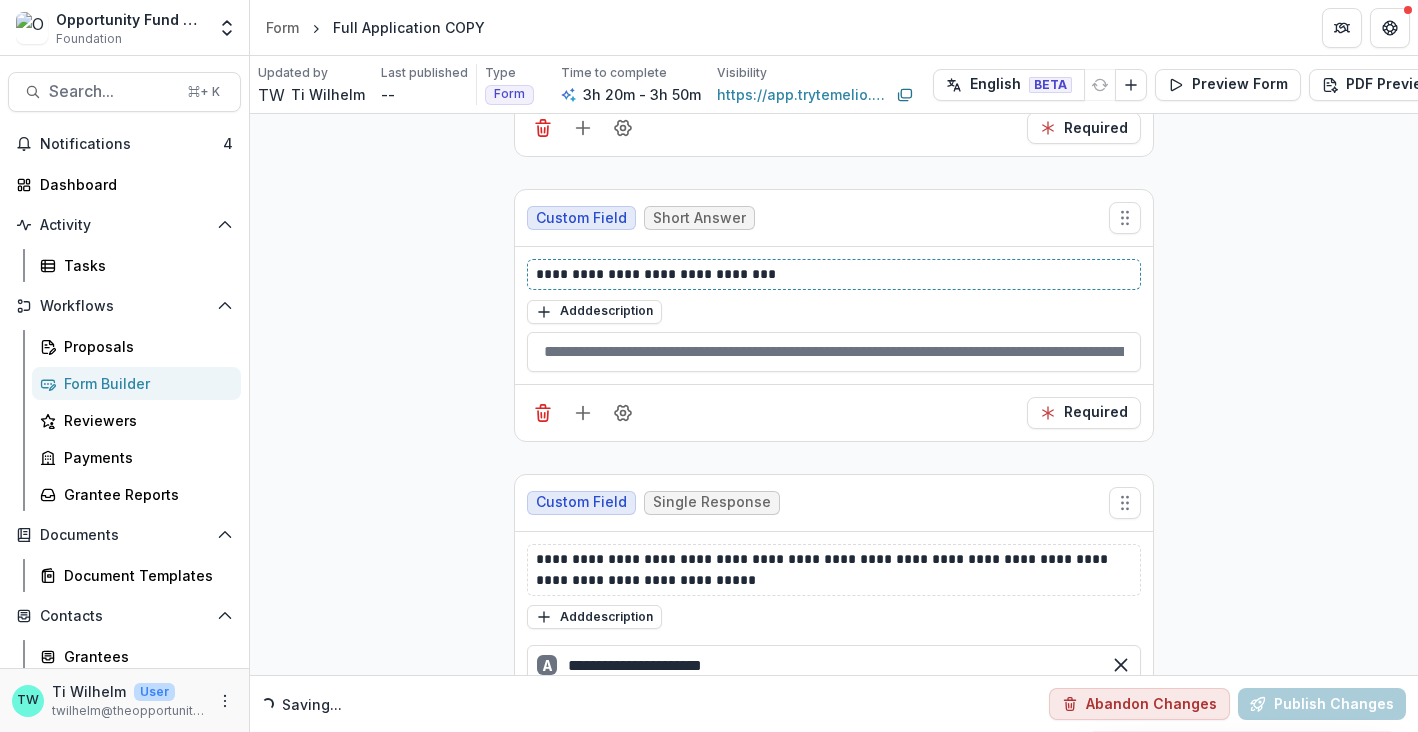 type 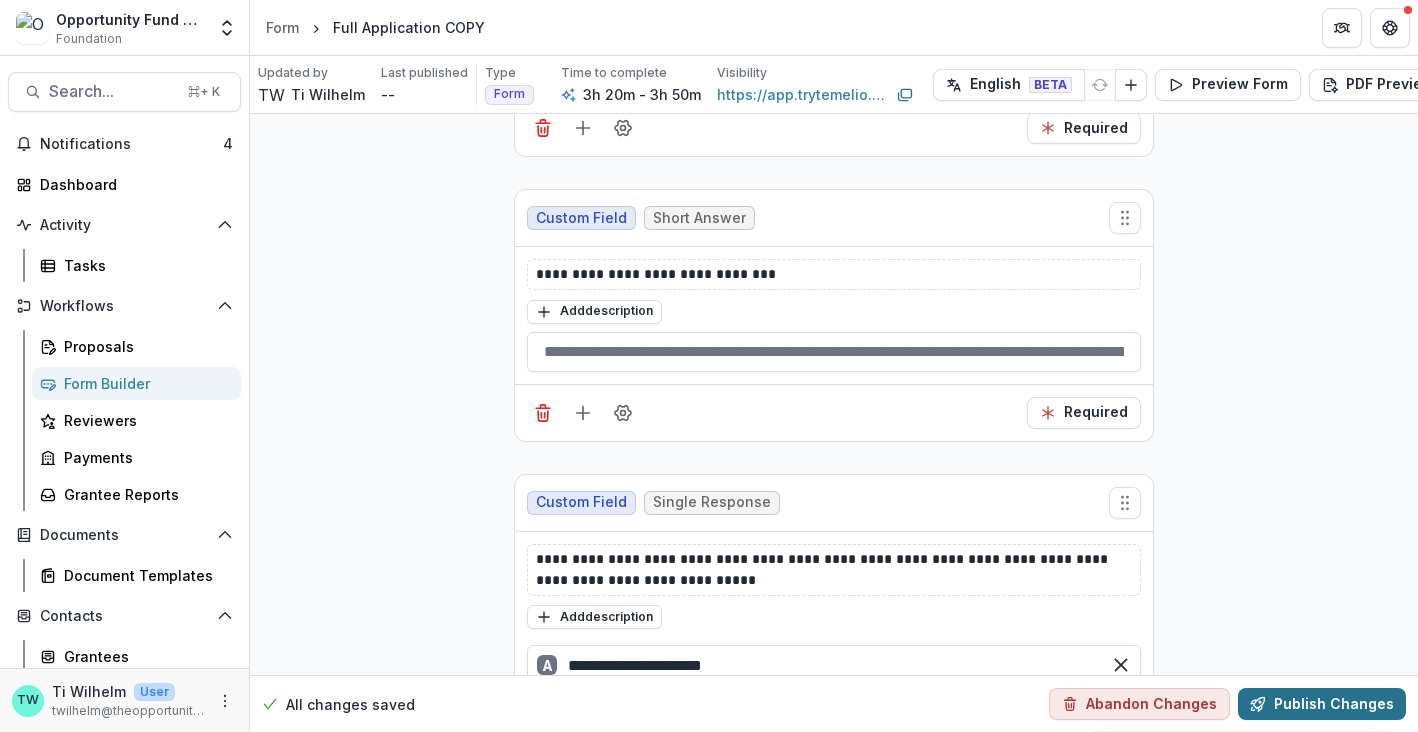 click on "Publish Changes" at bounding box center (1322, 704) 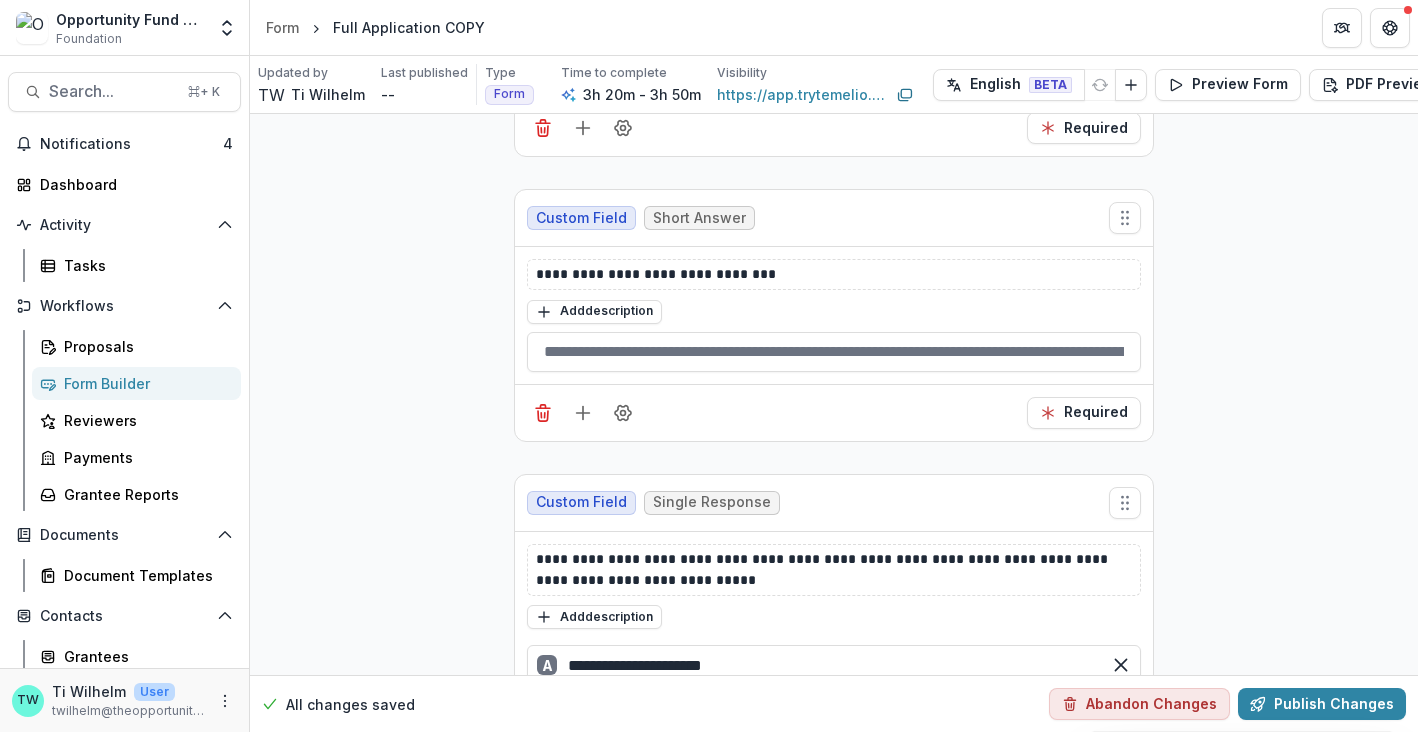 scroll, scrollTop: 12203, scrollLeft: 0, axis: vertical 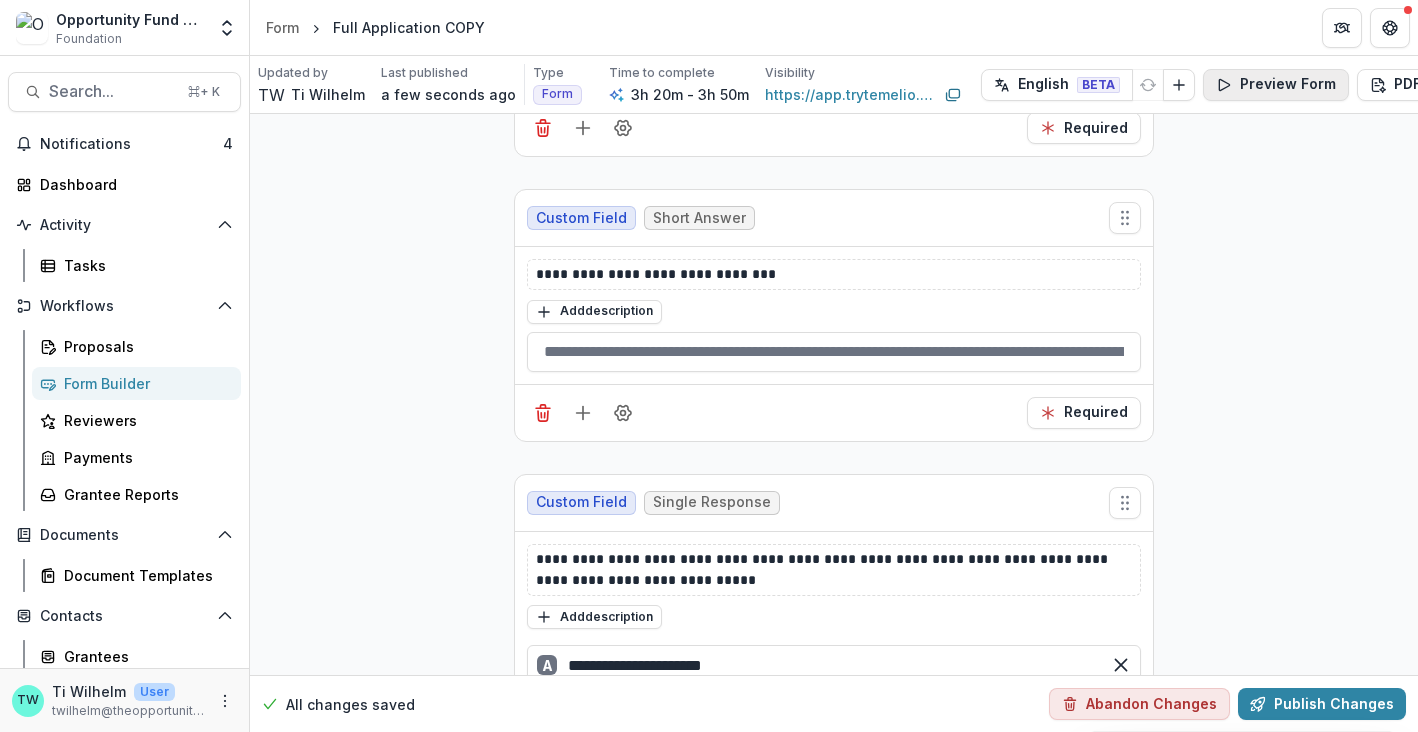 click on "Preview Form" at bounding box center (1276, 85) 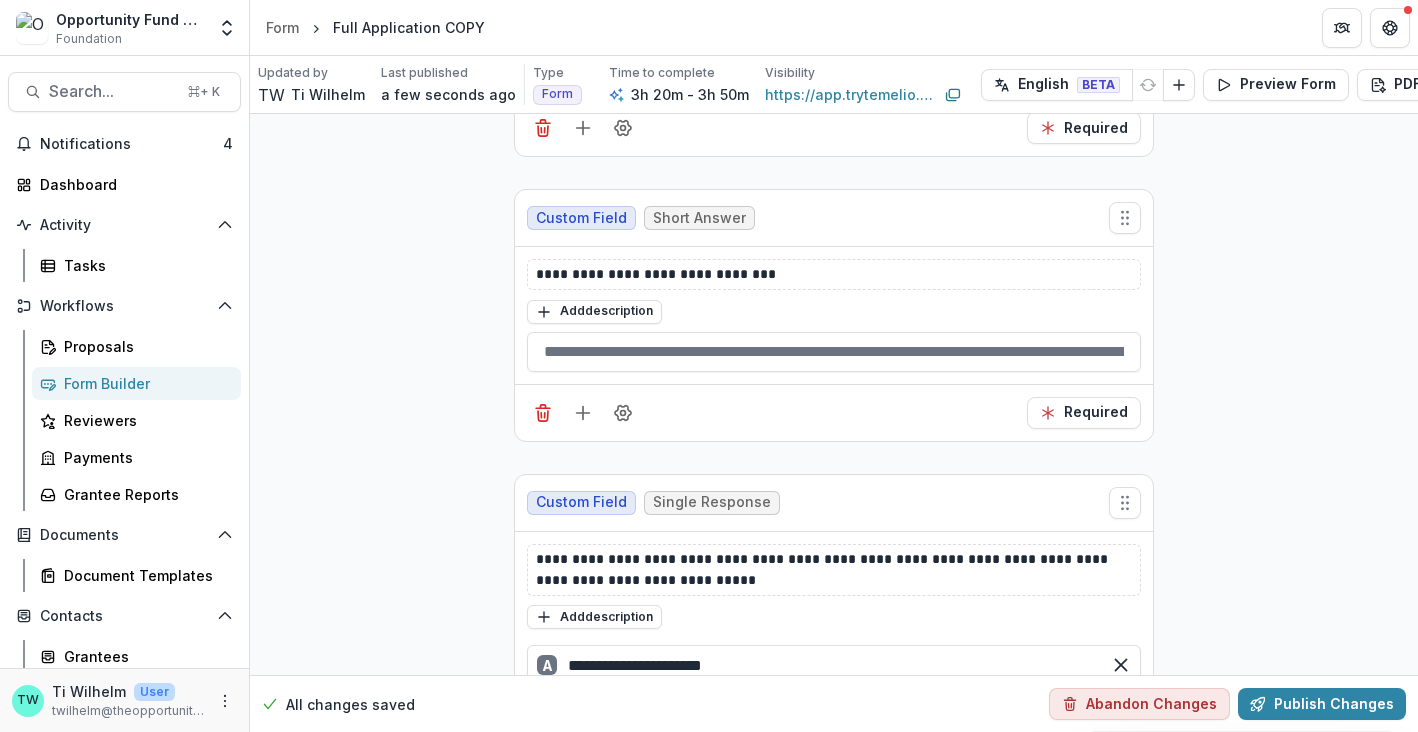 scroll, scrollTop: 1114, scrollLeft: 0, axis: vertical 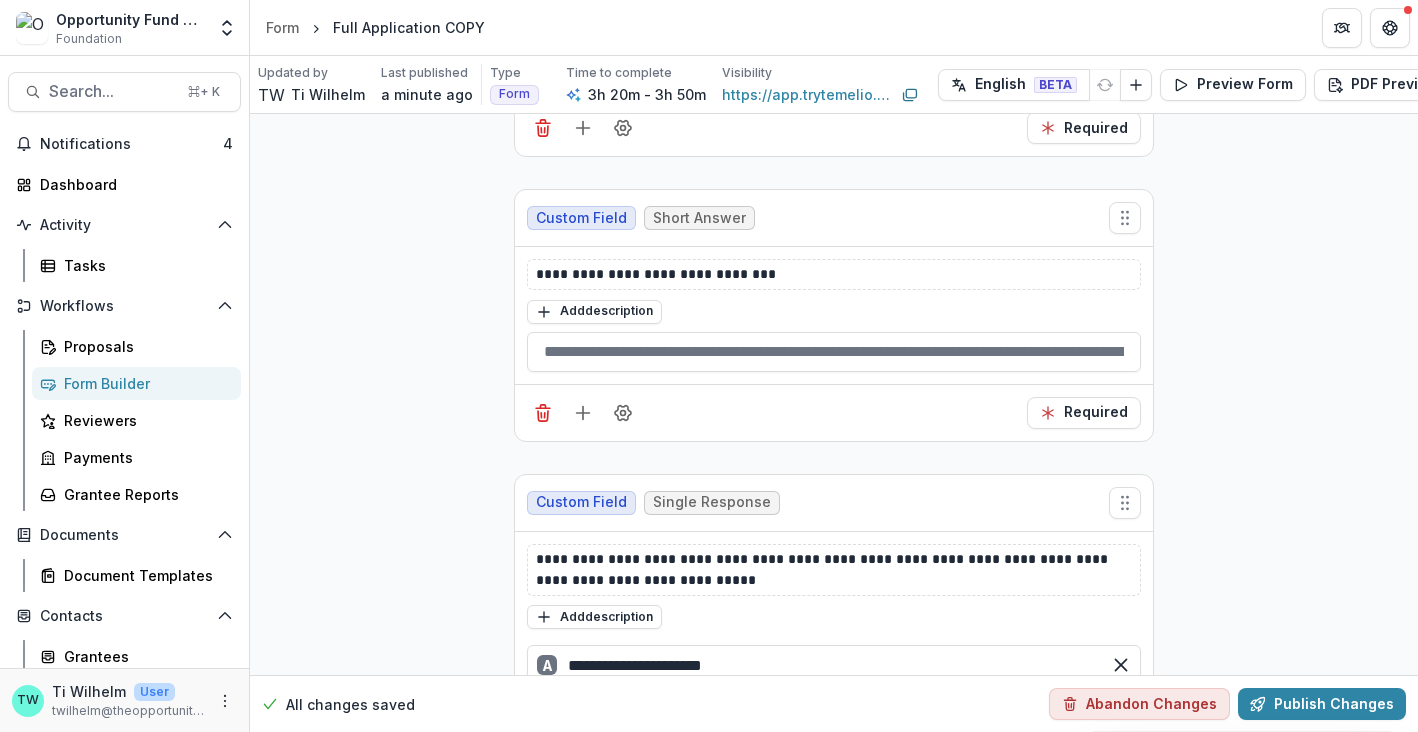 click 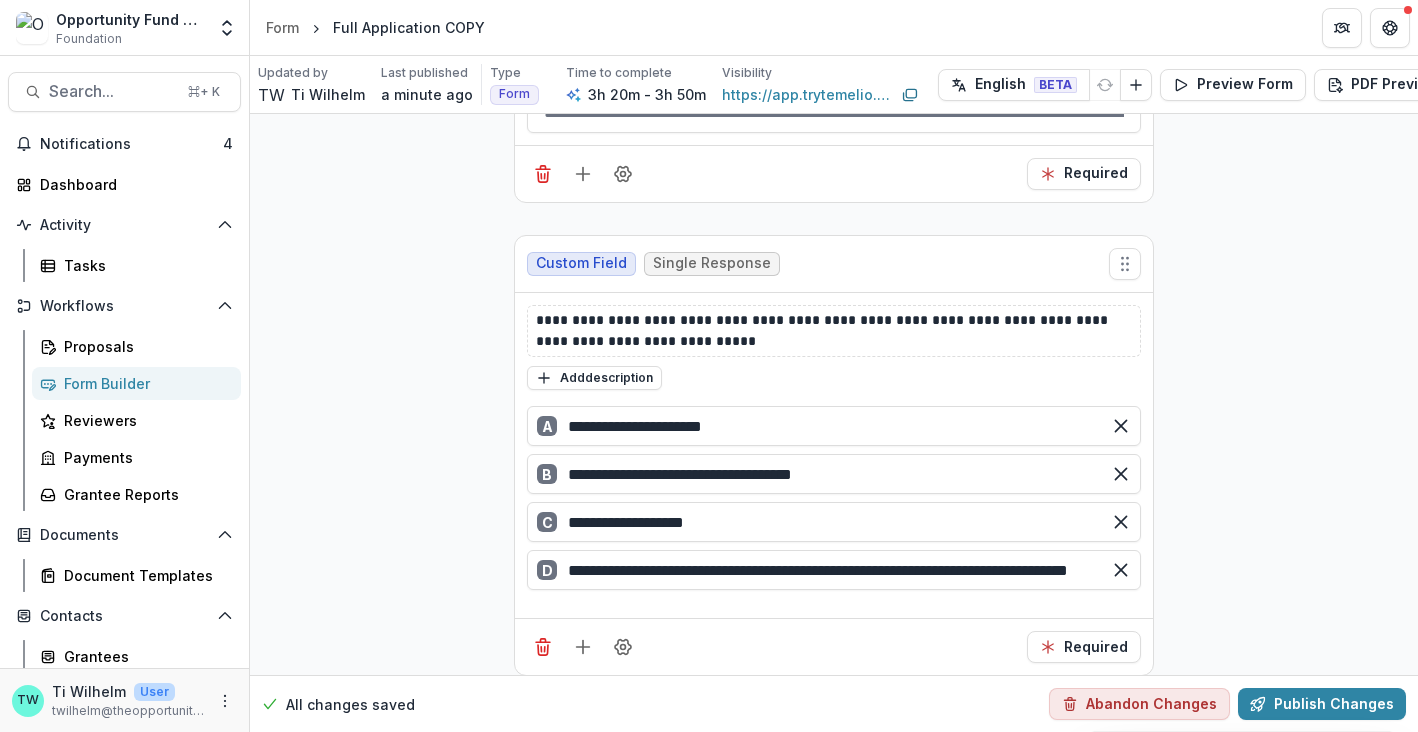 scroll, scrollTop: 2980, scrollLeft: 0, axis: vertical 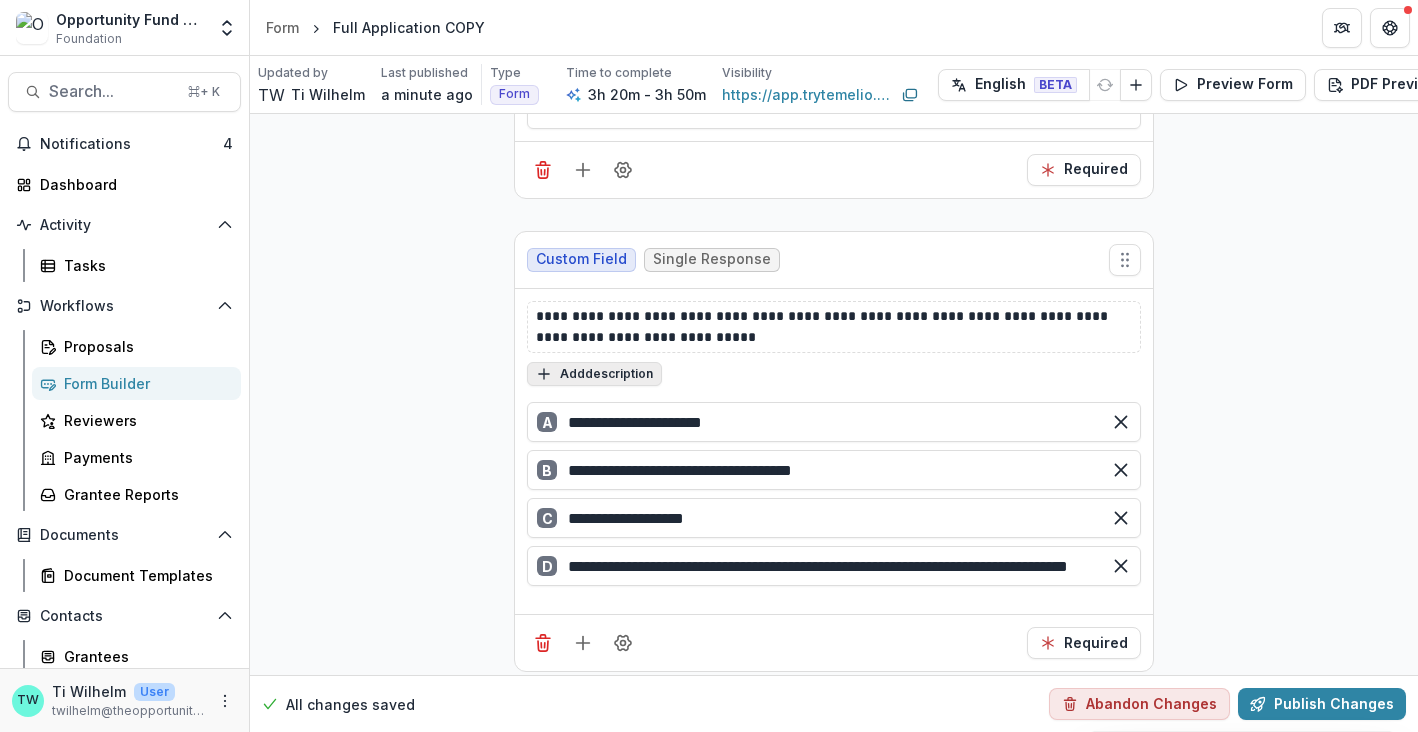 click on "Add  description" at bounding box center [594, 374] 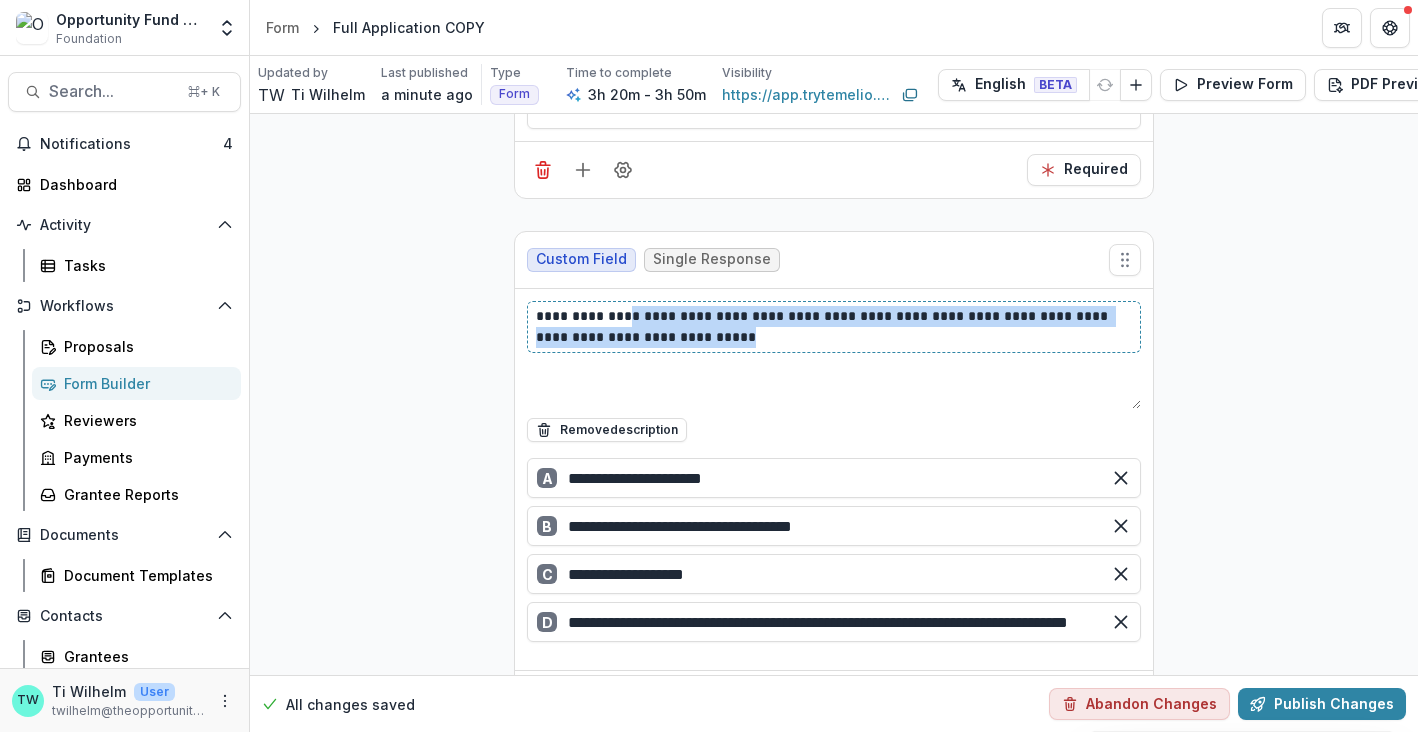 drag, startPoint x: 700, startPoint y: 324, endPoint x: 603, endPoint y: 297, distance: 100.68764 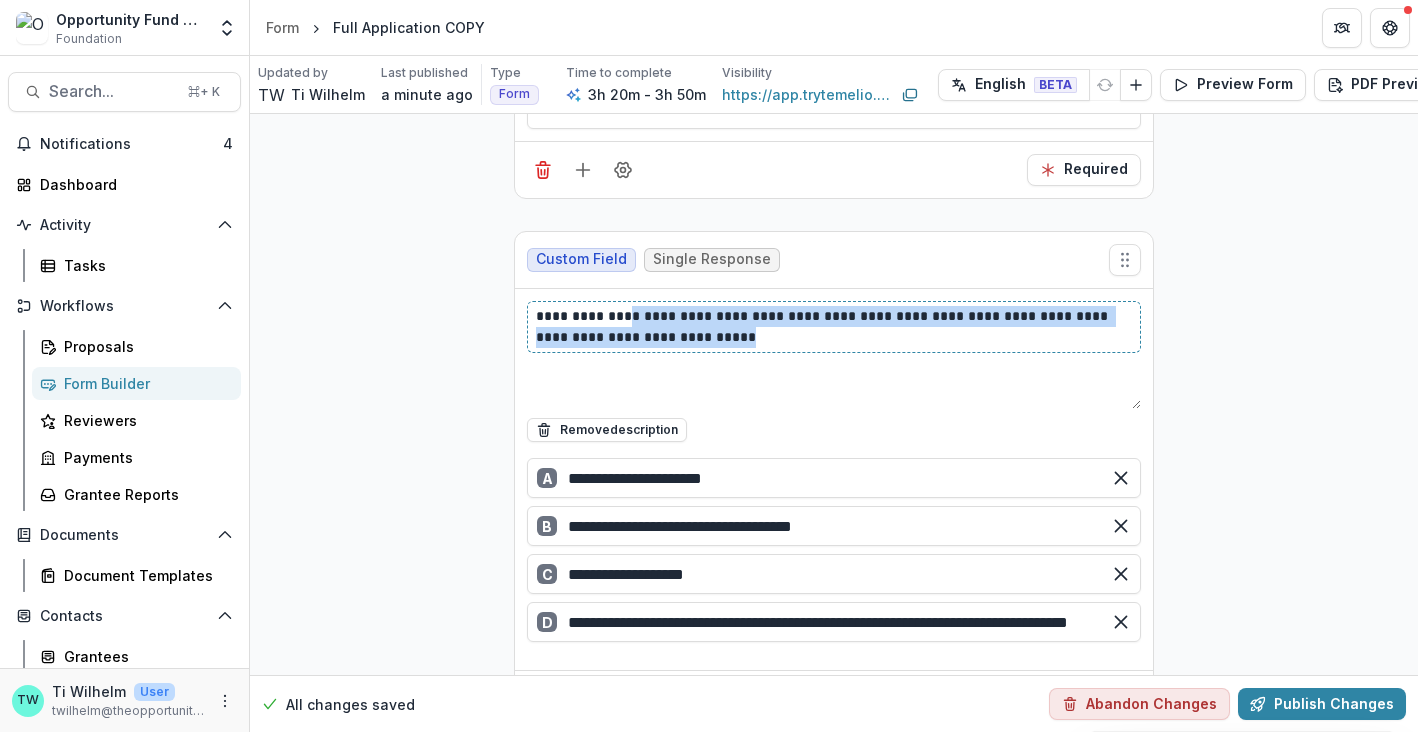 click on "**********" at bounding box center (834, 327) 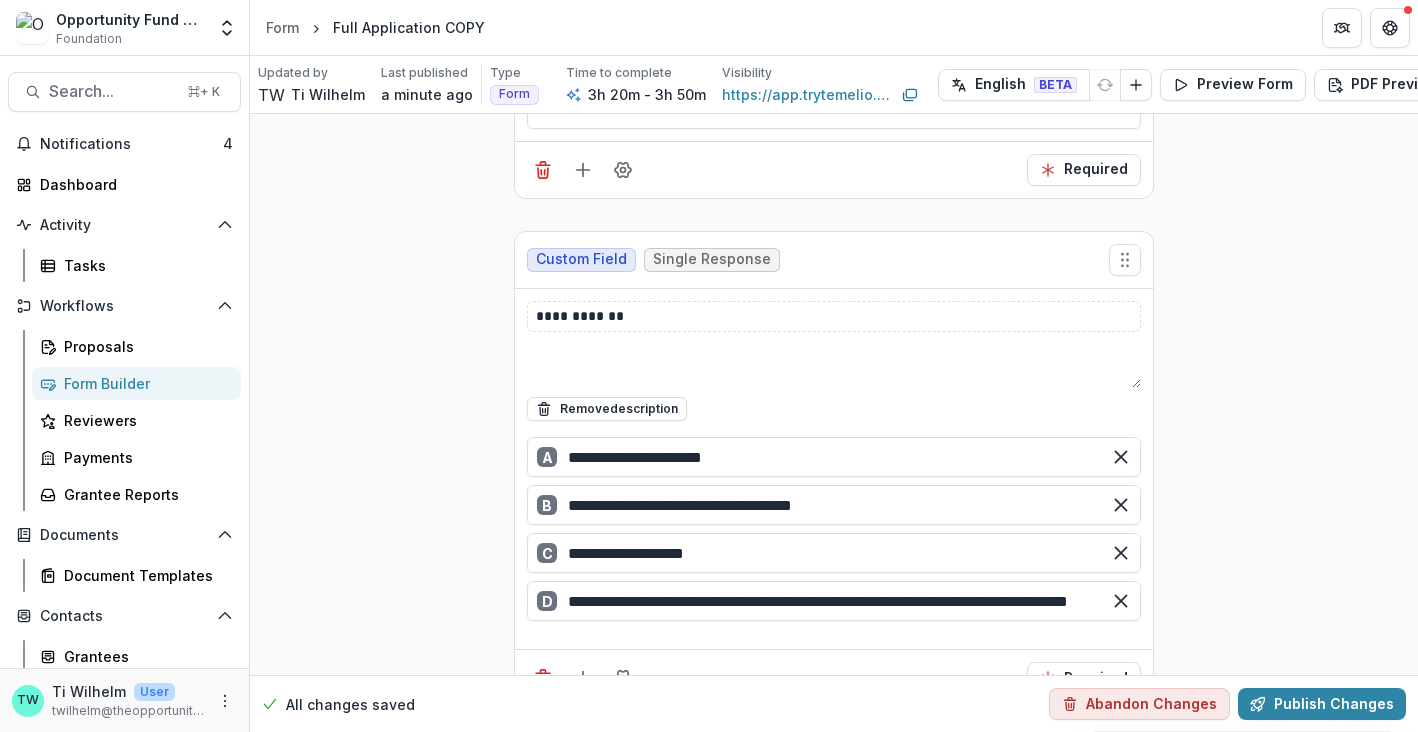 click at bounding box center (834, 364) 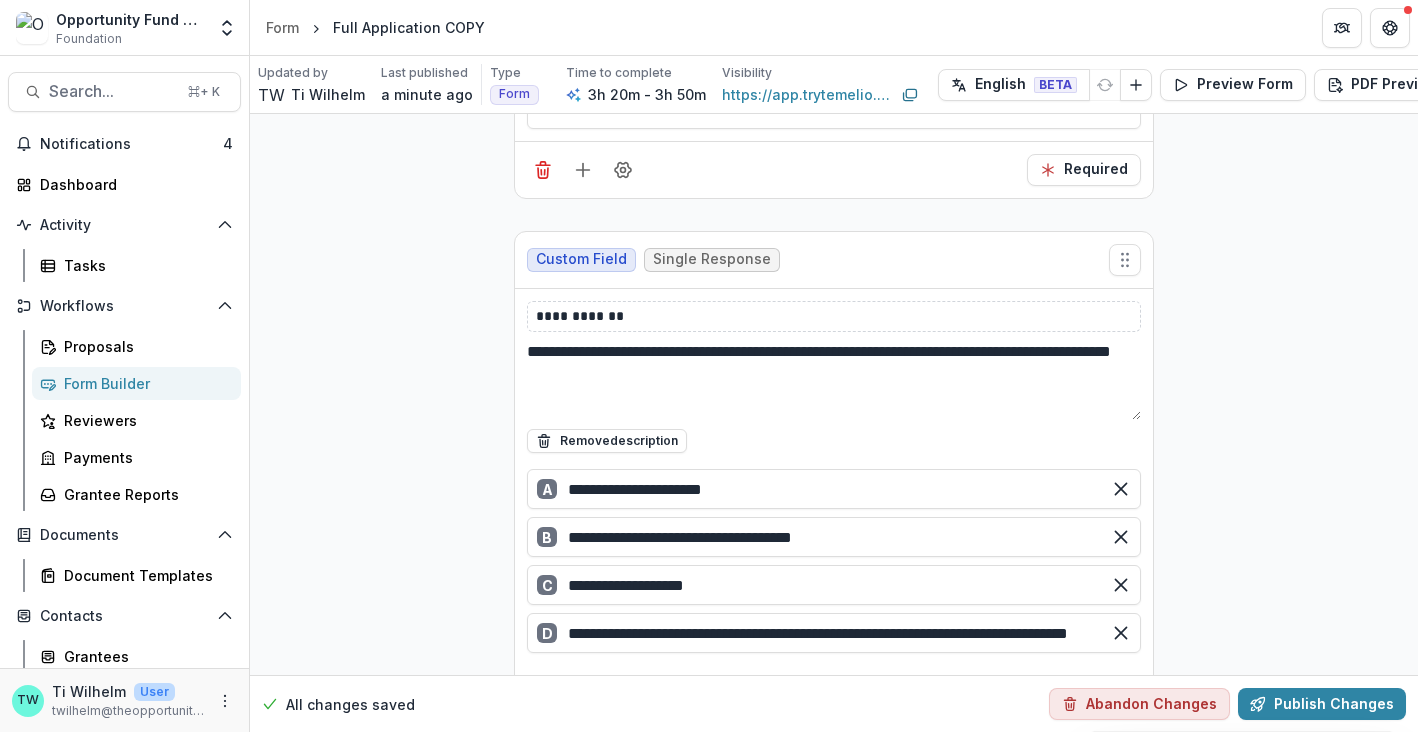 type on "**********" 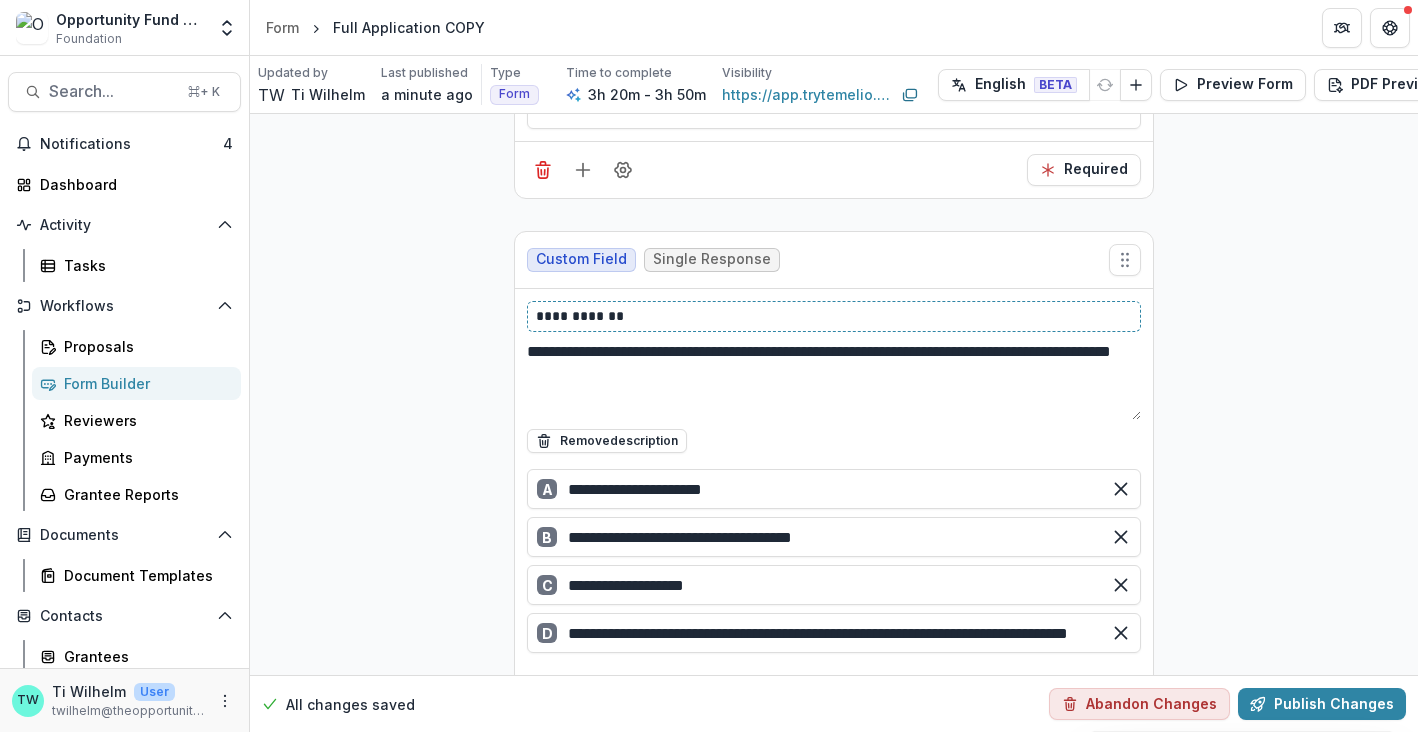 click on "**********" at bounding box center (834, 316) 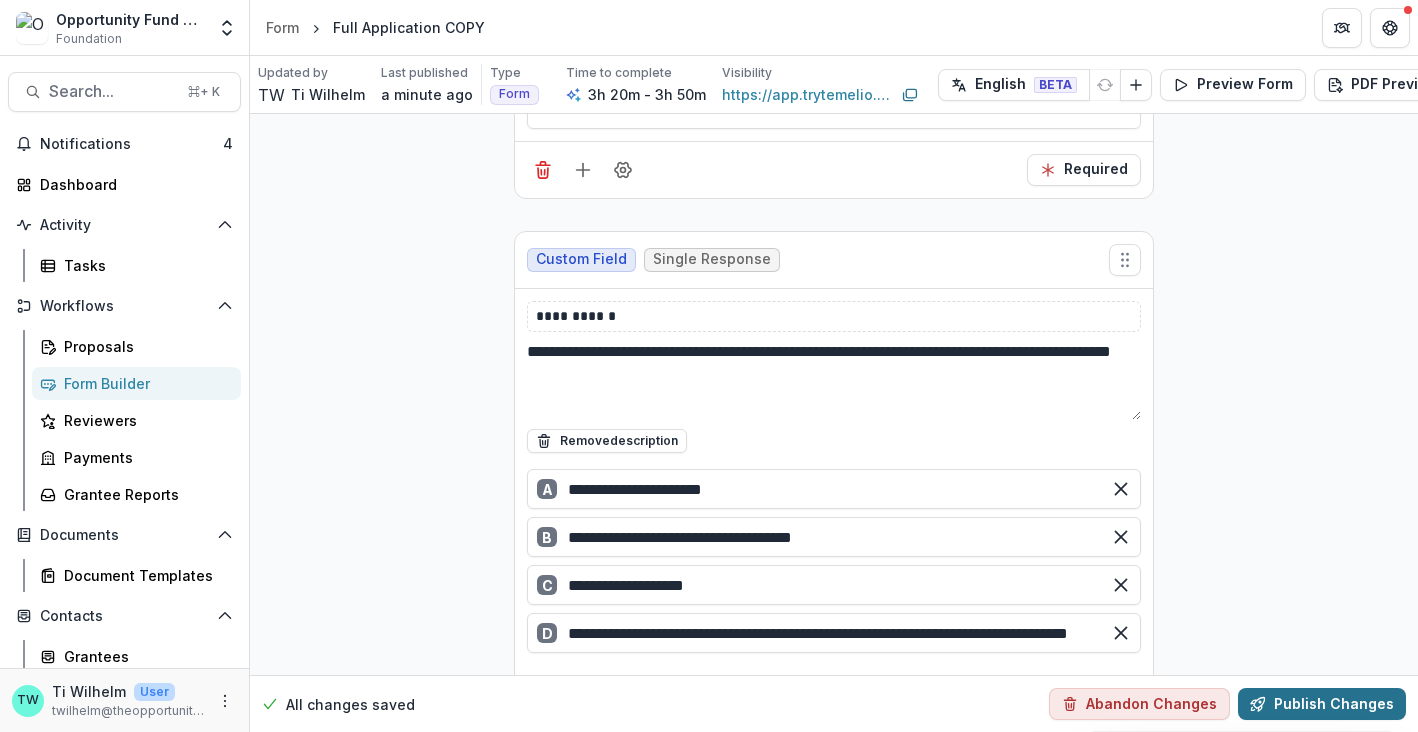 click on "Publish Changes" at bounding box center (1322, 704) 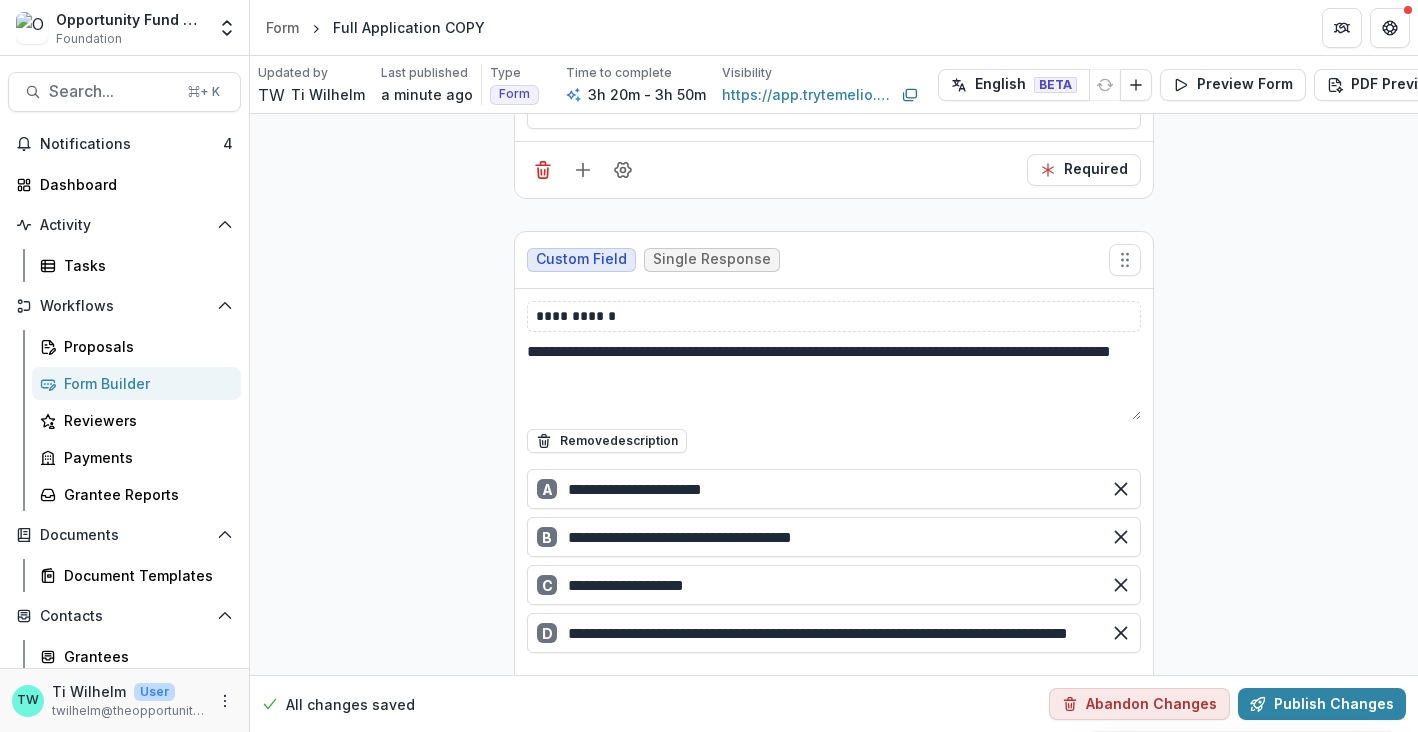 scroll, scrollTop: 12161, scrollLeft: 0, axis: vertical 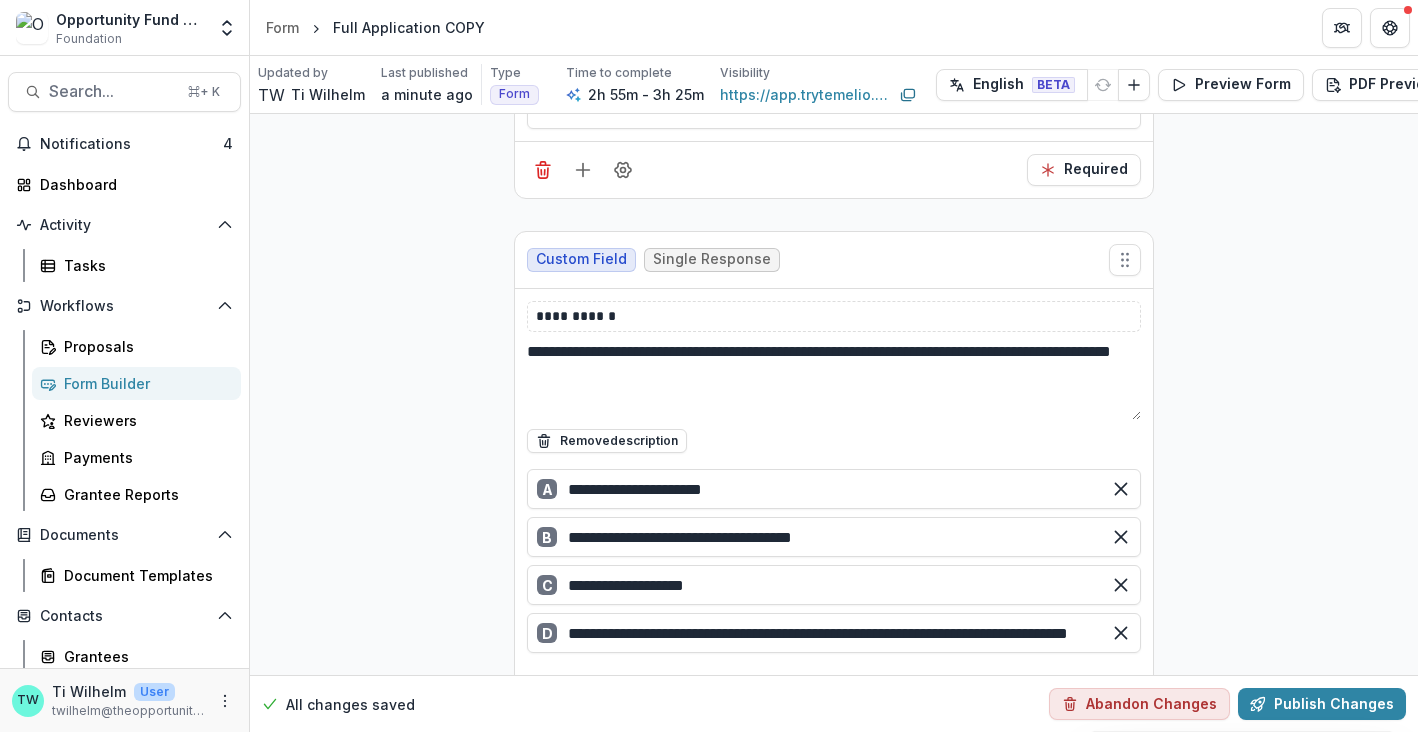 click on "Publish" at bounding box center [125, 6040] 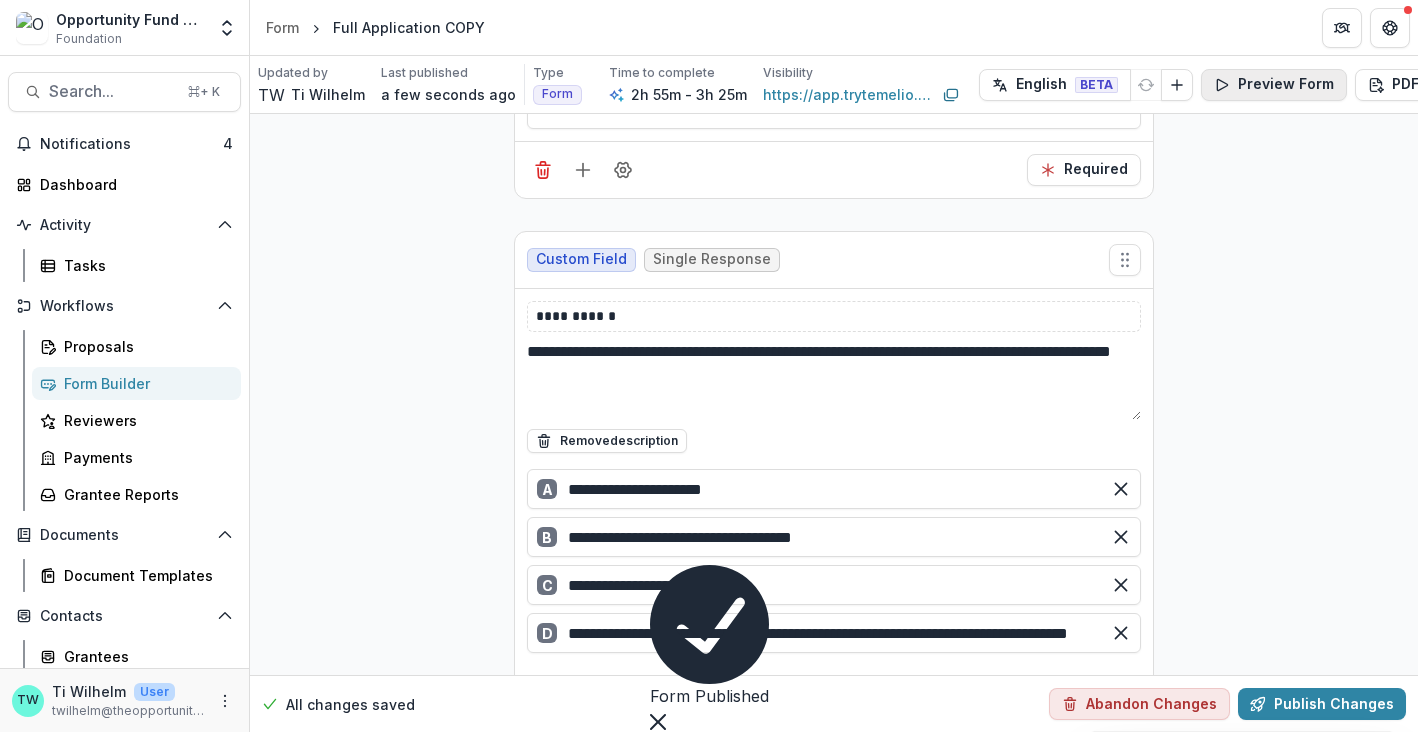 click on "Preview Form" at bounding box center (1274, 85) 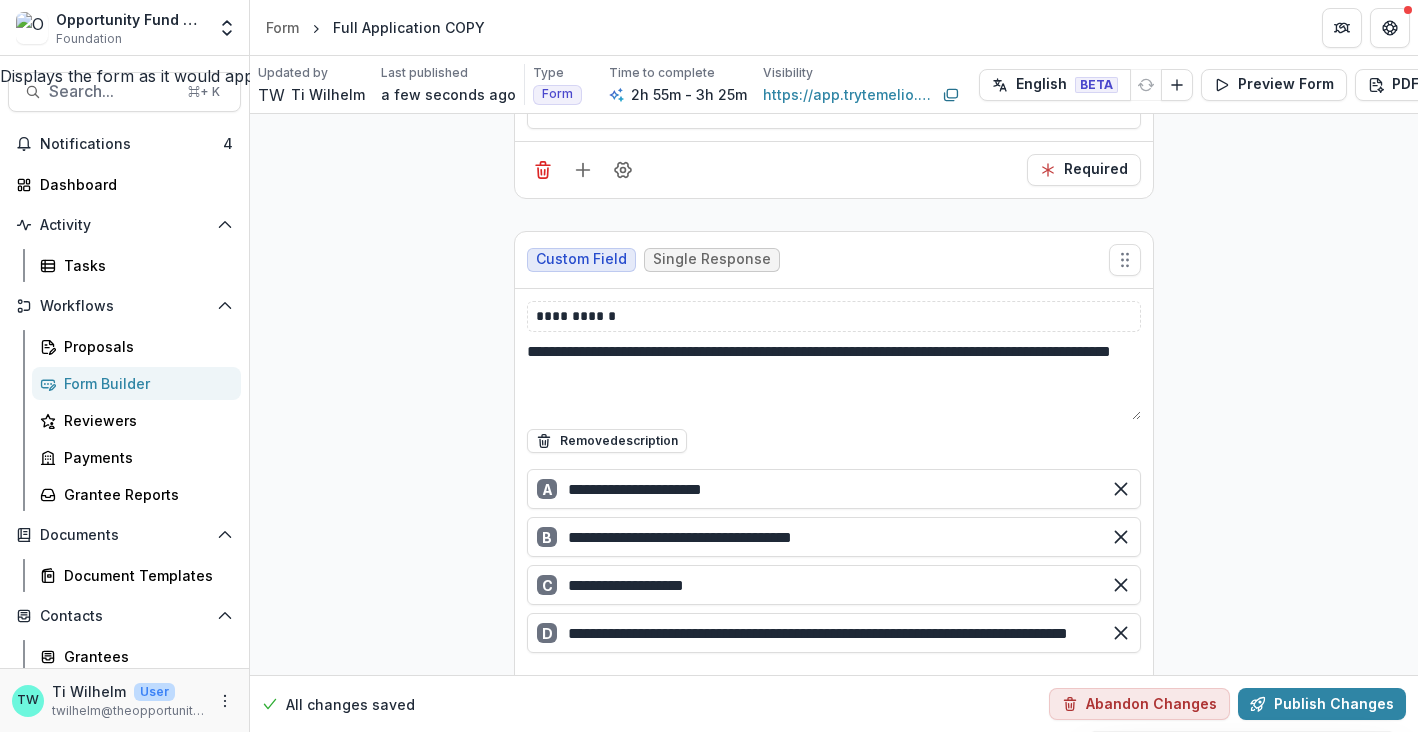 scroll, scrollTop: 0, scrollLeft: 0, axis: both 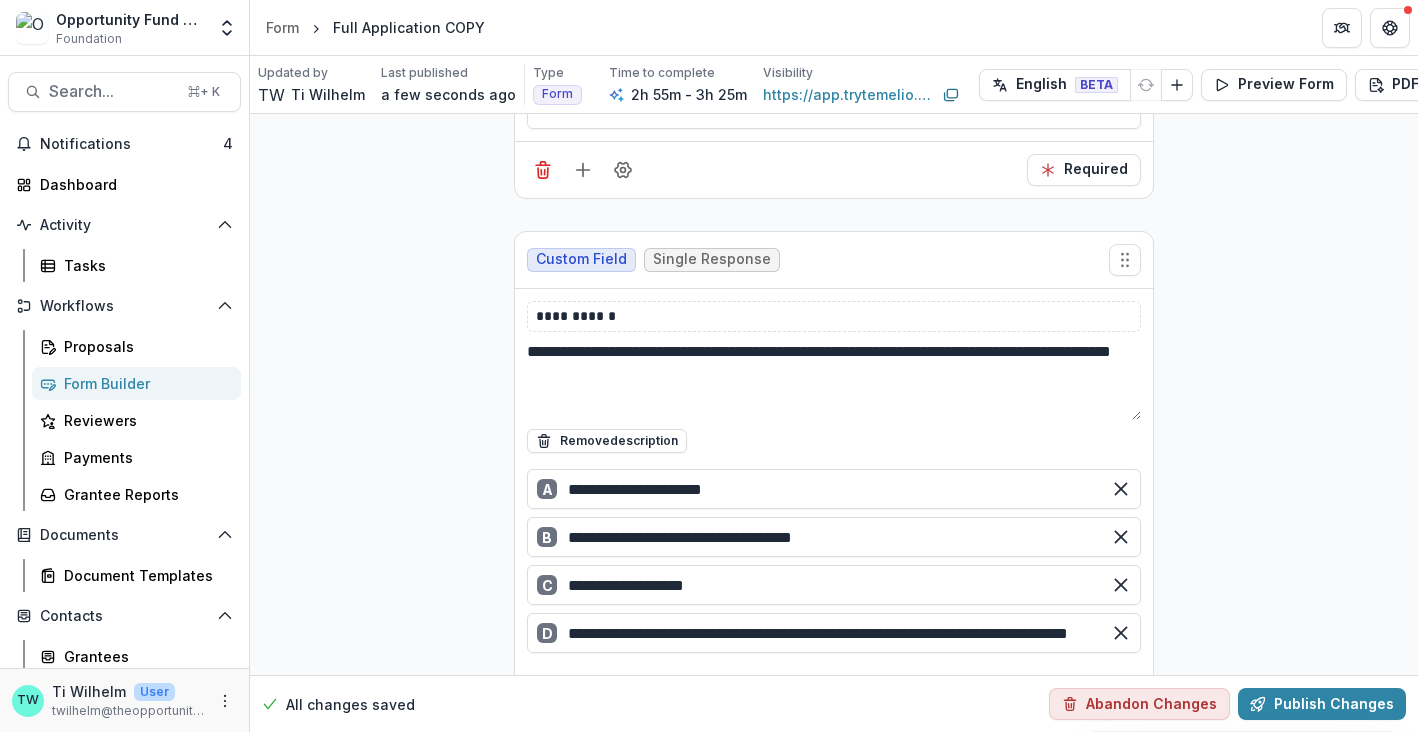 click at bounding box center (8, 13469) 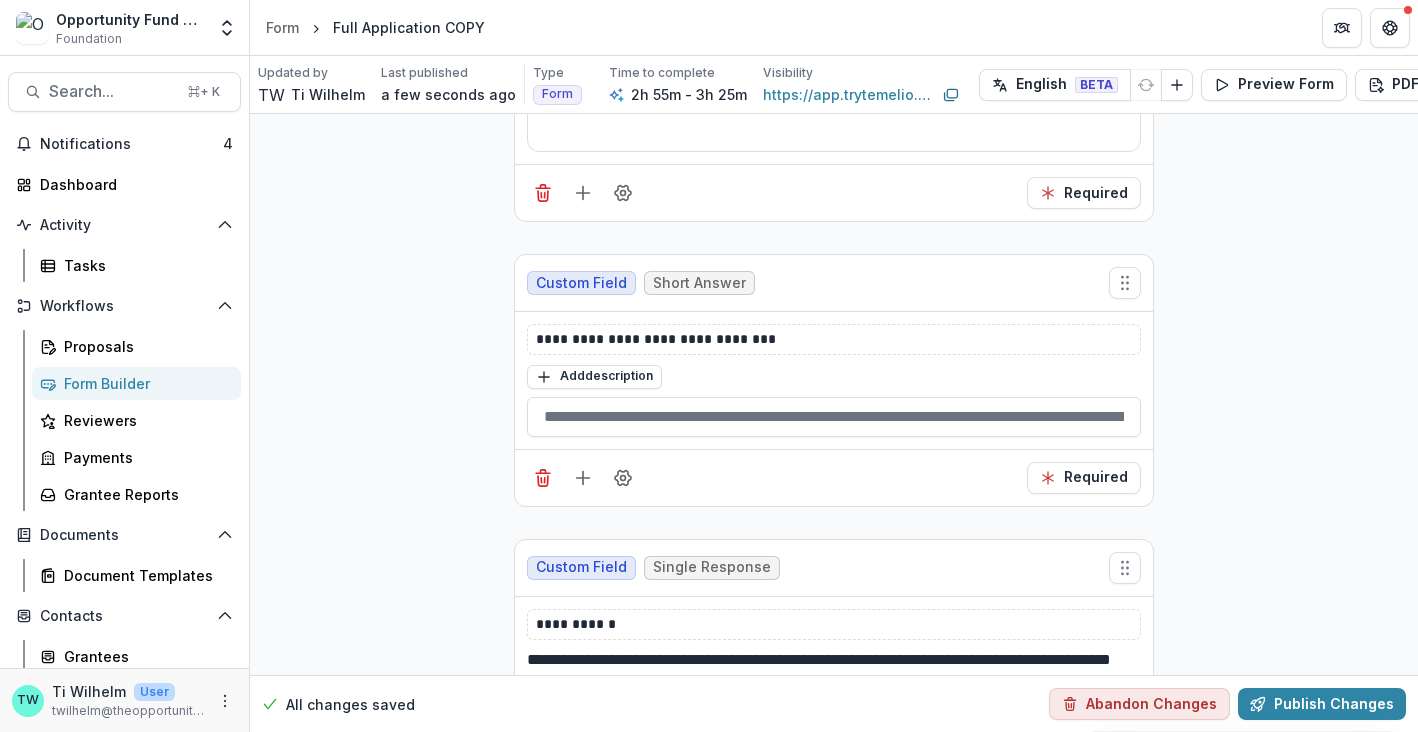 scroll, scrollTop: 2665, scrollLeft: 0, axis: vertical 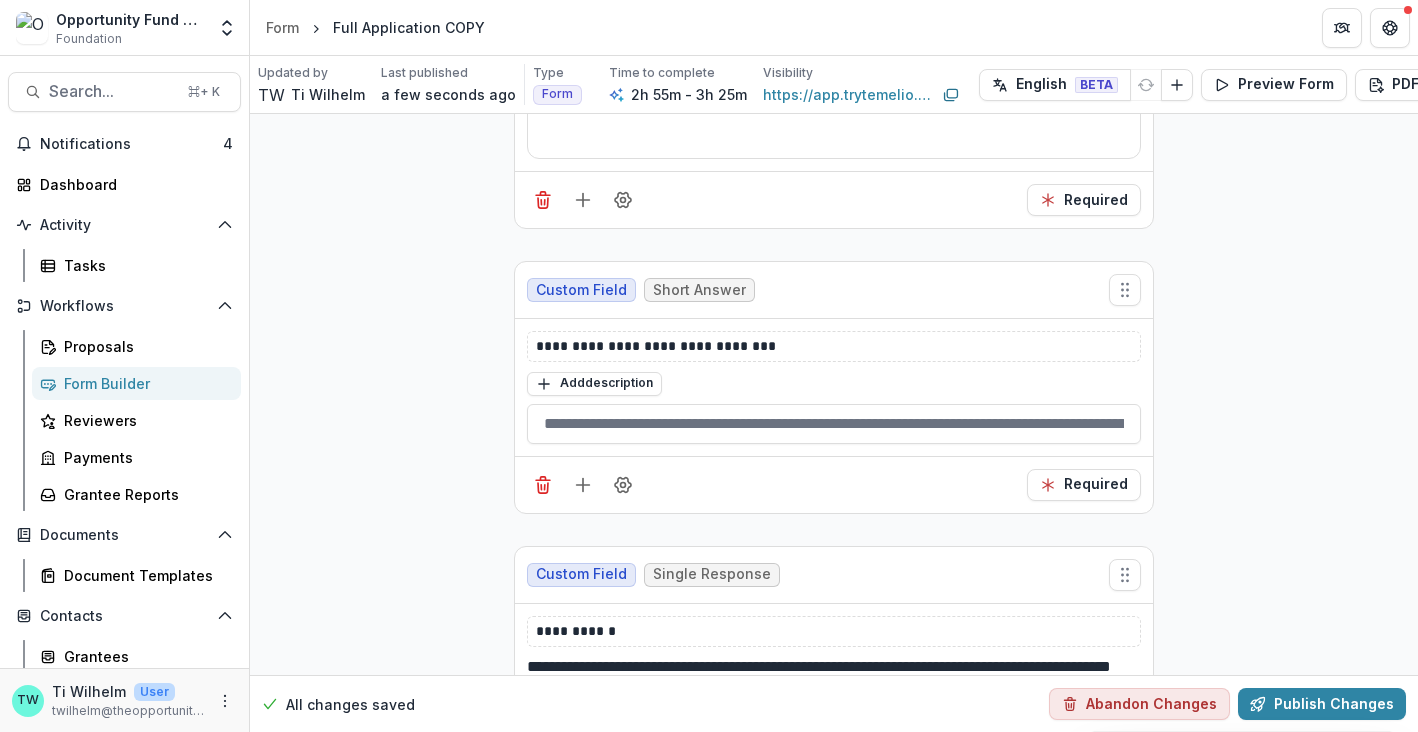 click on "Short Answer" at bounding box center [699, 290] 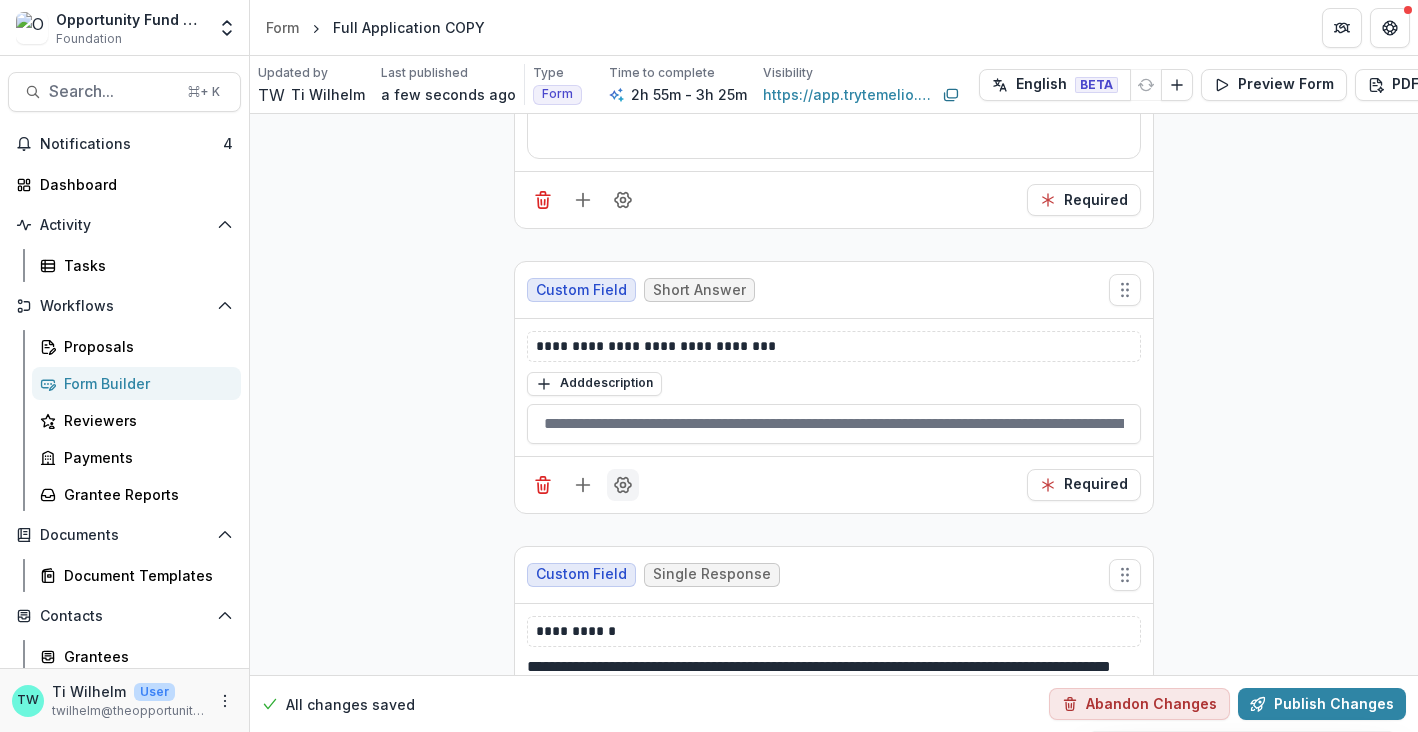 click 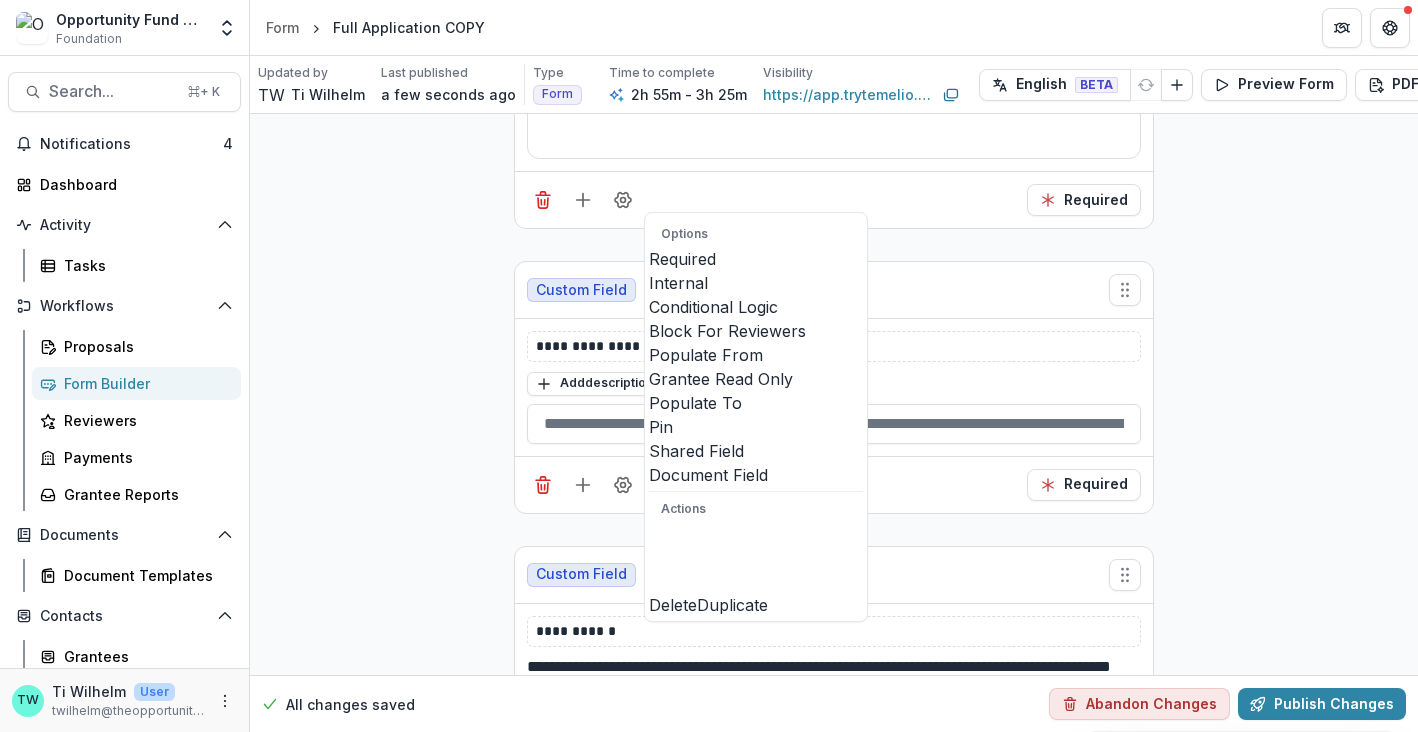 click on "**********" at bounding box center (834, 19781) 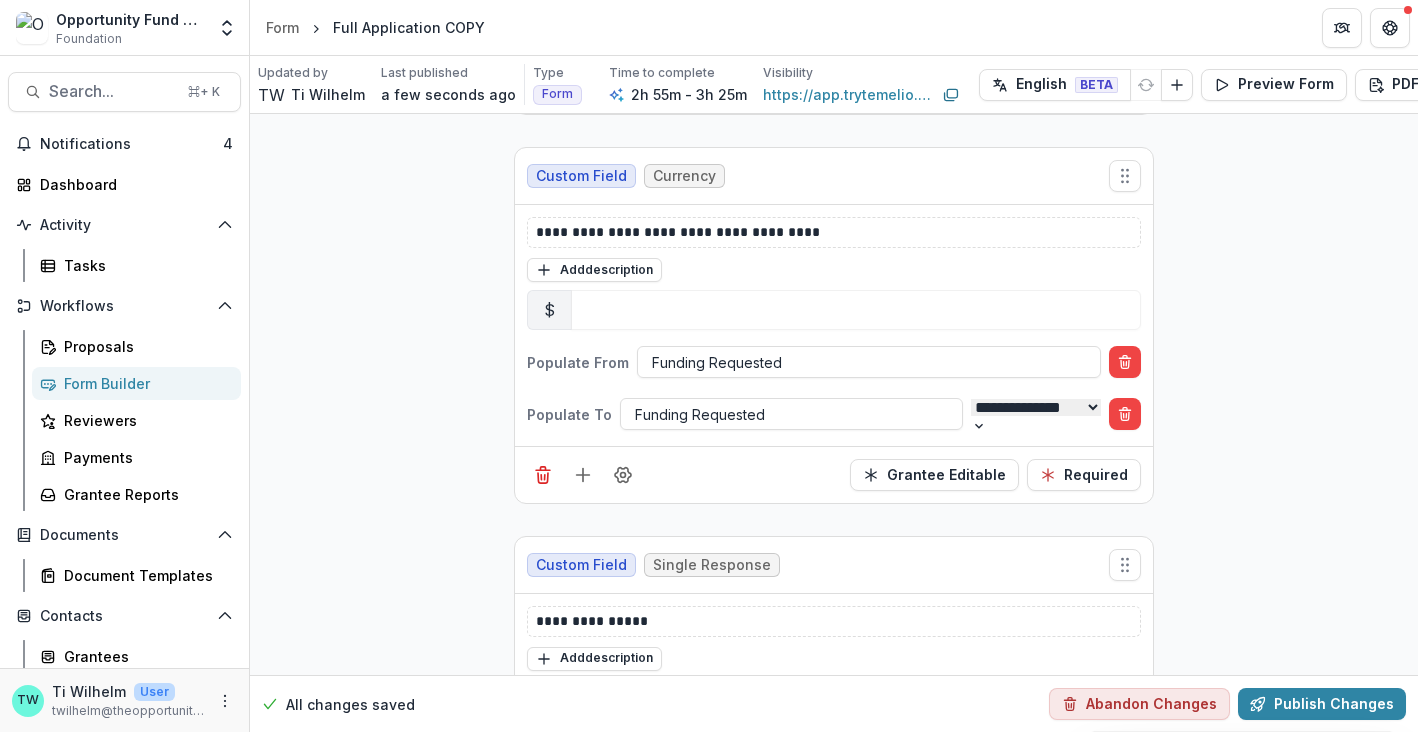 scroll, scrollTop: 900, scrollLeft: 0, axis: vertical 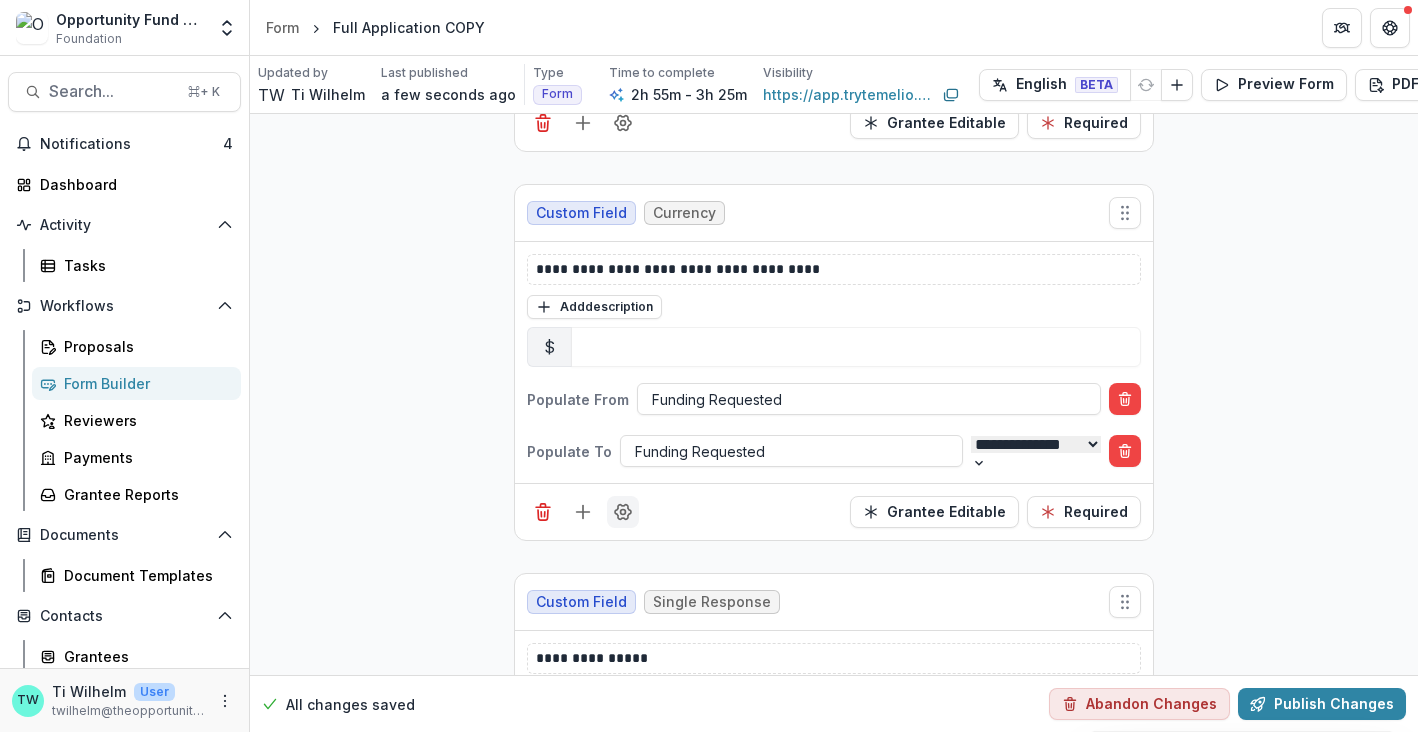 click 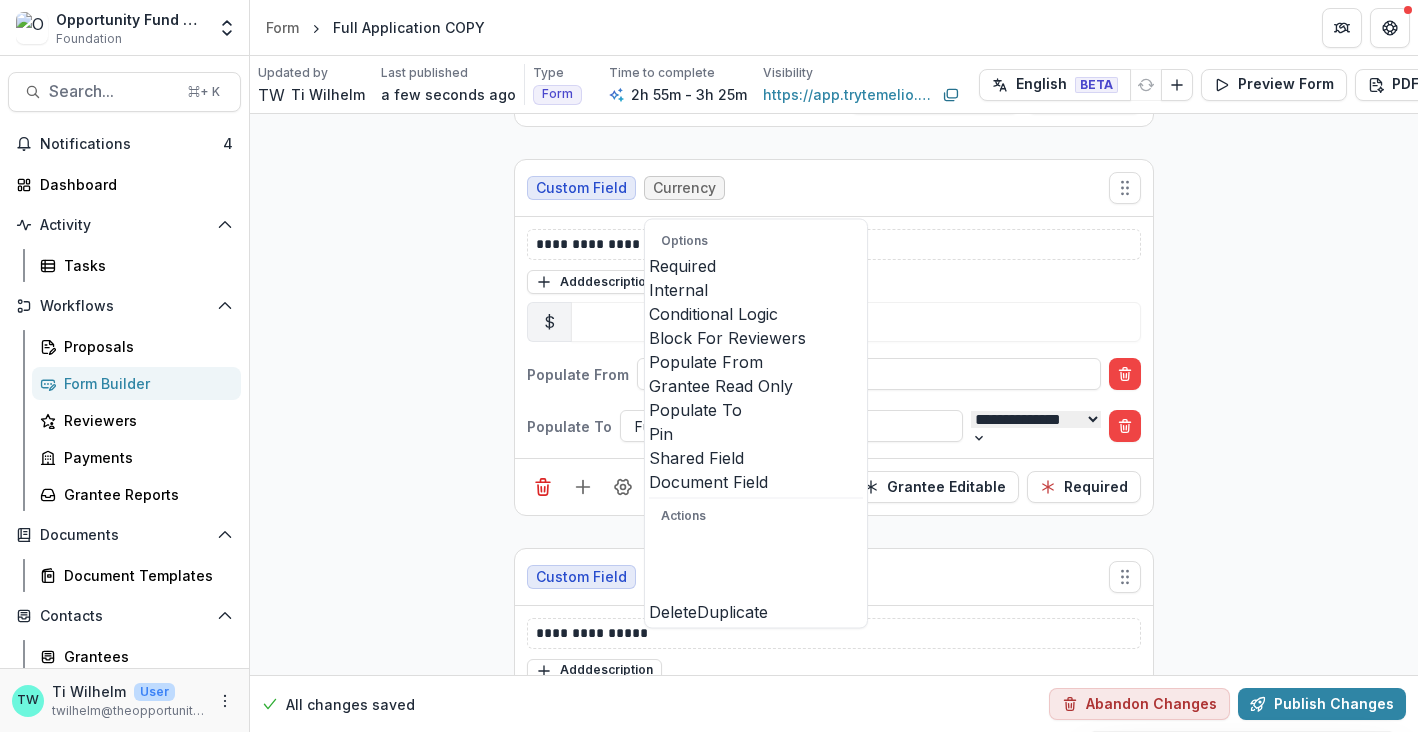 scroll, scrollTop: 923, scrollLeft: 0, axis: vertical 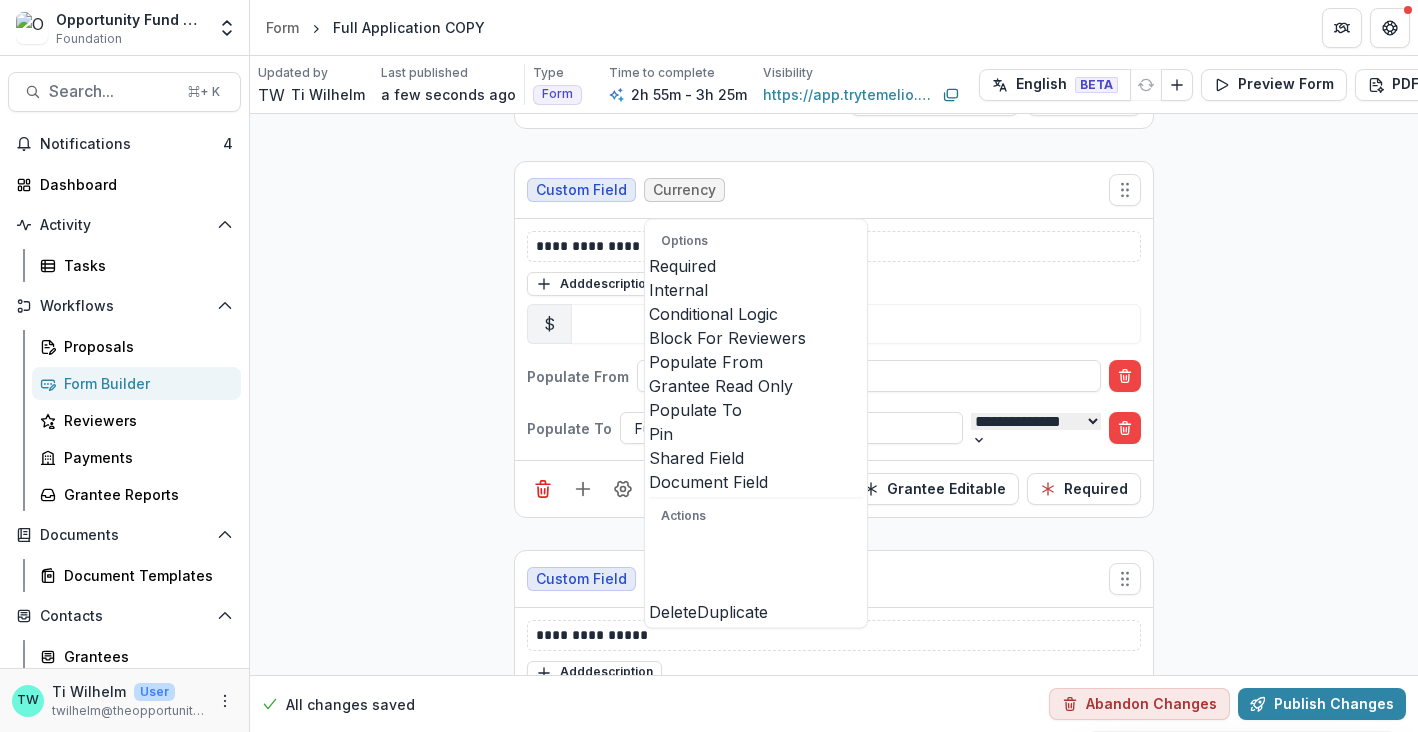 click on "**********" at bounding box center [834, 21523] 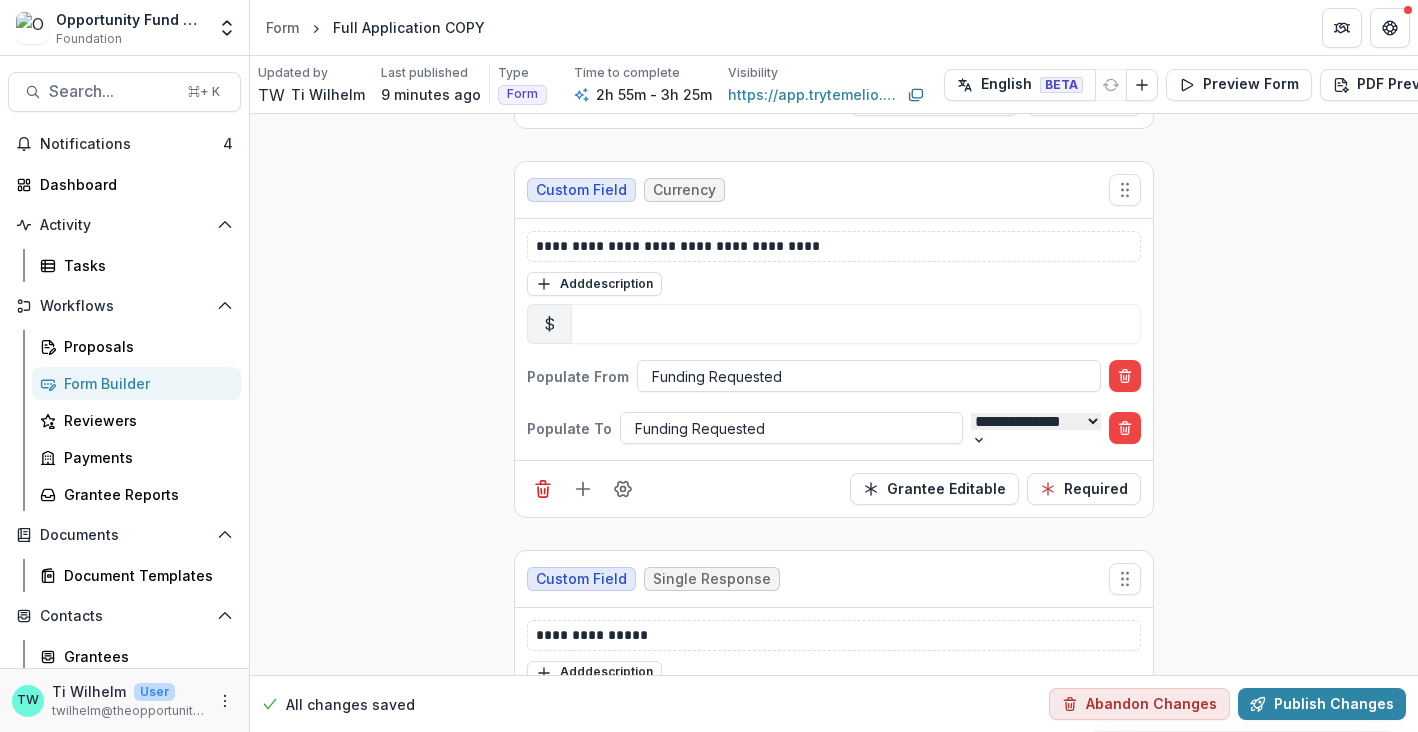 click on "**********" at bounding box center (834, 21523) 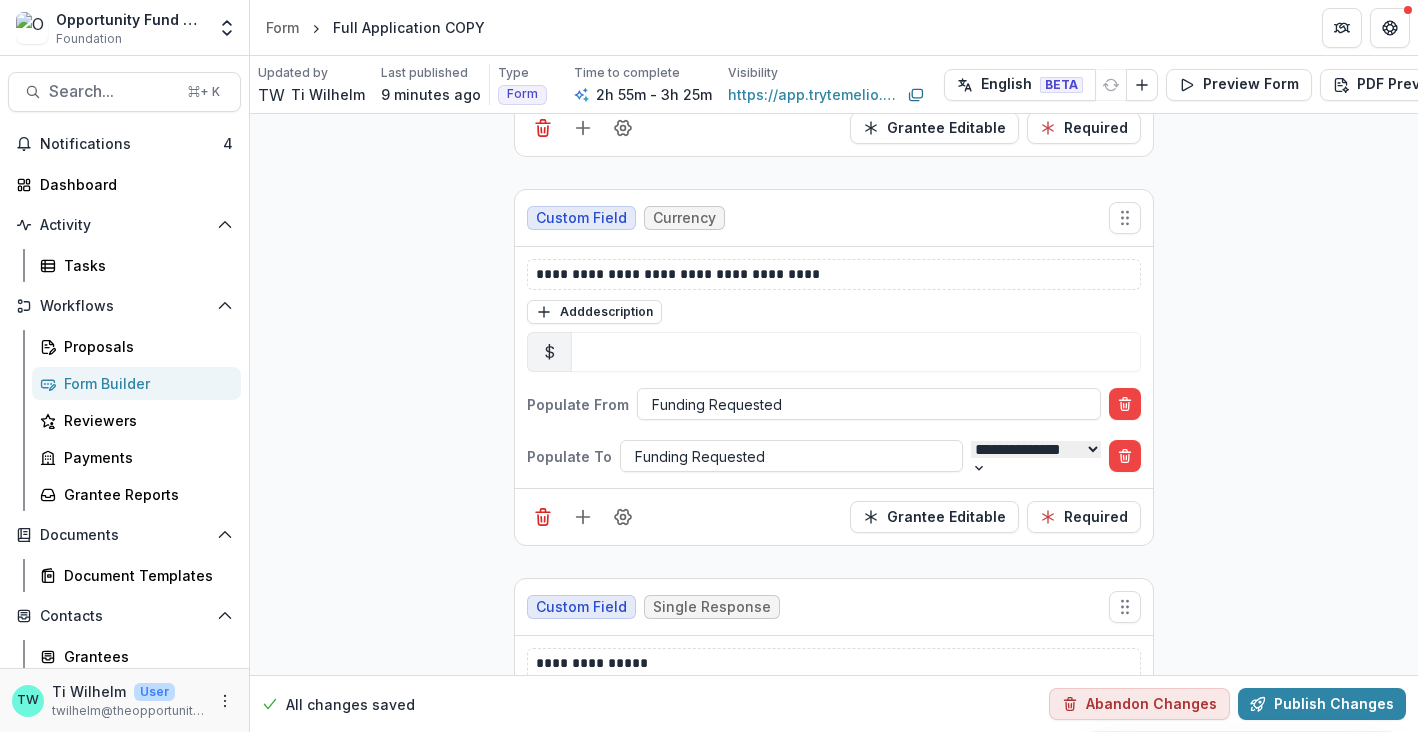 scroll, scrollTop: 887, scrollLeft: 0, axis: vertical 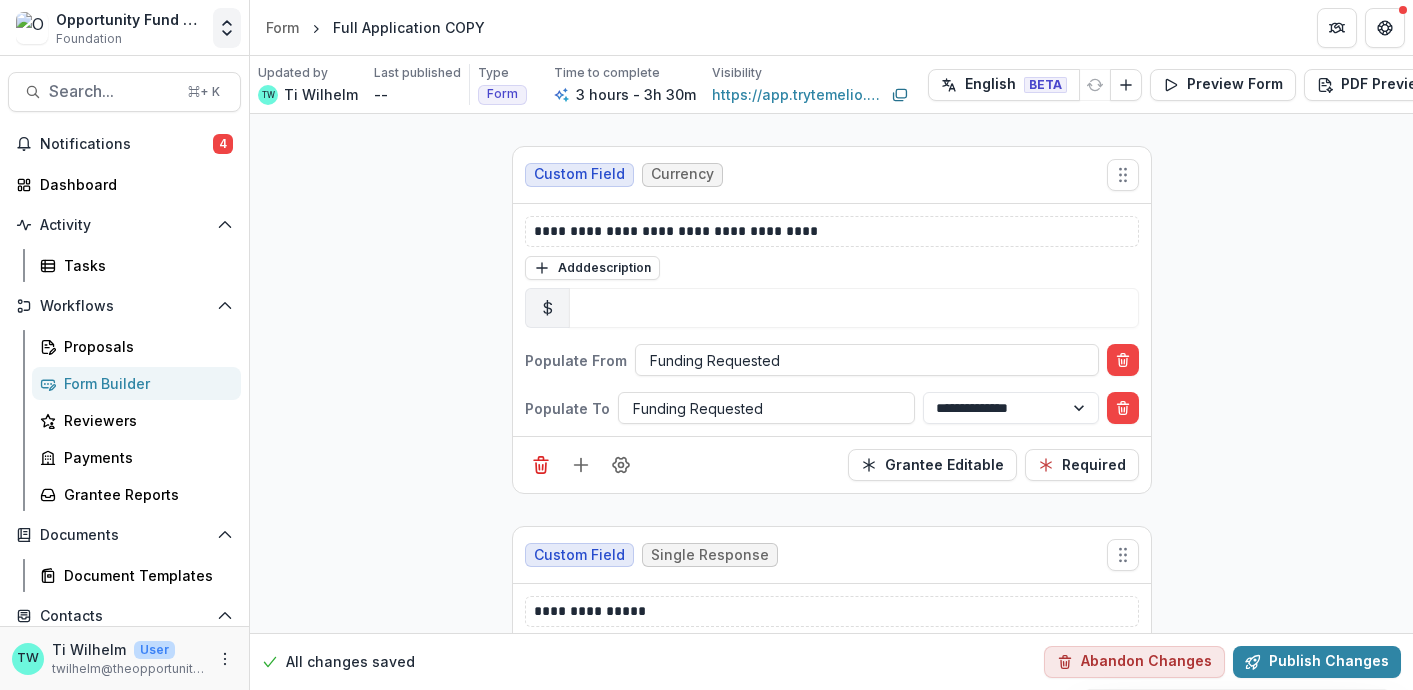 click 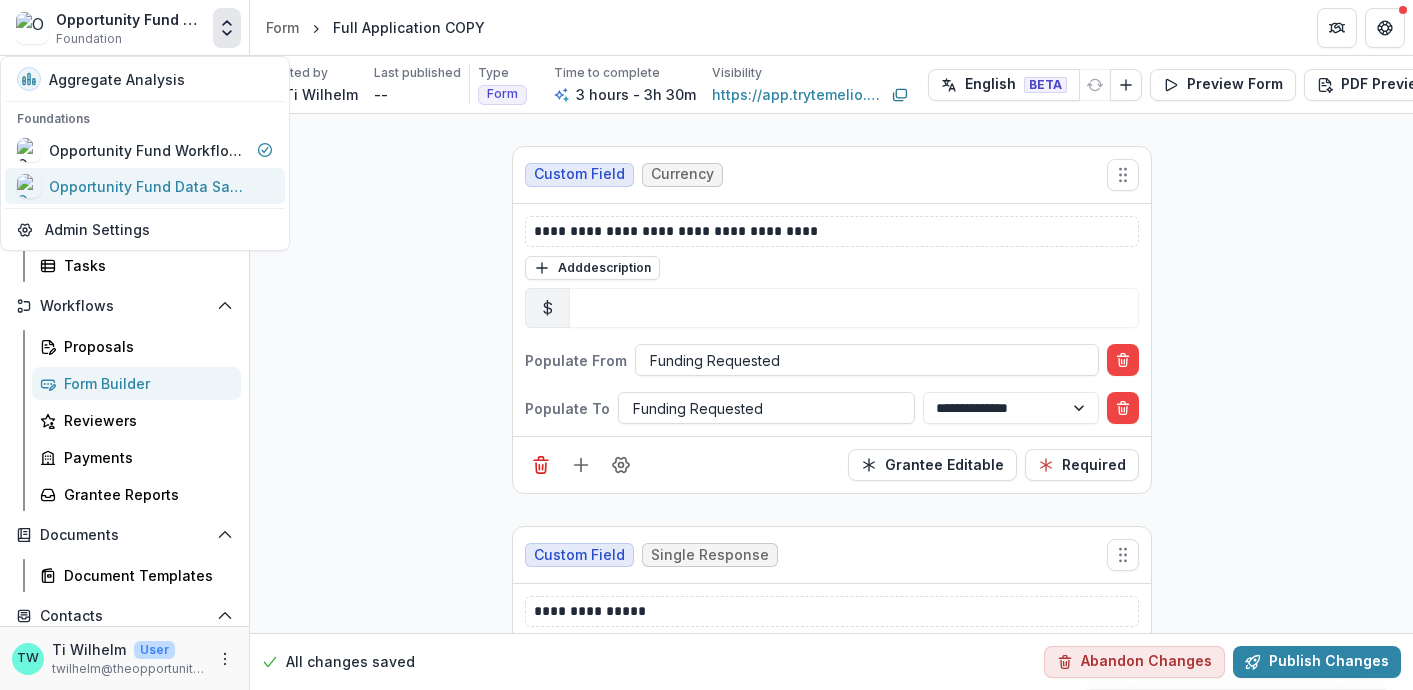 click on "Opportunity Fund Data Sandbox" at bounding box center [149, 186] 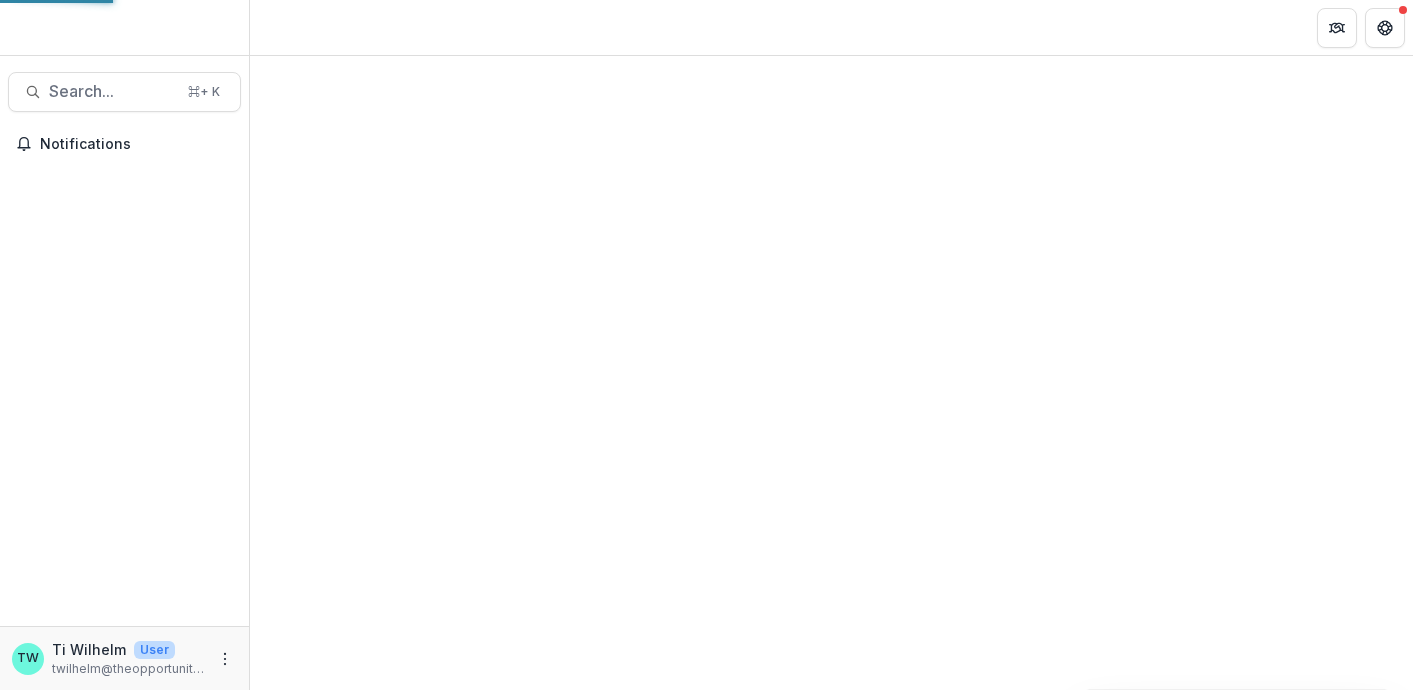 scroll, scrollTop: 0, scrollLeft: 0, axis: both 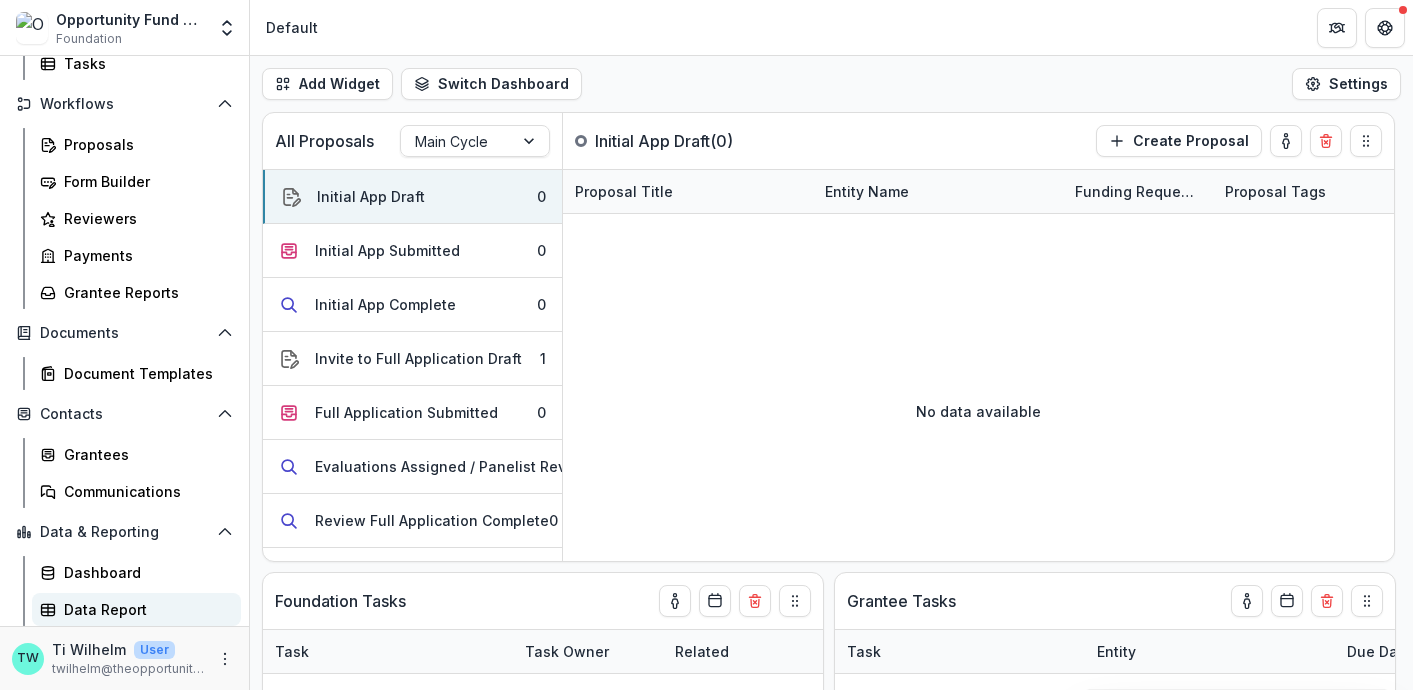 click on "Data Report" at bounding box center (144, 609) 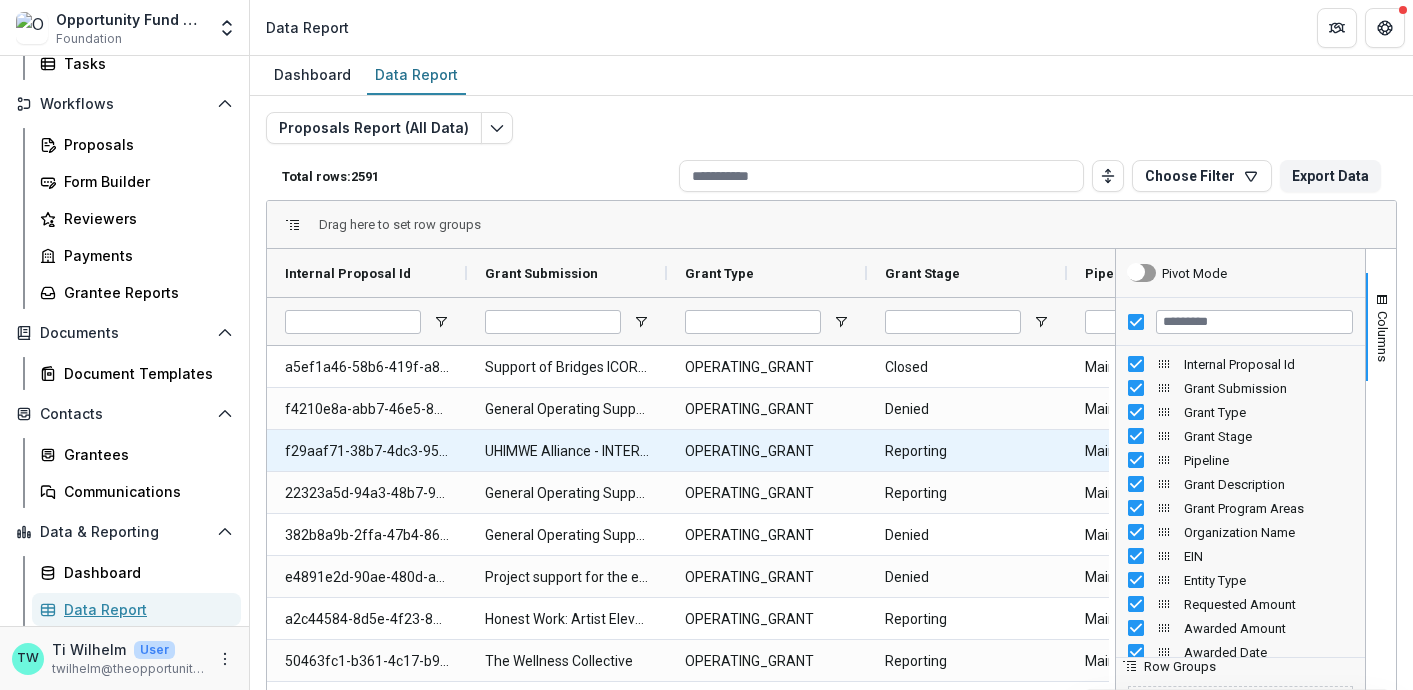 scroll, scrollTop: 0, scrollLeft: 53, axis: horizontal 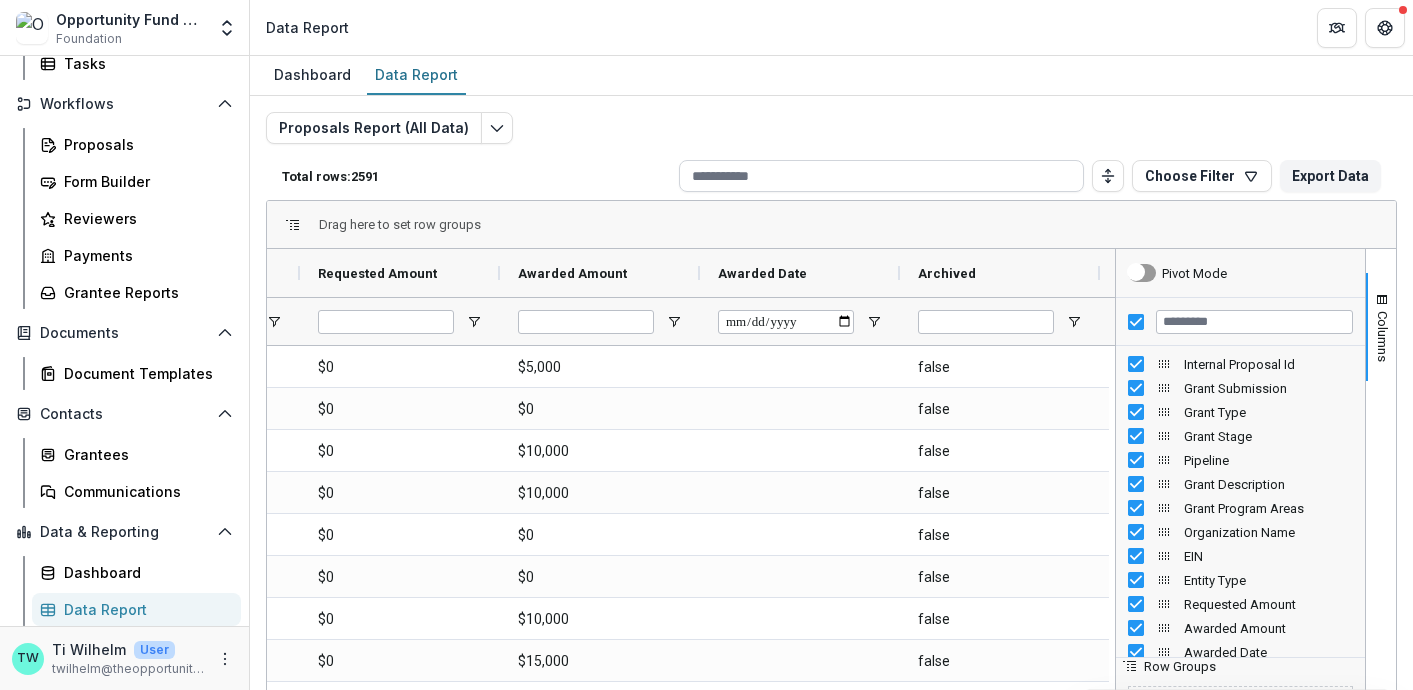 click at bounding box center (881, 176) 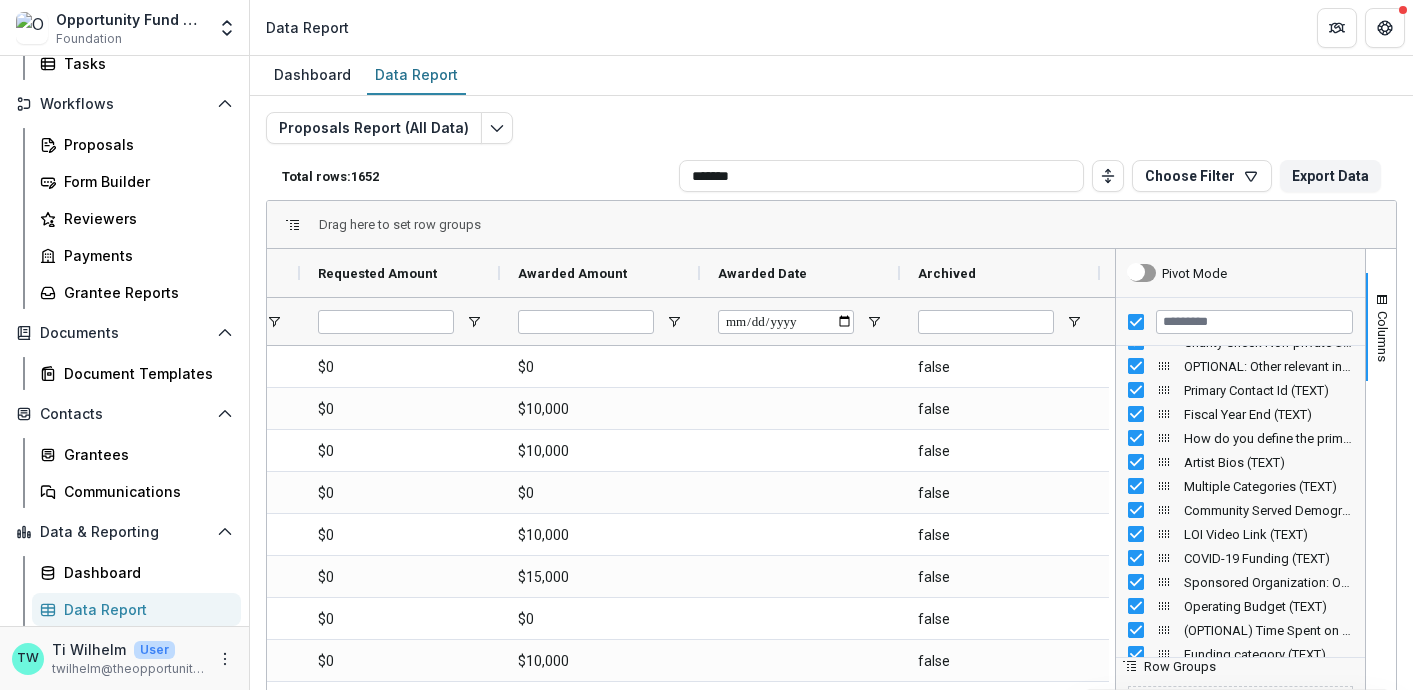 type on "*******" 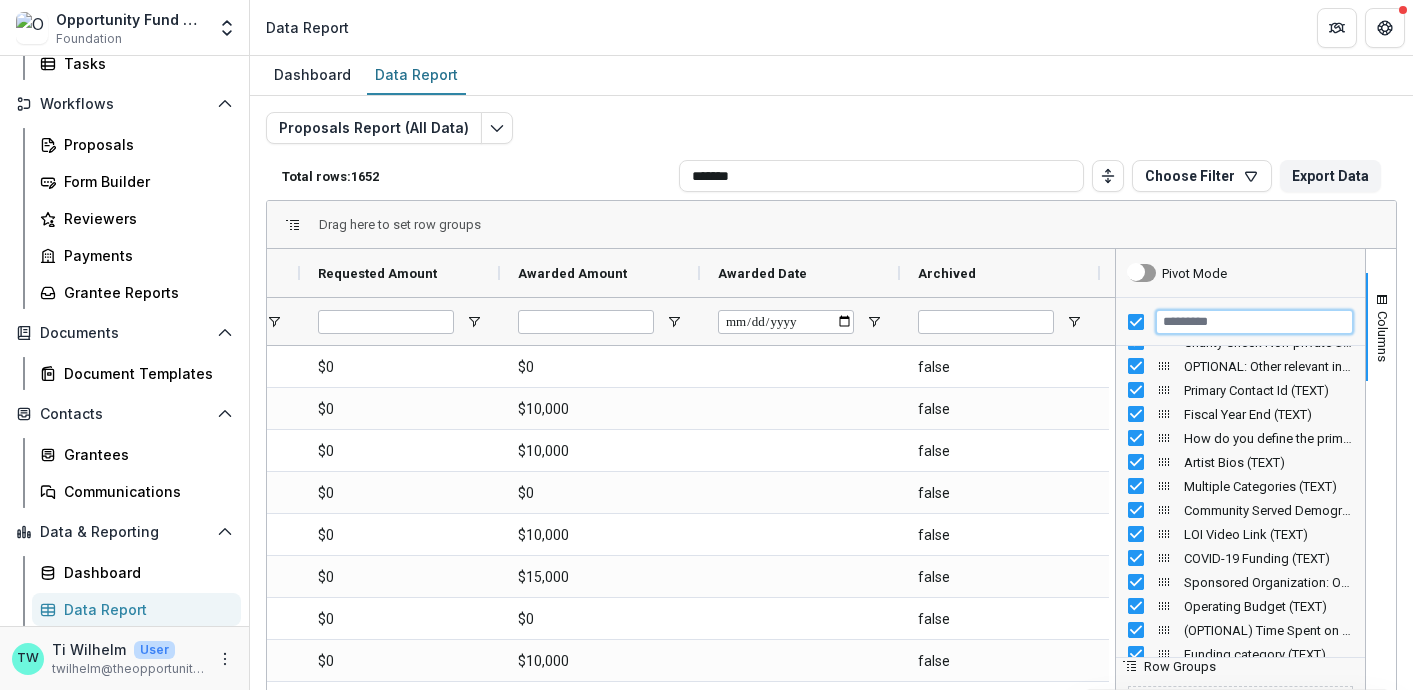 click at bounding box center [1254, 322] 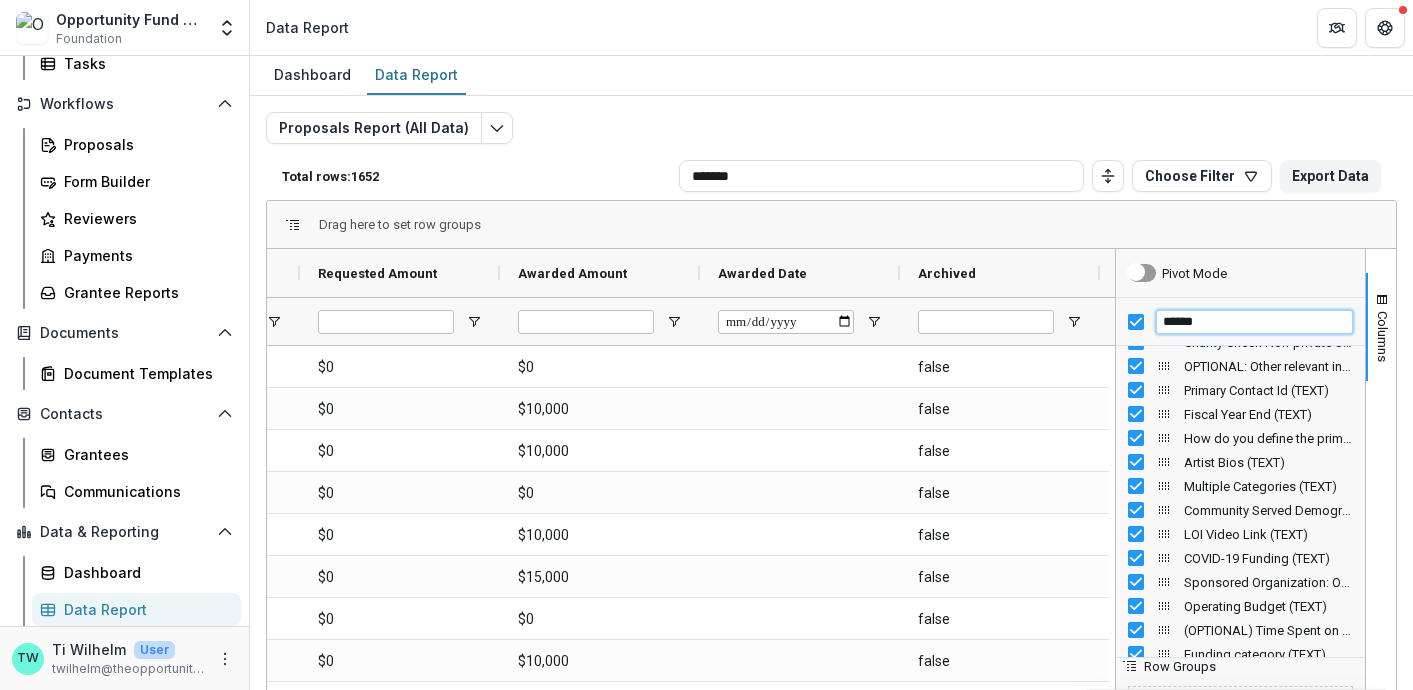 type on "*******" 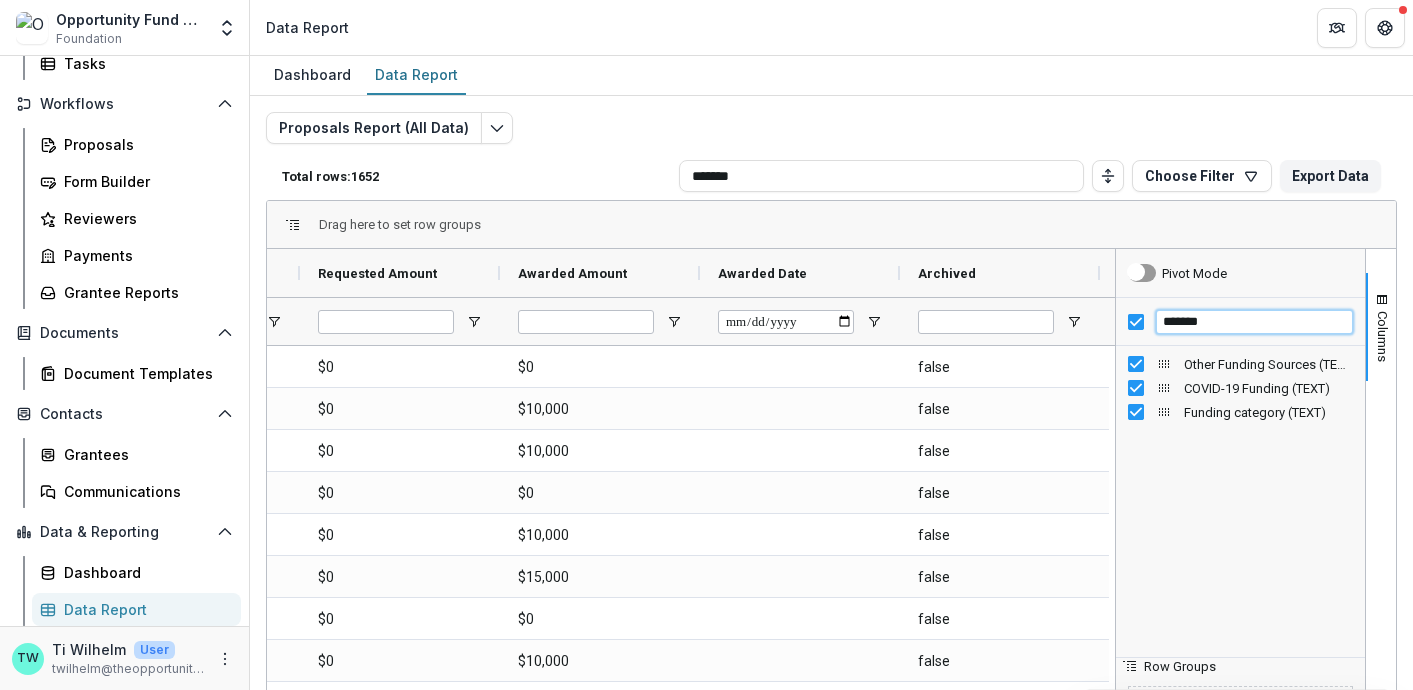 drag, startPoint x: 1213, startPoint y: 320, endPoint x: 1096, endPoint y: 318, distance: 117.01709 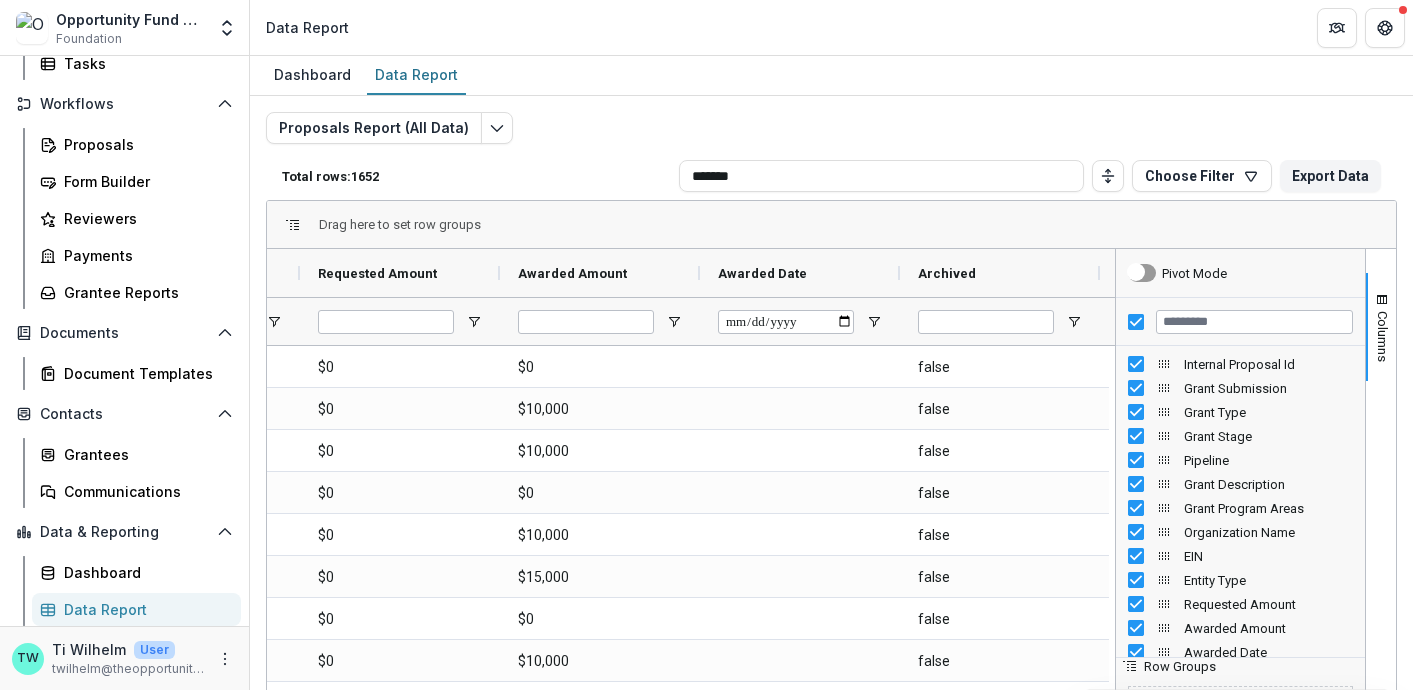 click on "Dashboard Data Report" at bounding box center (831, 76) 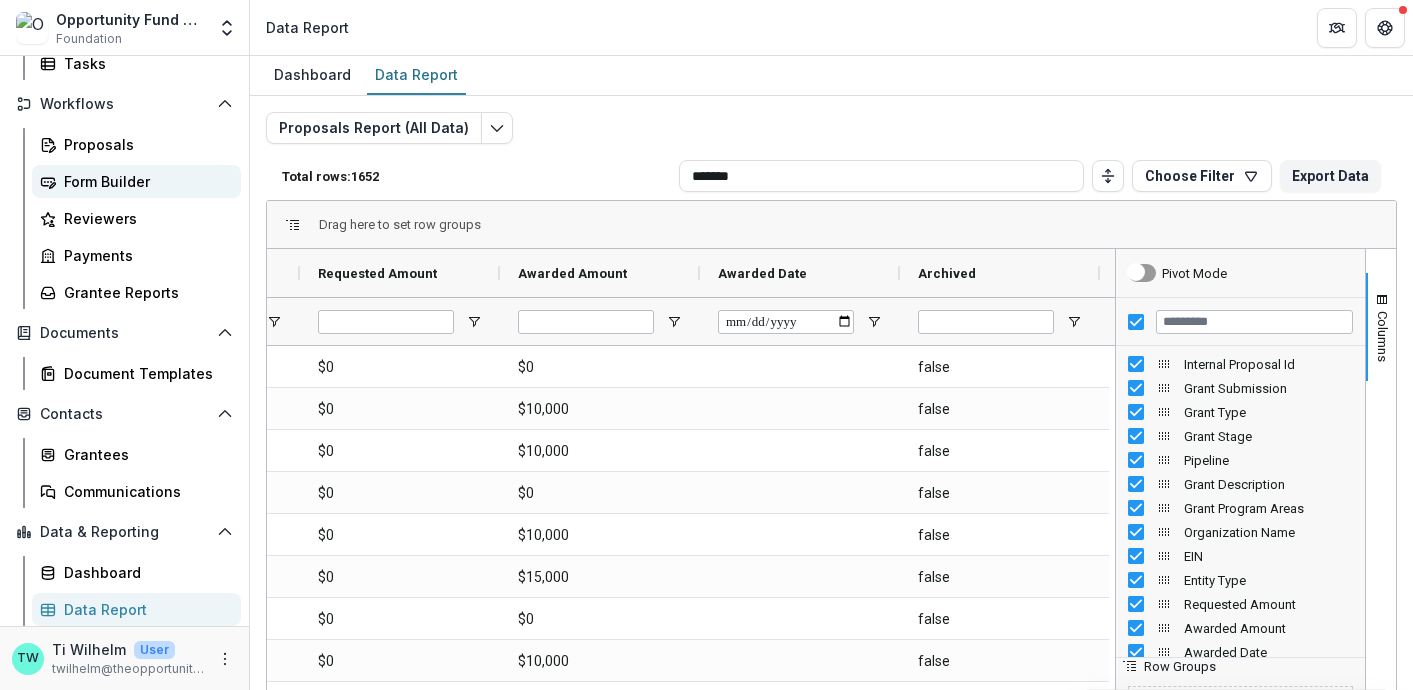 click on "Form Builder" at bounding box center (144, 181) 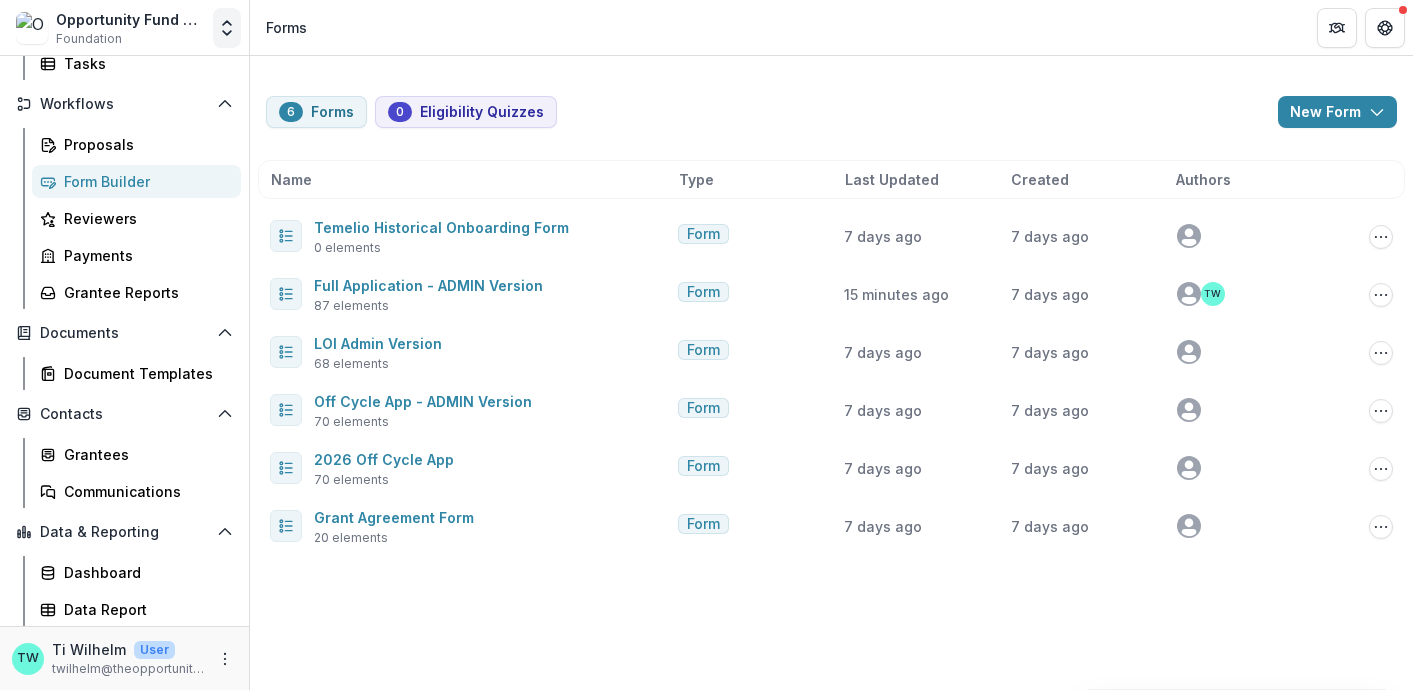 click 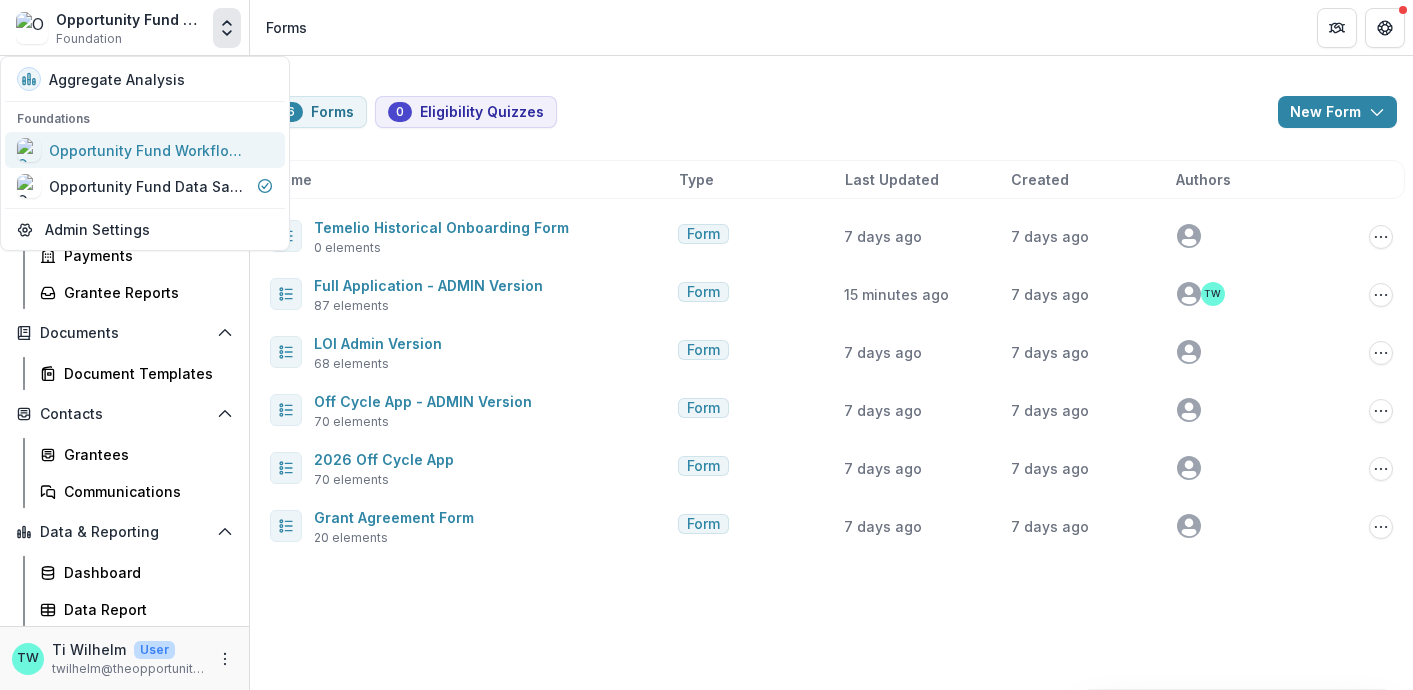 click on "Opportunity Fund Workflow Sandbox" at bounding box center (149, 150) 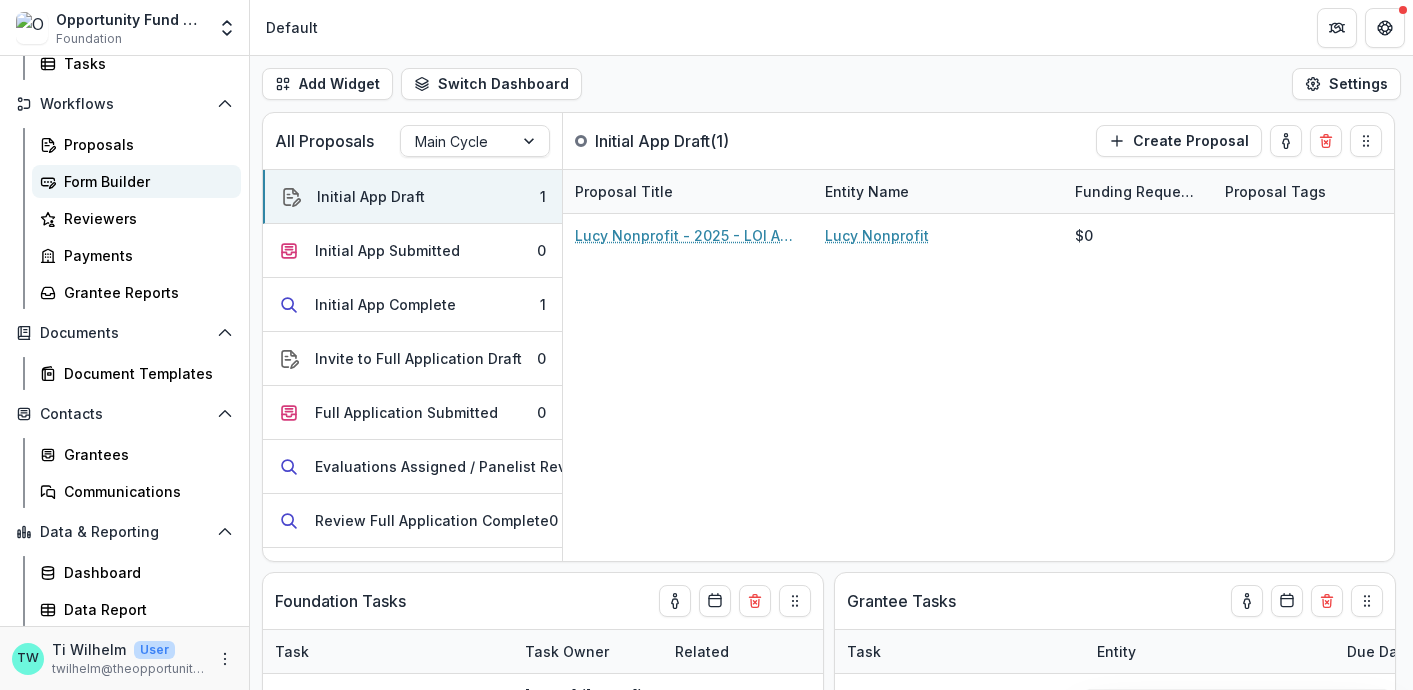 click on "Form Builder" at bounding box center [144, 181] 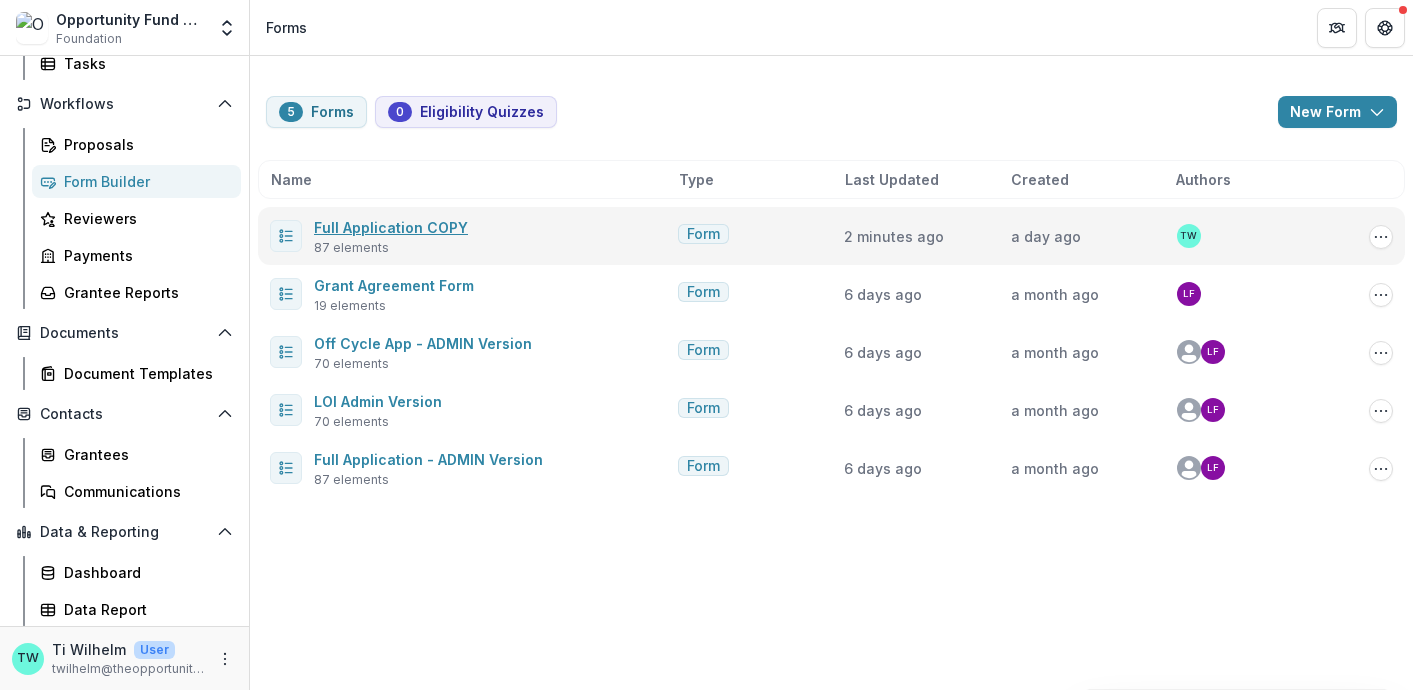click on "Full Application COPY" at bounding box center [391, 227] 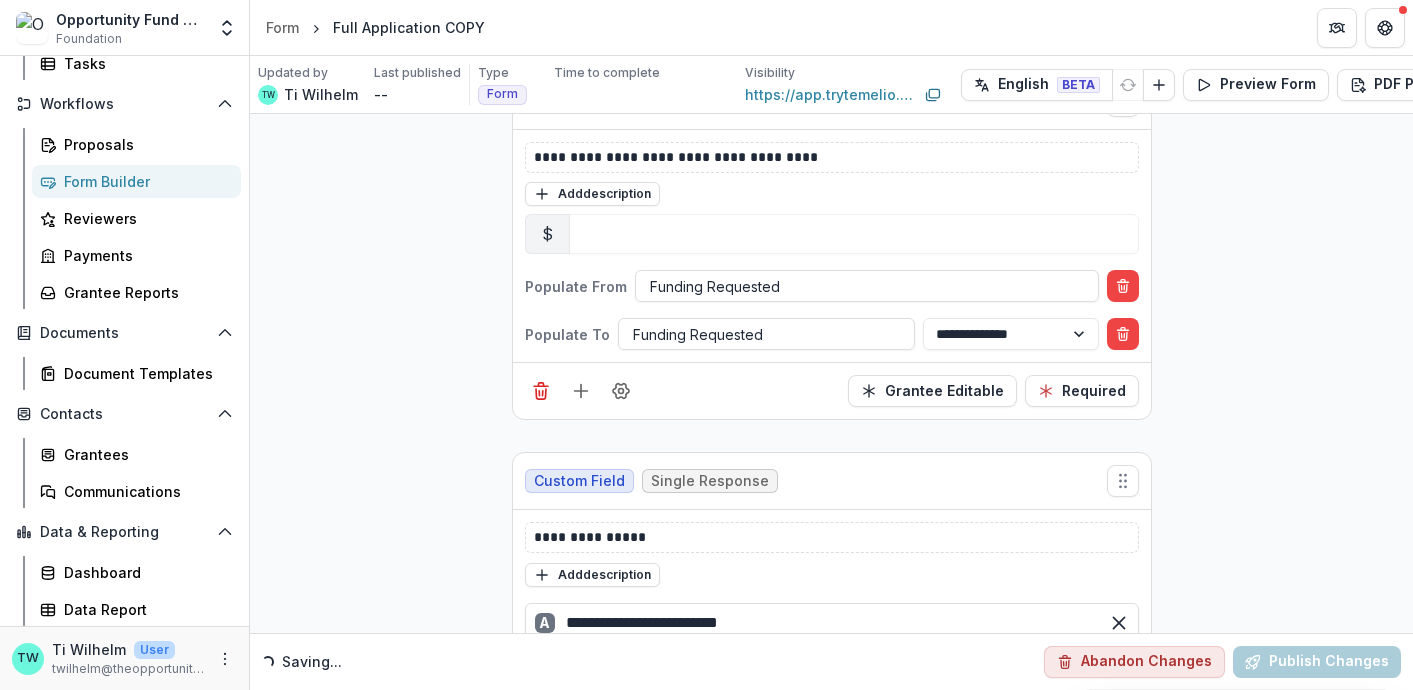 scroll, scrollTop: 970, scrollLeft: 0, axis: vertical 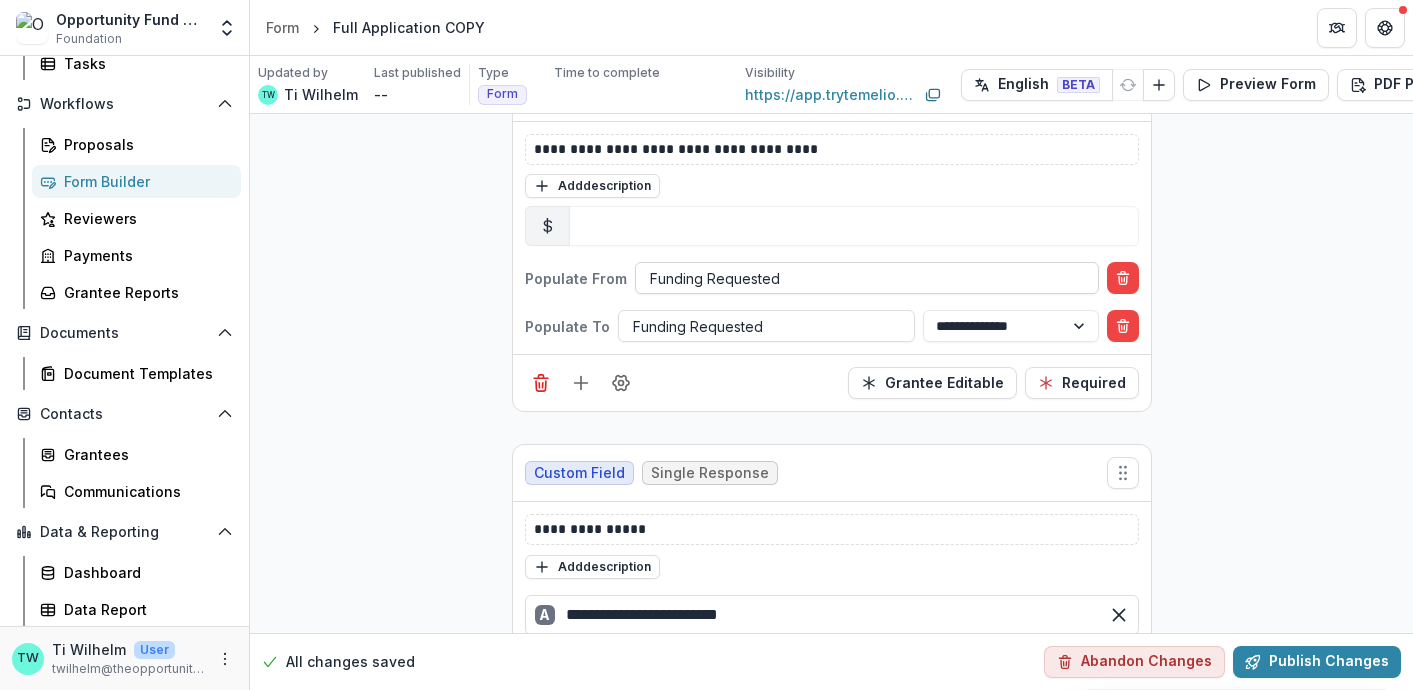 click at bounding box center [867, 278] 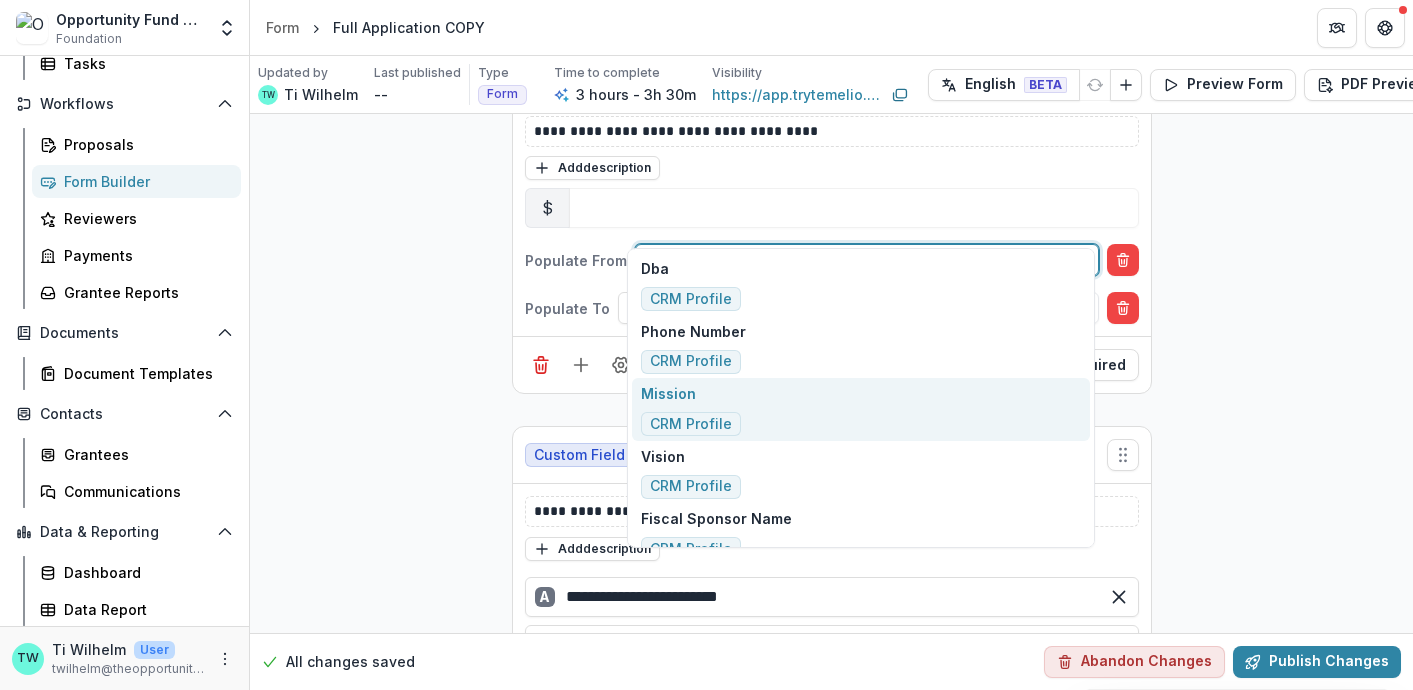 scroll, scrollTop: 1023, scrollLeft: 0, axis: vertical 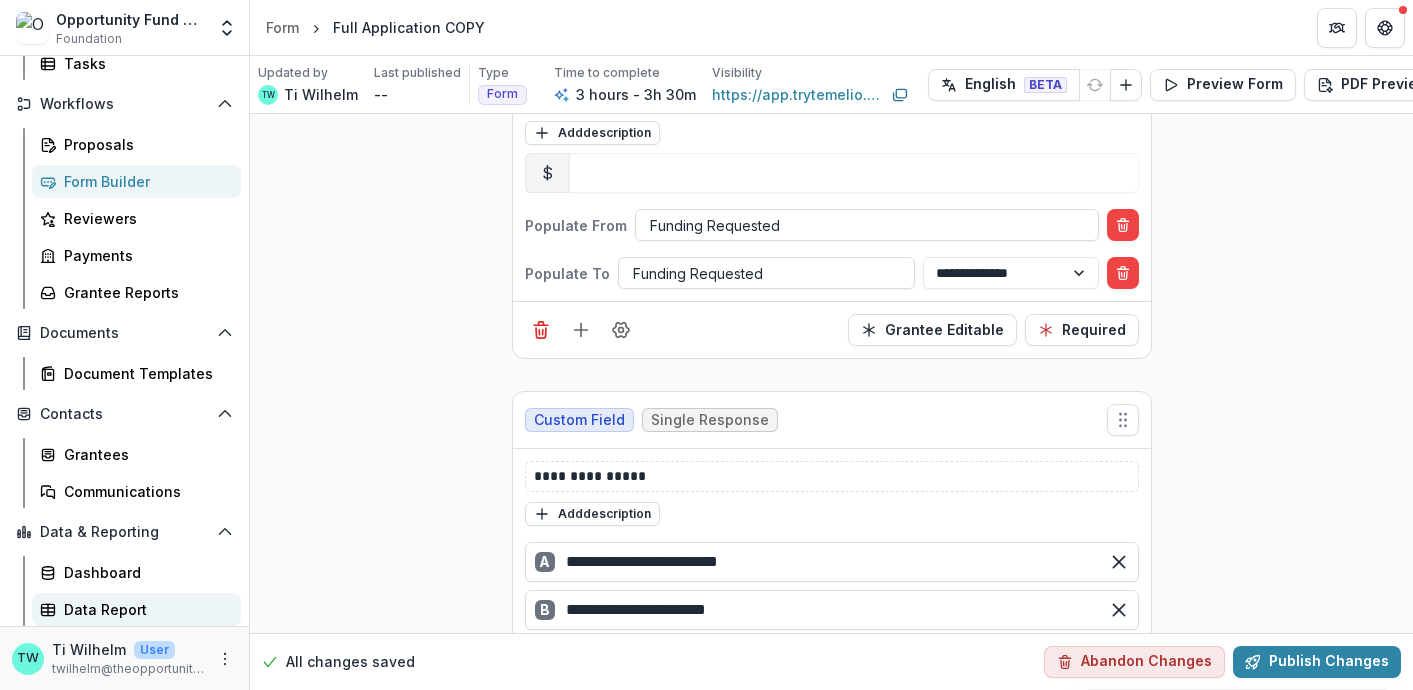 click on "Data Report" at bounding box center (144, 609) 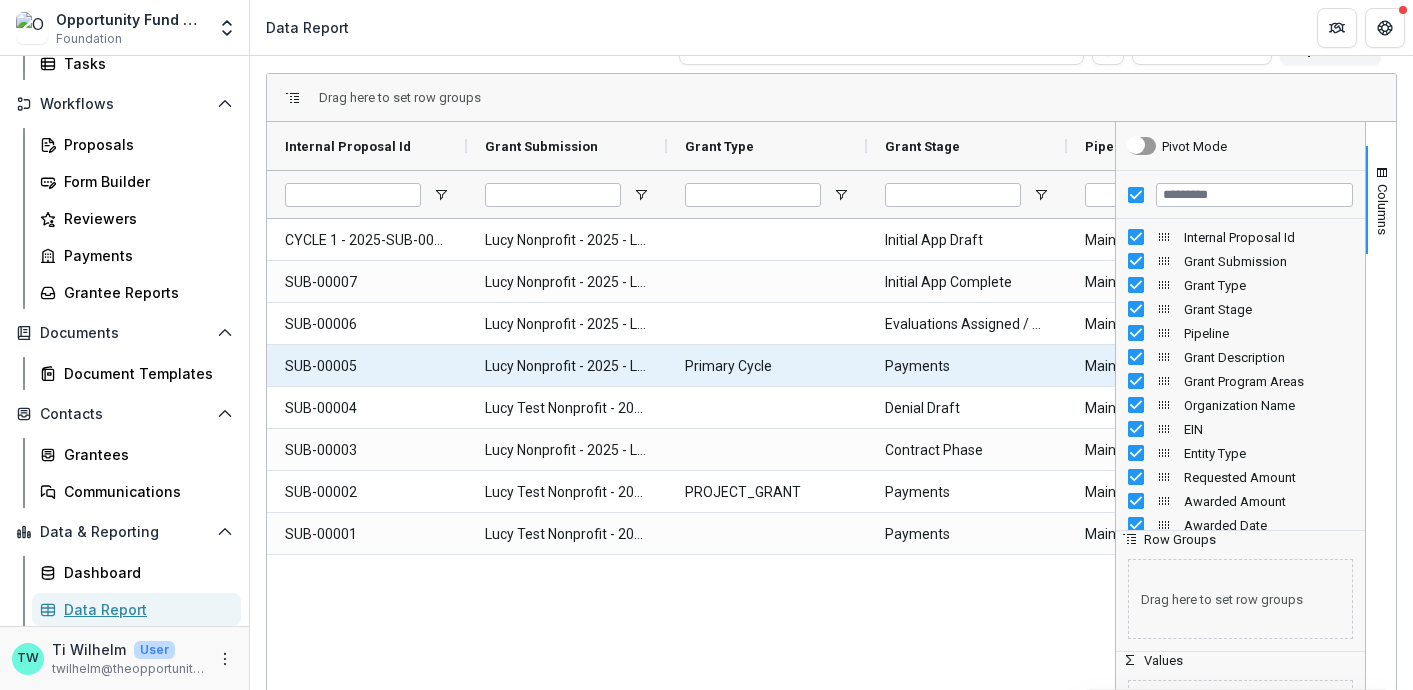 scroll, scrollTop: 136, scrollLeft: 0, axis: vertical 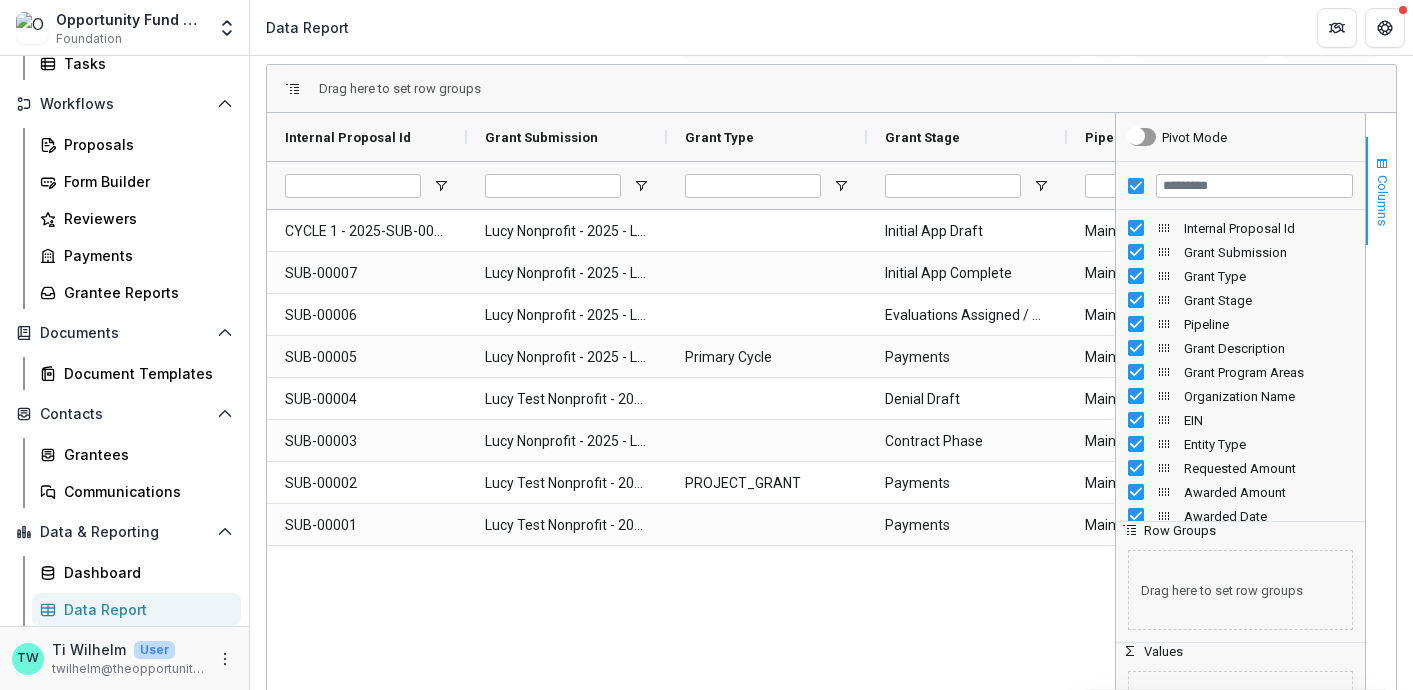 click on "Columns" at bounding box center (1382, 200) 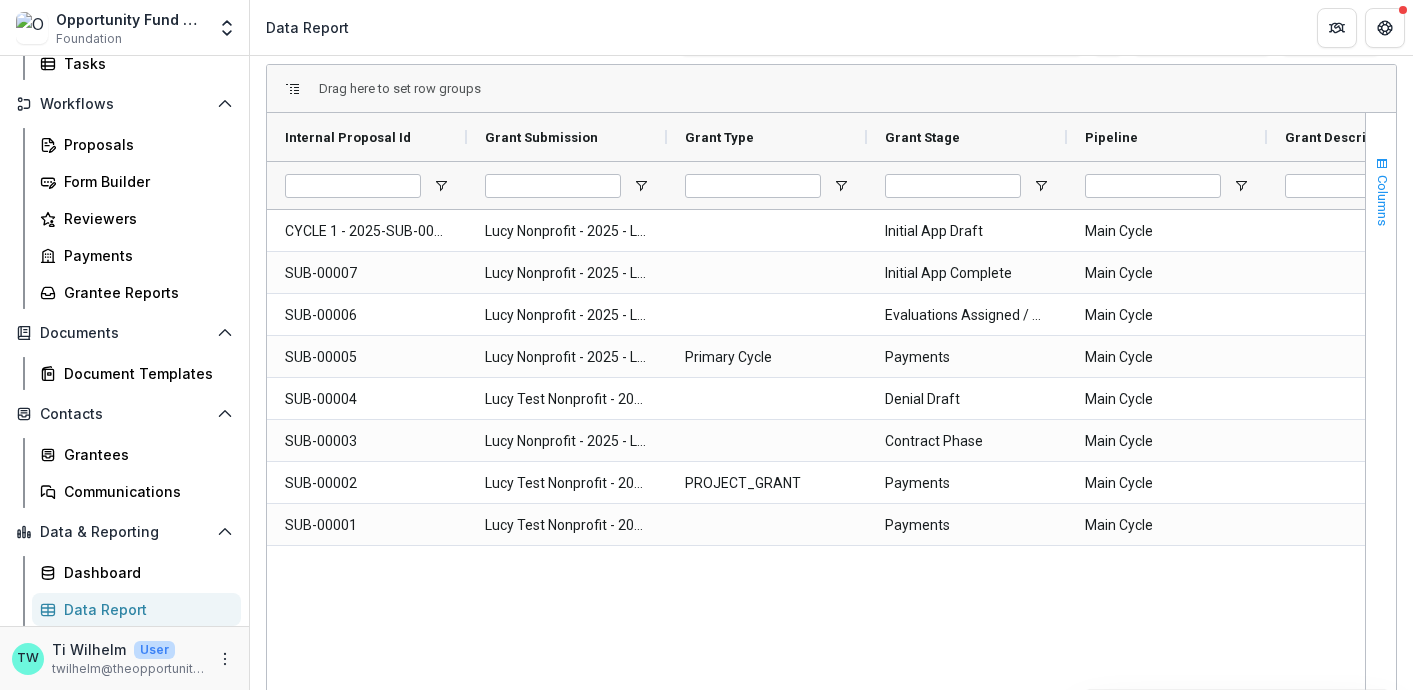 click at bounding box center [1382, 164] 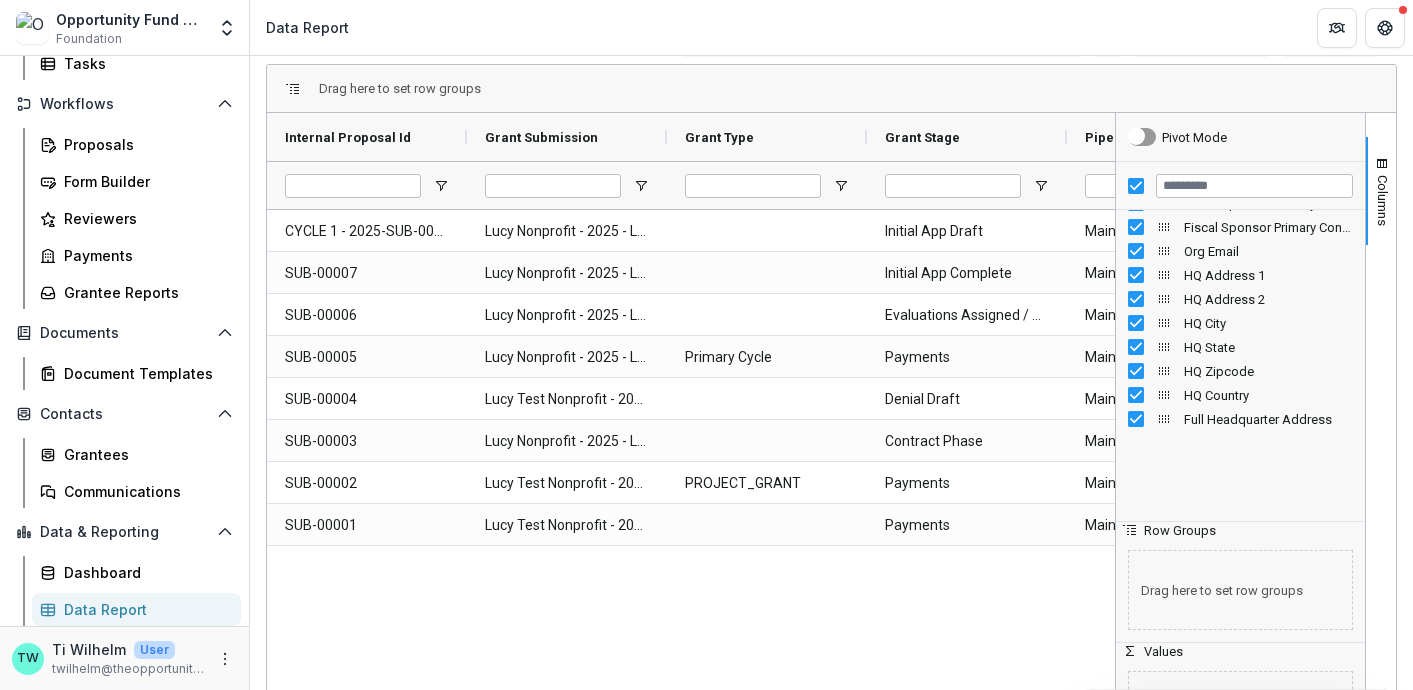 scroll, scrollTop: 0, scrollLeft: 0, axis: both 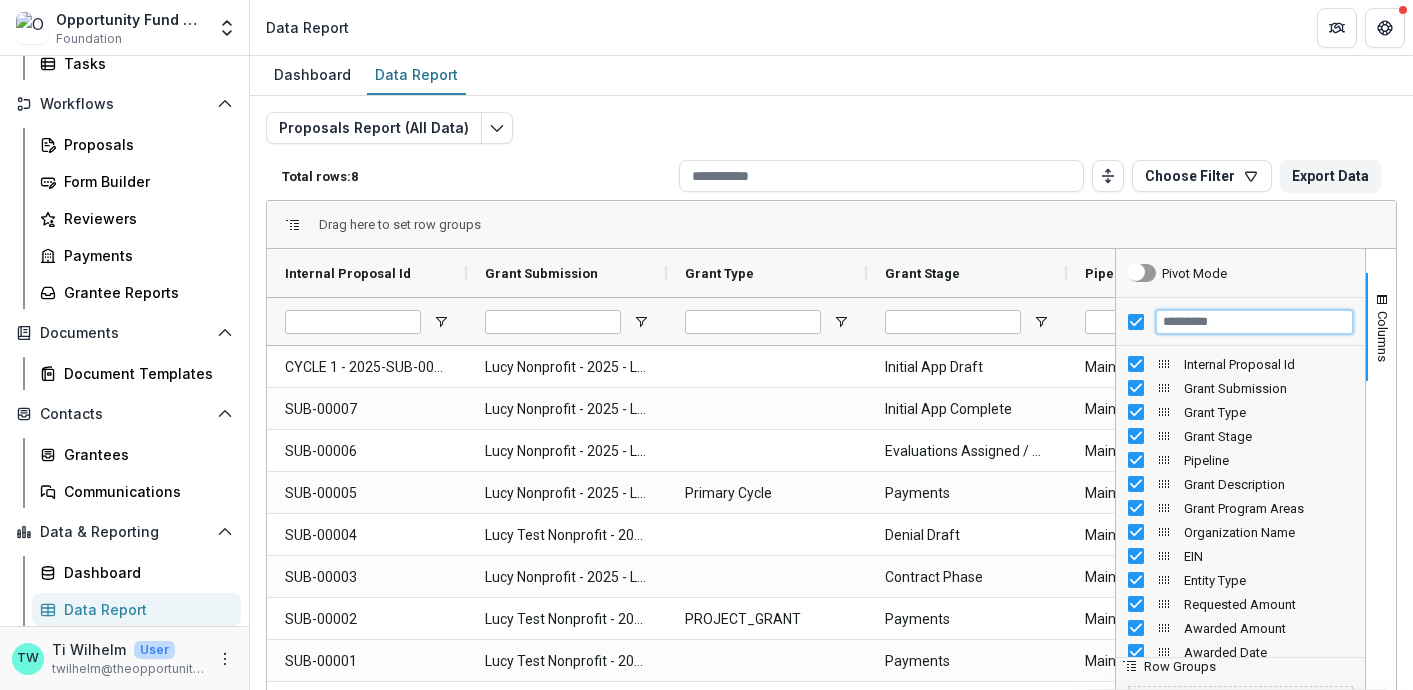 click at bounding box center (1254, 322) 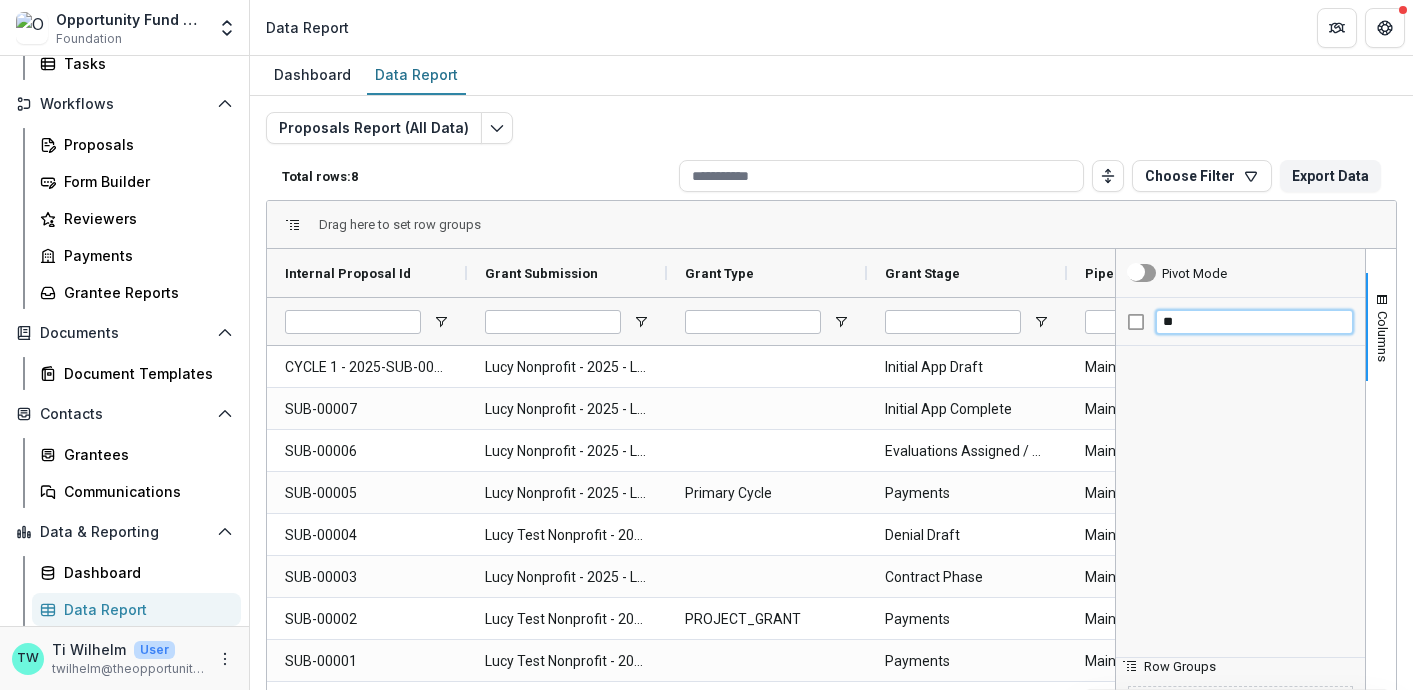 type on "*" 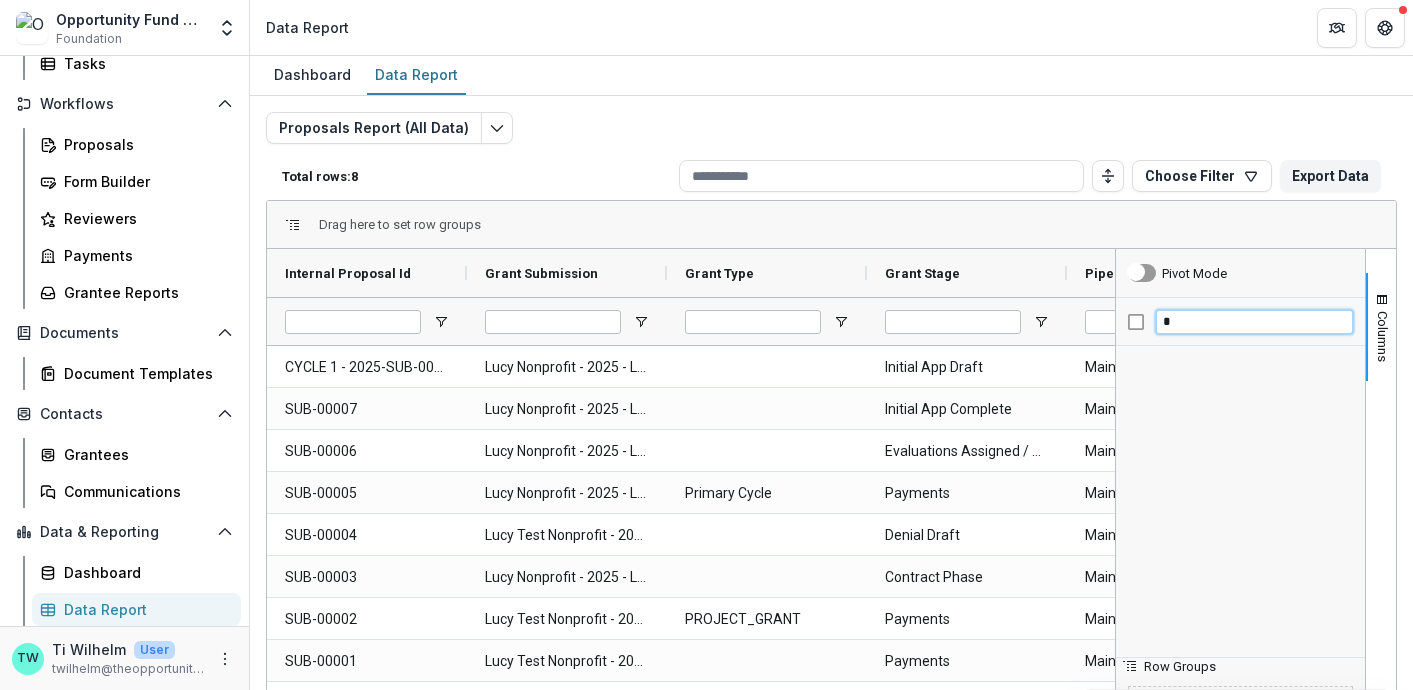 type 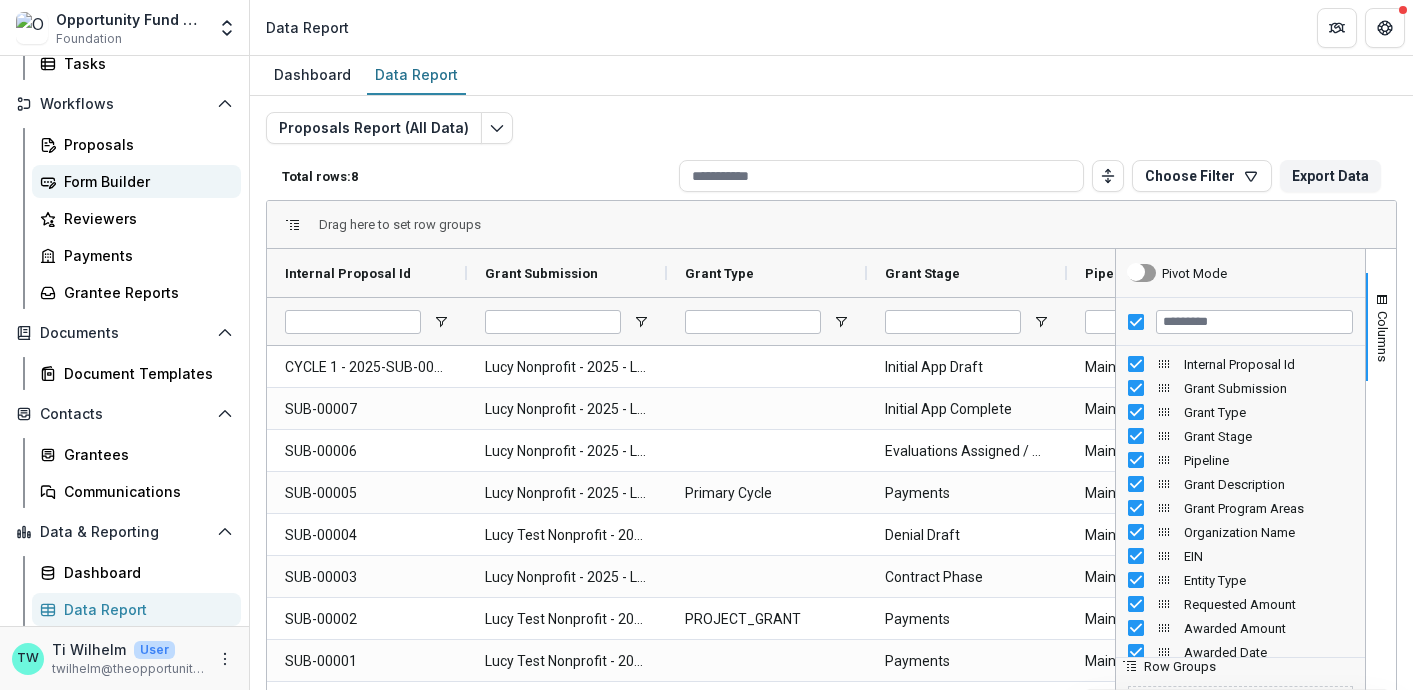 click on "Form Builder" at bounding box center (144, 181) 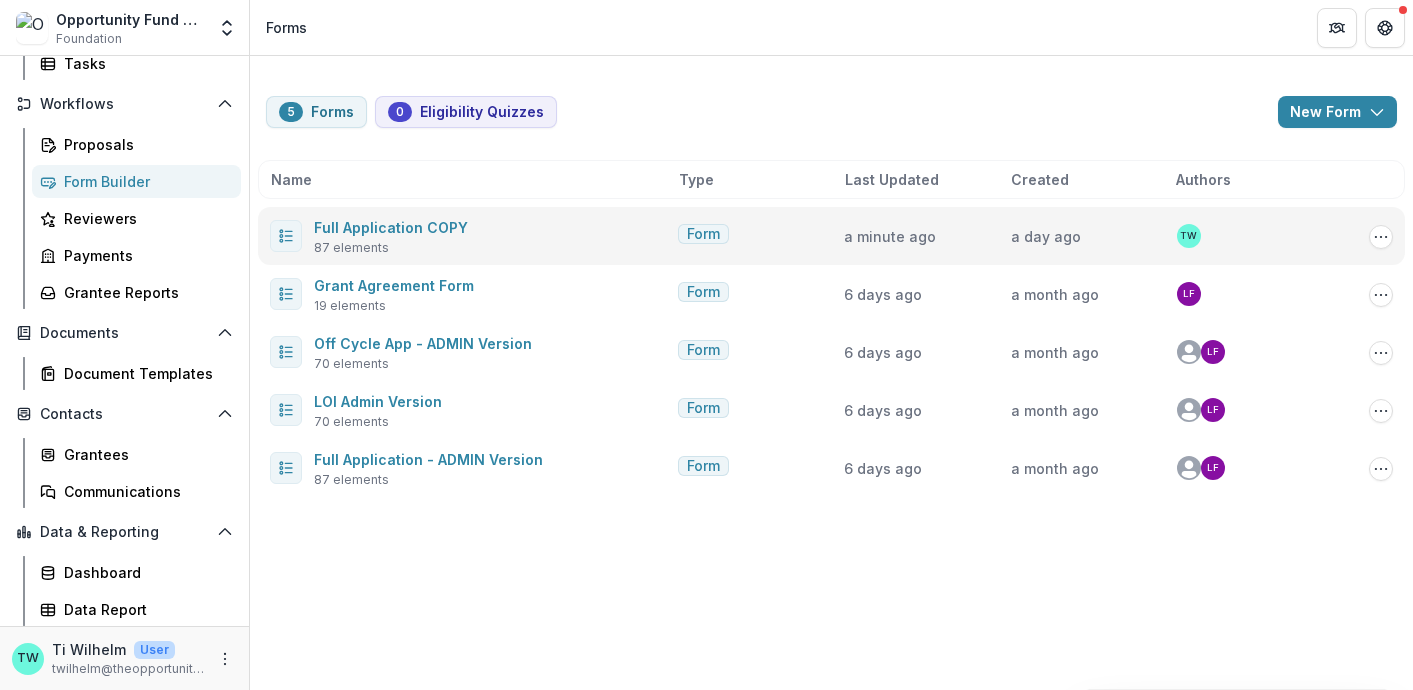 click on "87   elements" at bounding box center (351, 248) 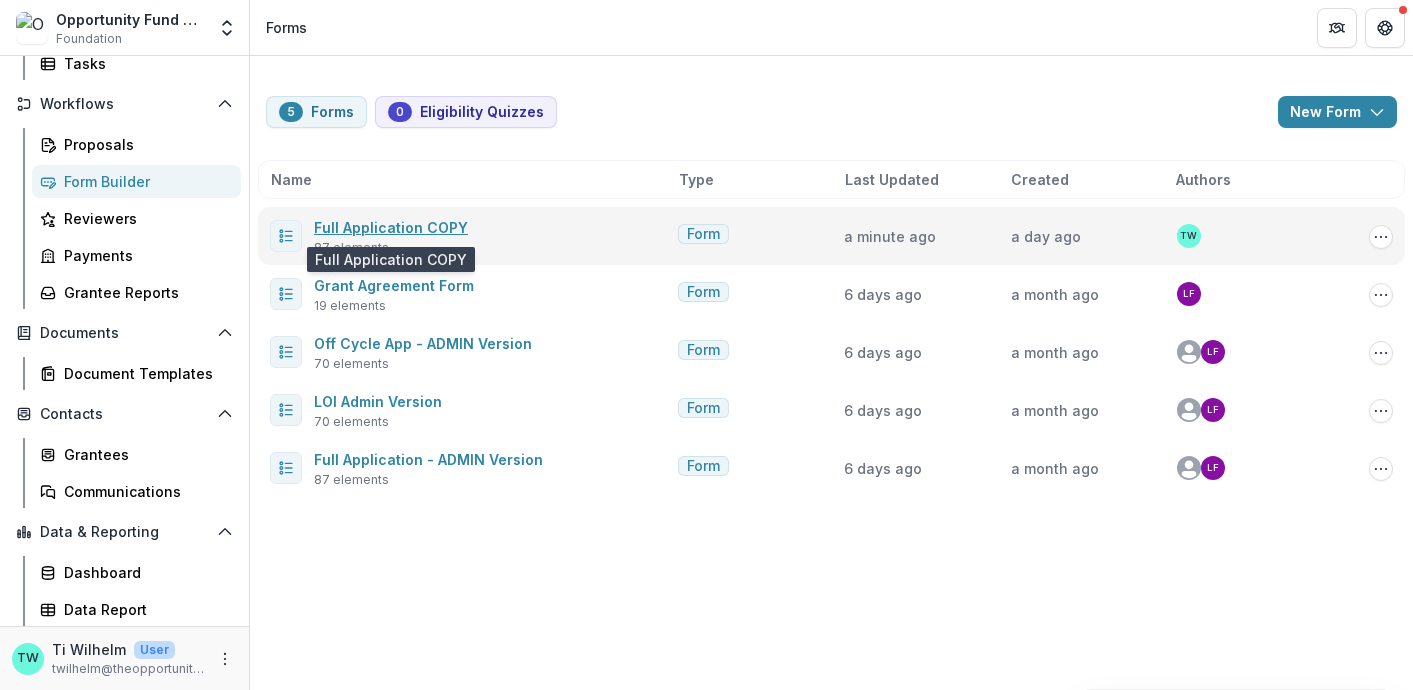 click on "Full Application COPY" at bounding box center (391, 227) 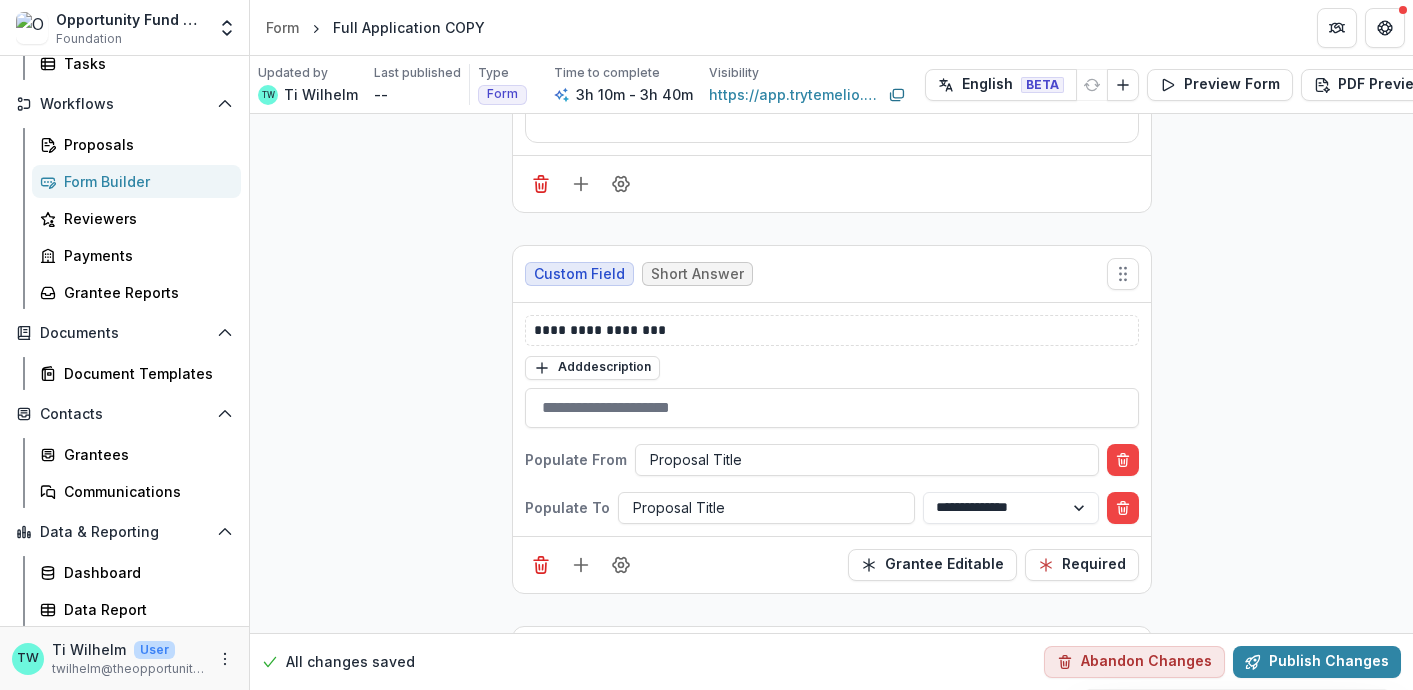 scroll, scrollTop: 401, scrollLeft: 0, axis: vertical 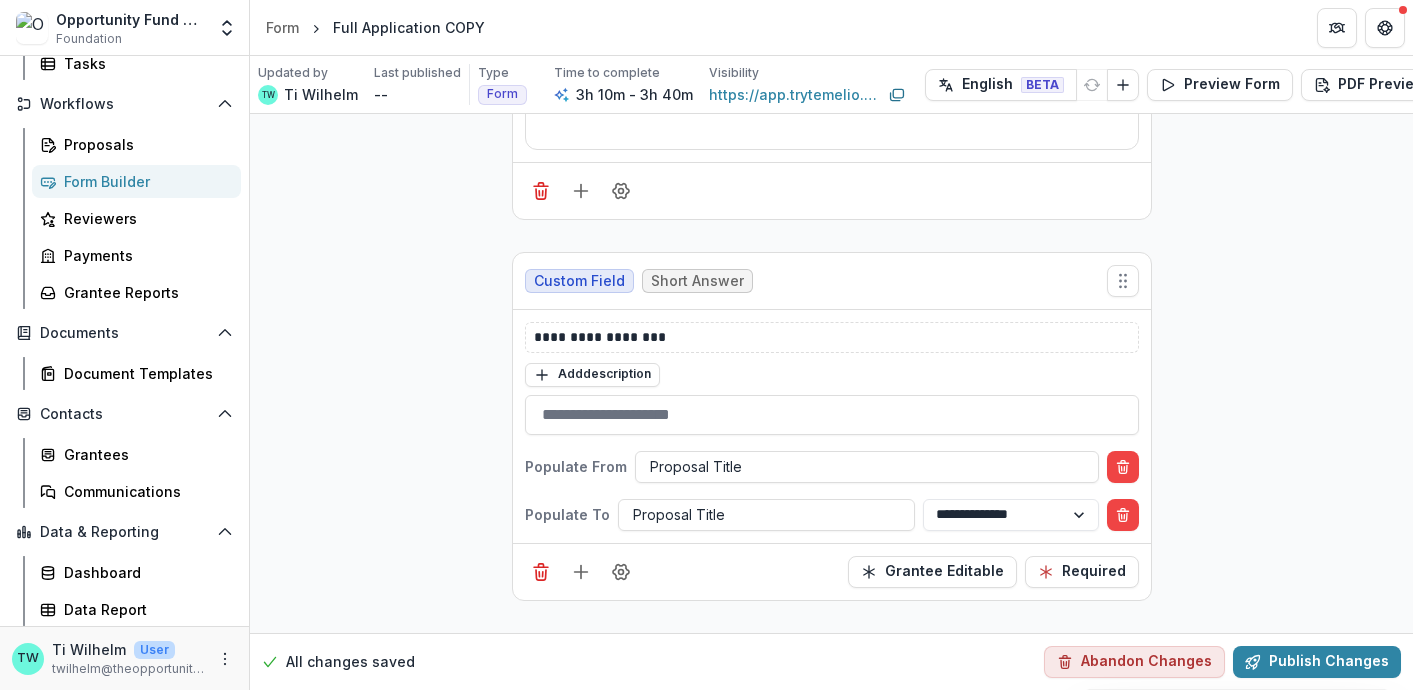 click on "Form Builder" at bounding box center (144, 181) 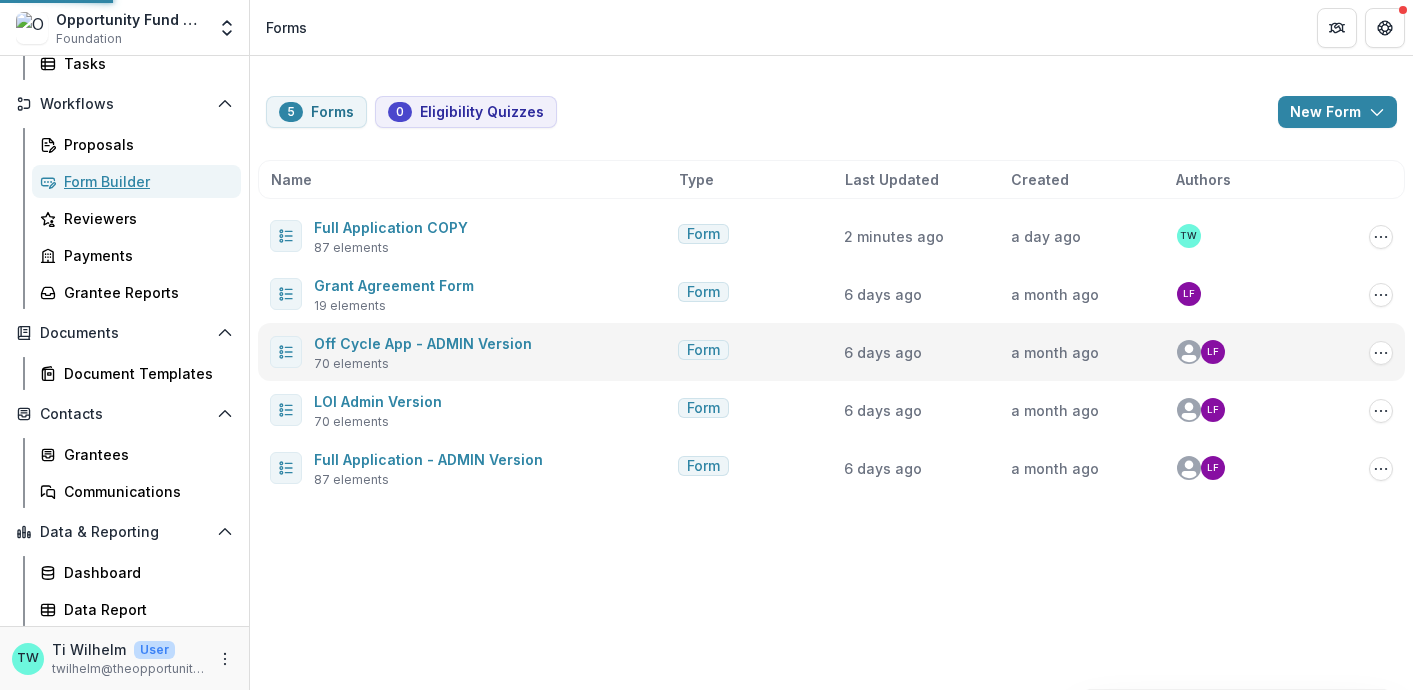 scroll, scrollTop: 0, scrollLeft: 0, axis: both 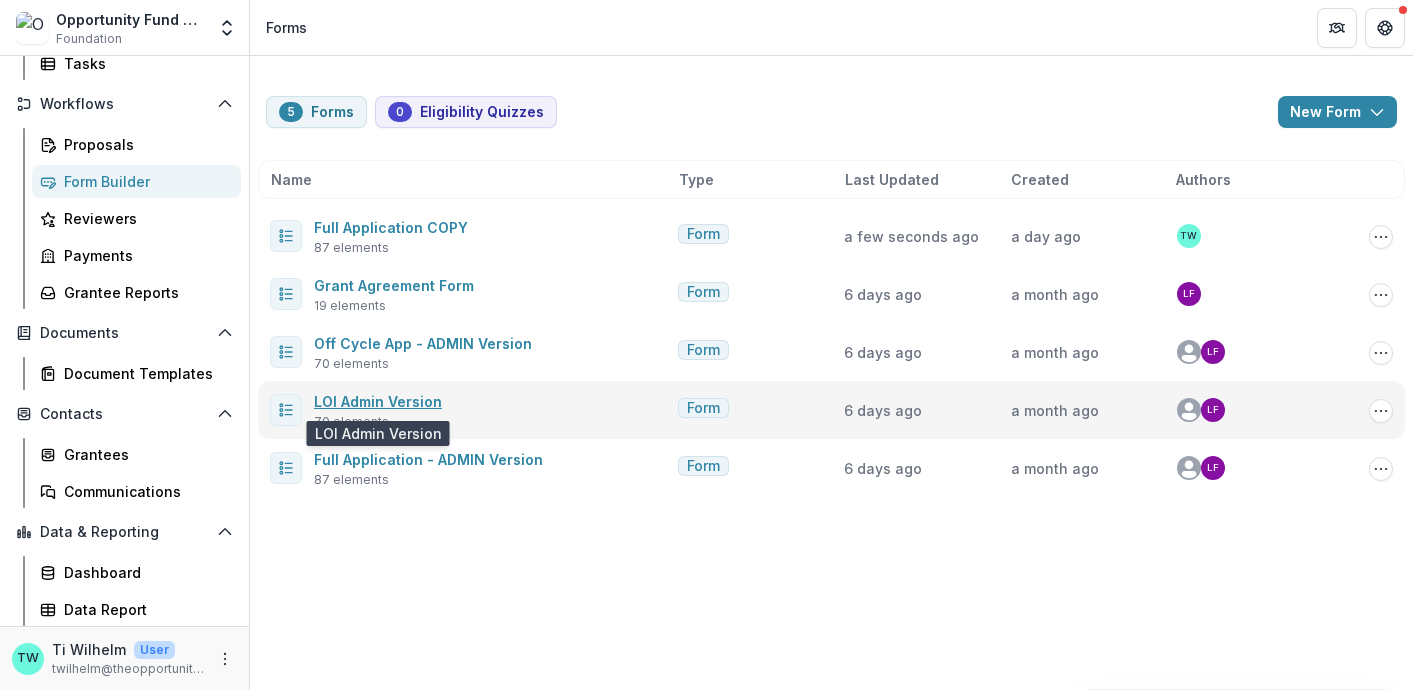 click on "LOI Admin Version" at bounding box center (378, 401) 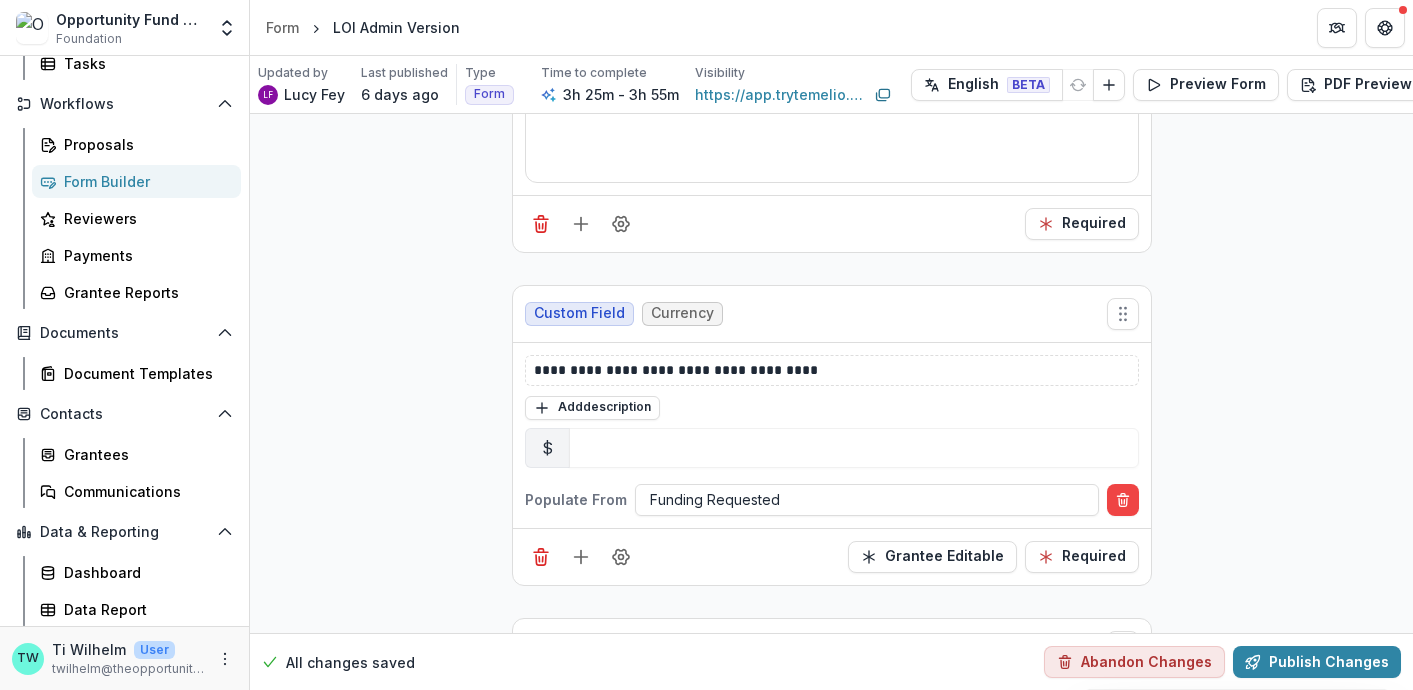 scroll, scrollTop: 14953, scrollLeft: 0, axis: vertical 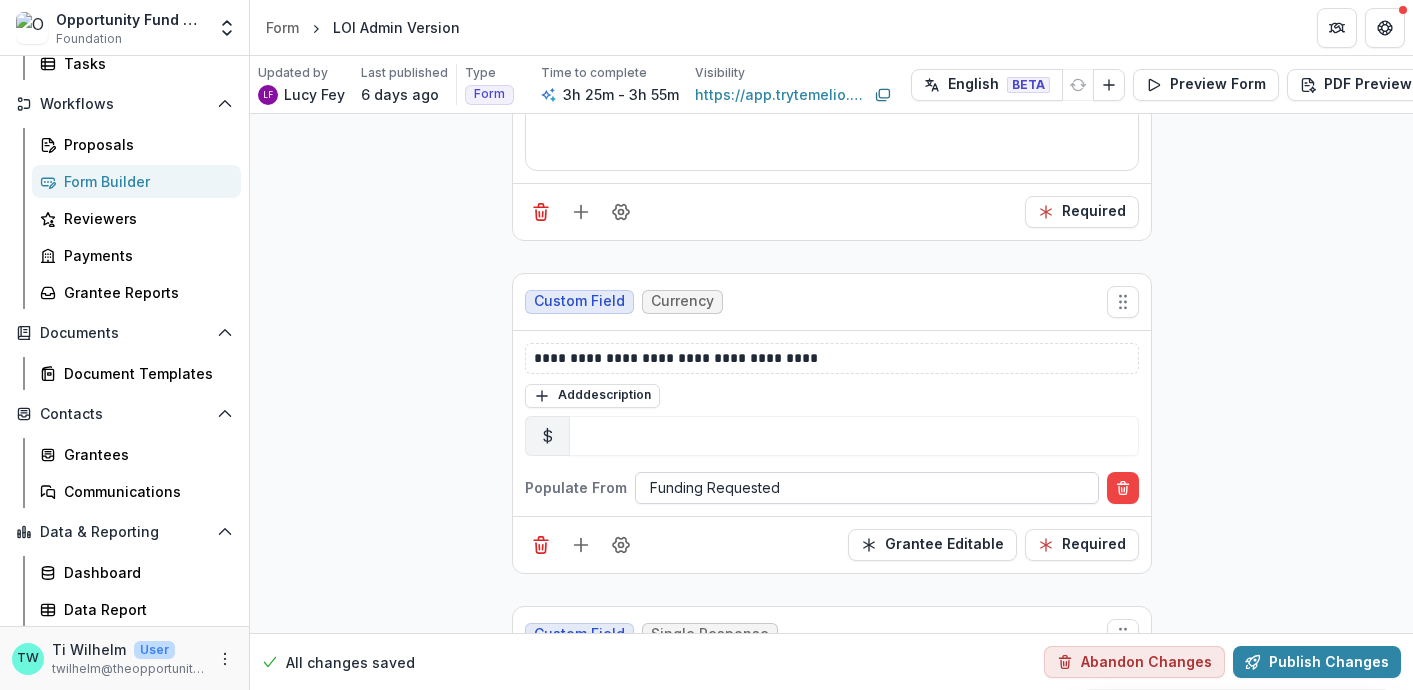 click at bounding box center [867, 487] 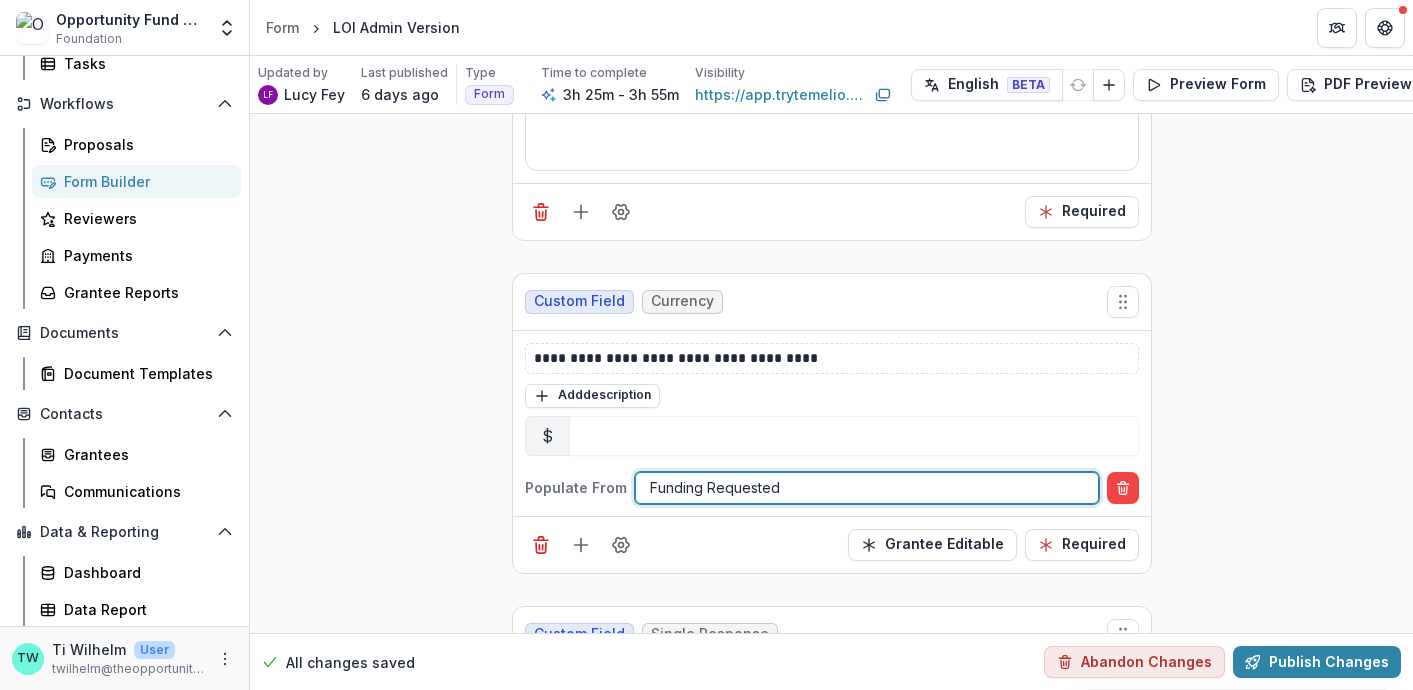 click at bounding box center [867, 487] 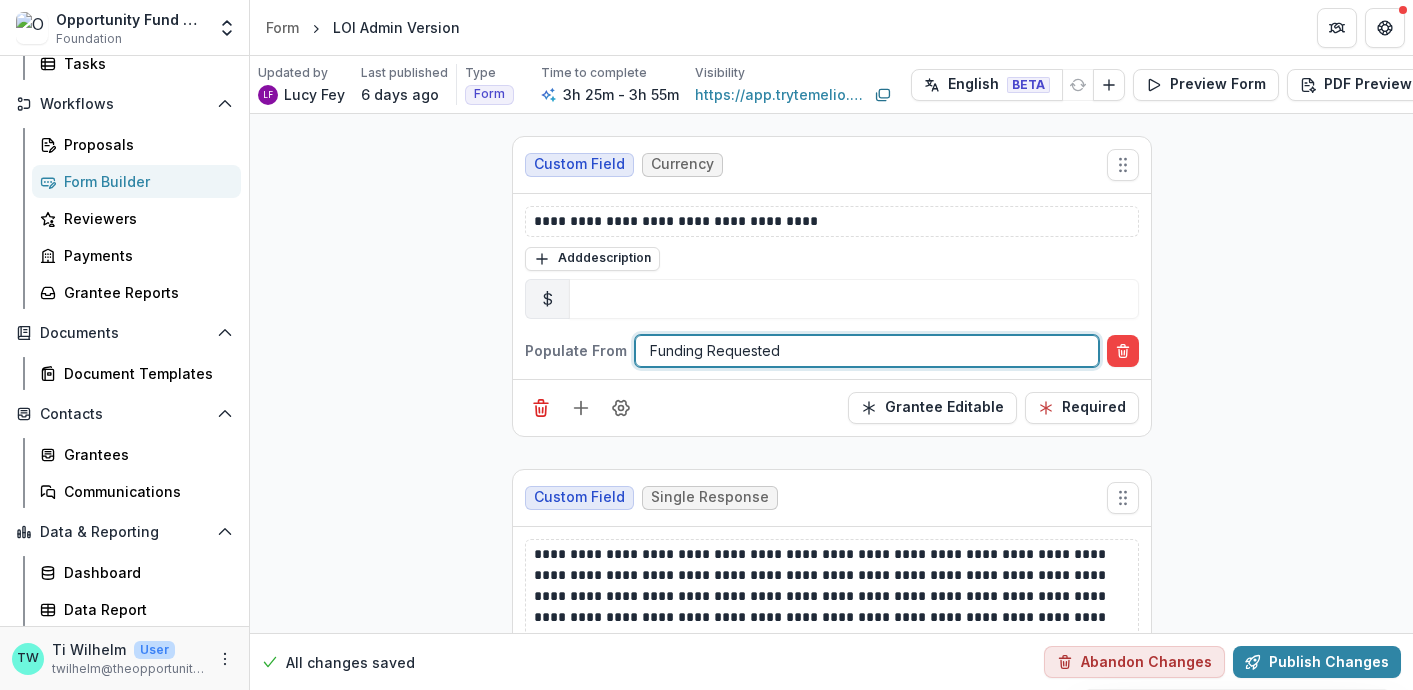 scroll, scrollTop: 15092, scrollLeft: 0, axis: vertical 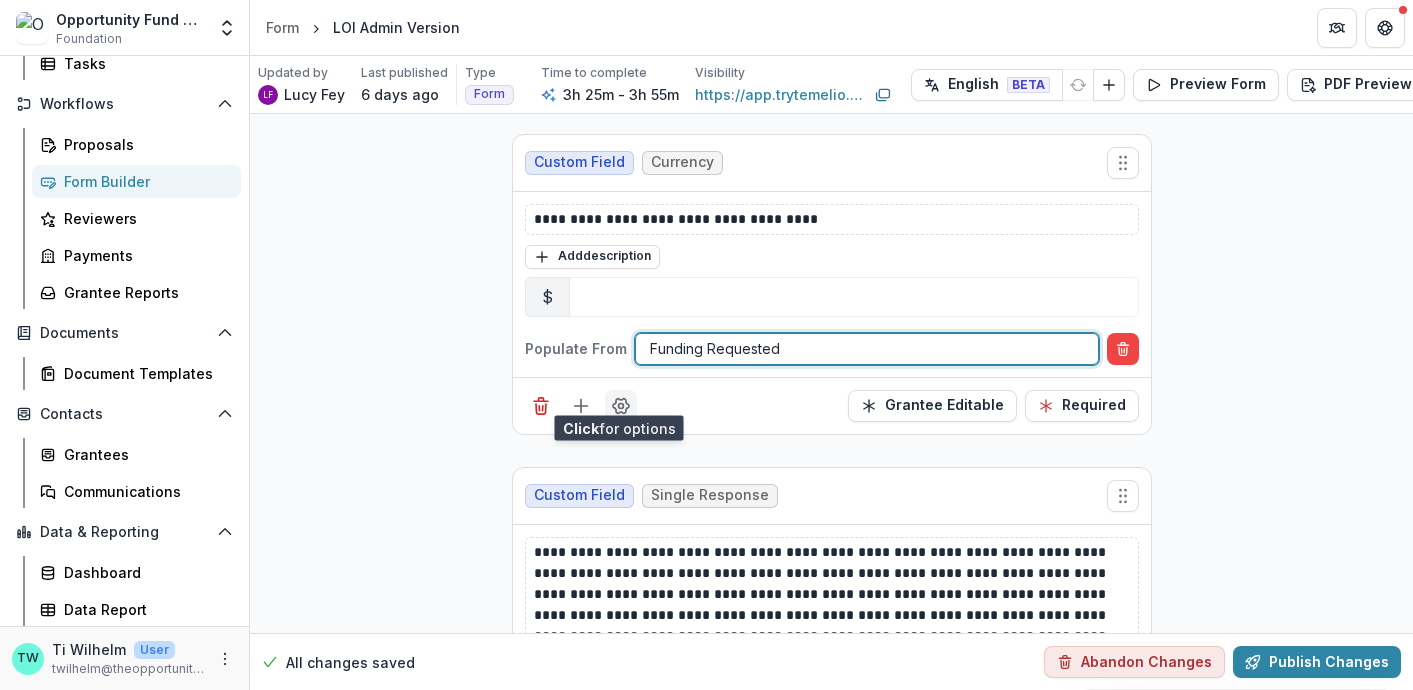 click 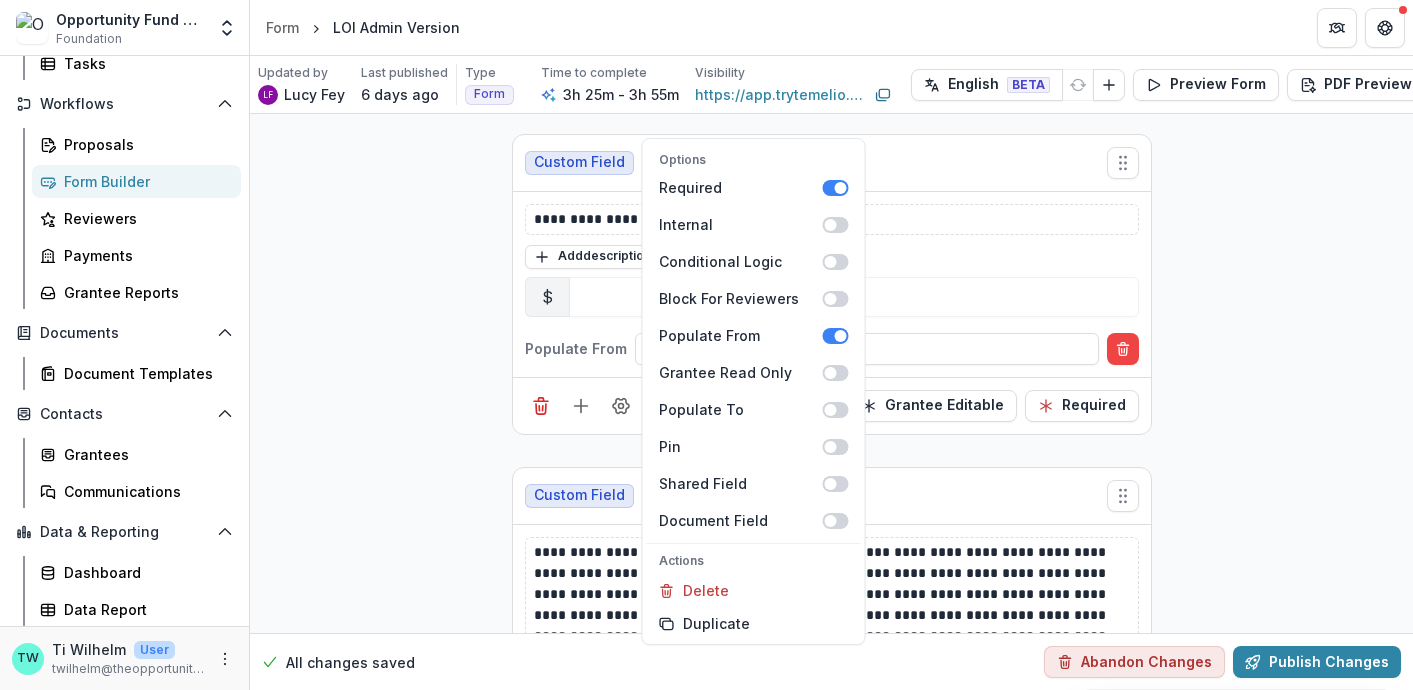 click on "**********" at bounding box center (831, 3537) 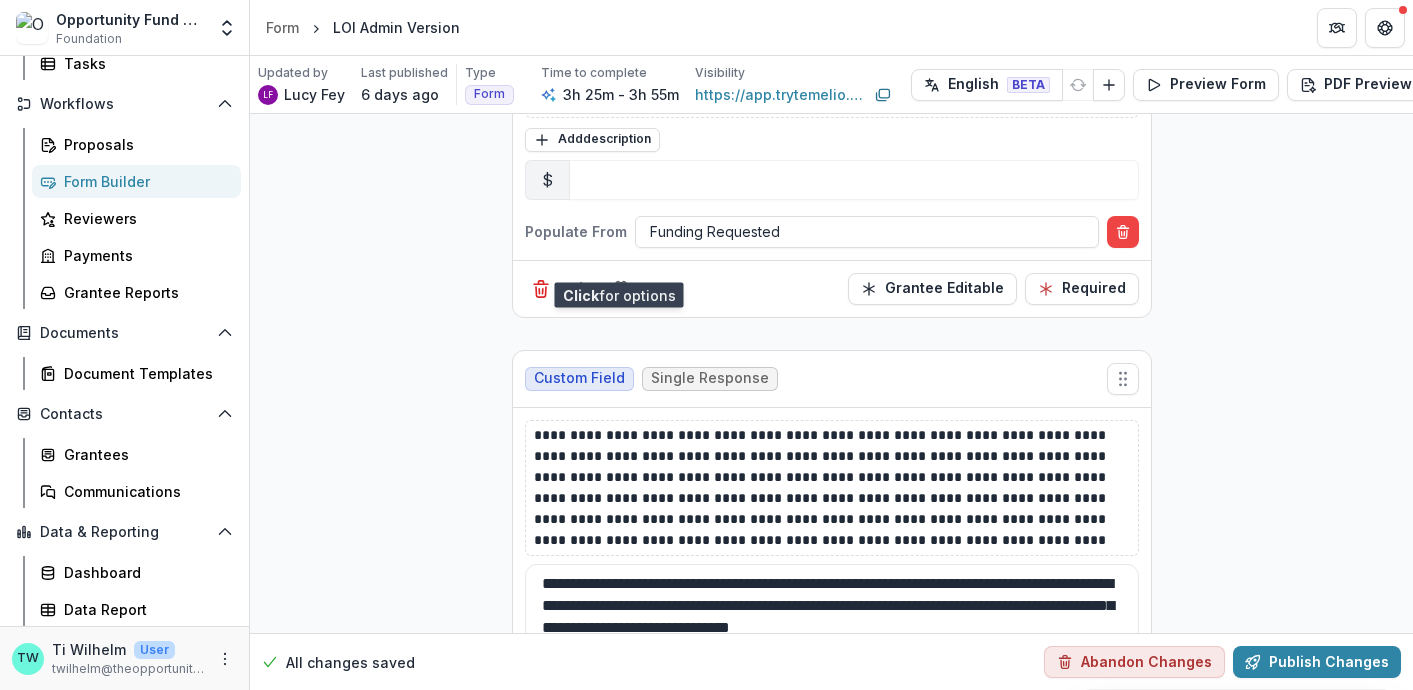 scroll, scrollTop: 15050, scrollLeft: 0, axis: vertical 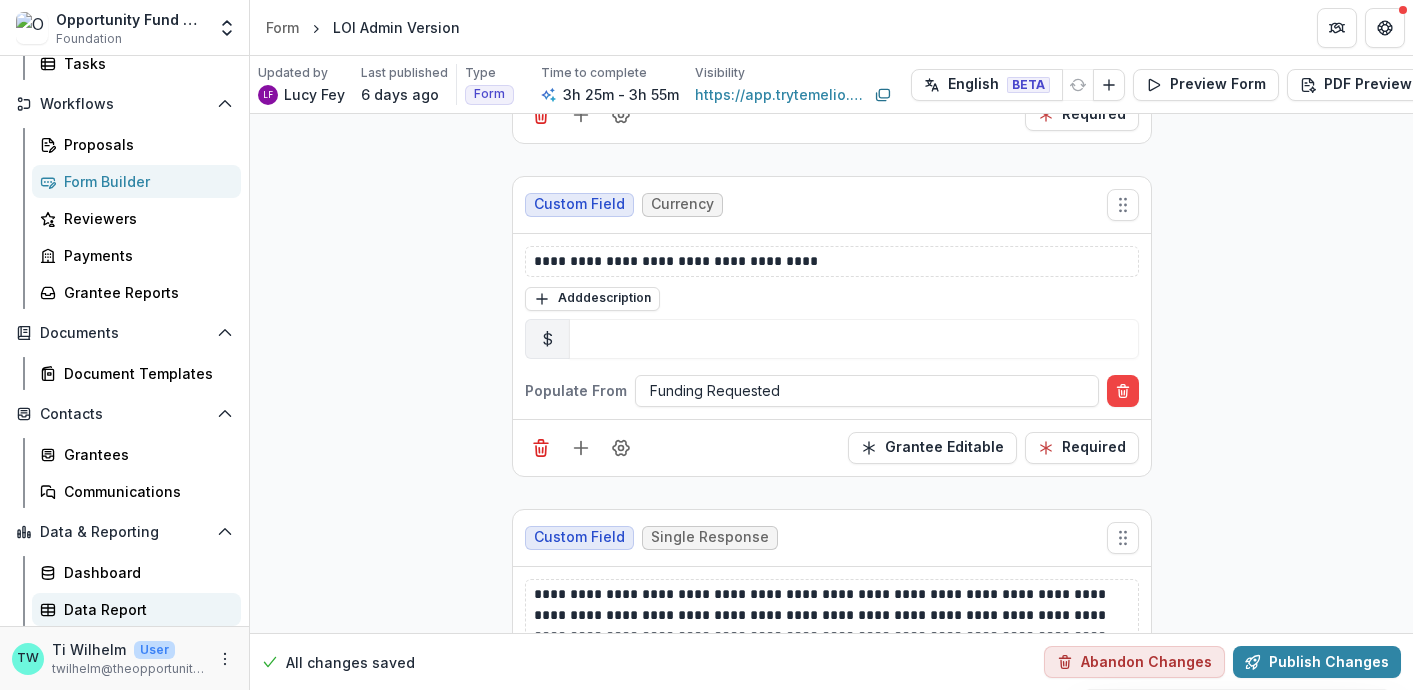 click on "Data Report" at bounding box center [144, 609] 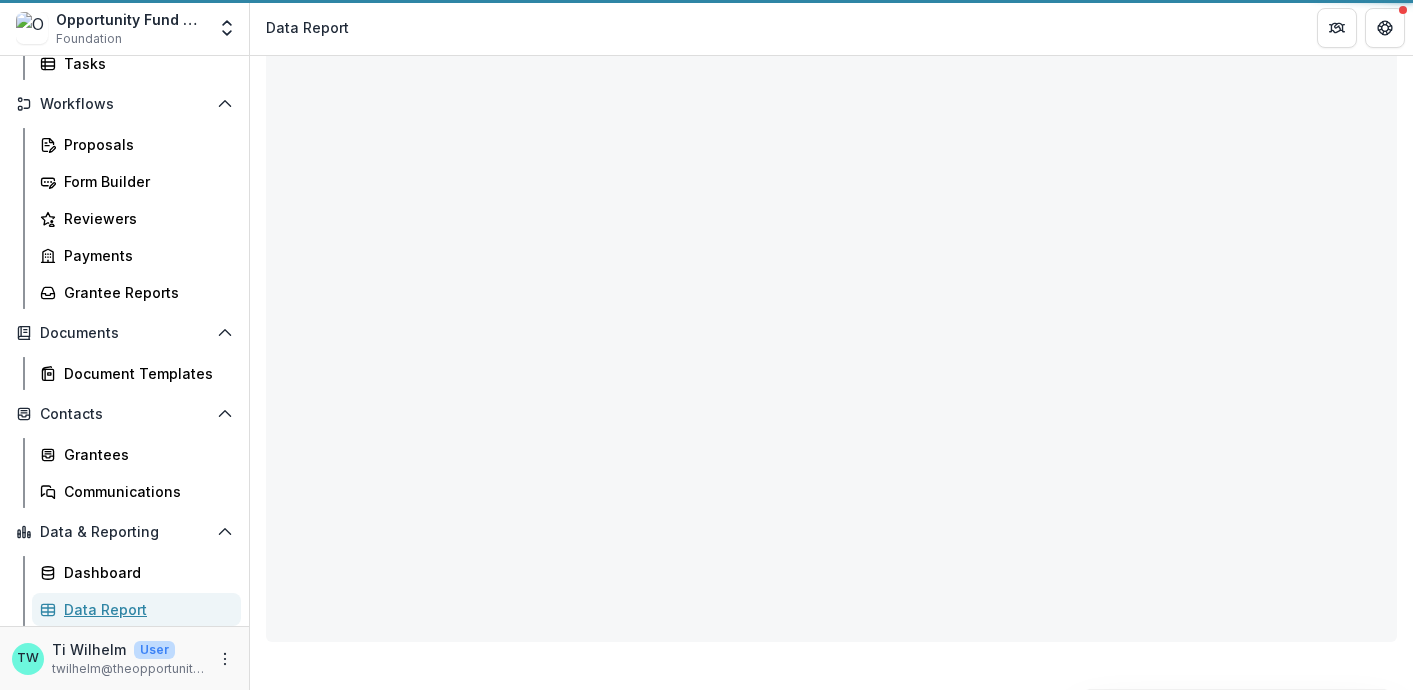 scroll, scrollTop: 210, scrollLeft: 0, axis: vertical 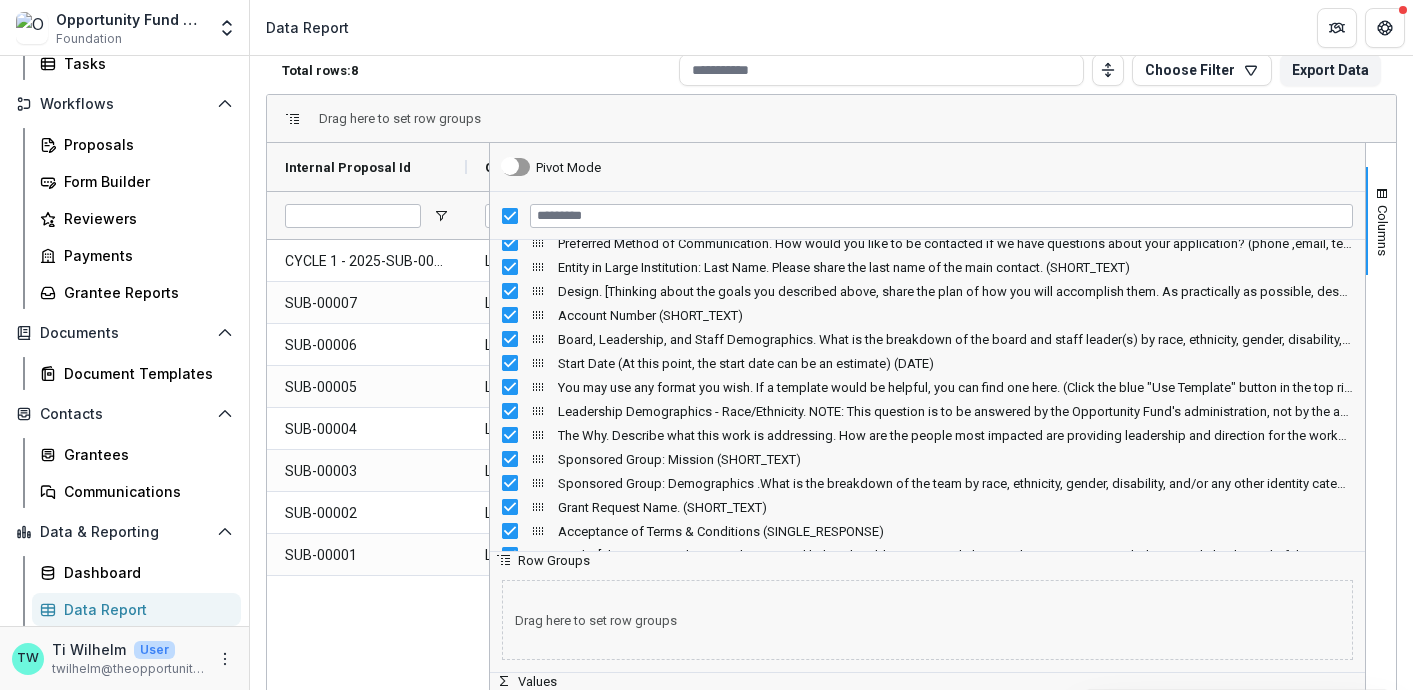drag, startPoint x: 1109, startPoint y: 473, endPoint x: 483, endPoint y: 526, distance: 628.2396 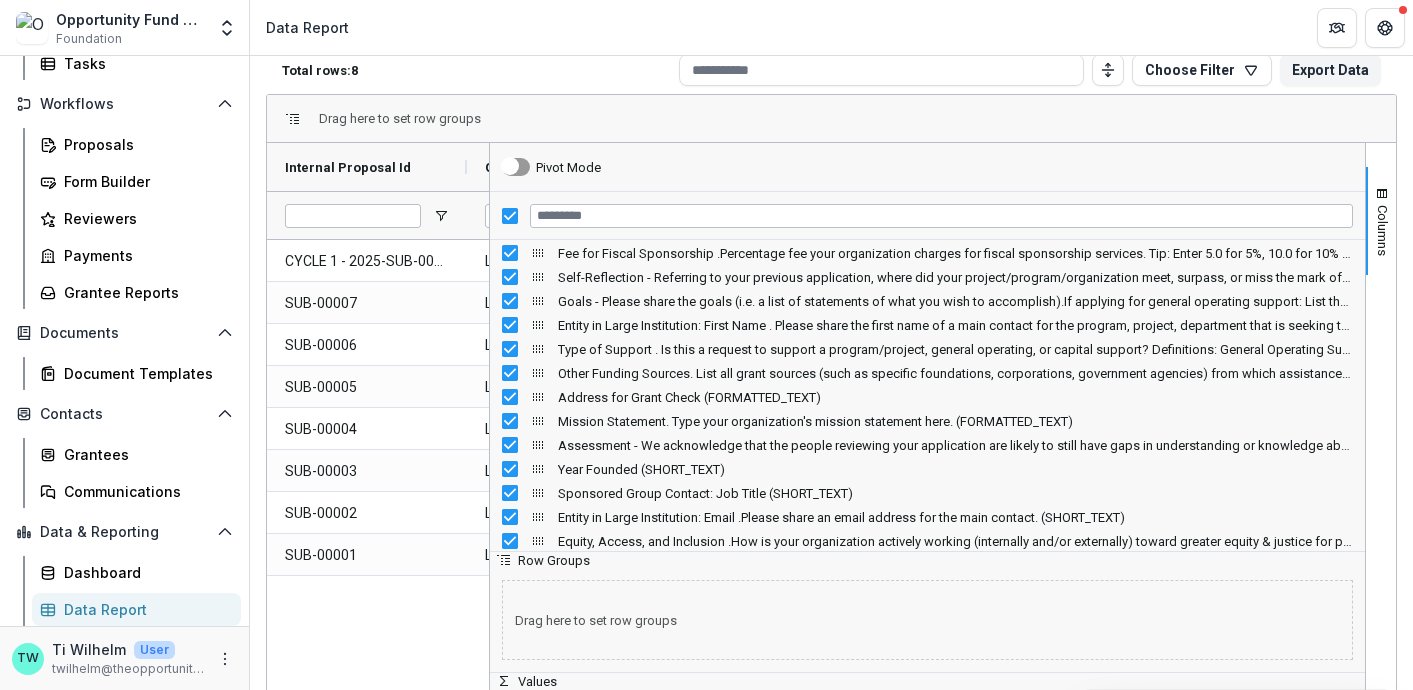 scroll, scrollTop: 4428, scrollLeft: 0, axis: vertical 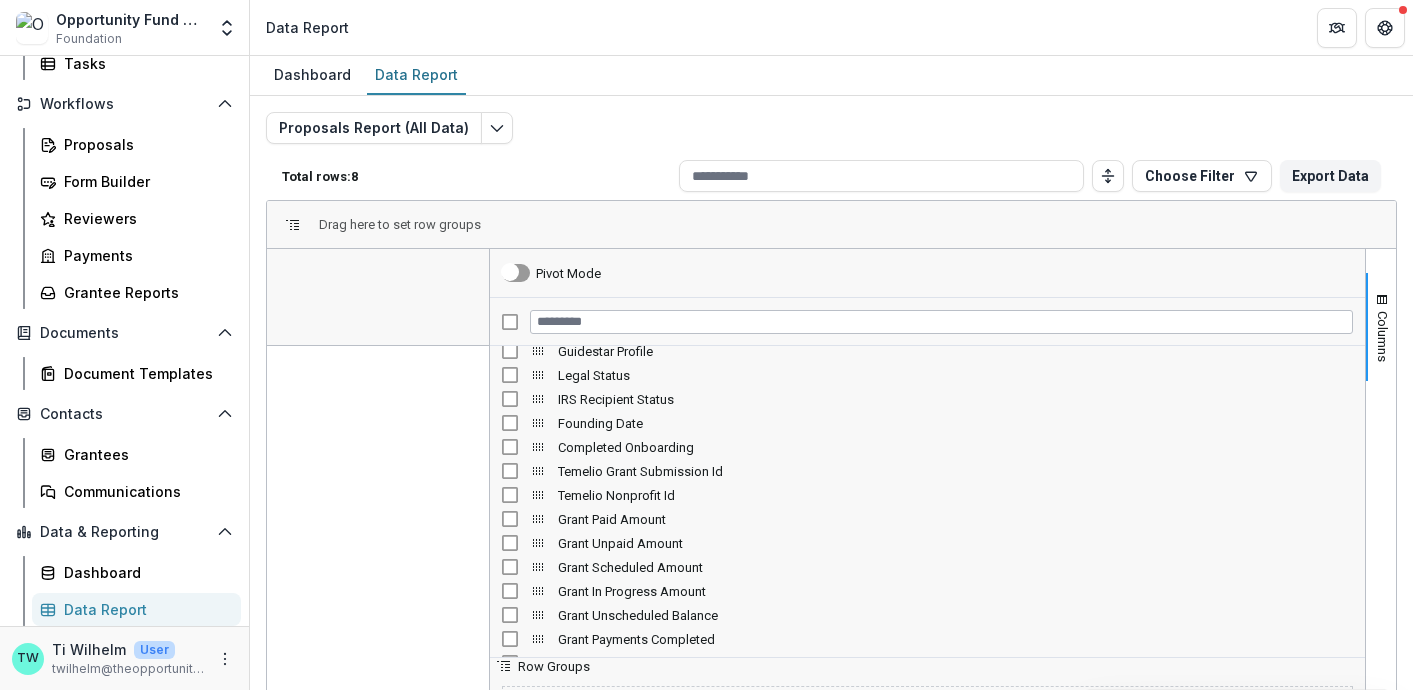 click on "Legal Status" at bounding box center (927, 375) 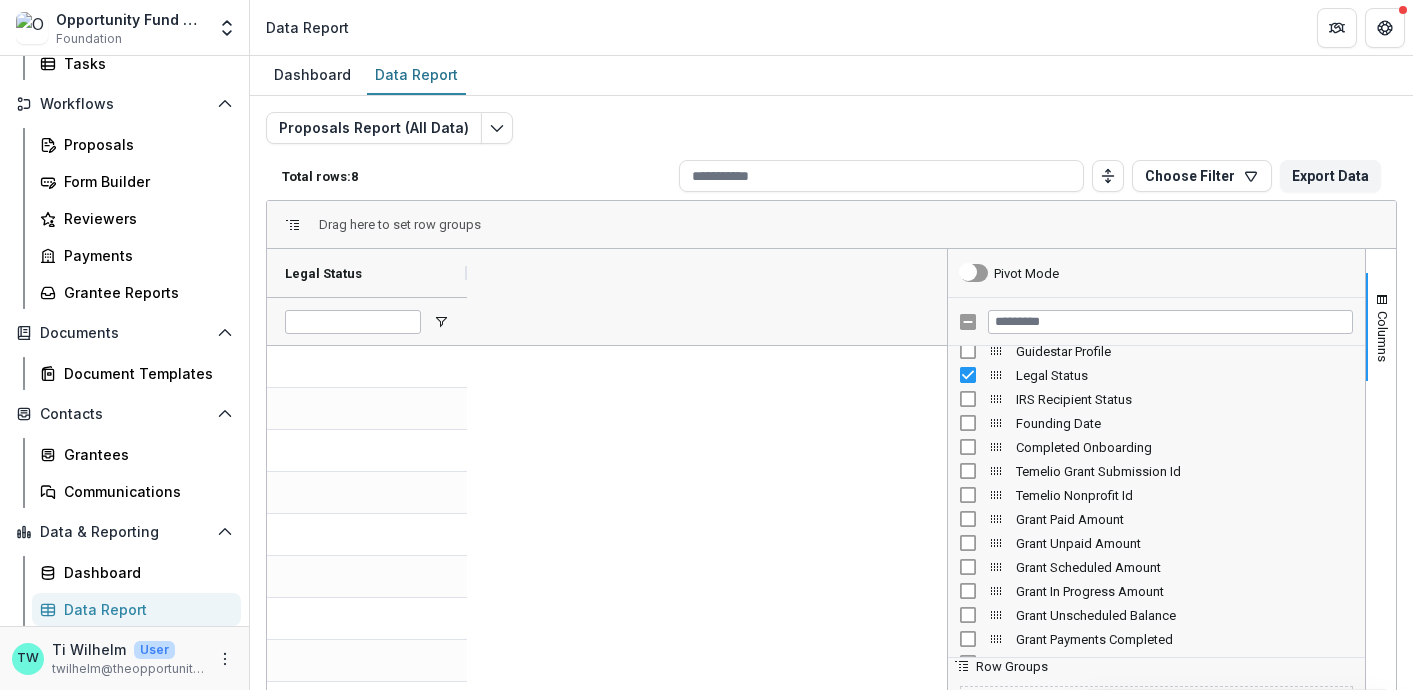 drag, startPoint x: 484, startPoint y: 440, endPoint x: 940, endPoint y: 444, distance: 456.01755 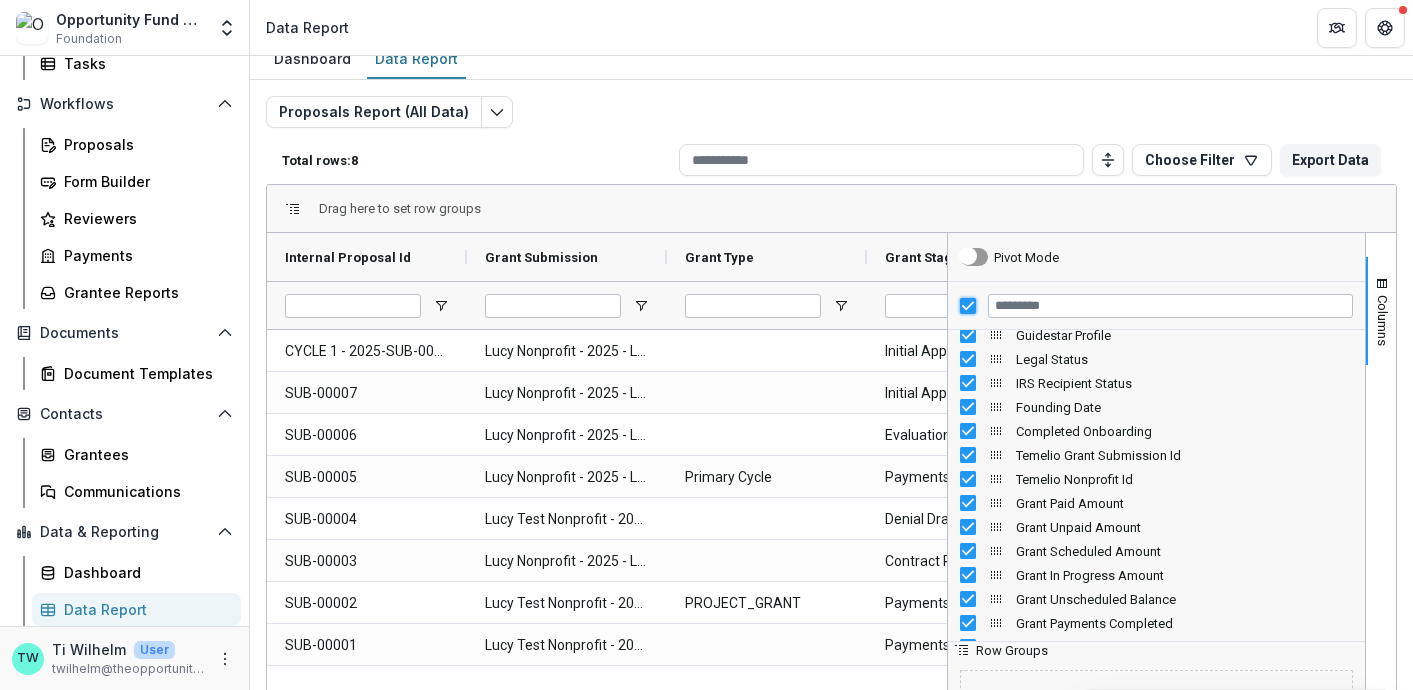 scroll, scrollTop: 0, scrollLeft: 0, axis: both 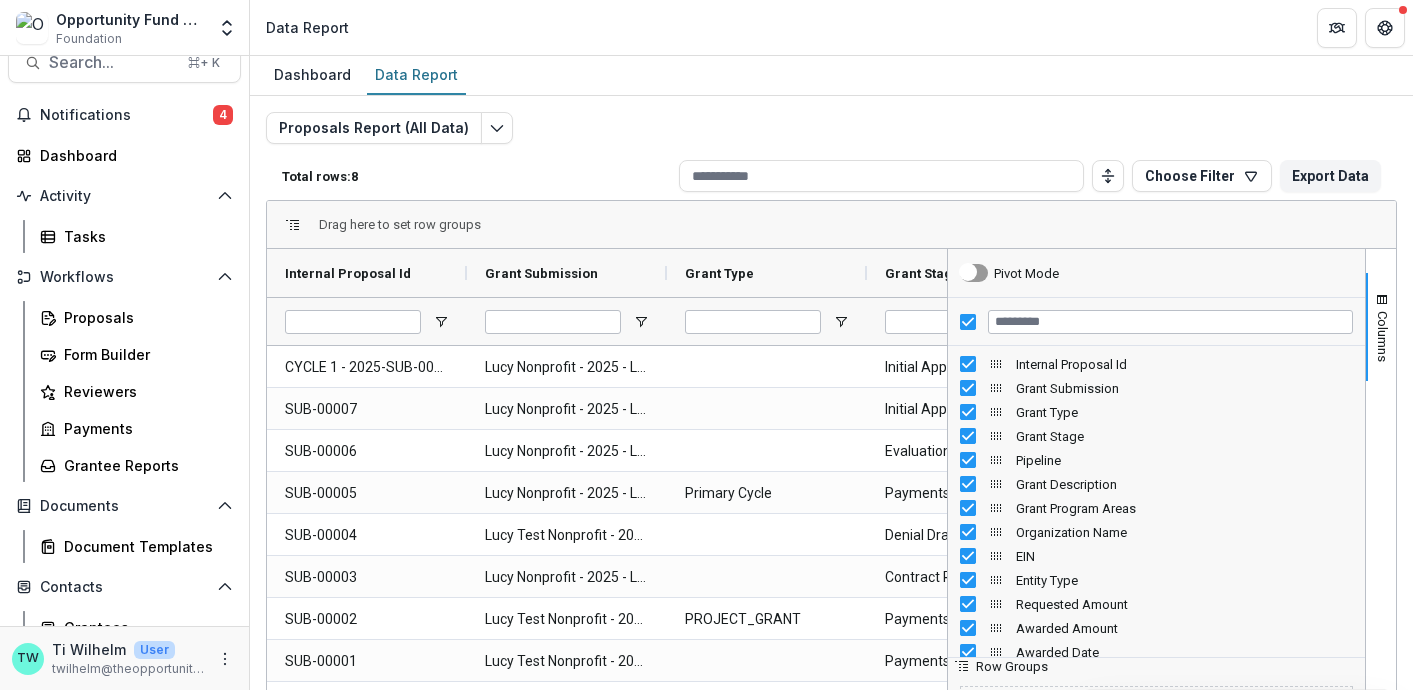 click on "Opportunity Fund Workflow Sandbox" at bounding box center (130, 19) 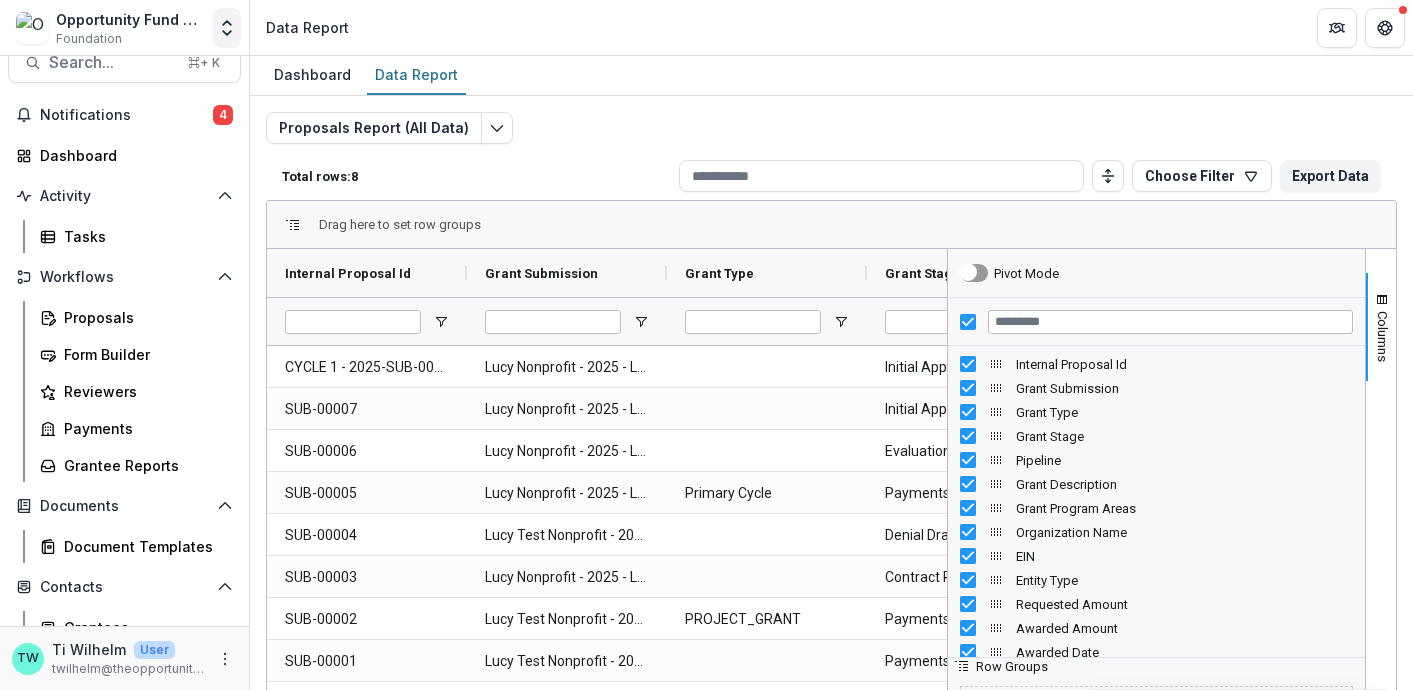 click 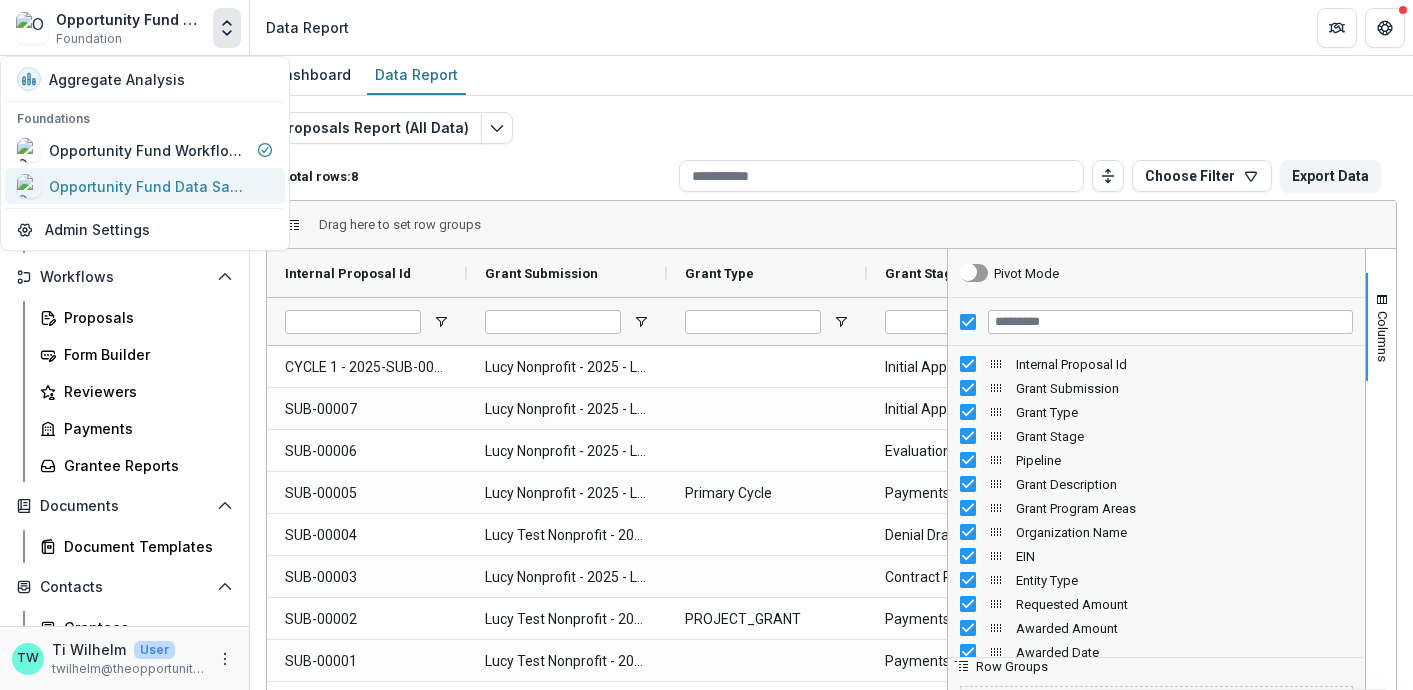 click on "Opportunity Fund Data Sandbox" at bounding box center (149, 186) 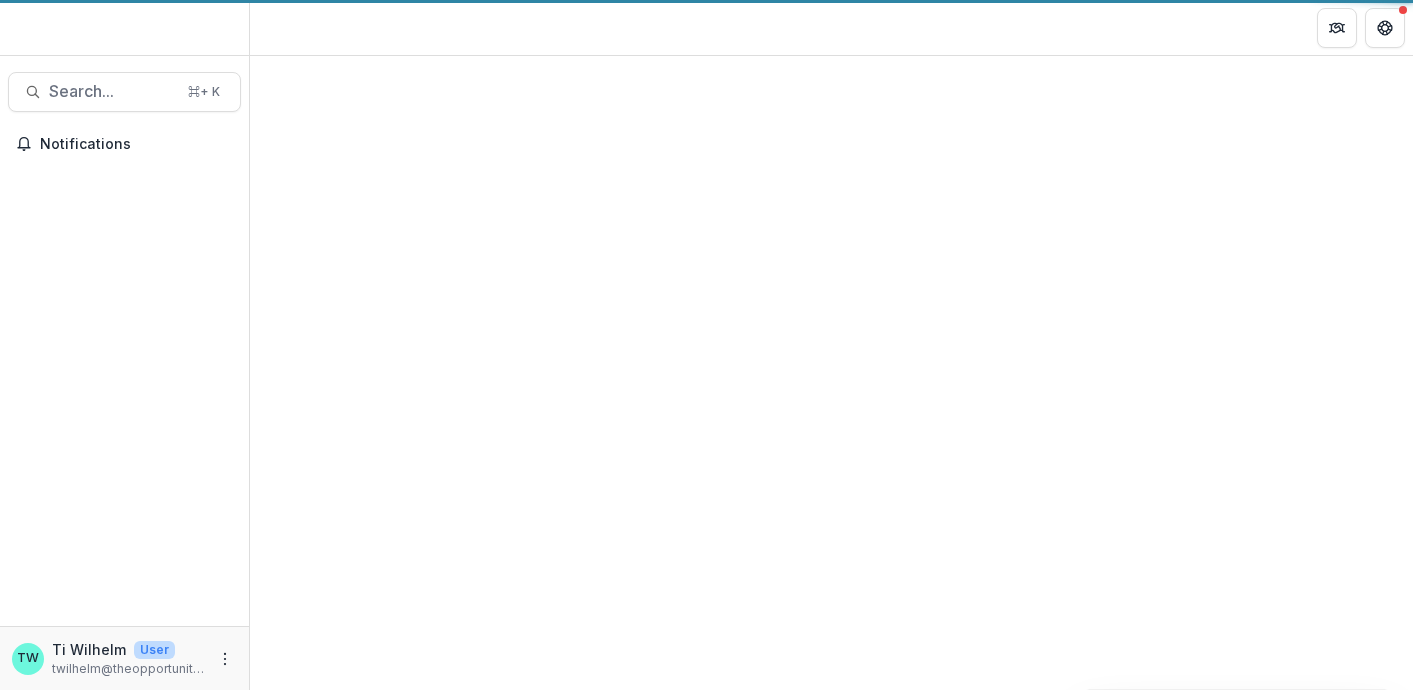 scroll, scrollTop: 0, scrollLeft: 0, axis: both 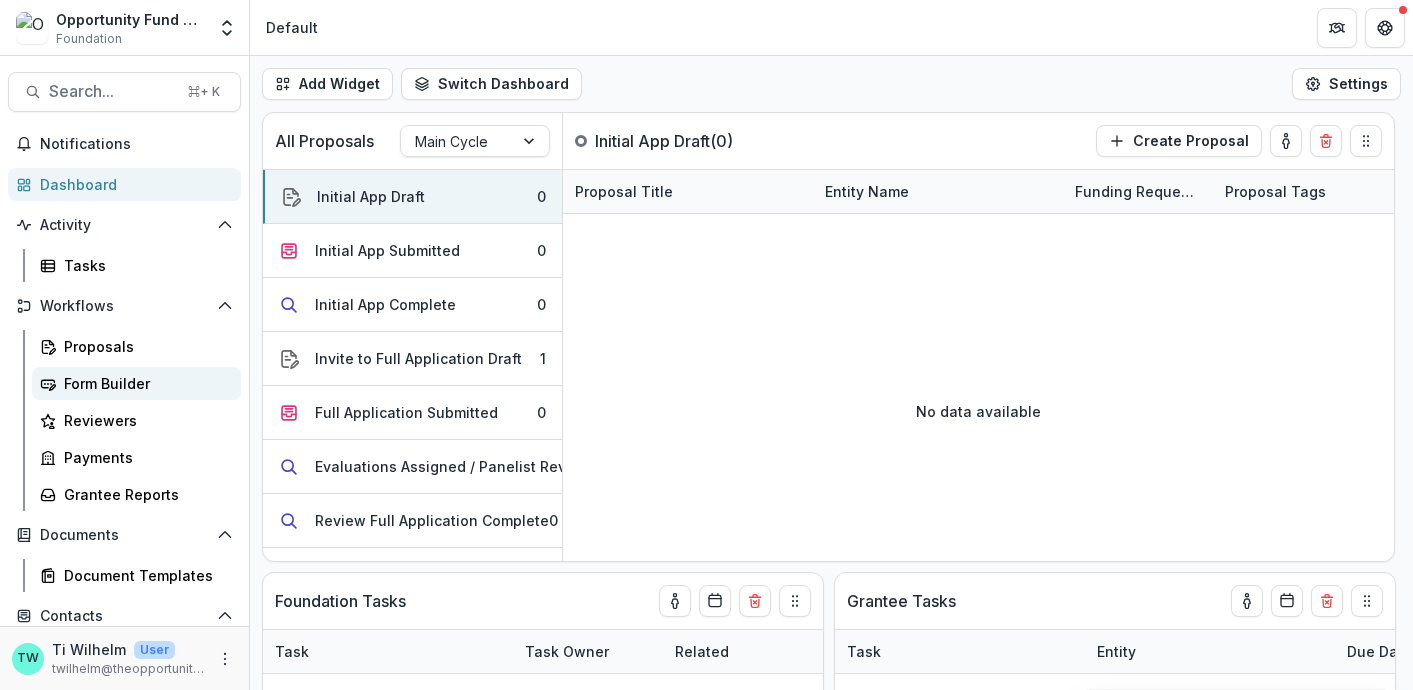click on "Form Builder" at bounding box center (144, 383) 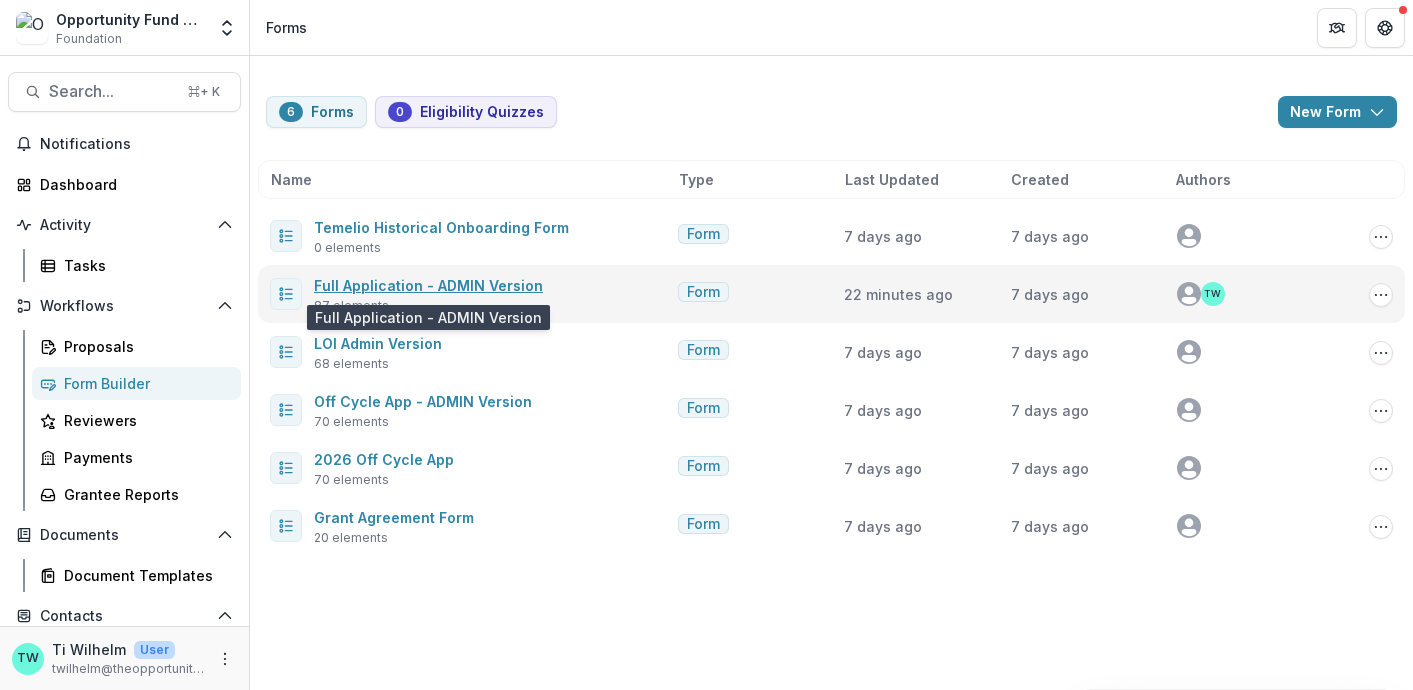 click on "Full Application - ADMIN Version" at bounding box center (428, 285) 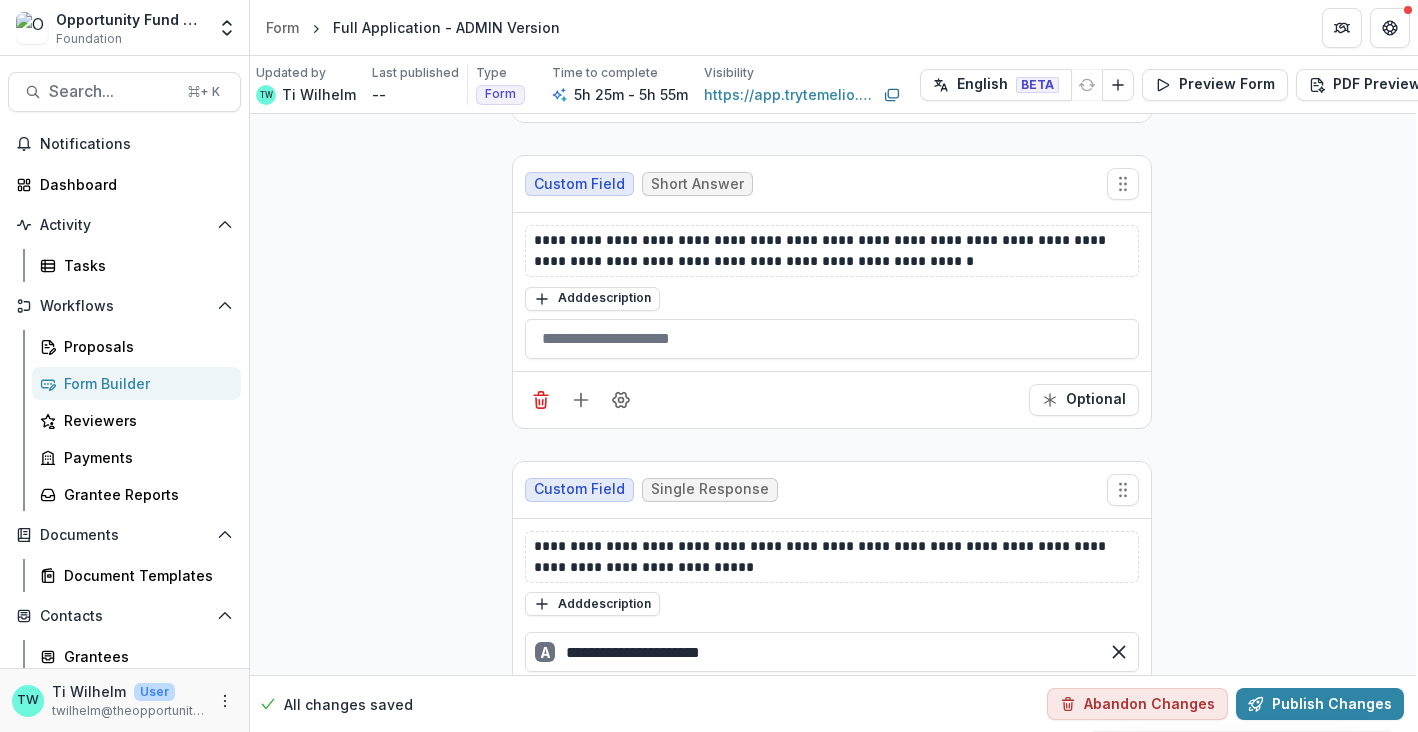 scroll, scrollTop: 2199, scrollLeft: 0, axis: vertical 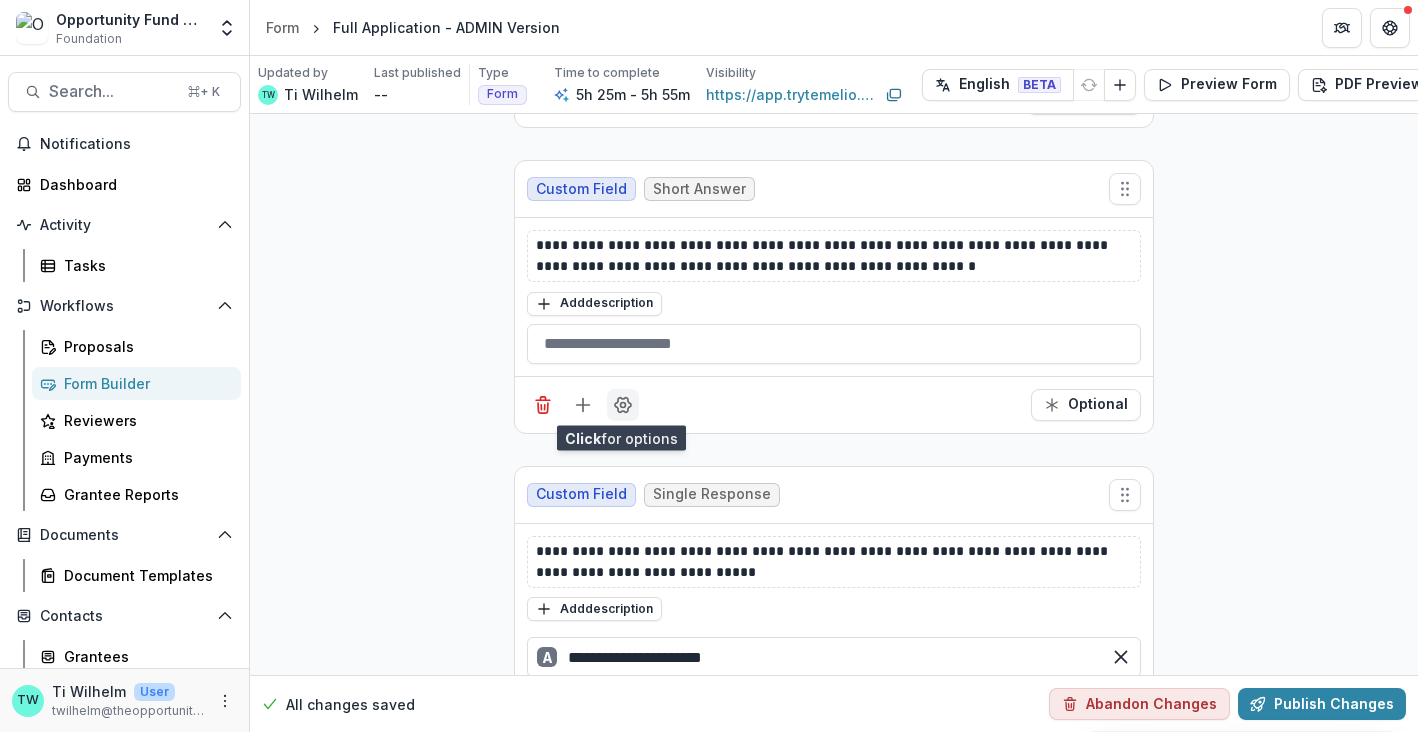 click 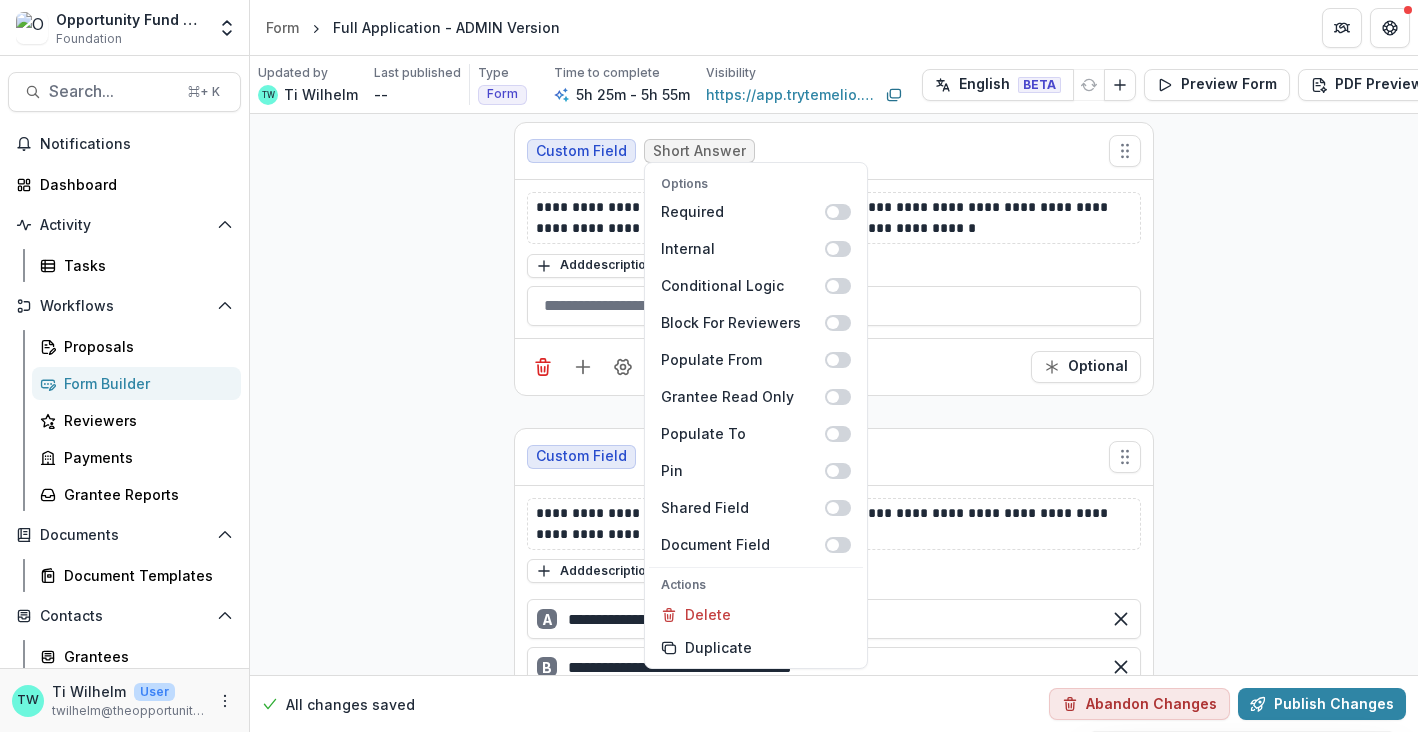 scroll, scrollTop: 2185, scrollLeft: 0, axis: vertical 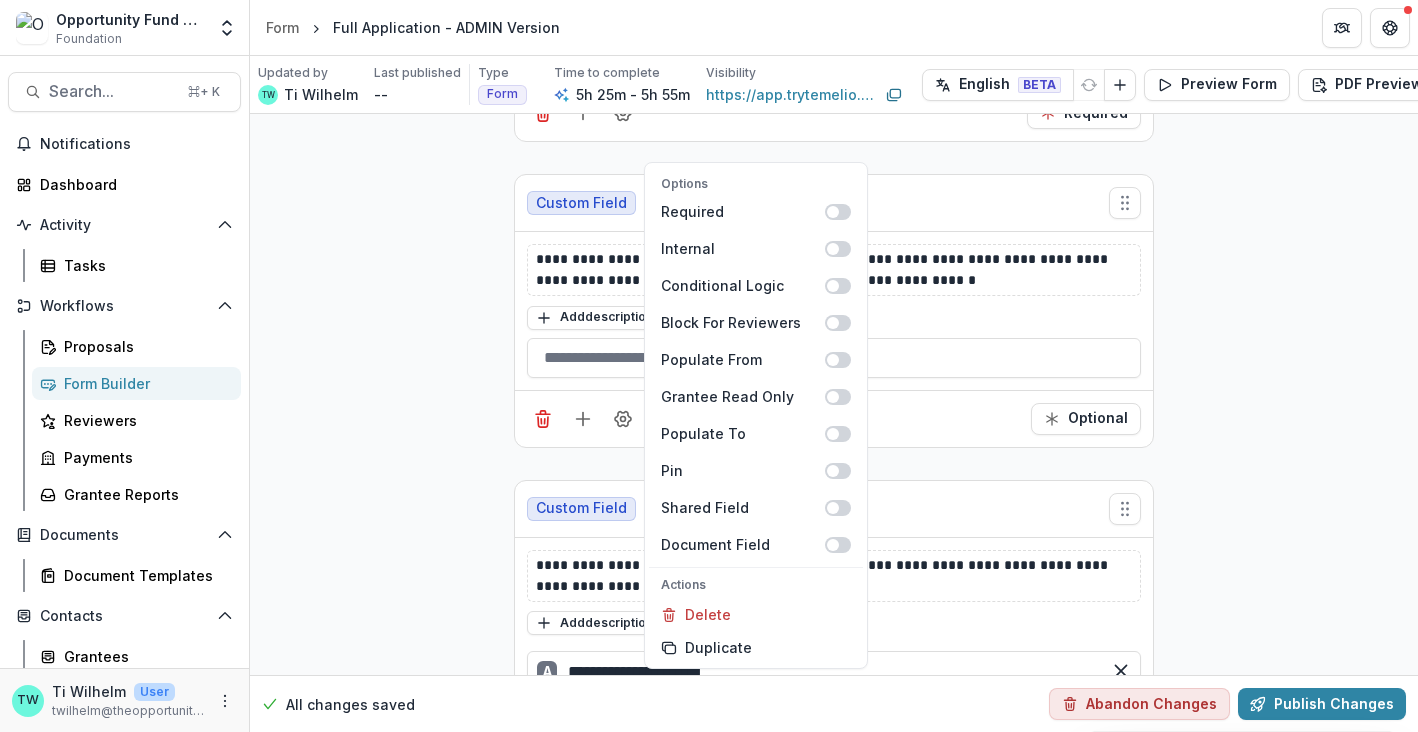 click on "**********" at bounding box center [834, 19575] 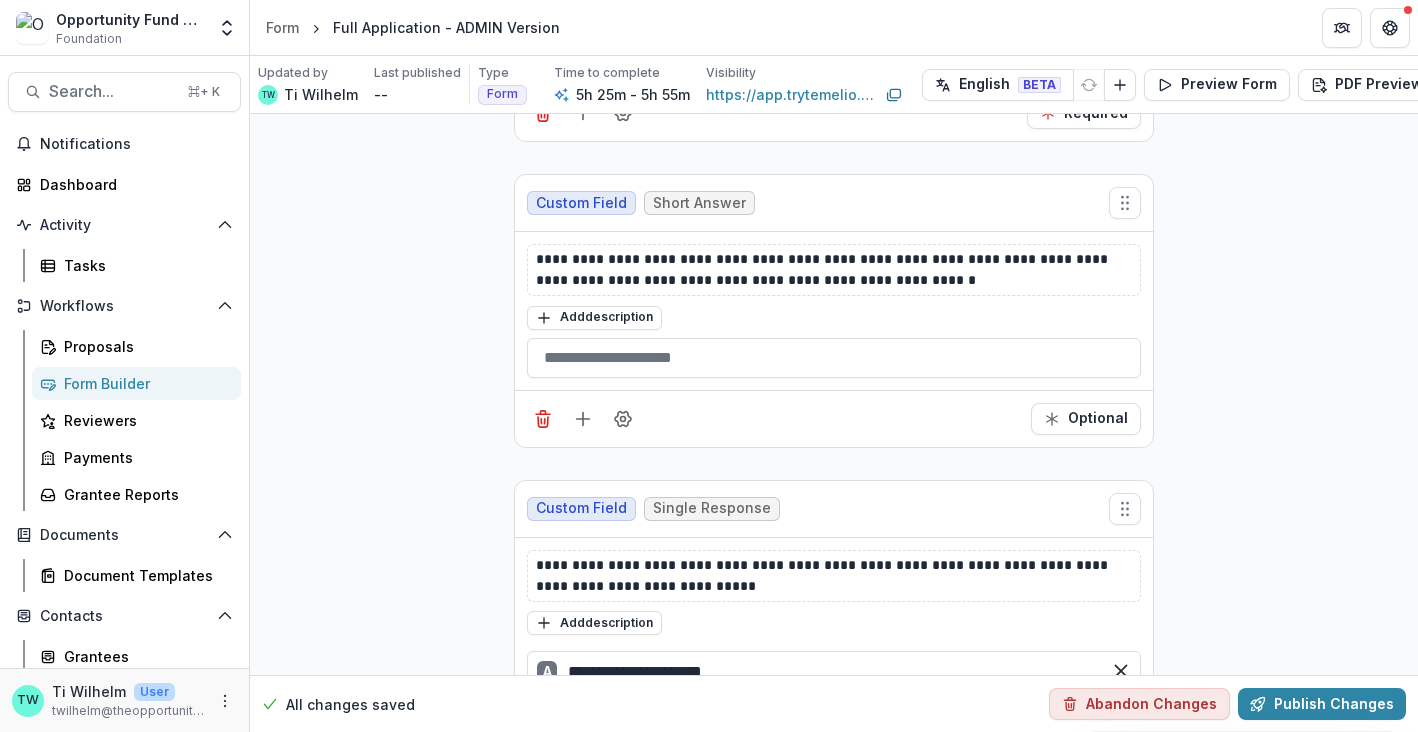 click on "**********" at bounding box center [834, 19575] 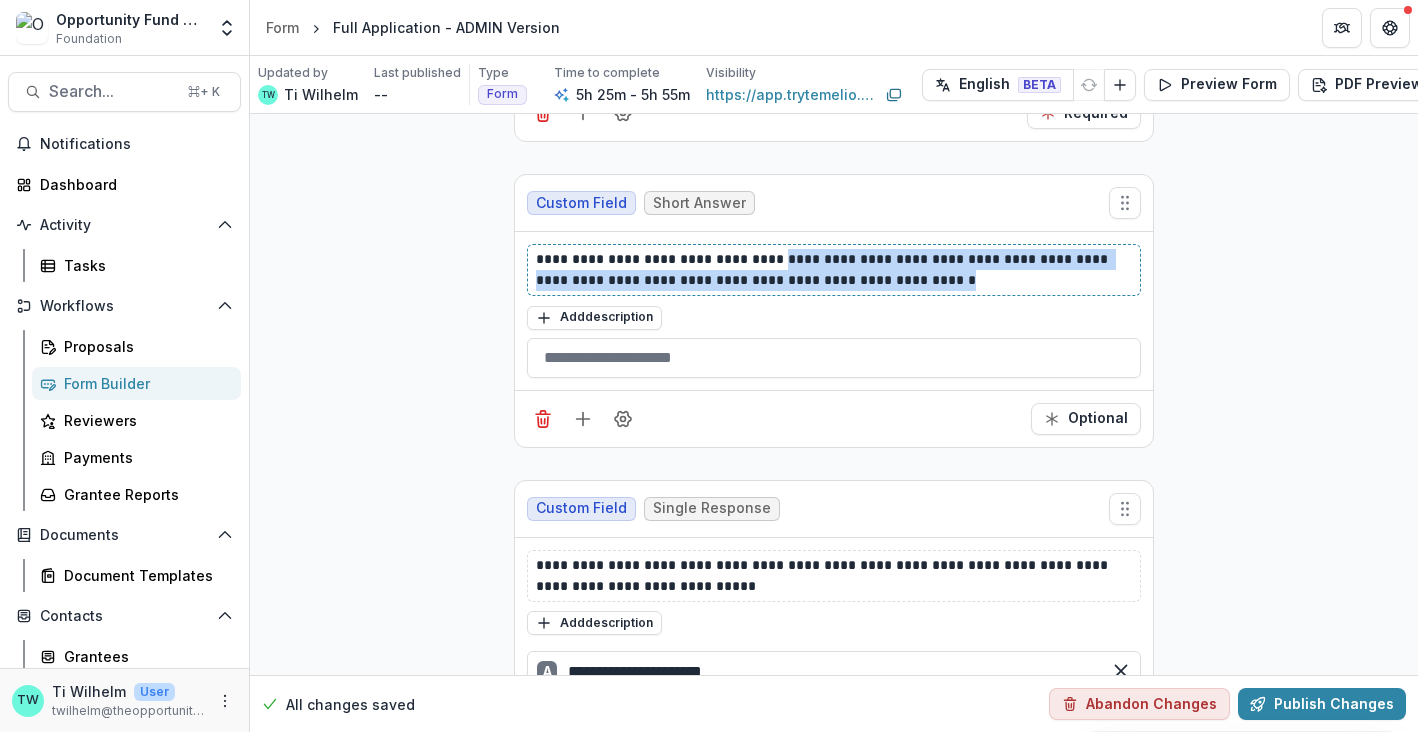 drag, startPoint x: 948, startPoint y: 283, endPoint x: 788, endPoint y: 259, distance: 161.79 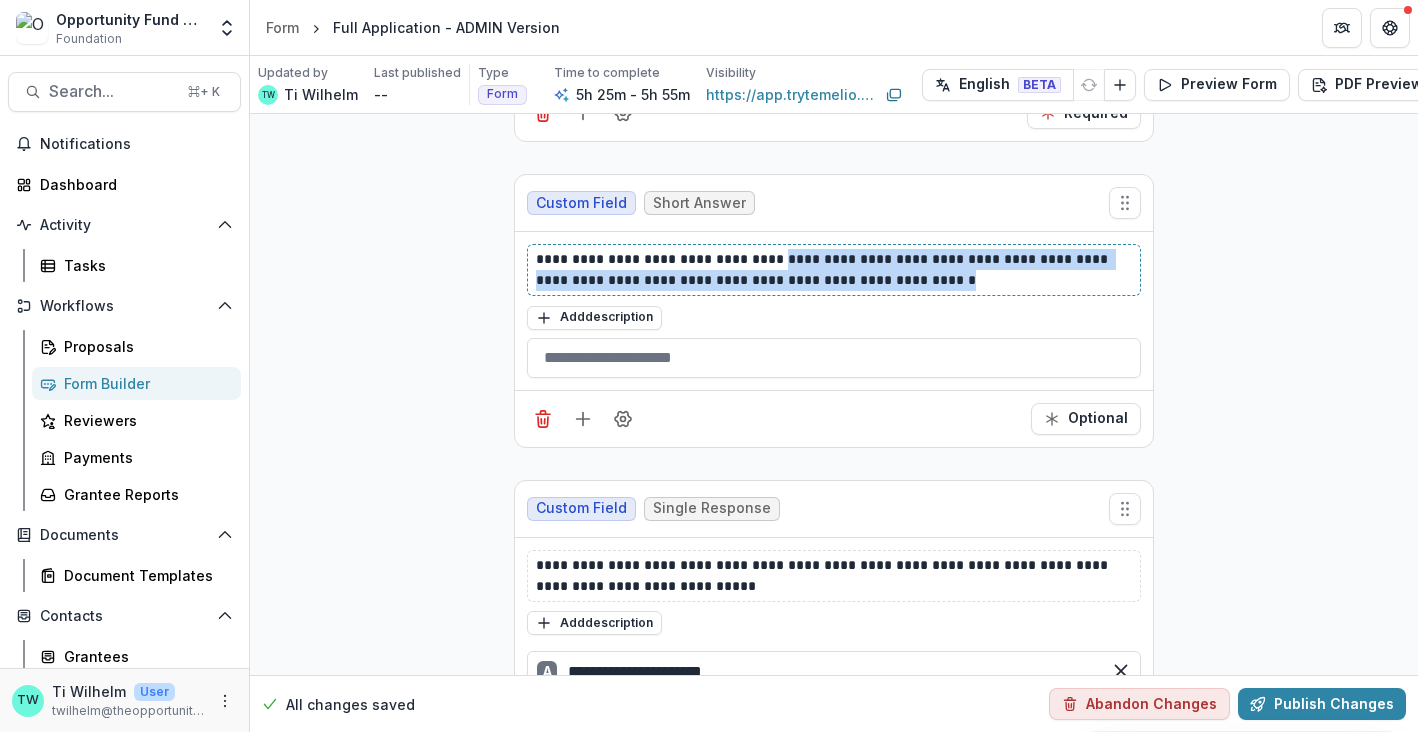 click on "**********" at bounding box center [834, 270] 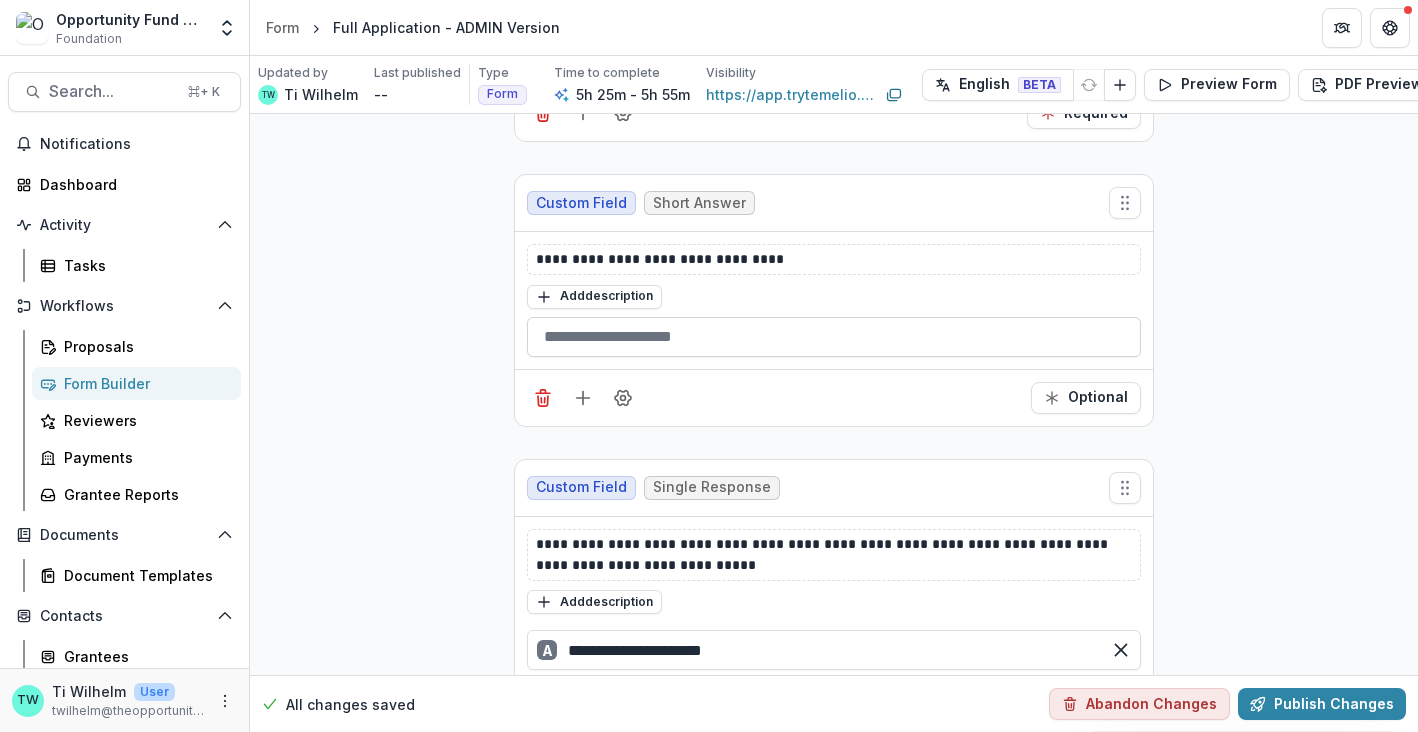 click at bounding box center [834, 337] 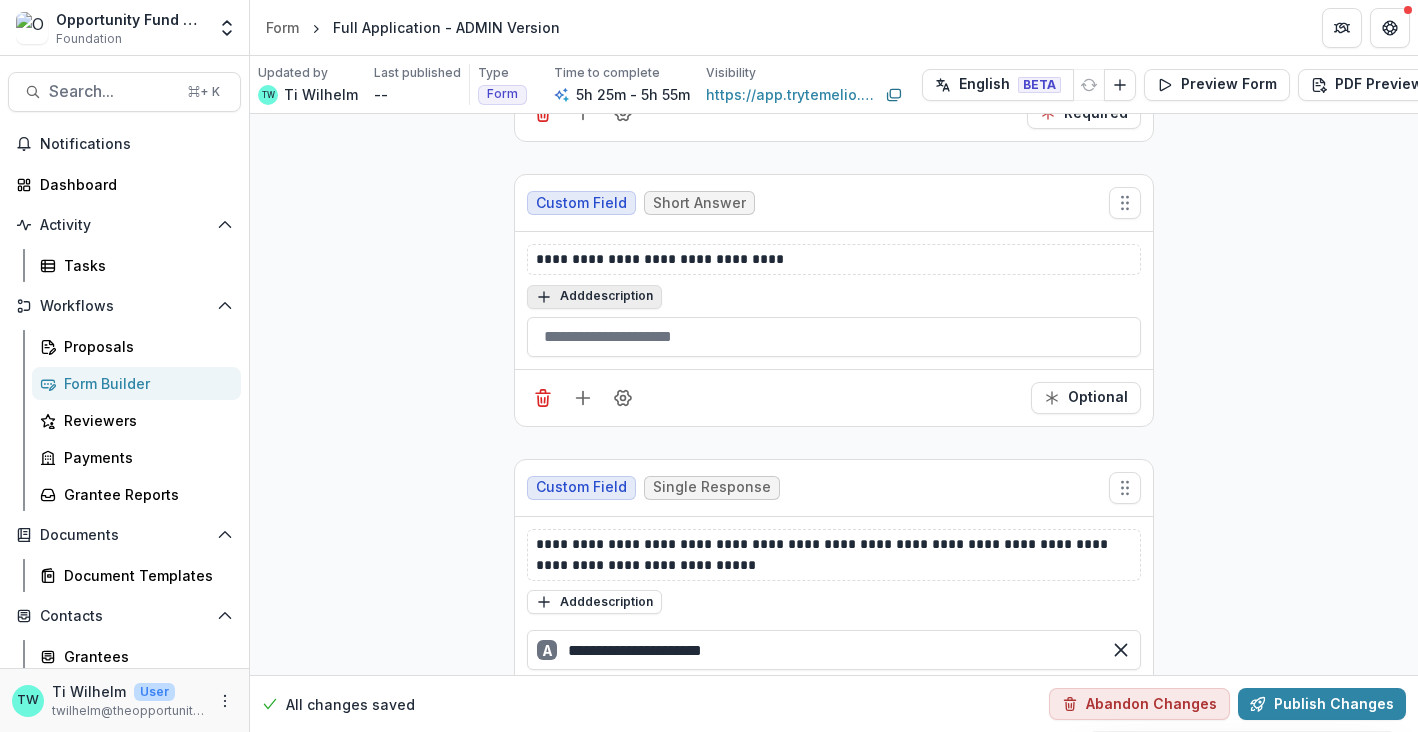 click on "Add  description" at bounding box center [594, 297] 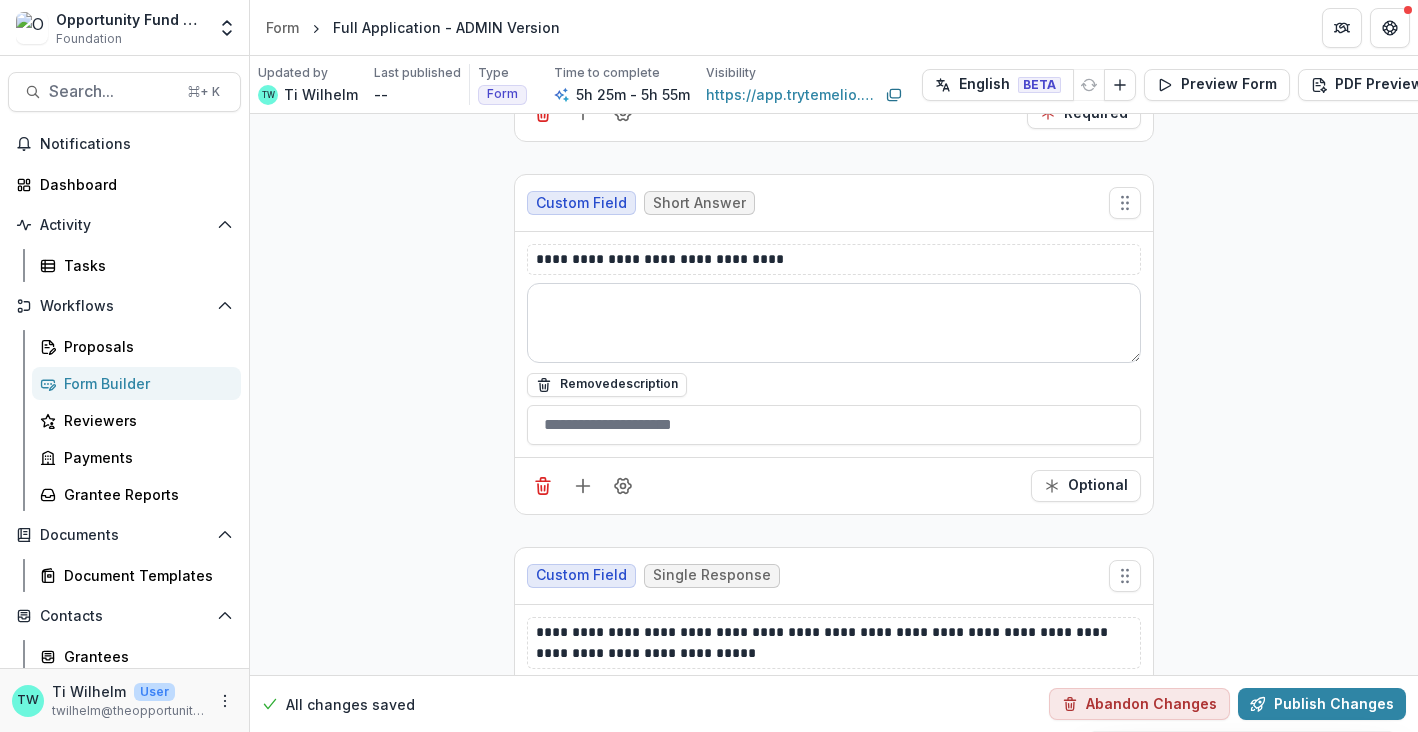 click at bounding box center (834, 323) 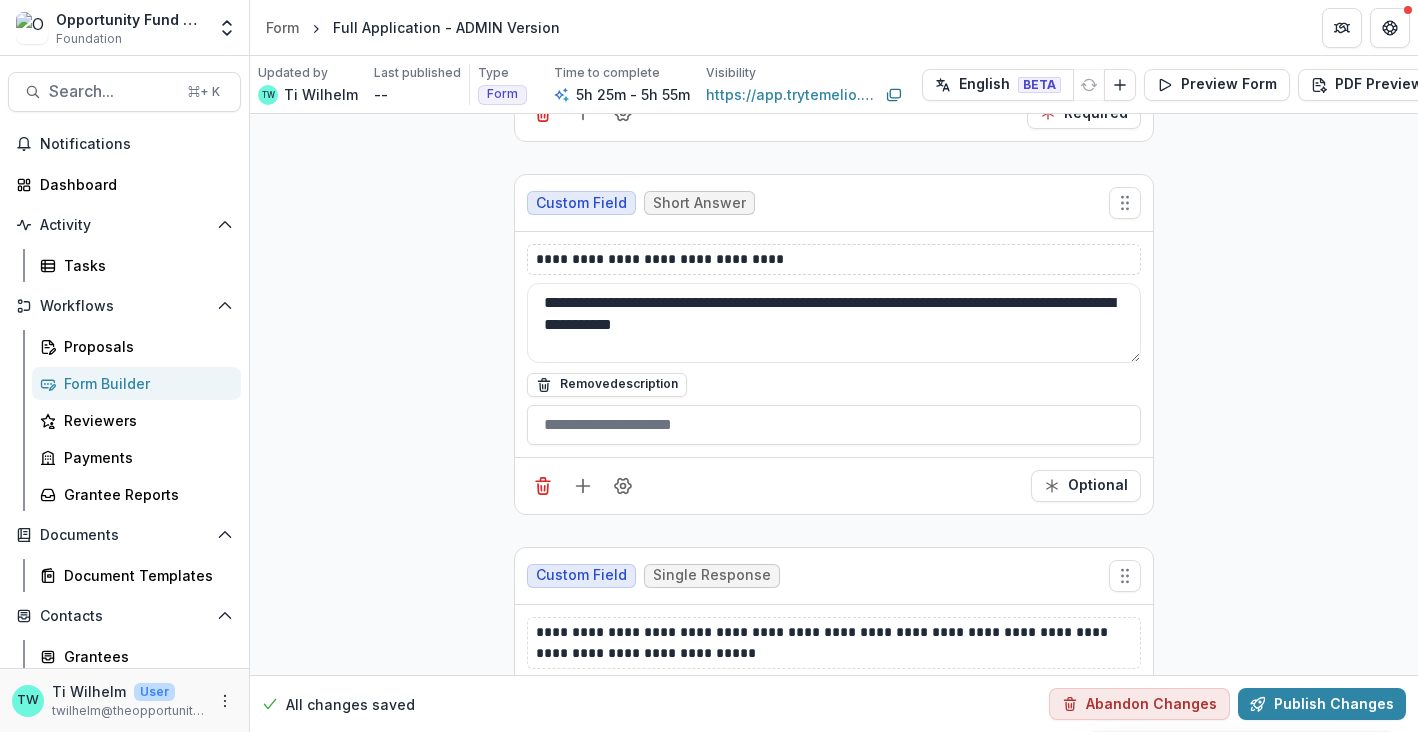 type on "**********" 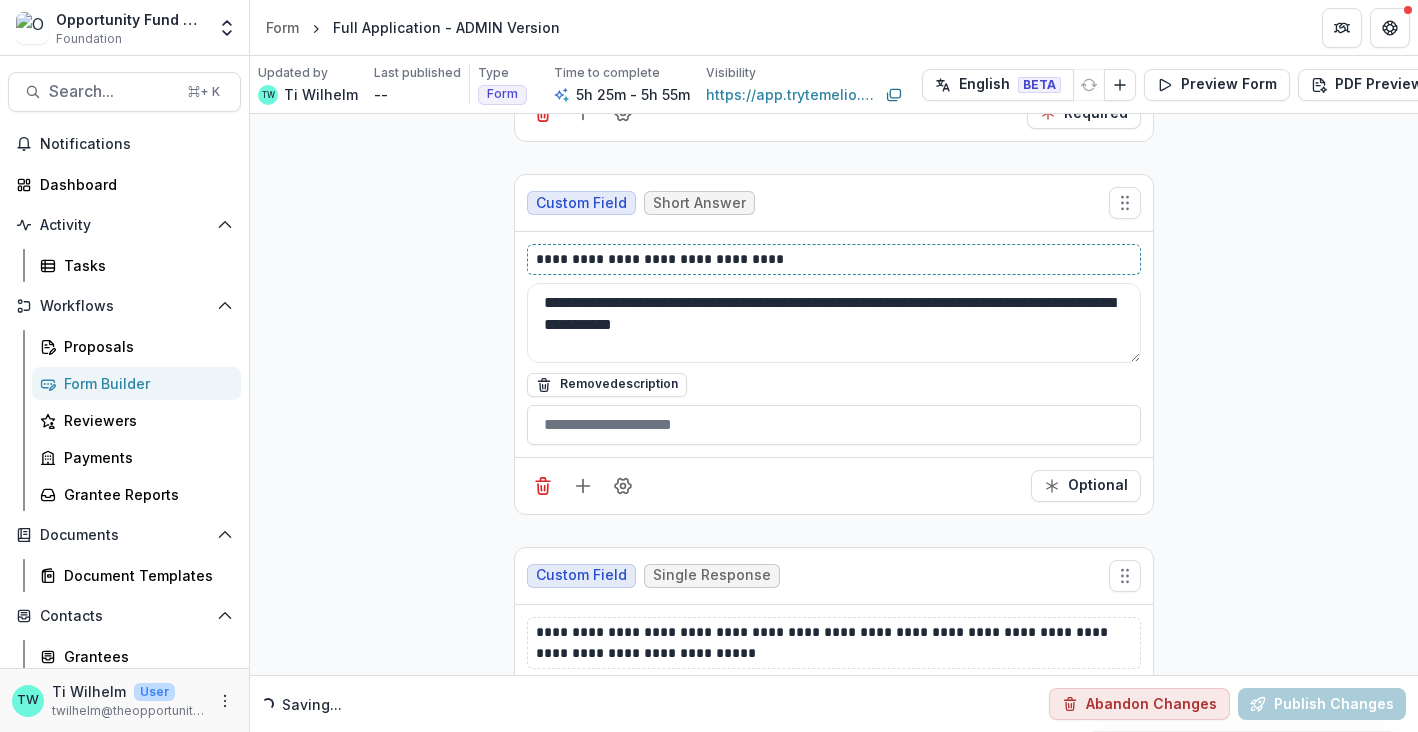 click on "**********" at bounding box center (834, 259) 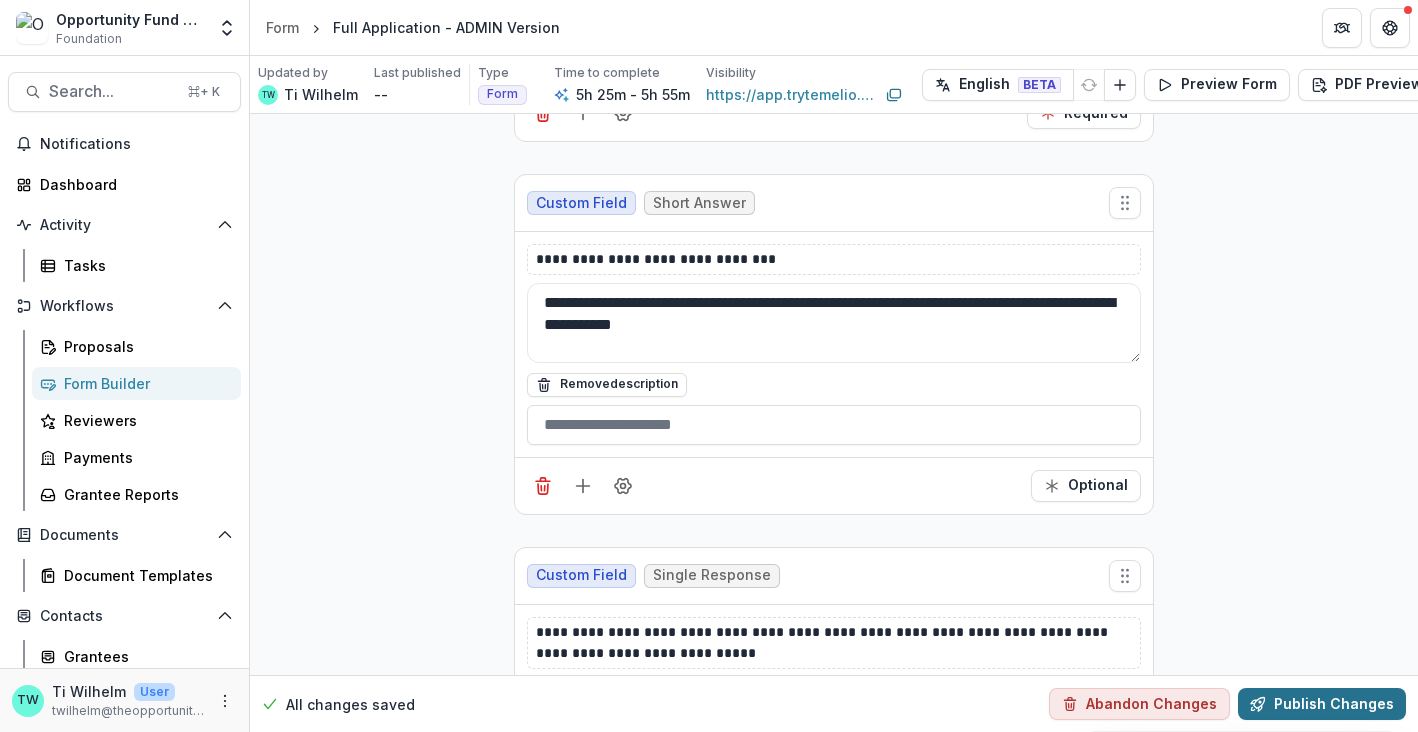 click on "Publish Changes" at bounding box center [1322, 704] 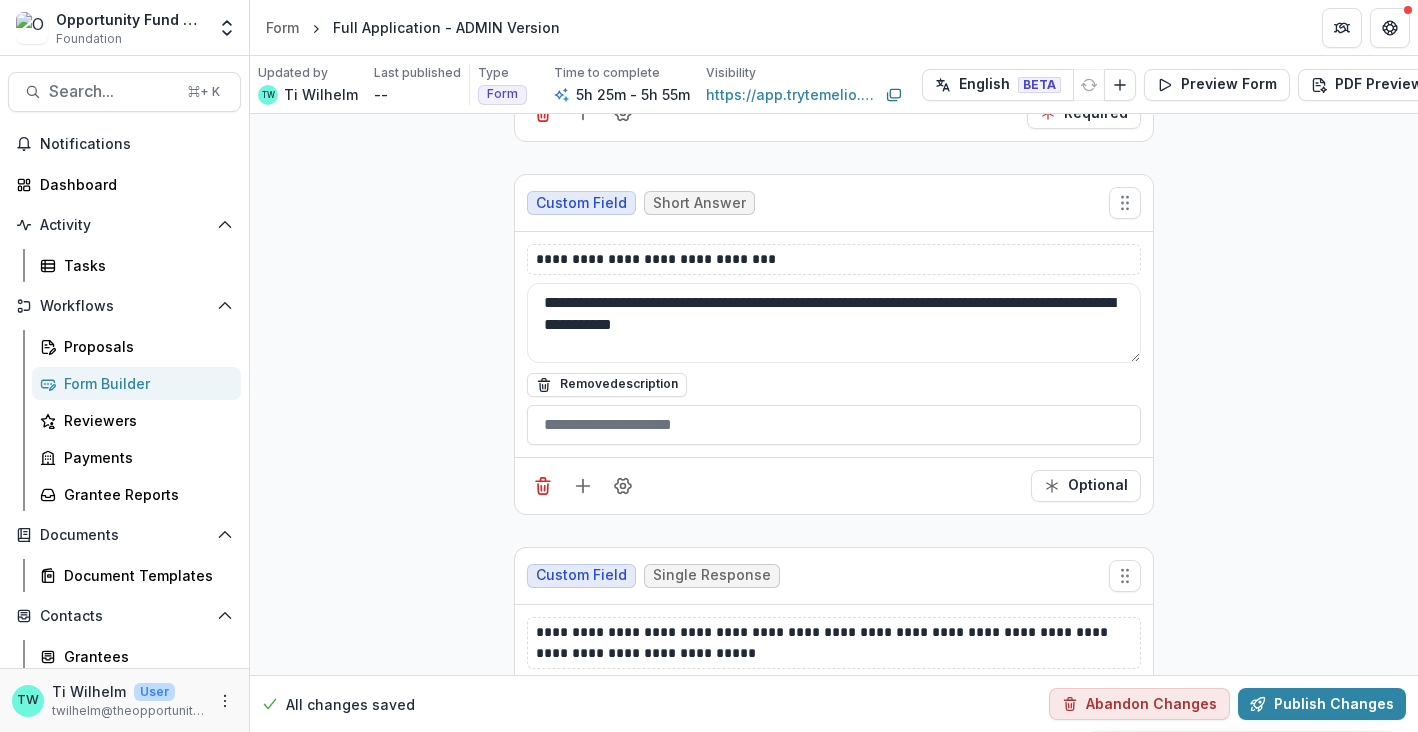 scroll, scrollTop: 12665, scrollLeft: 0, axis: vertical 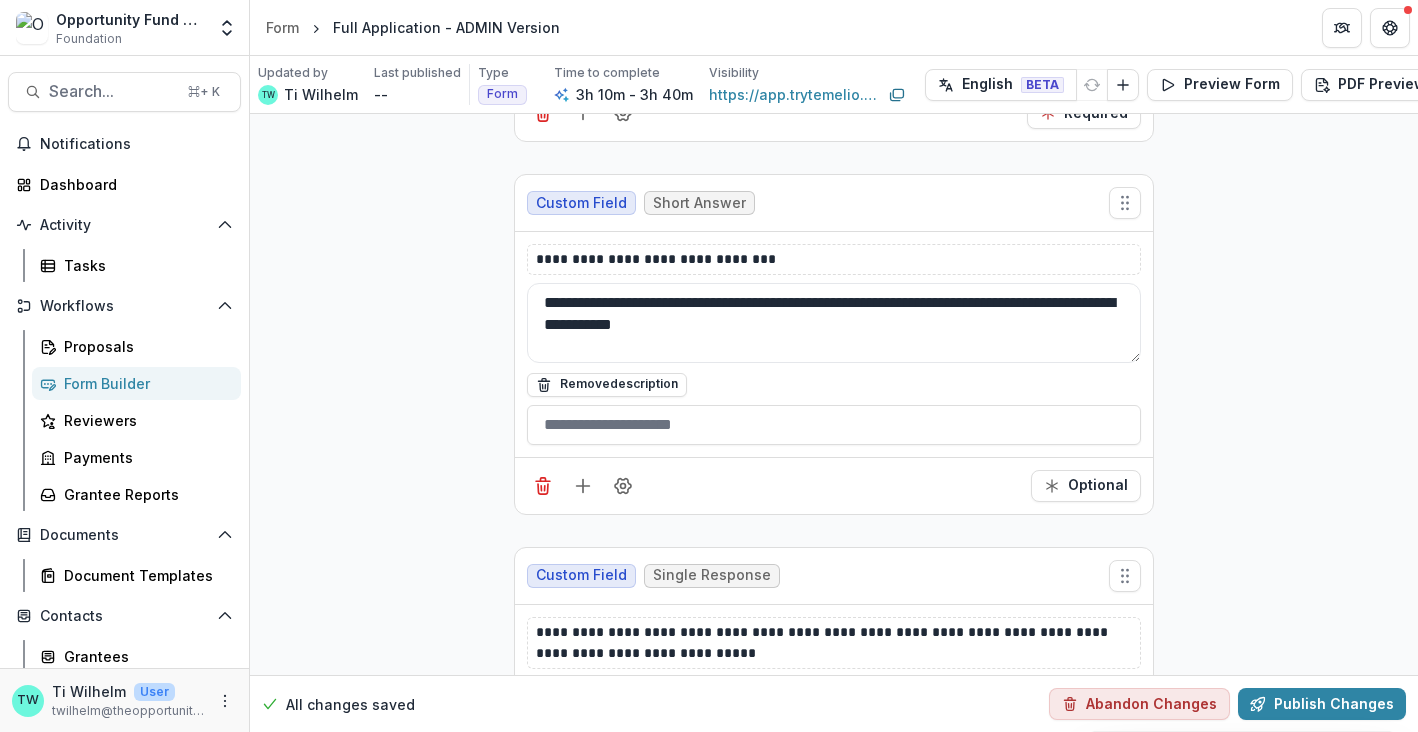 click on "Publish" at bounding box center (125, 5977) 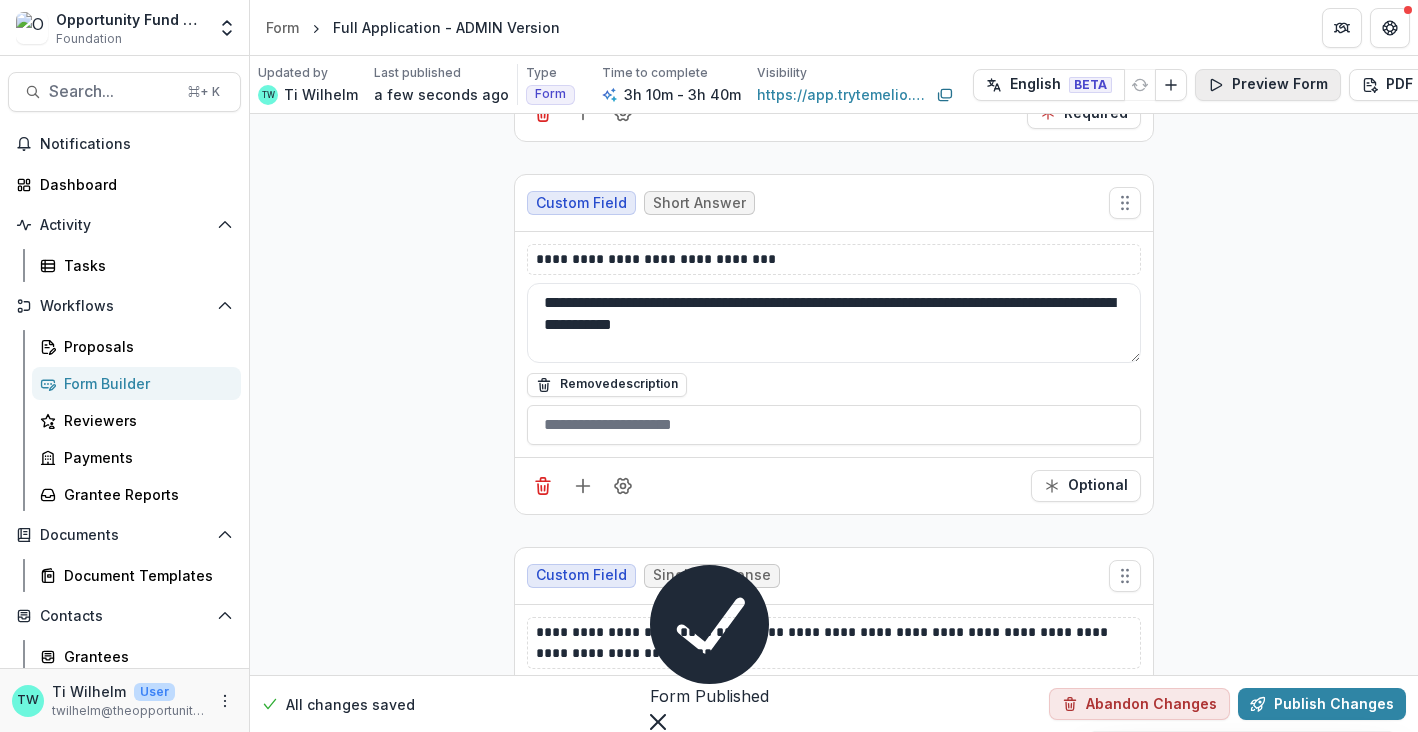 click on "Preview Form" at bounding box center [1268, 85] 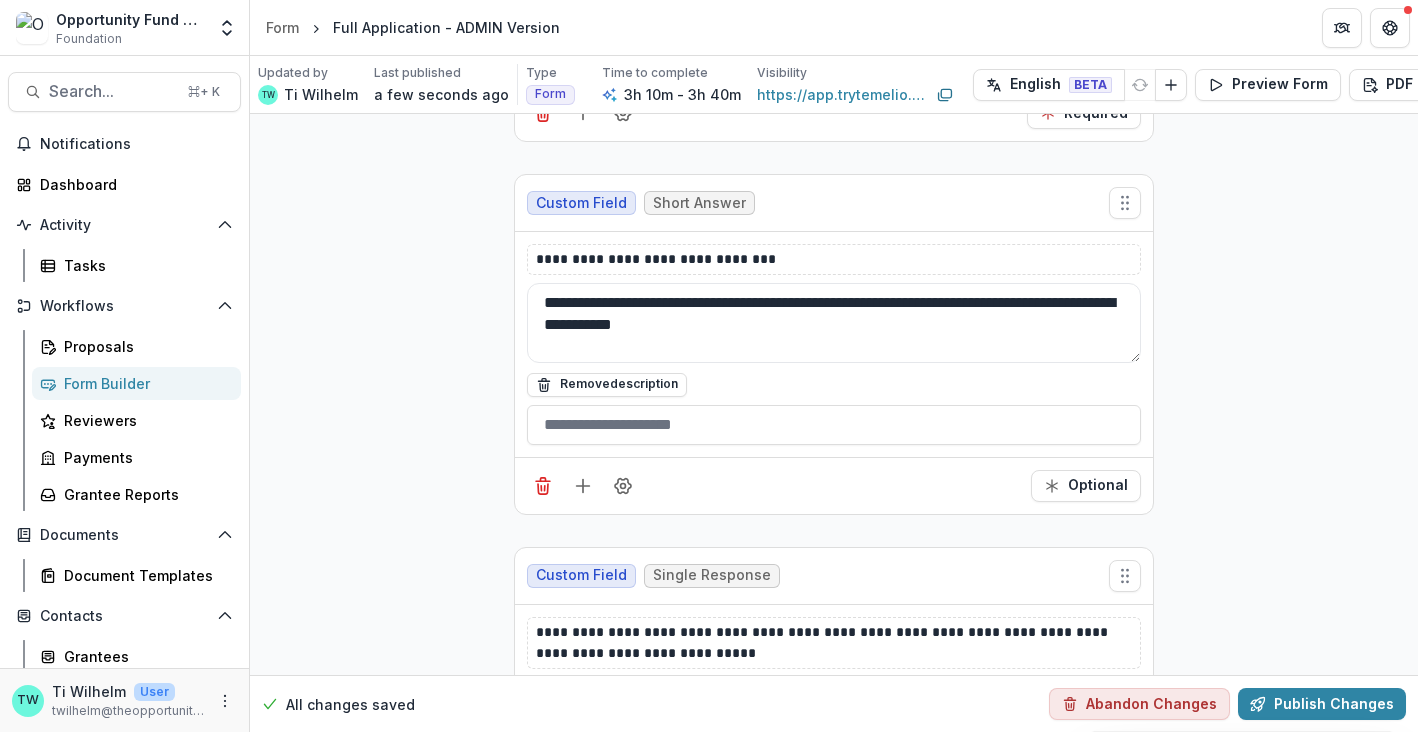scroll, scrollTop: 1347, scrollLeft: 0, axis: vertical 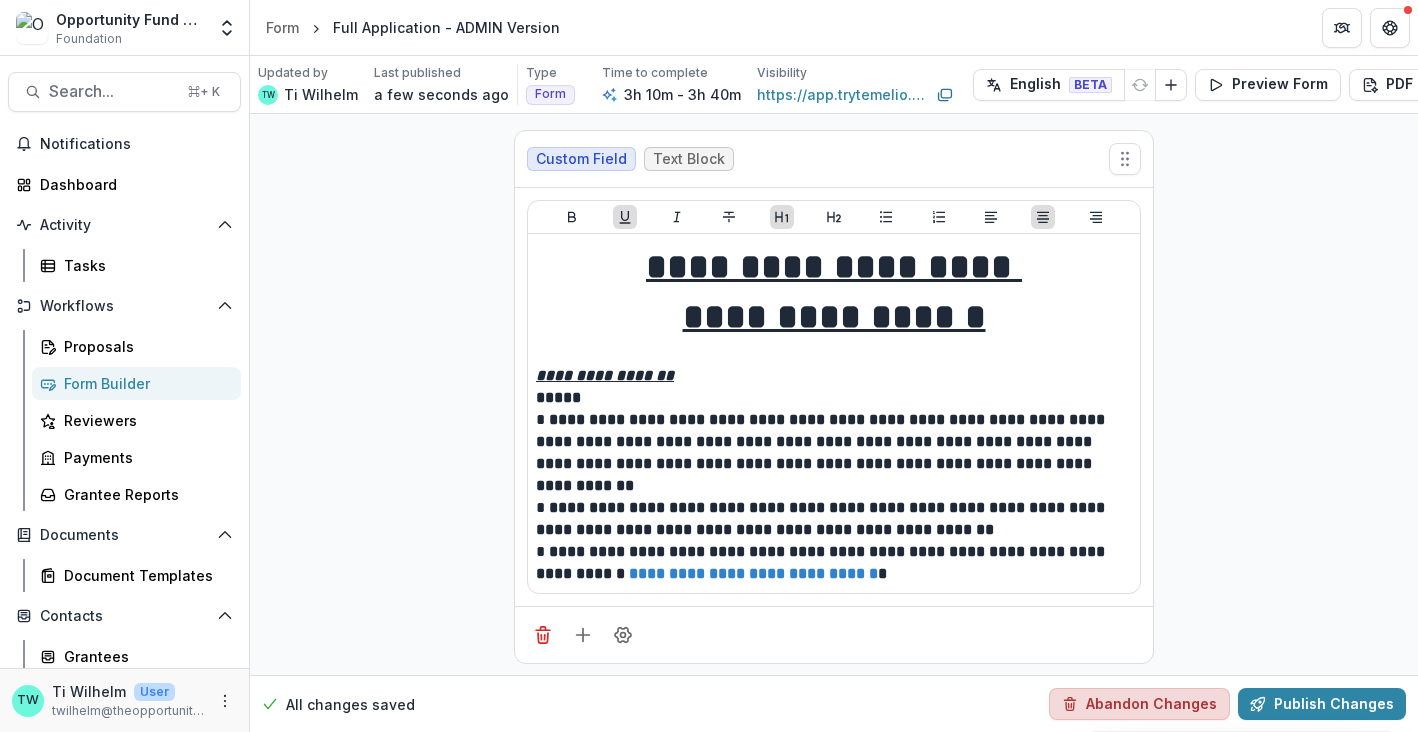 click on "Abandon Changes" at bounding box center (1139, 704) 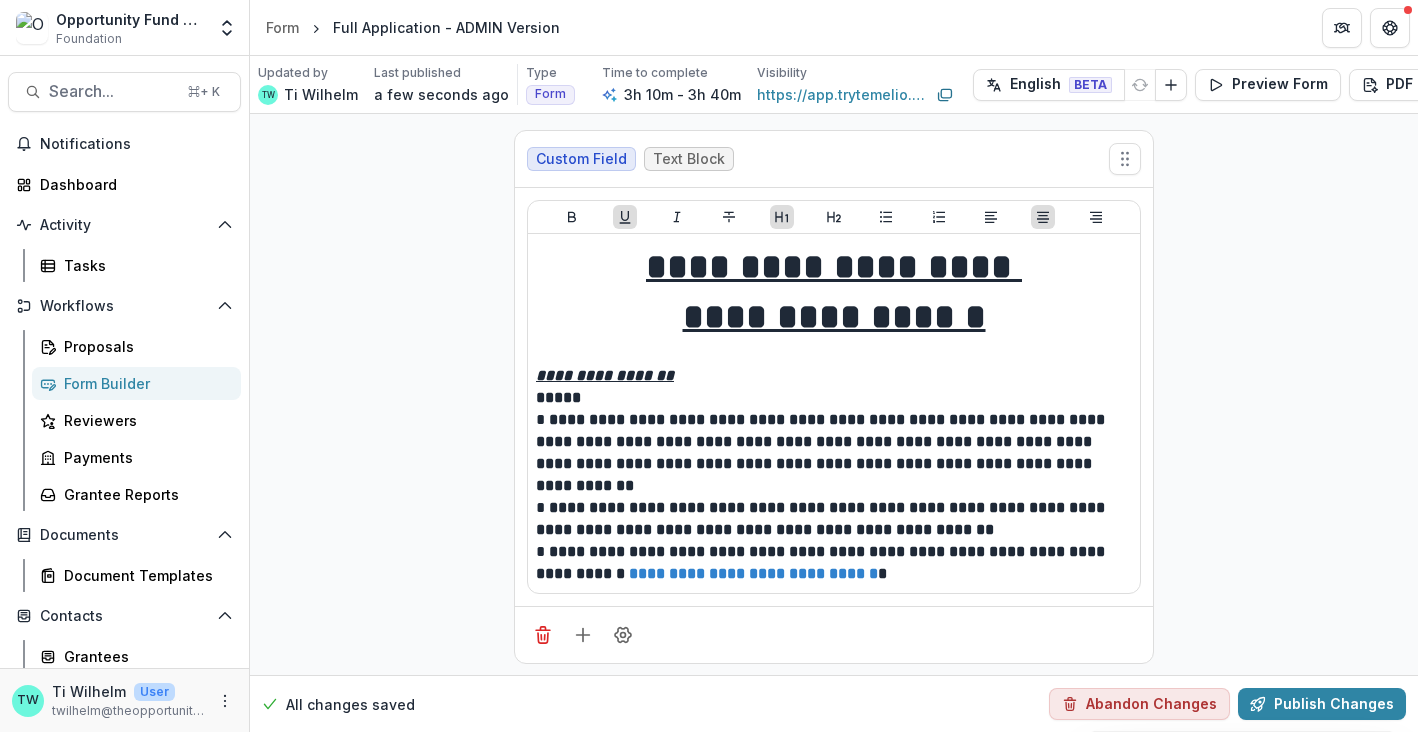 click on "Cancel" at bounding box center [26, 792] 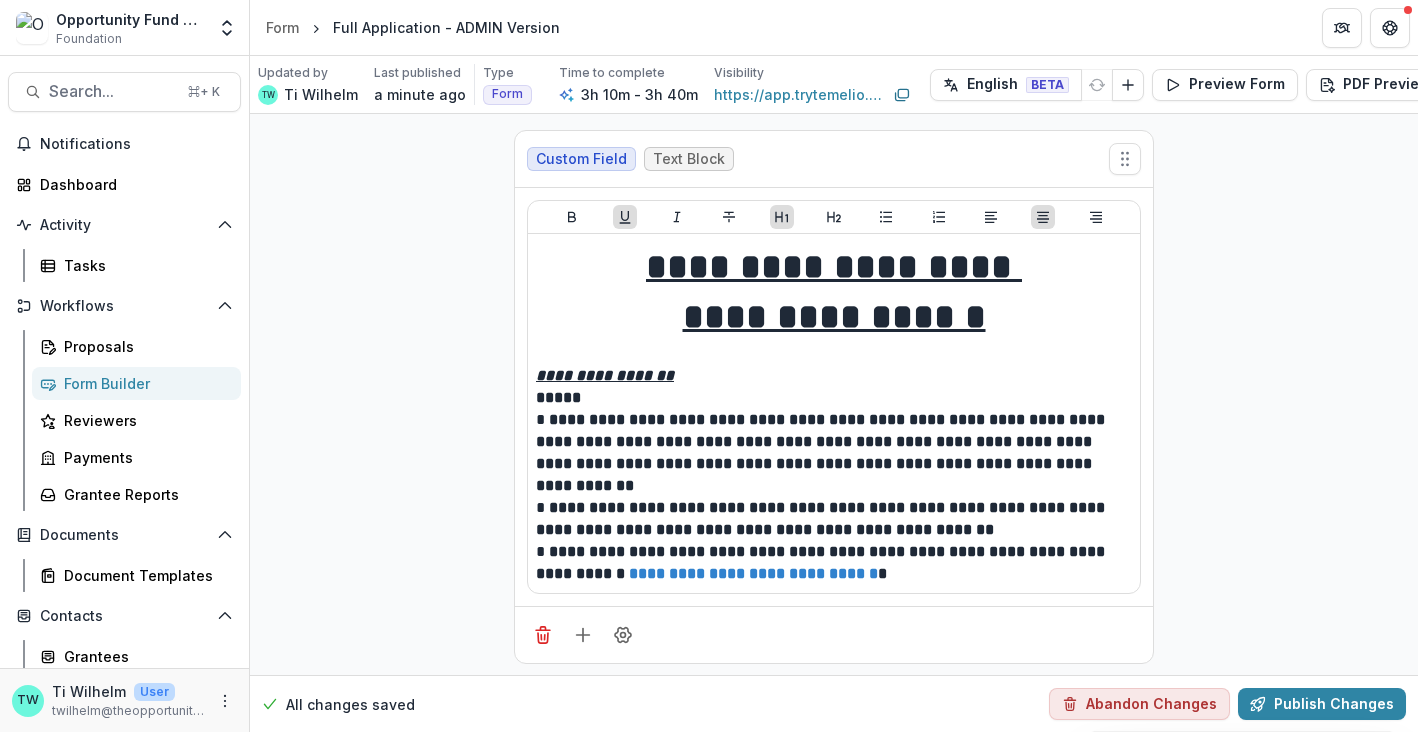 click on "**********" at bounding box center [834, 21793] 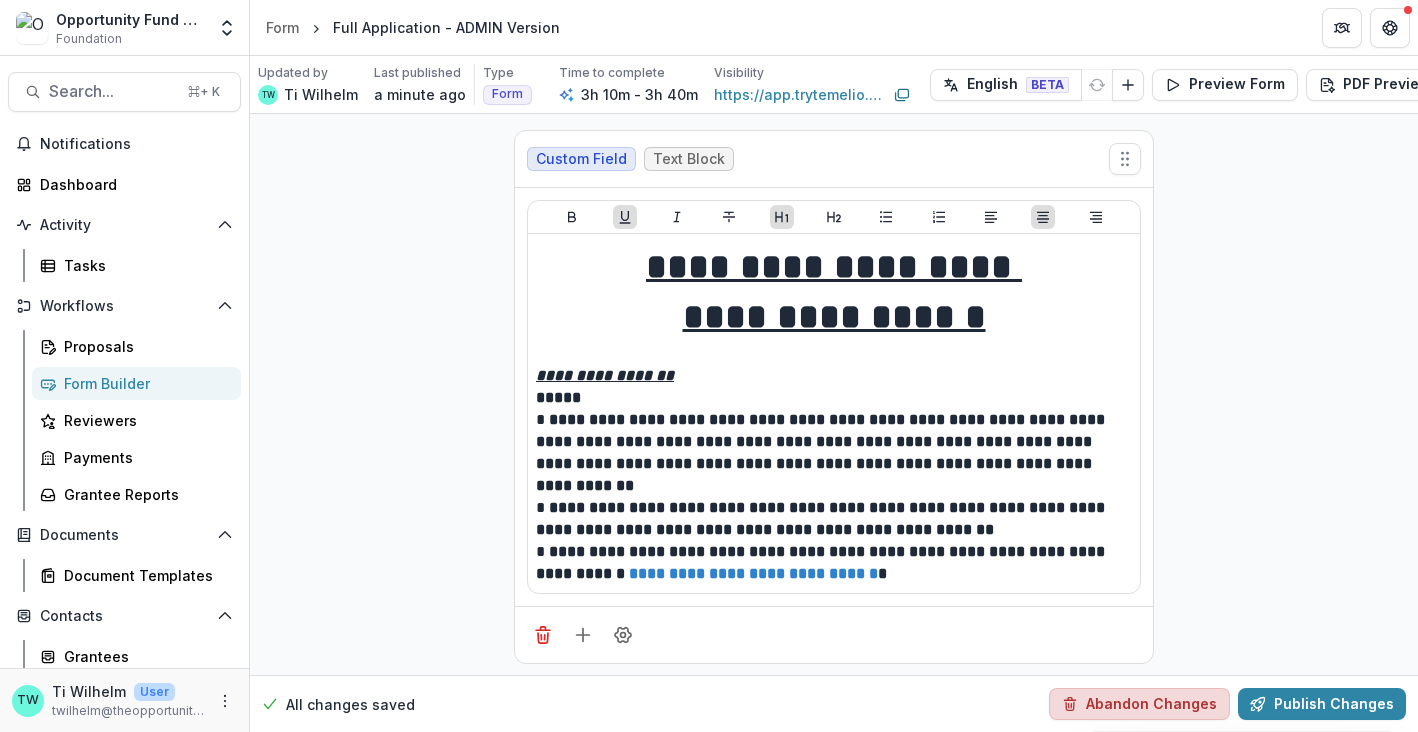 click on "Abandon Changes" at bounding box center (1139, 704) 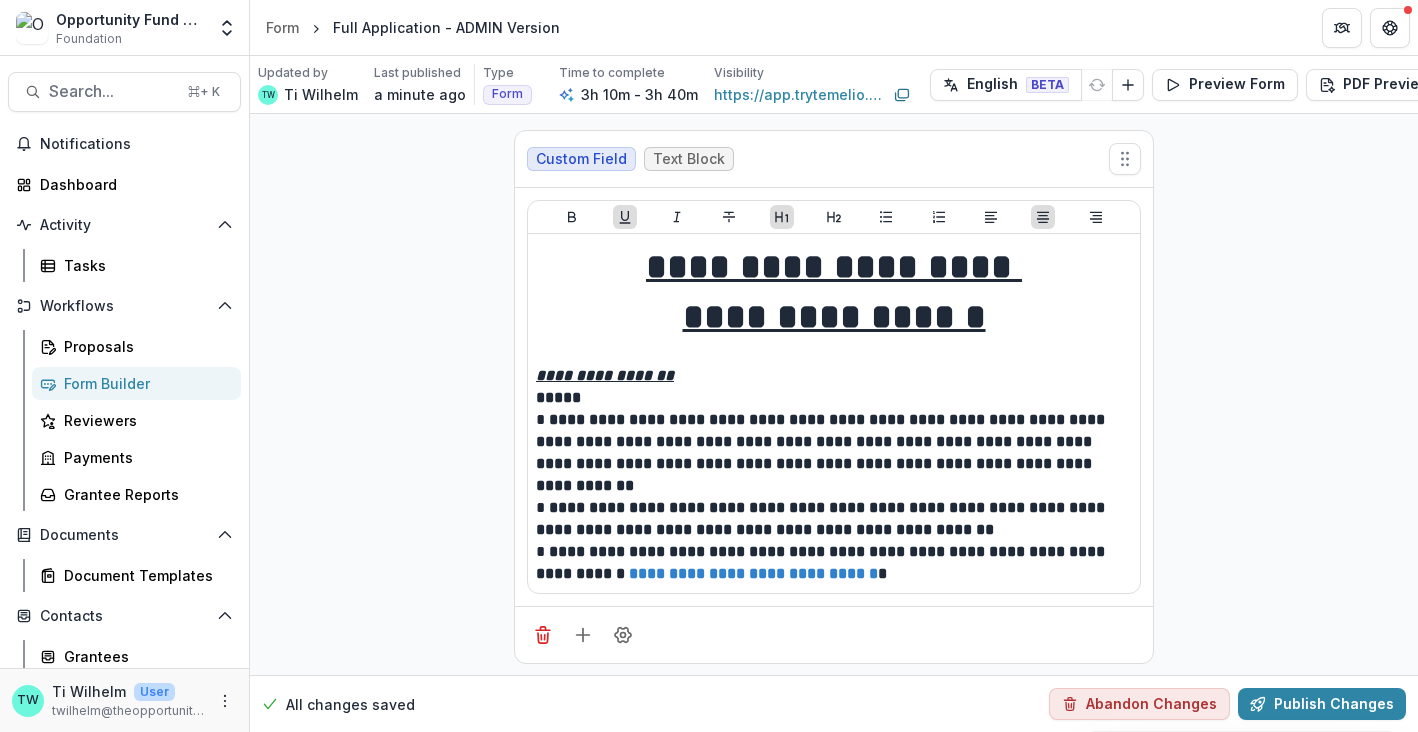 click on "Delete" at bounding box center [76, 792] 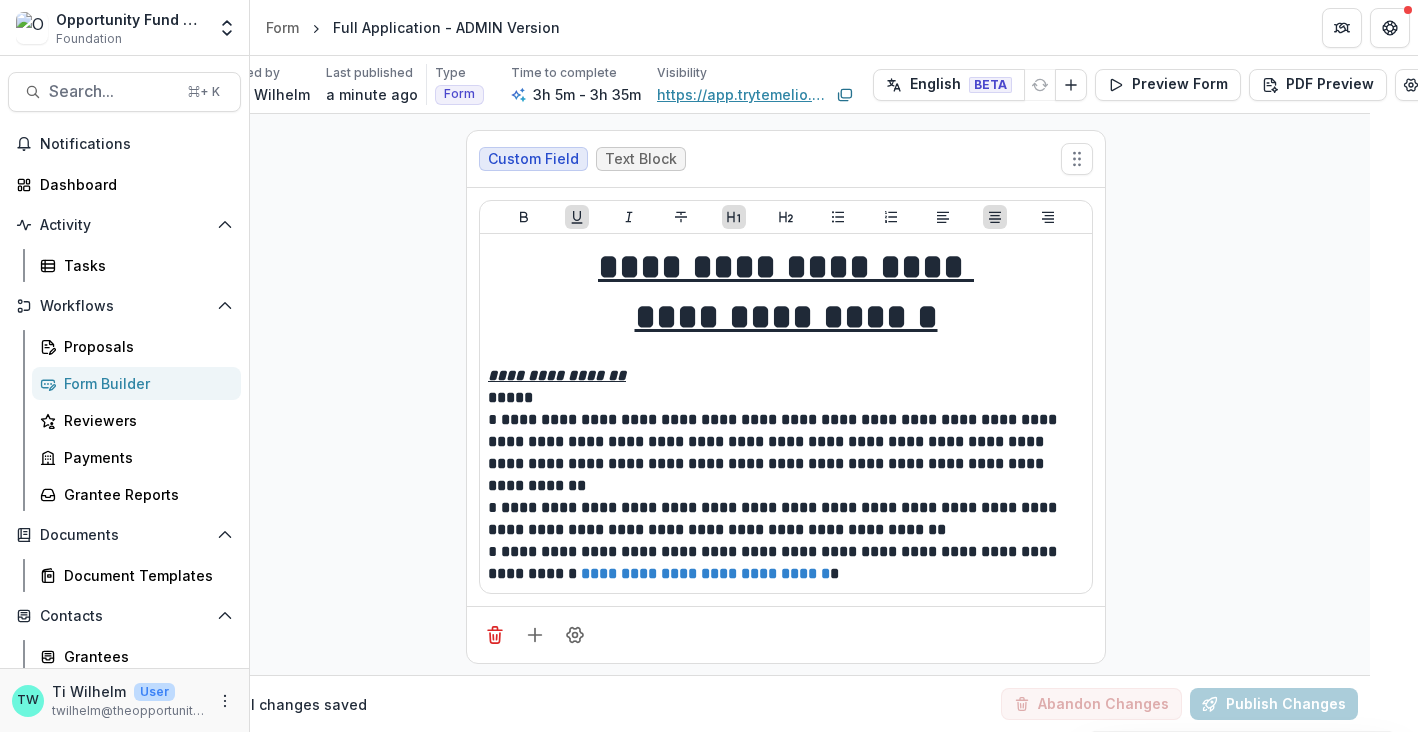 scroll, scrollTop: 0, scrollLeft: 40, axis: horizontal 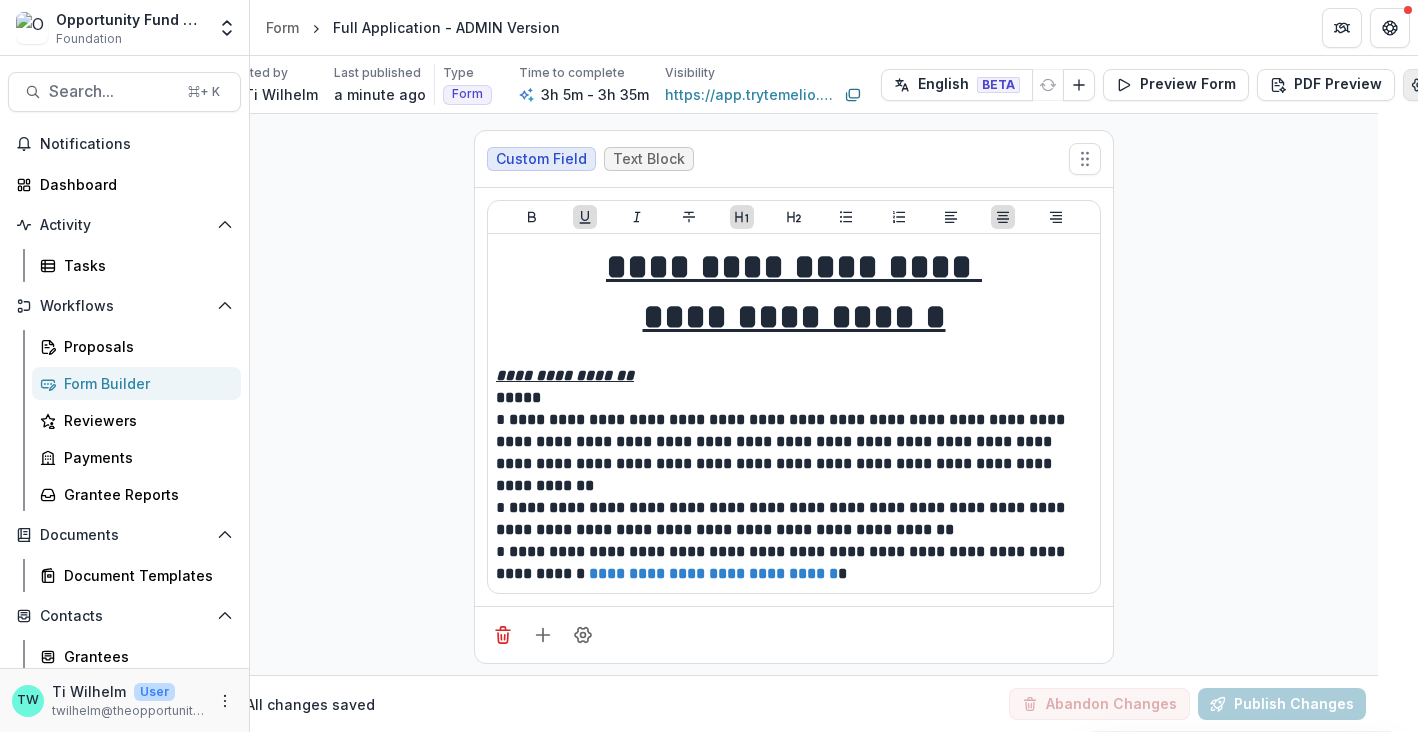 click 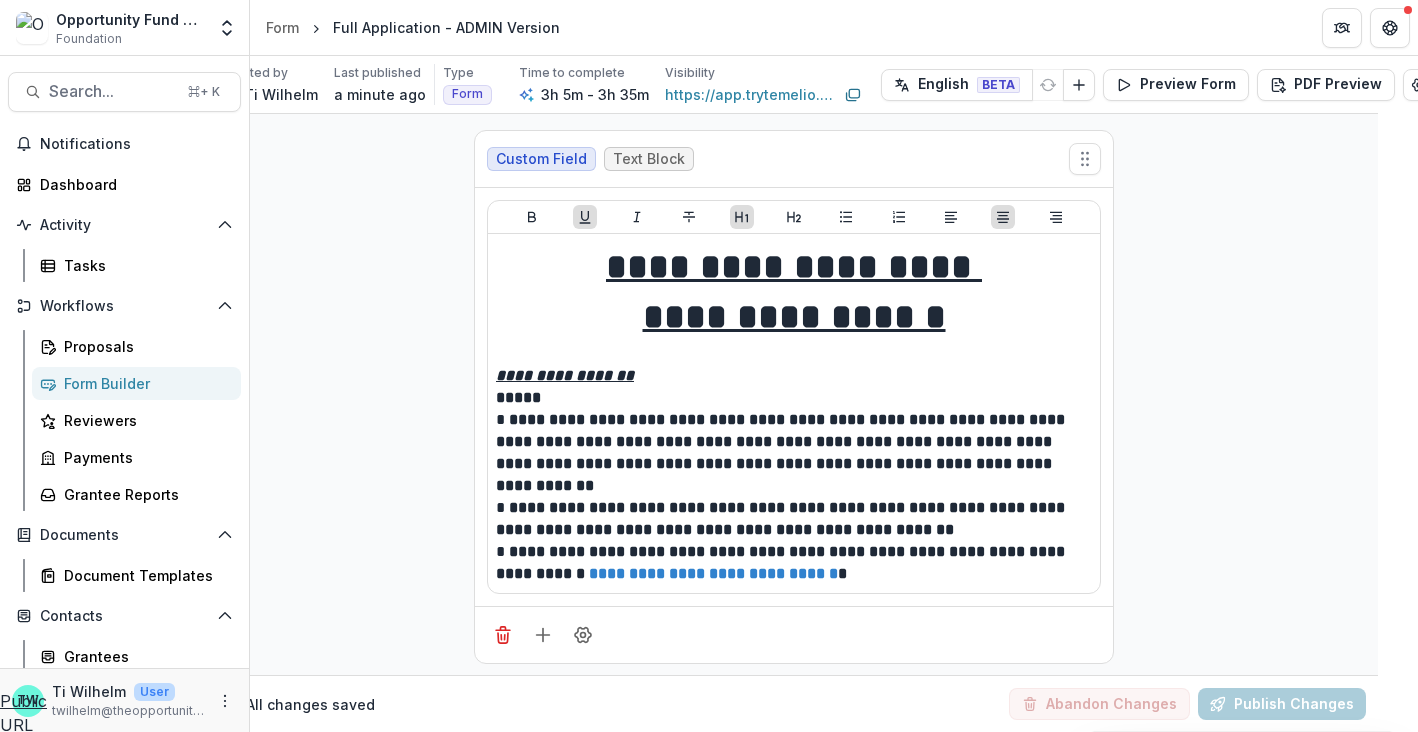 scroll, scrollTop: 0, scrollLeft: 0, axis: both 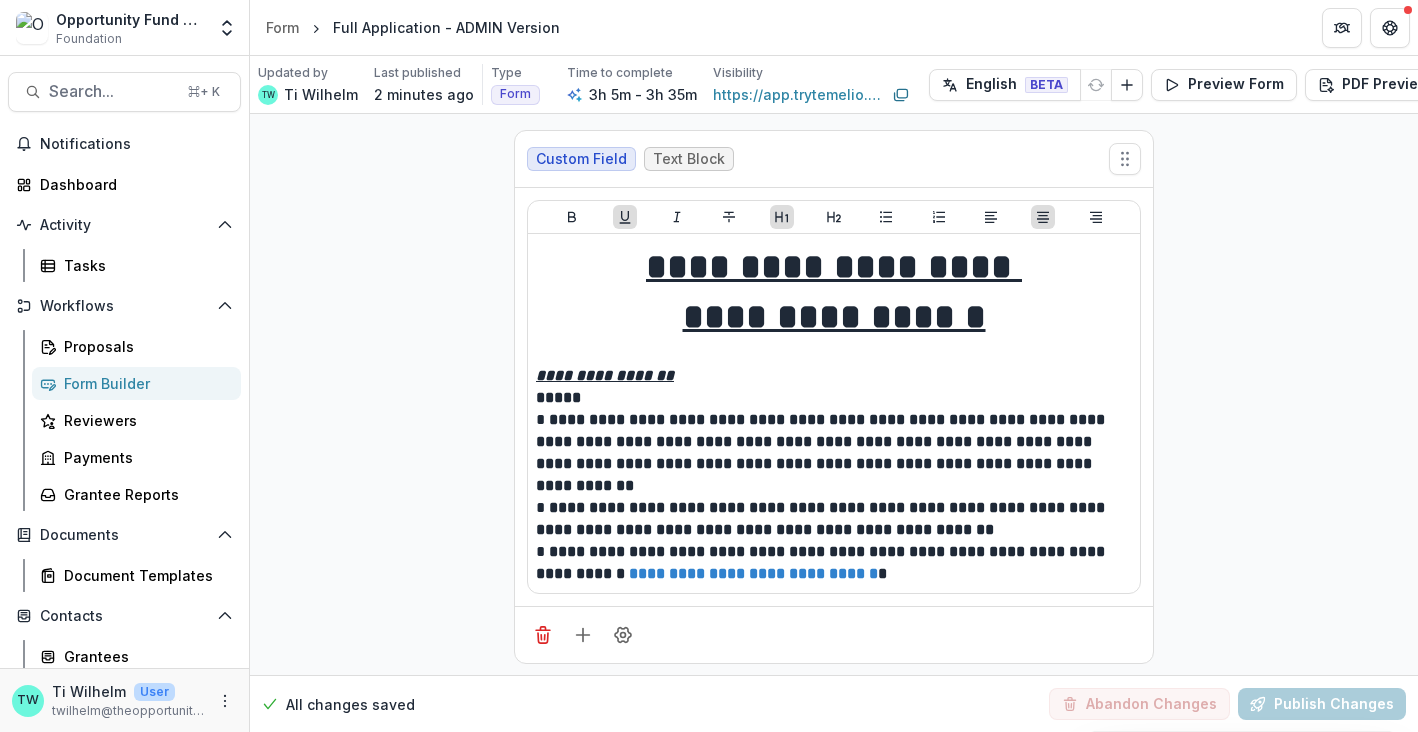 click on "Form Builder" at bounding box center (144, 383) 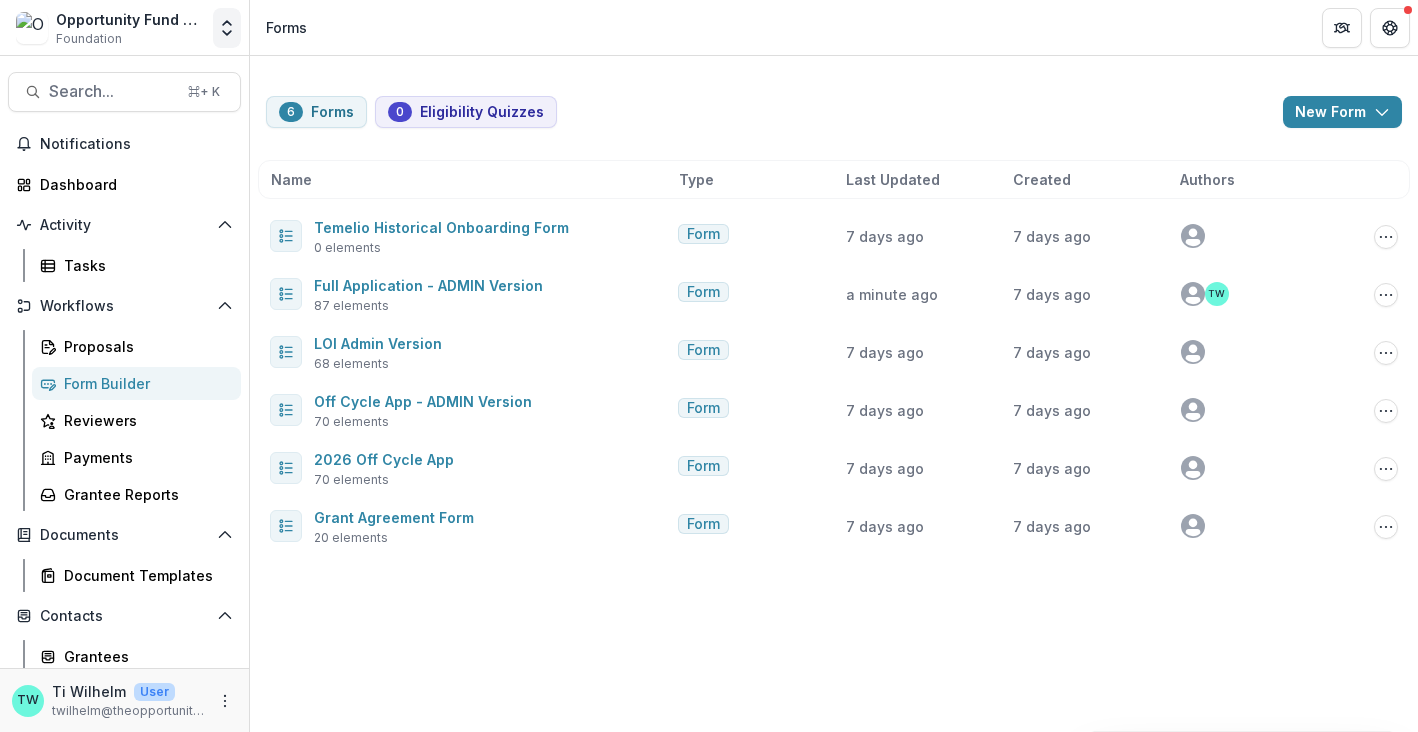 click 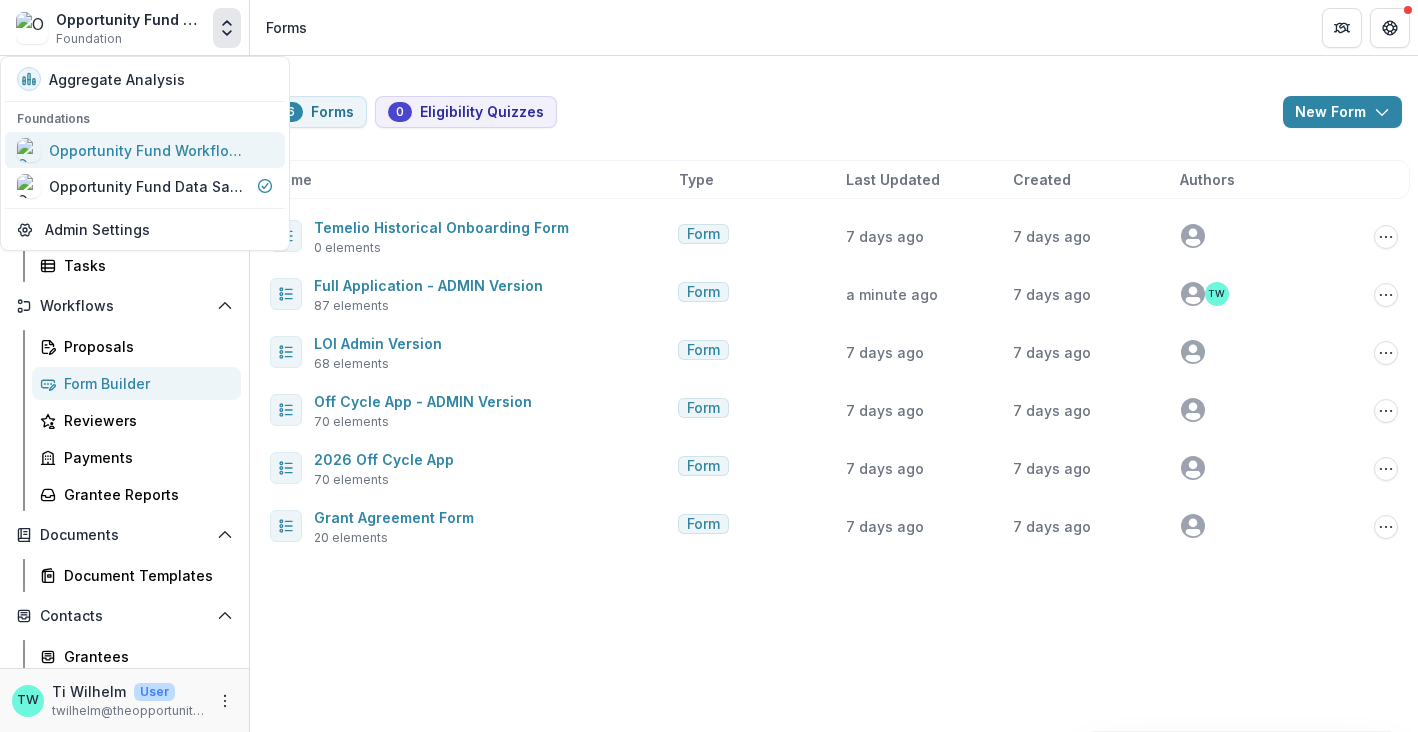 click on "Opportunity Fund Workflow Sandbox" at bounding box center [149, 150] 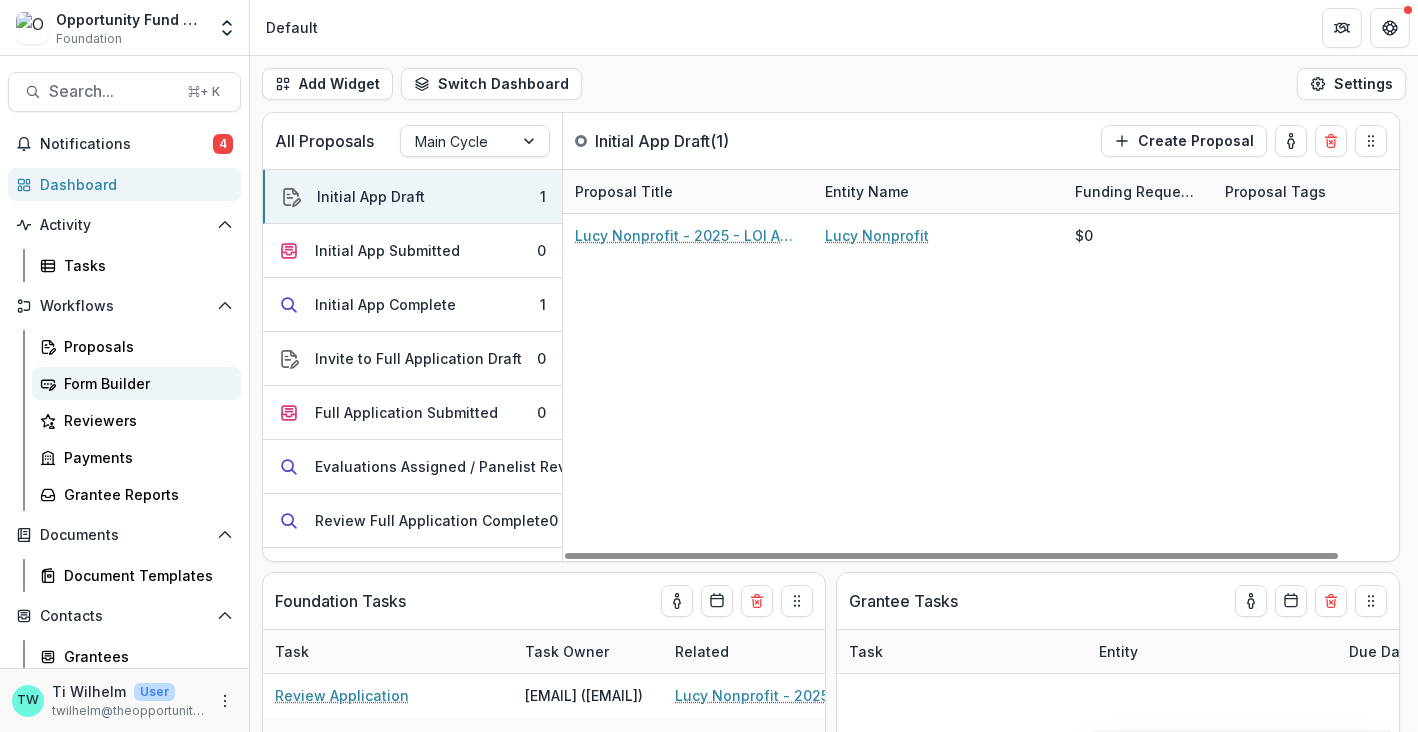 click on "Form Builder" at bounding box center (136, 383) 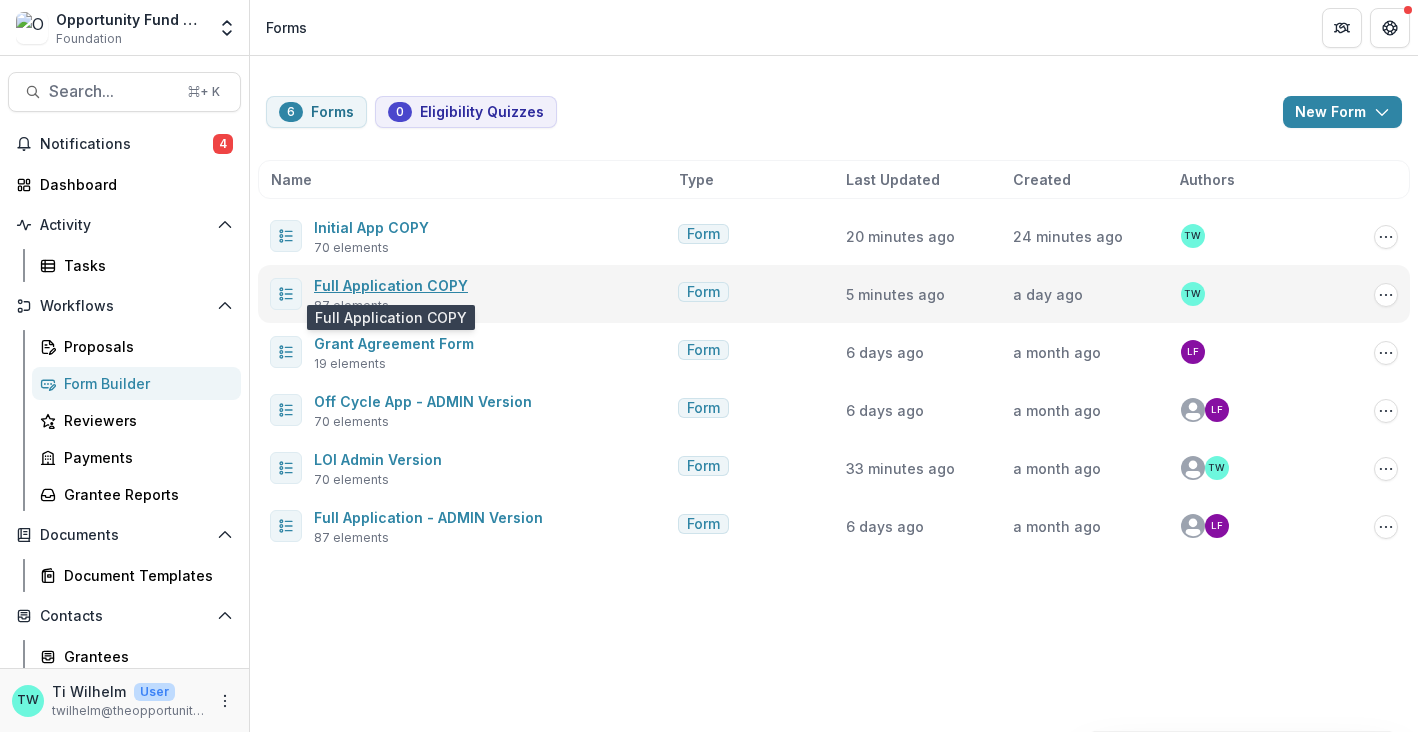 click on "Full Application COPY" at bounding box center [391, 285] 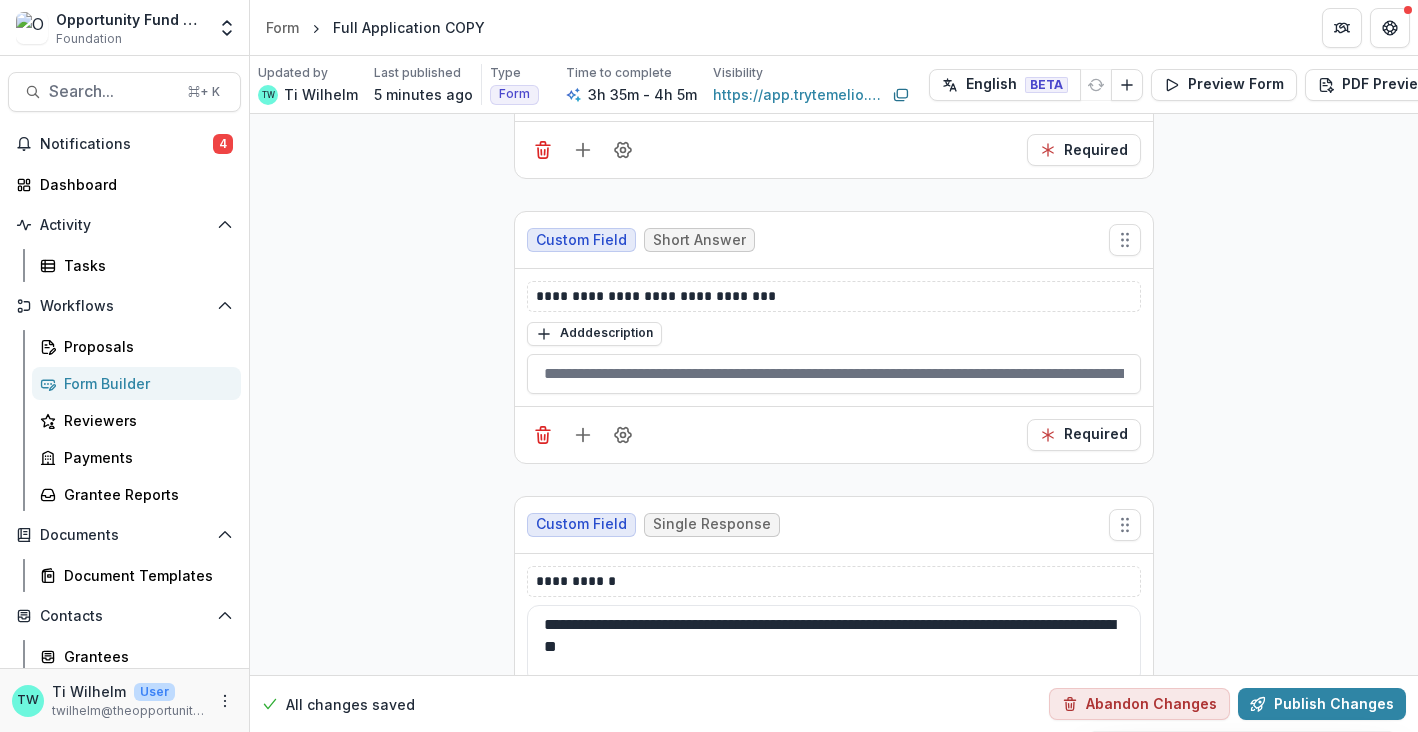 scroll, scrollTop: 2709, scrollLeft: 0, axis: vertical 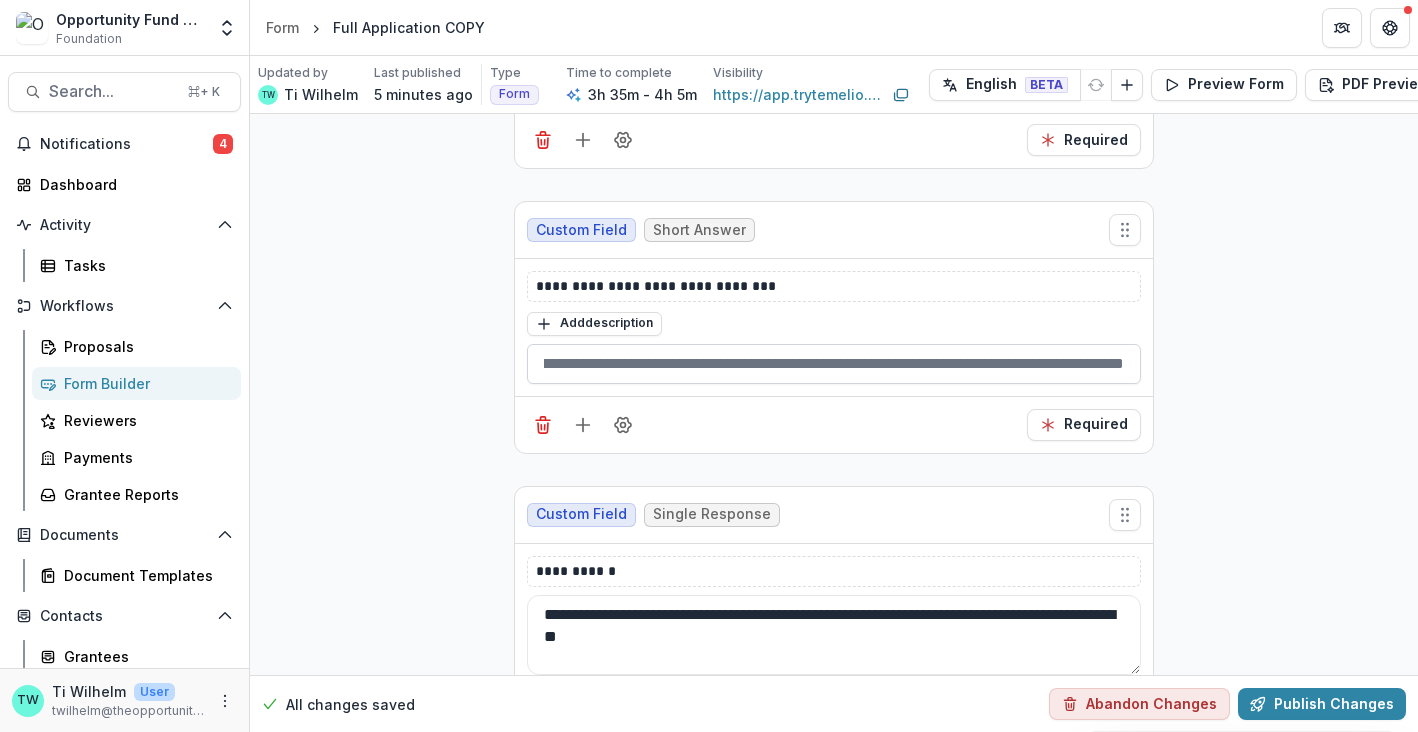 drag, startPoint x: 542, startPoint y: 360, endPoint x: 1123, endPoint y: 366, distance: 581.031 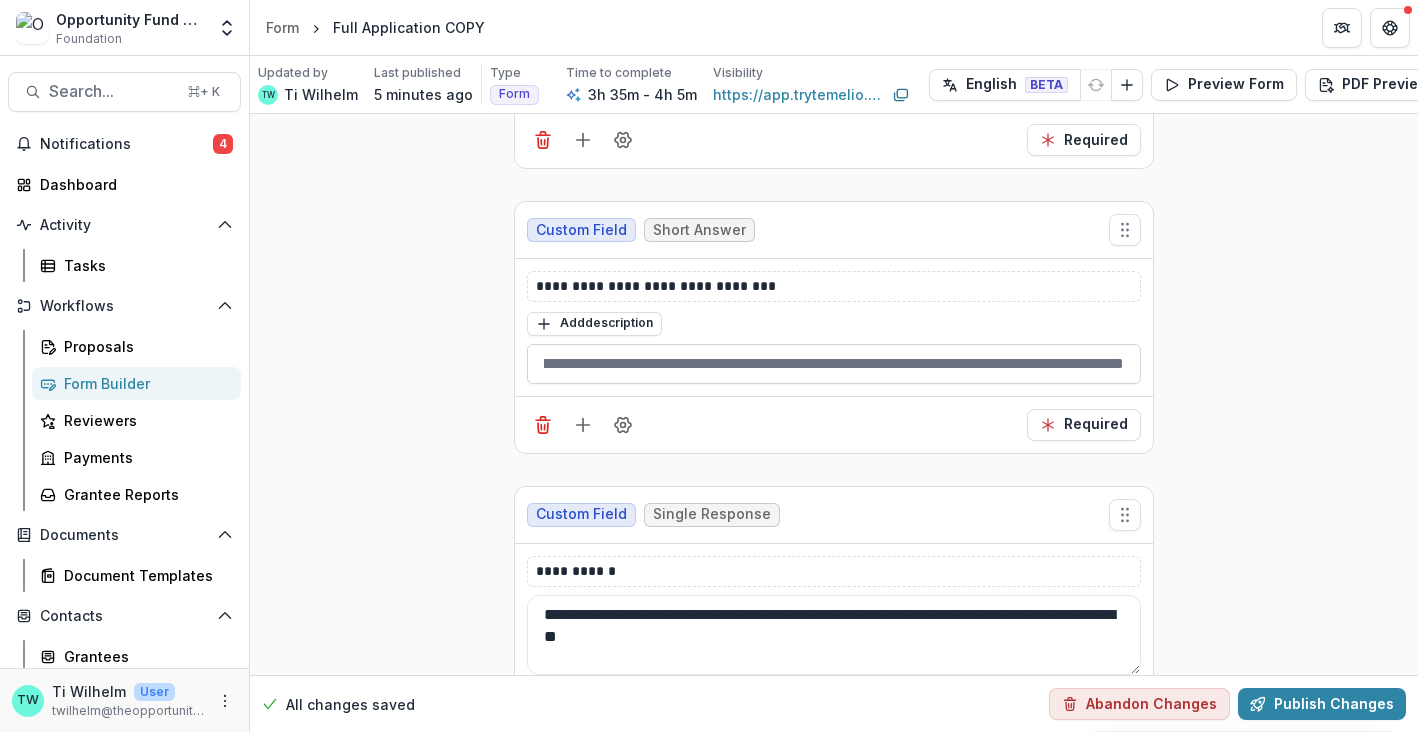 click on "**********" at bounding box center (834, 364) 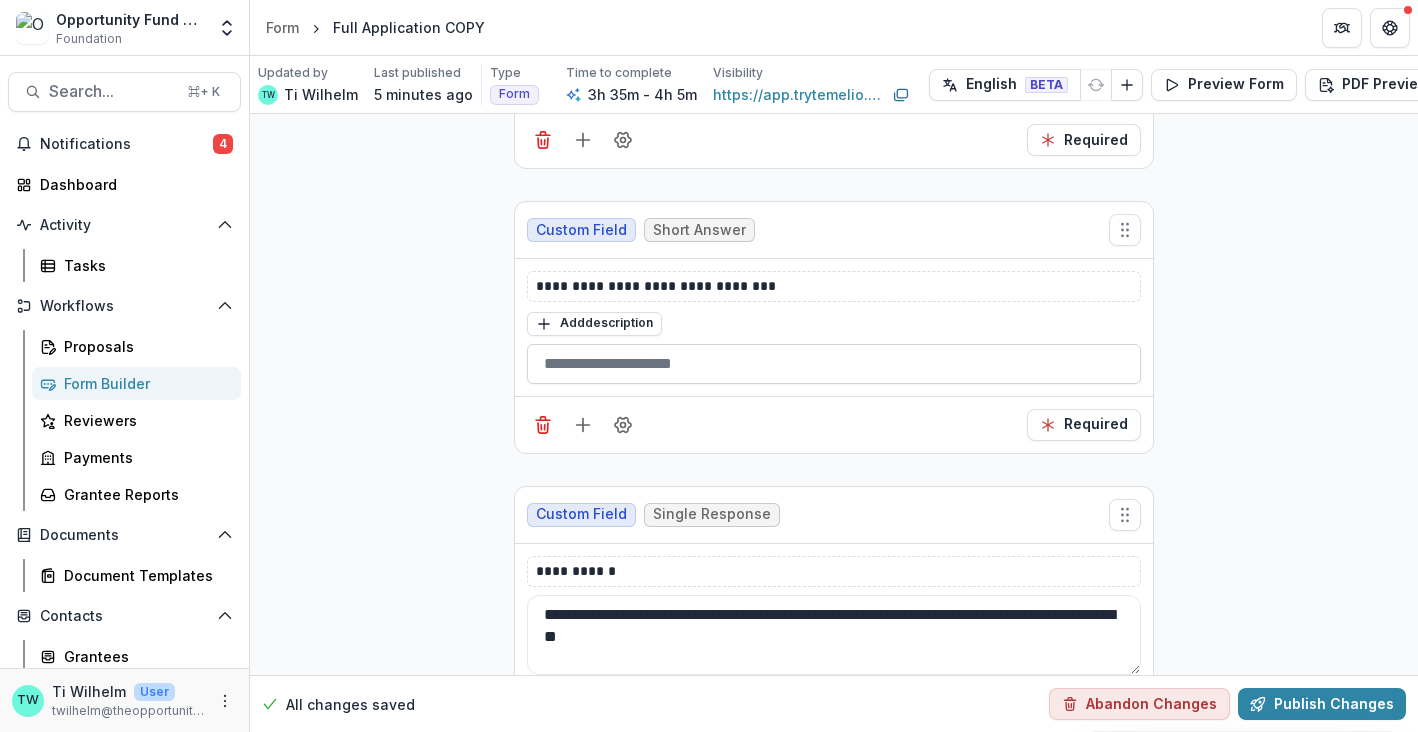 scroll, scrollTop: 0, scrollLeft: 0, axis: both 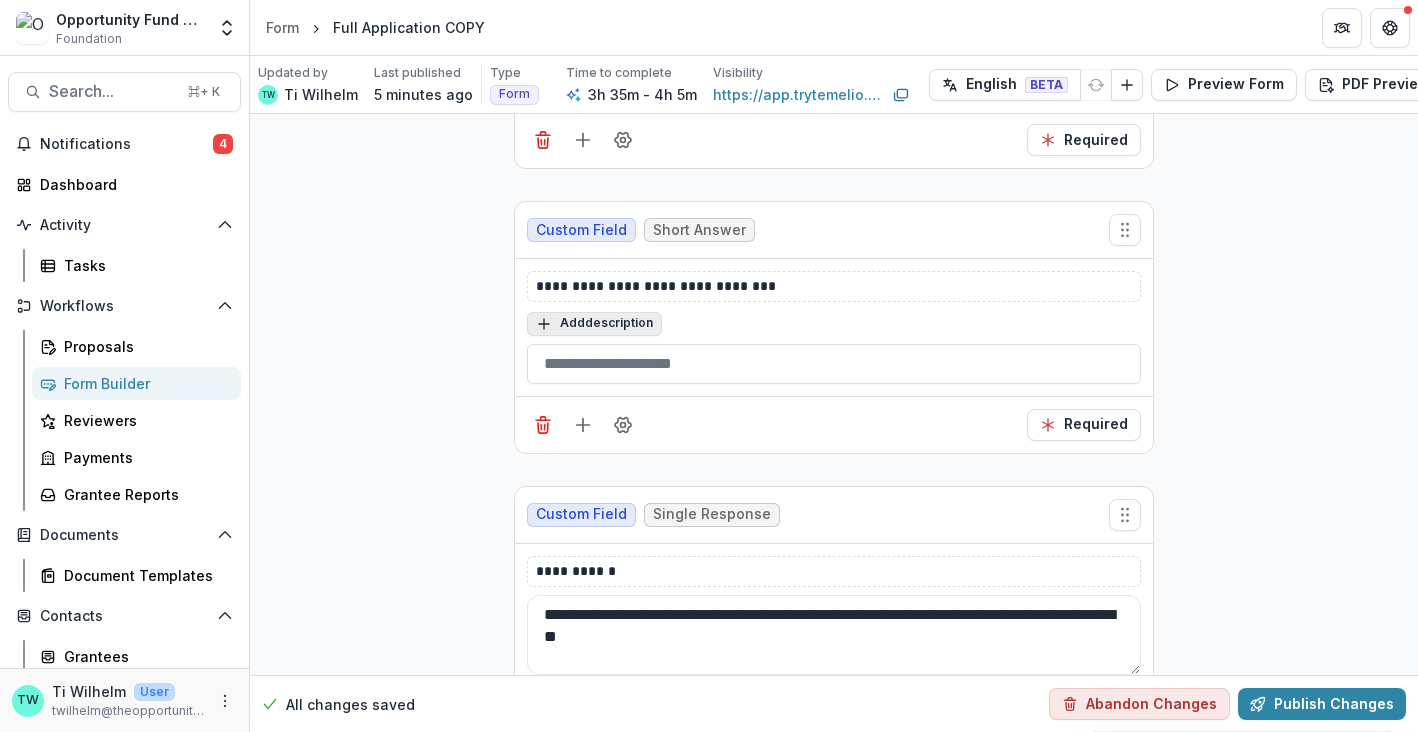 type 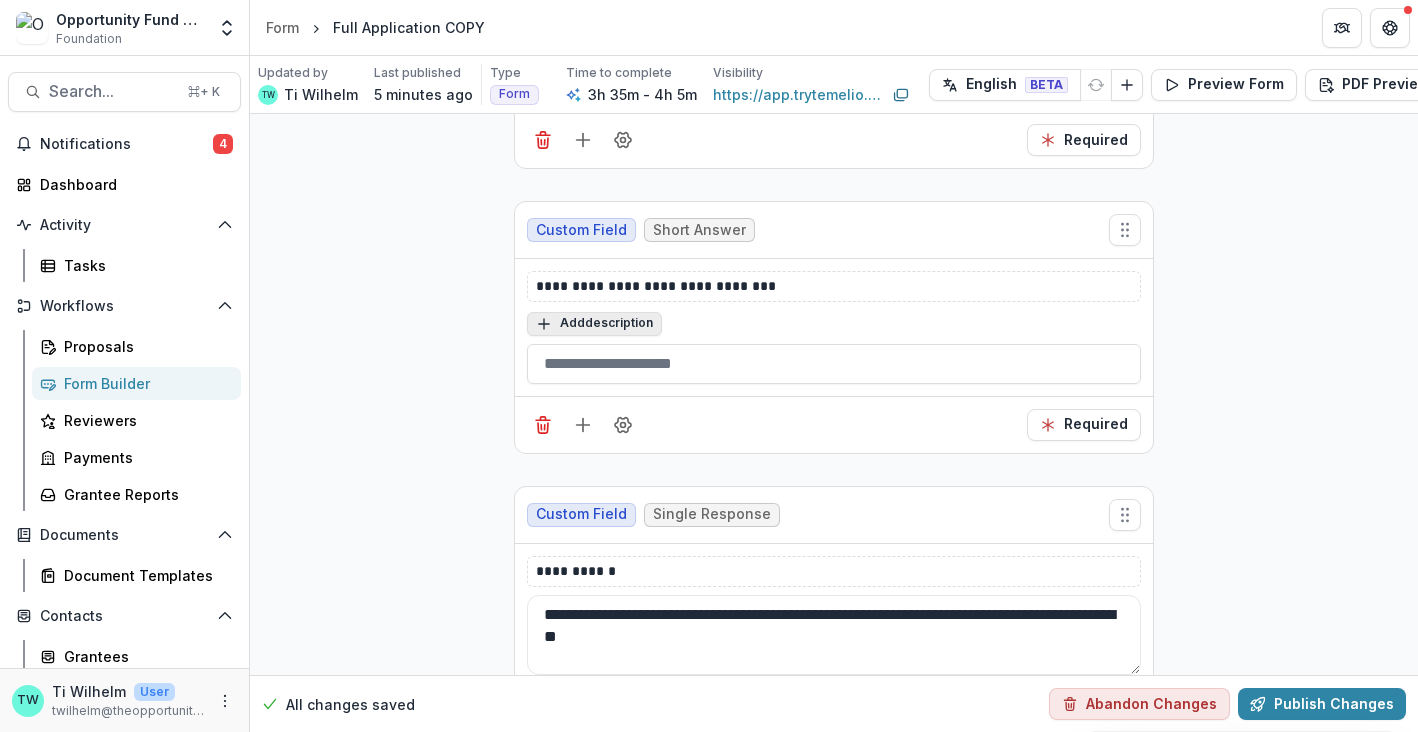 click on "Add  description" at bounding box center (594, 324) 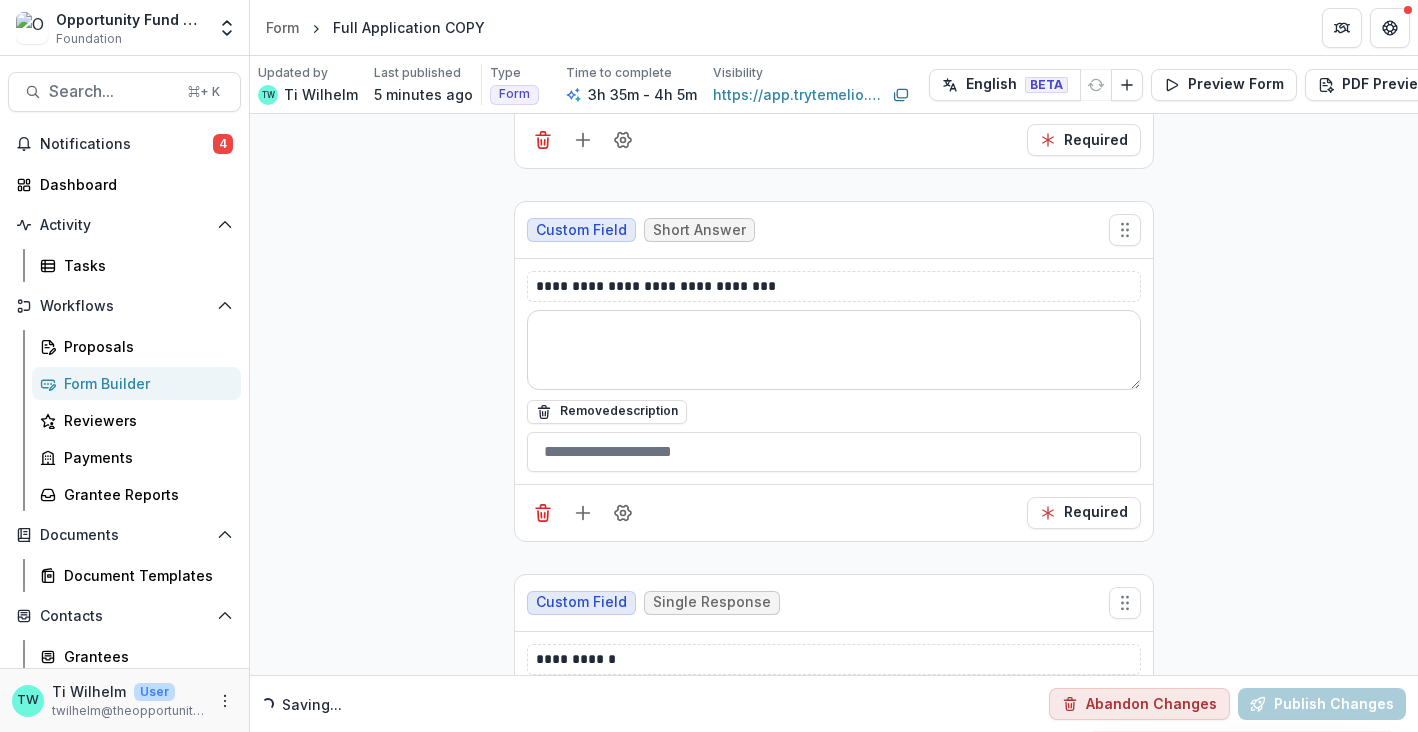 click at bounding box center (834, 350) 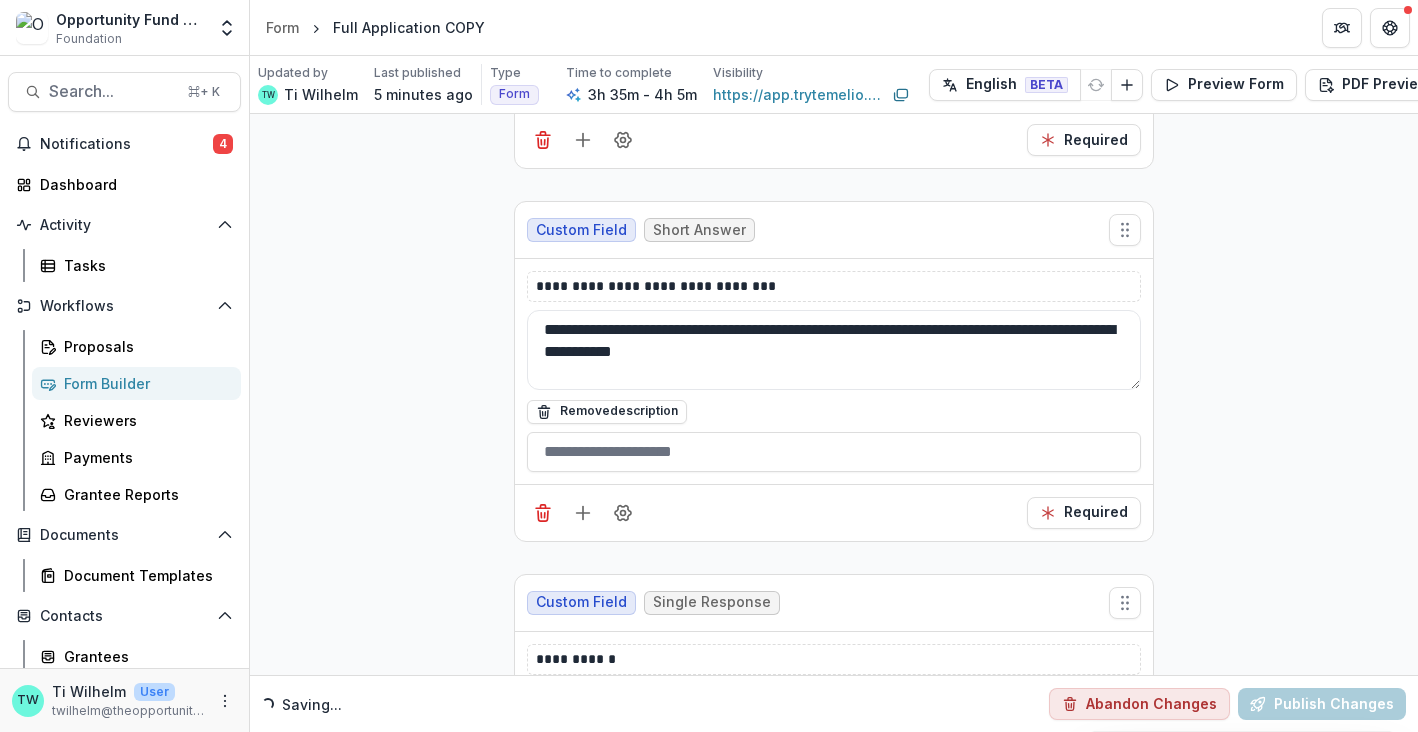 type on "**********" 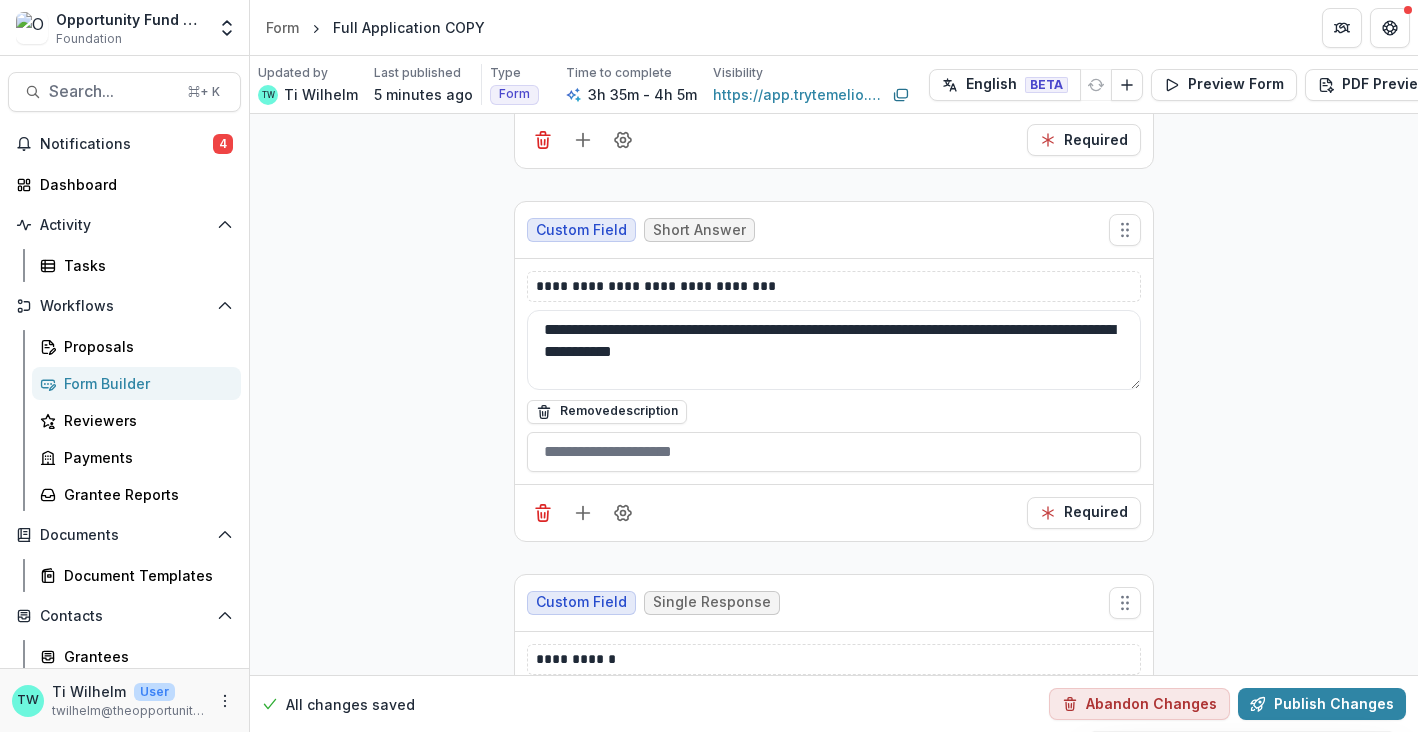 click on "**********" at bounding box center [834, 19765] 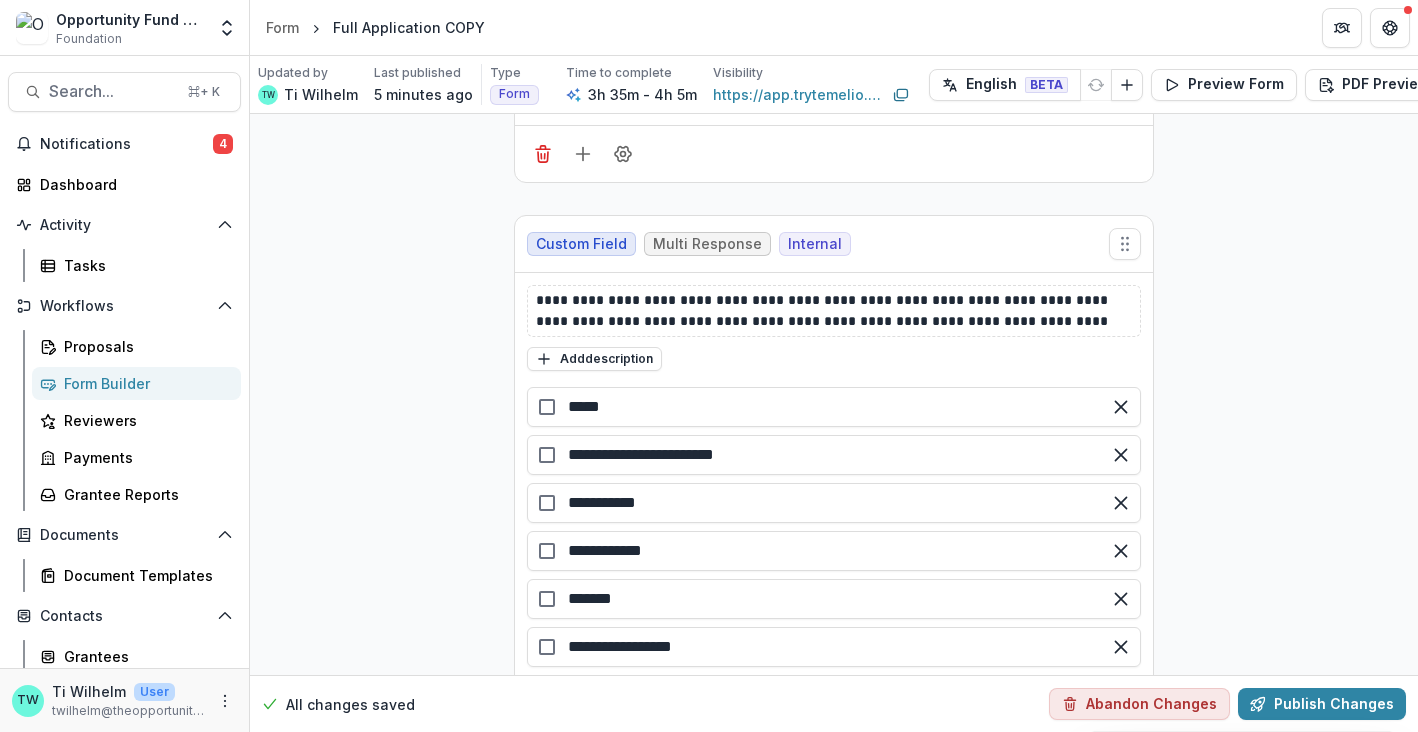 scroll, scrollTop: 4147, scrollLeft: 0, axis: vertical 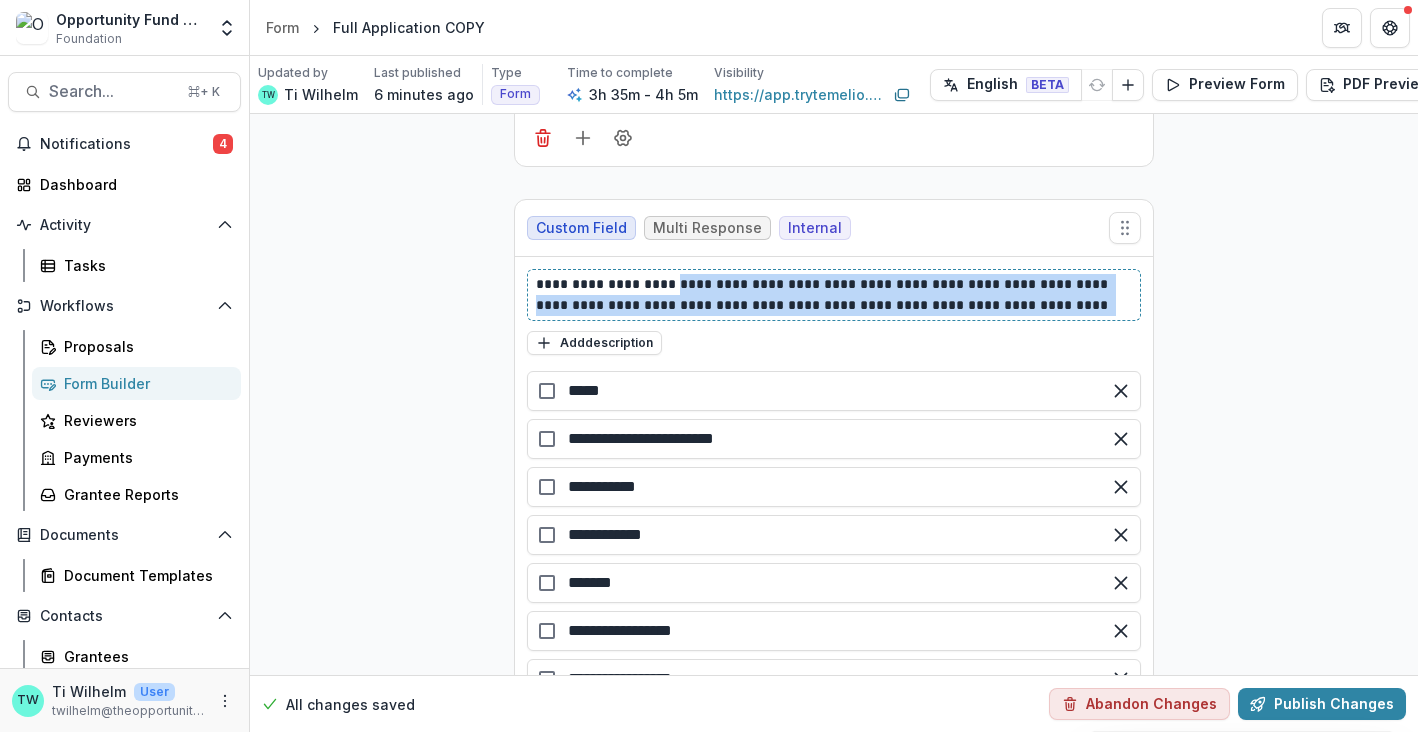 drag, startPoint x: 1070, startPoint y: 305, endPoint x: 667, endPoint y: 285, distance: 403.49597 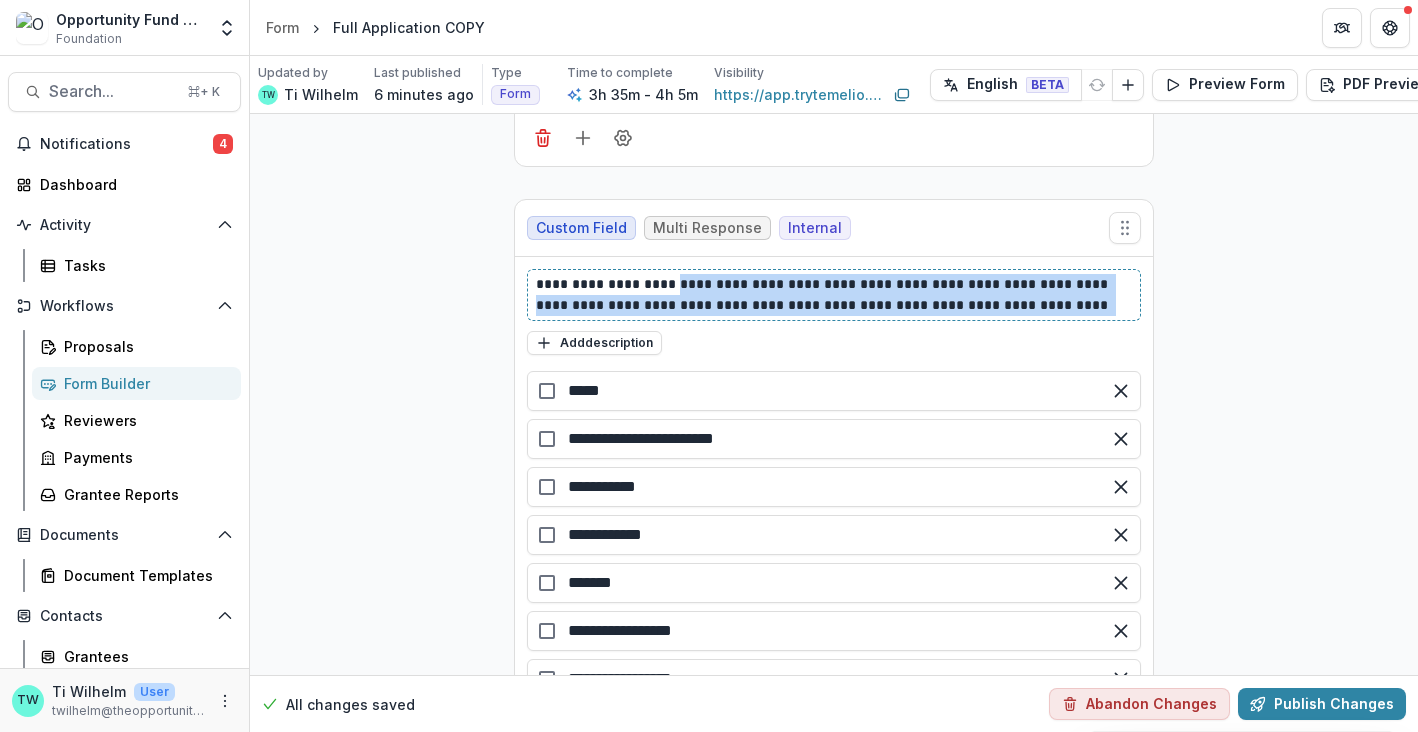 click on "**********" at bounding box center (834, 295) 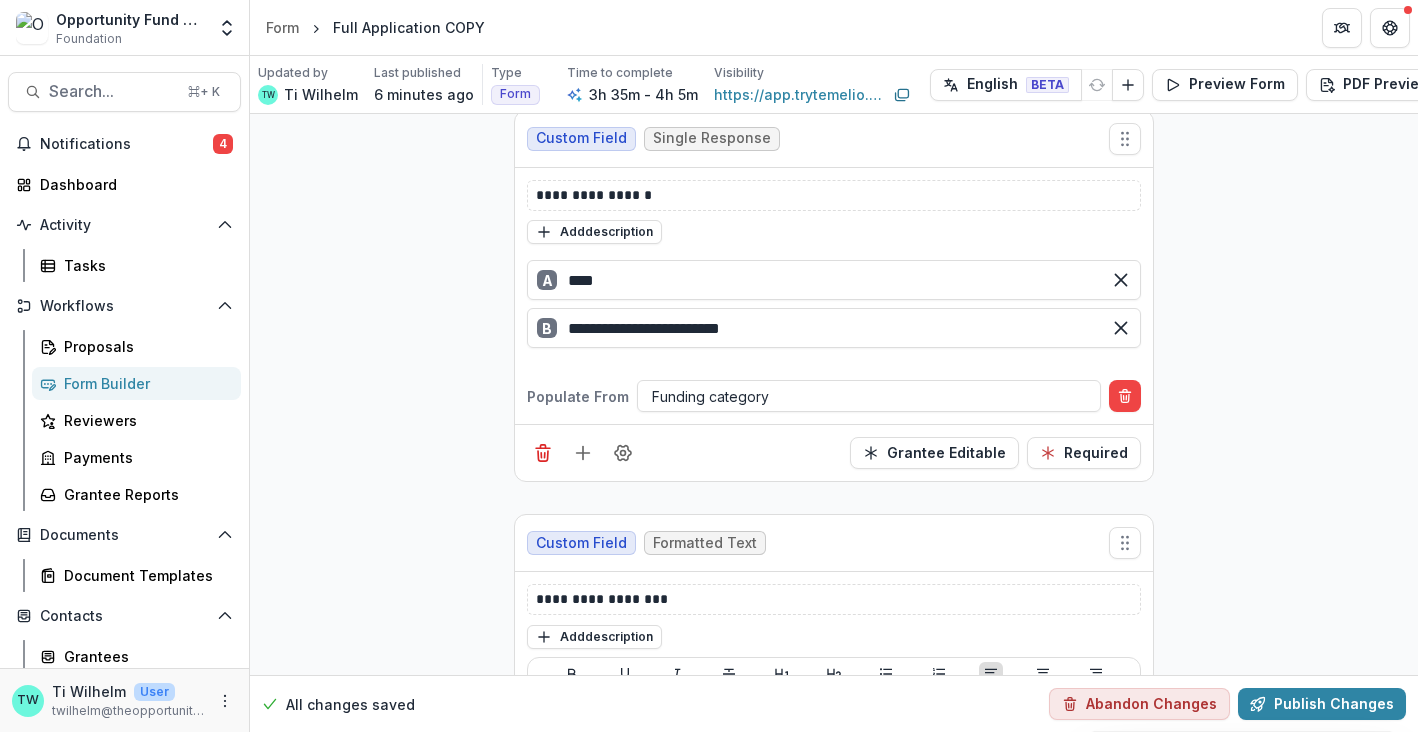 scroll, scrollTop: 1798, scrollLeft: 0, axis: vertical 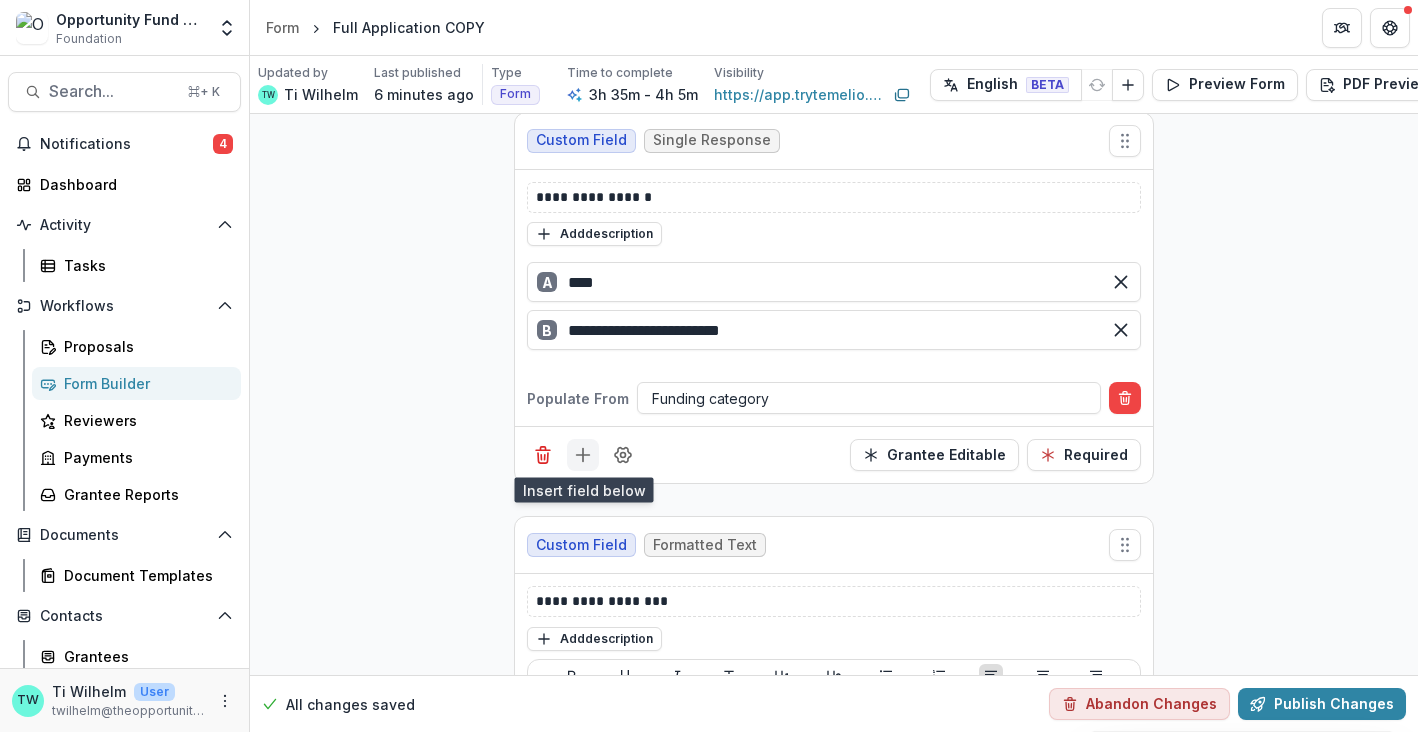 click 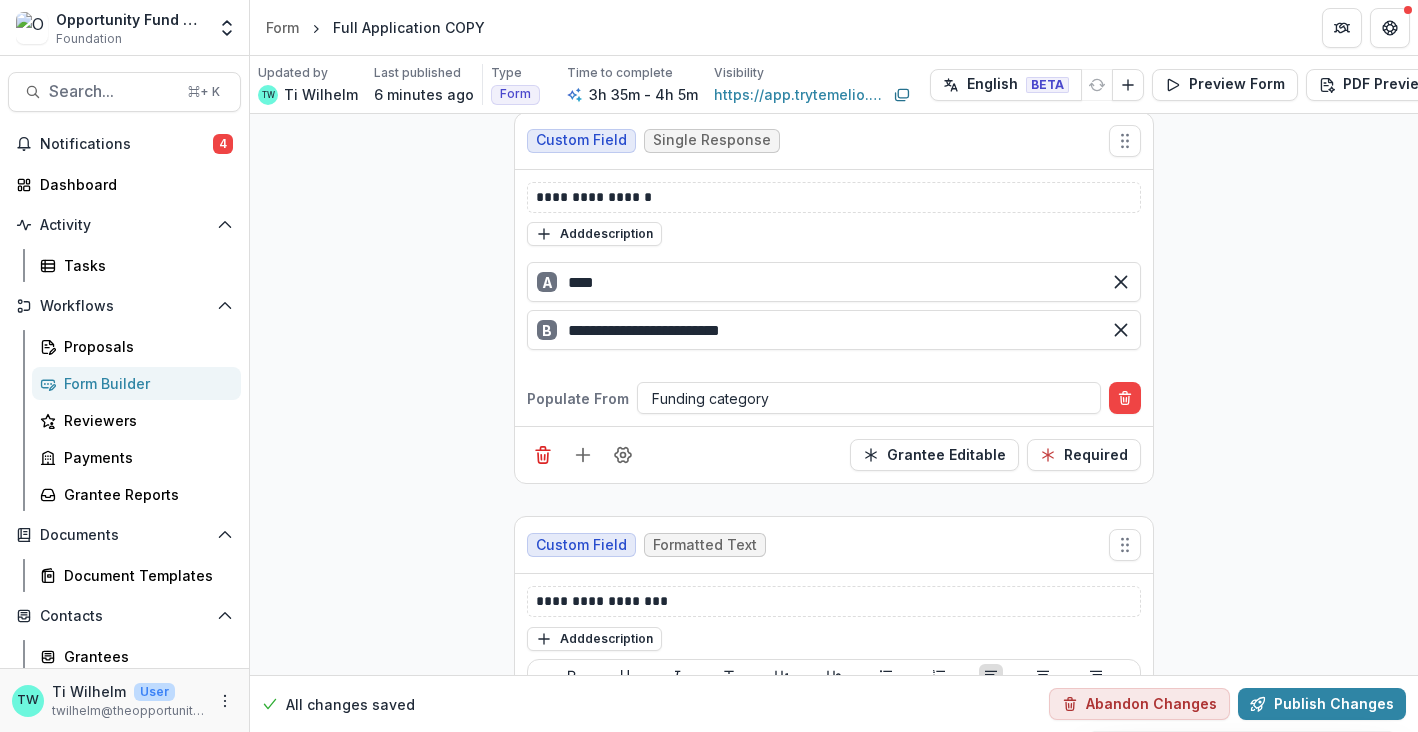 scroll, scrollTop: 602, scrollLeft: 0, axis: vertical 